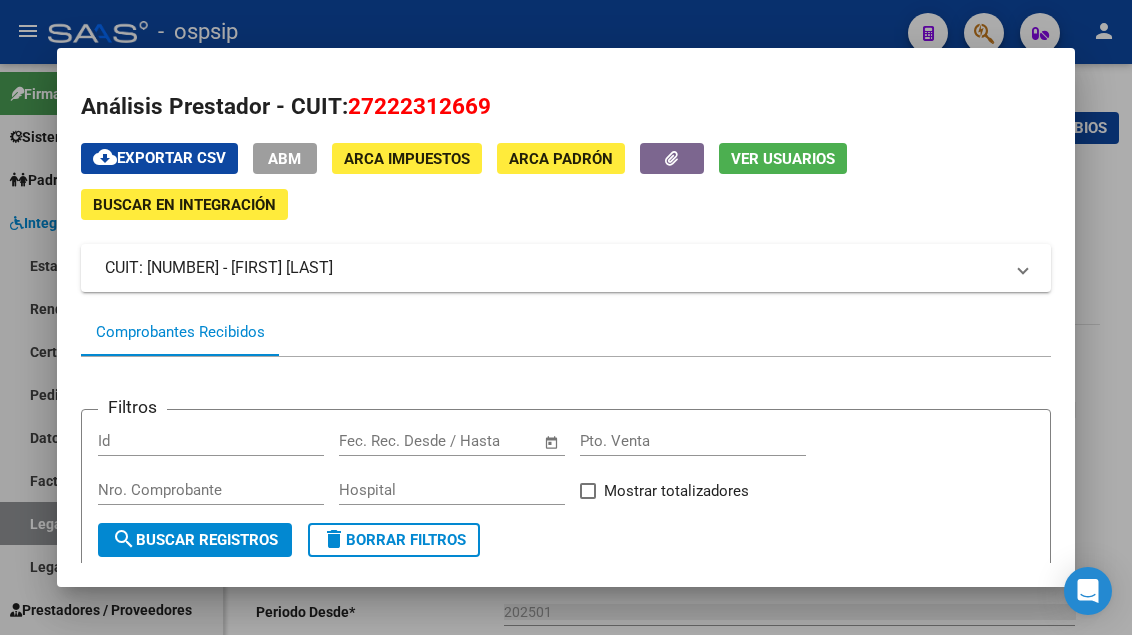 scroll, scrollTop: 0, scrollLeft: 0, axis: both 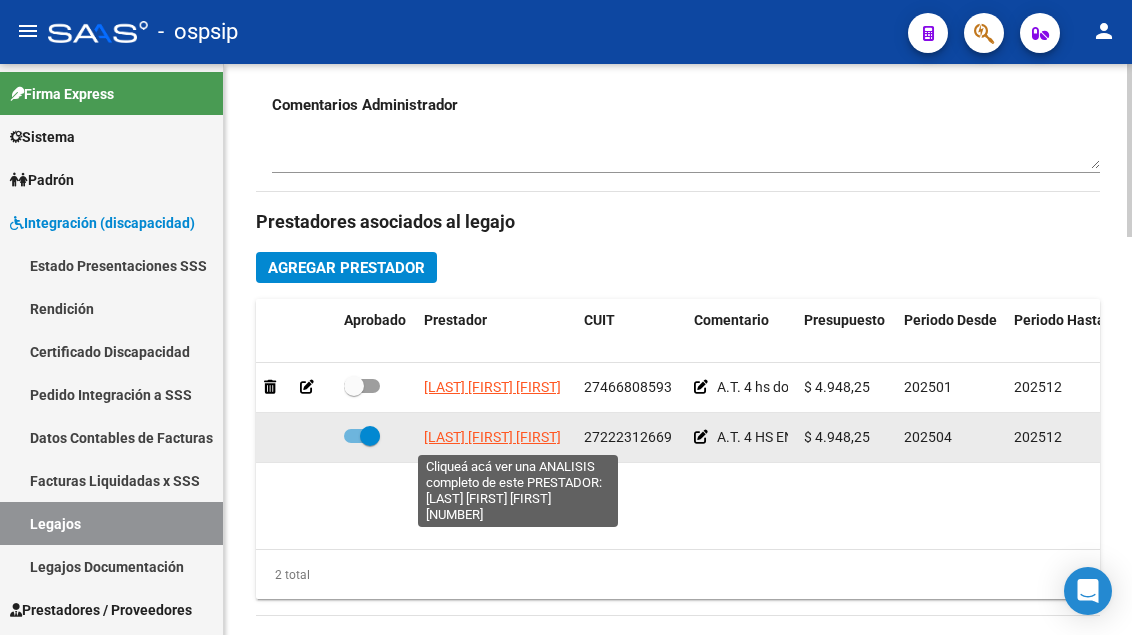 click on "[LAST] [FIRST] [FIRST]" 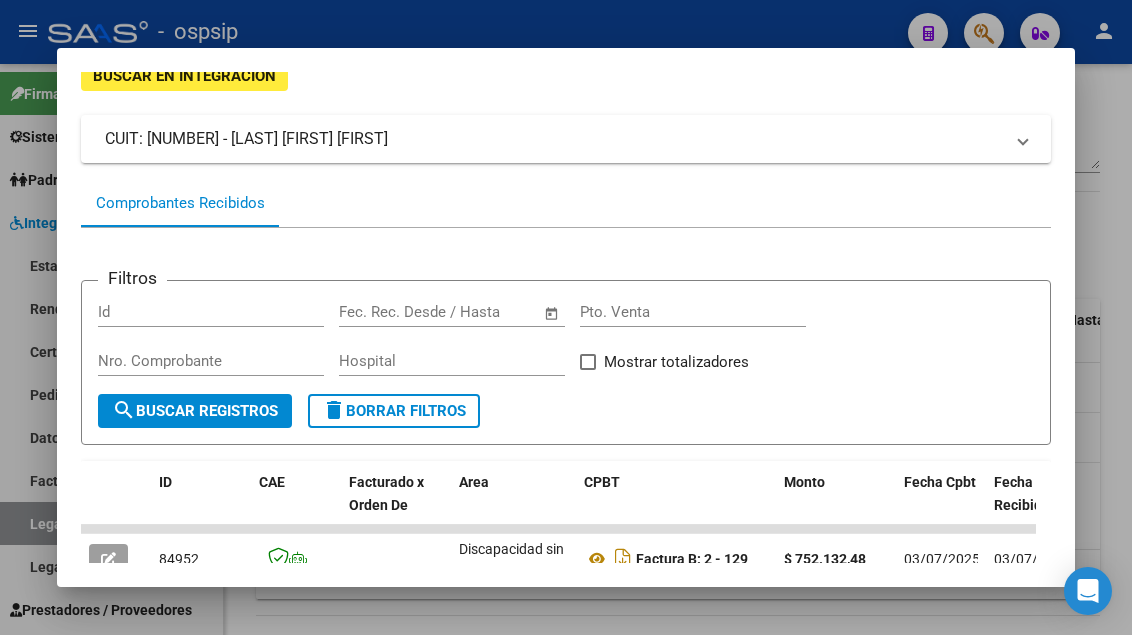 scroll, scrollTop: 0, scrollLeft: 0, axis: both 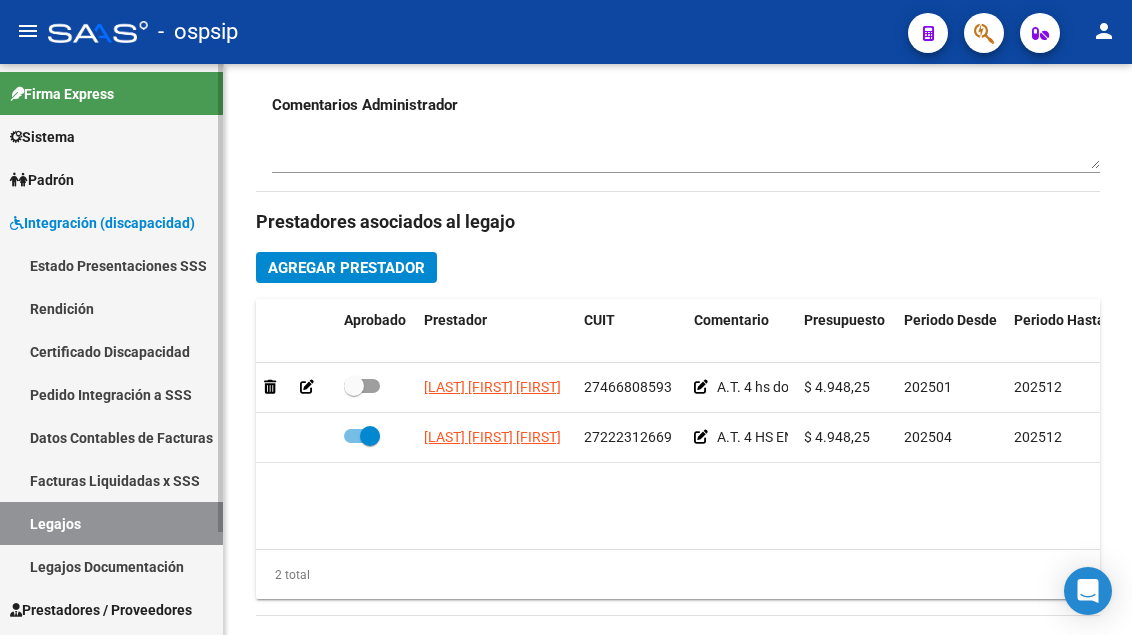 click on "Legajos" at bounding box center [111, 523] 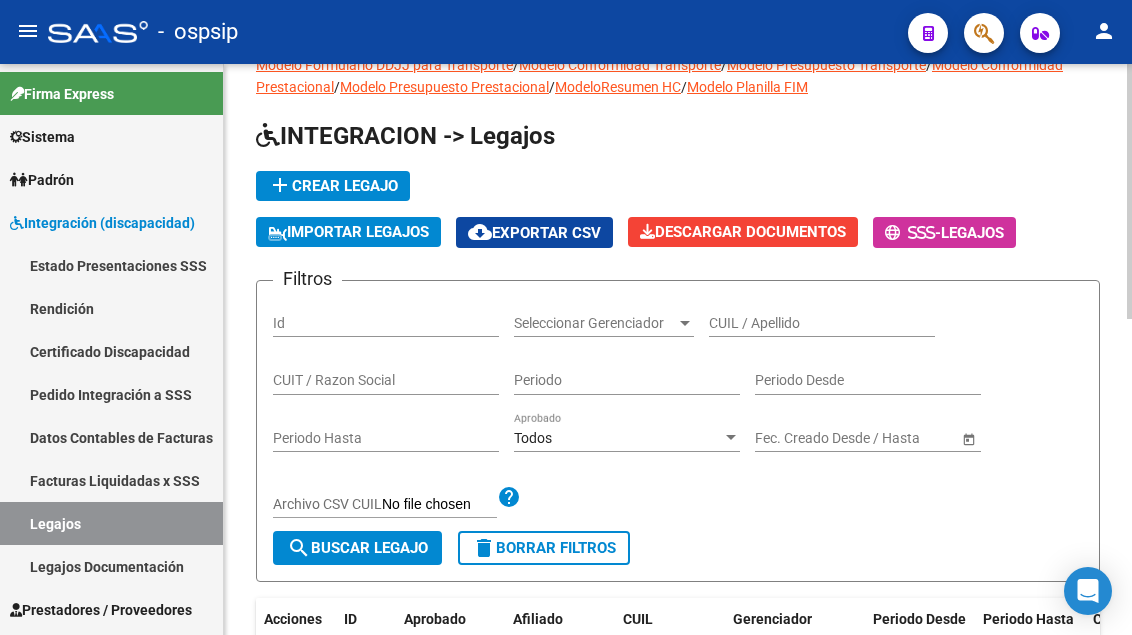 scroll, scrollTop: 8, scrollLeft: 0, axis: vertical 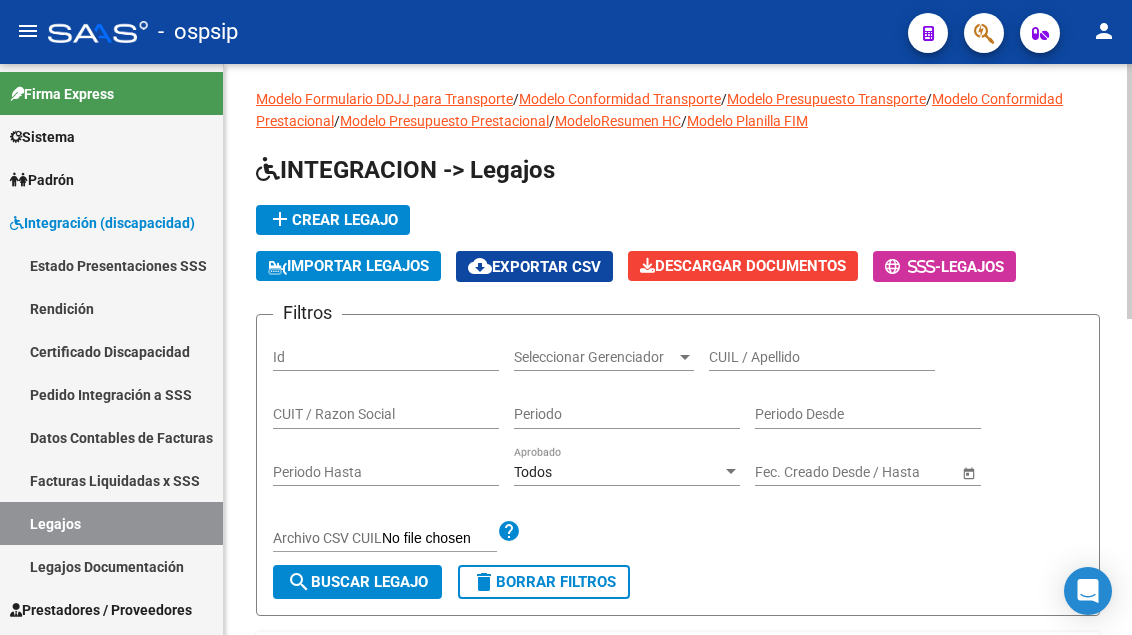 click on "CUIL / Apellido" at bounding box center [822, 357] 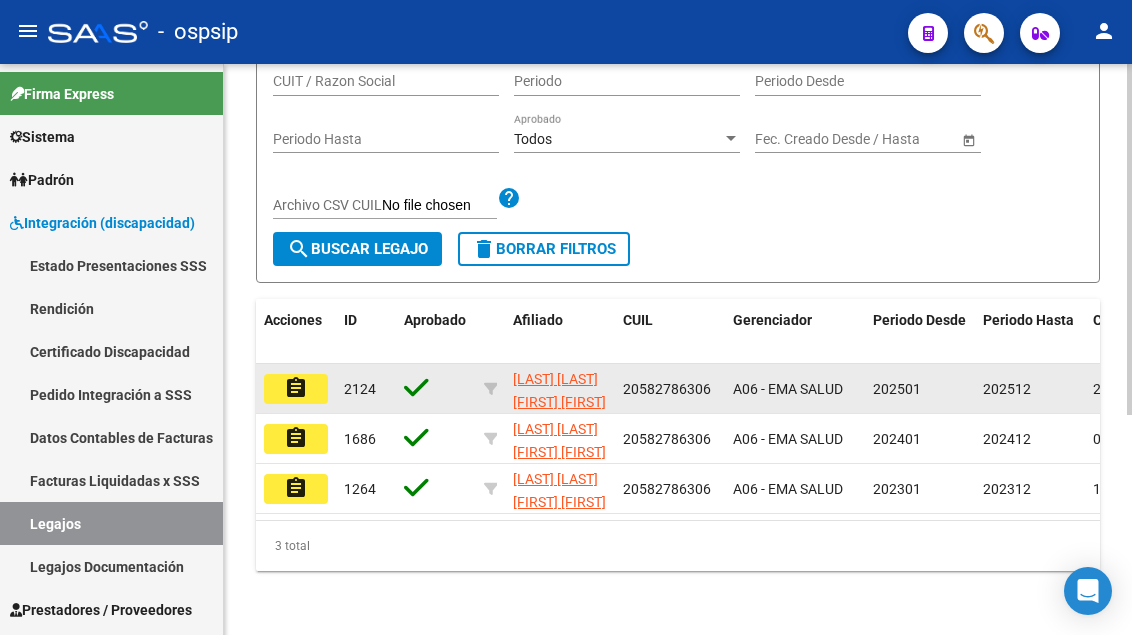 scroll, scrollTop: 358, scrollLeft: 0, axis: vertical 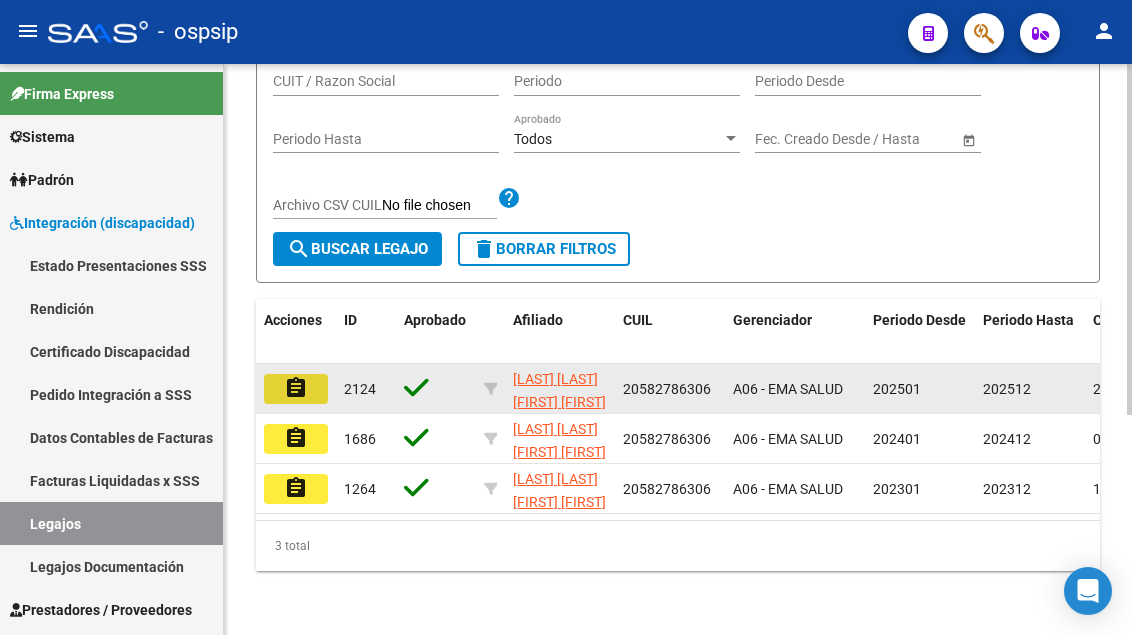 click on "assignment" 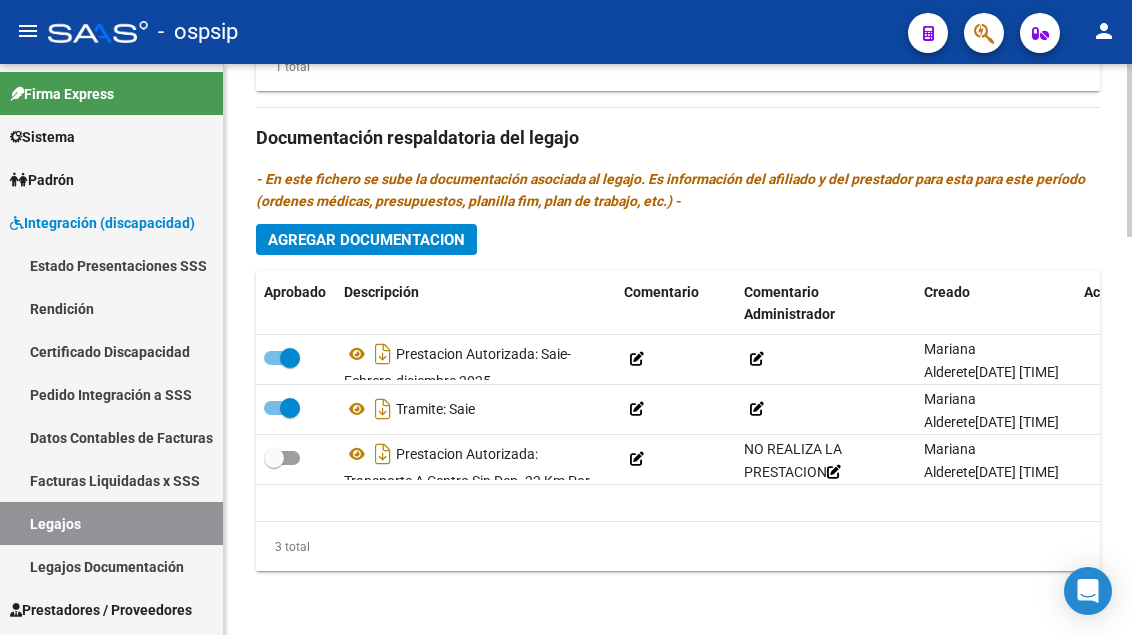 scroll, scrollTop: 1310, scrollLeft: 0, axis: vertical 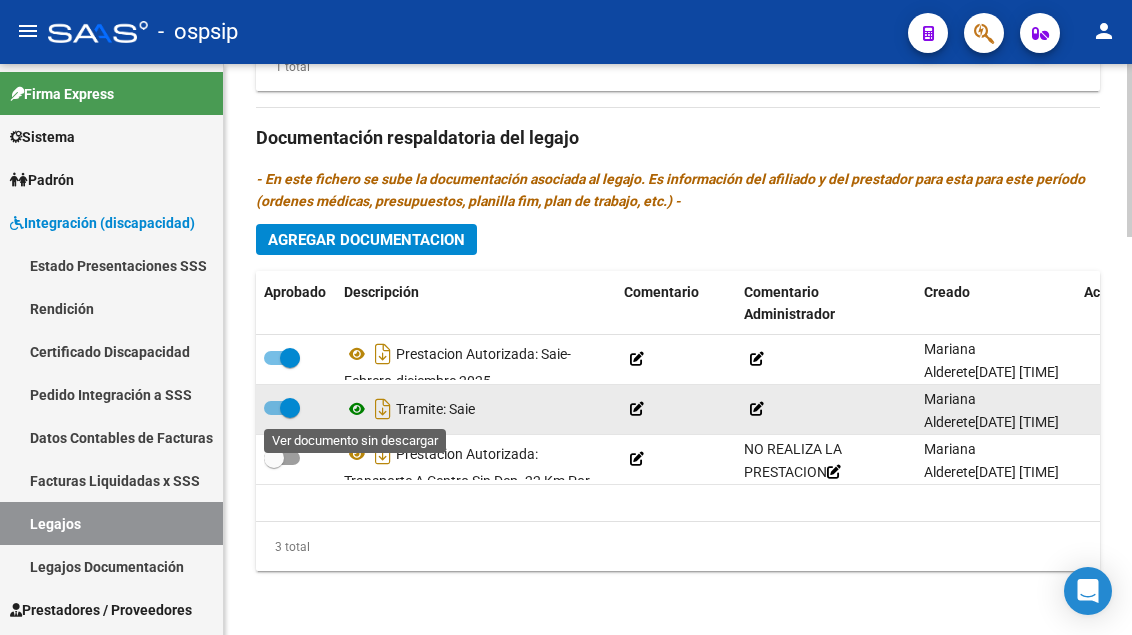 click 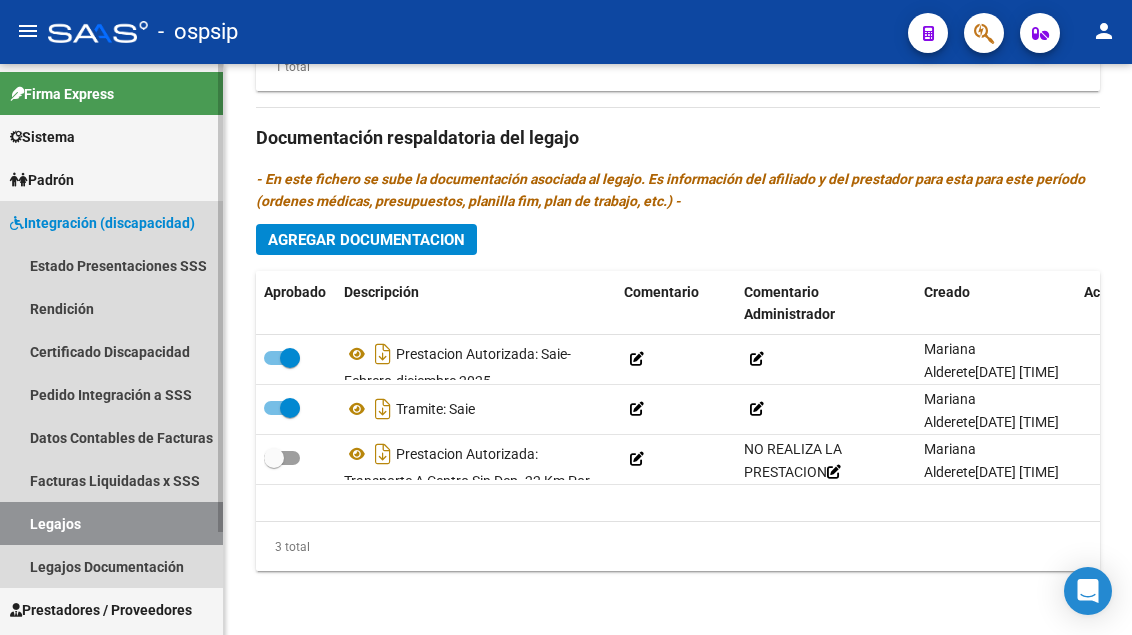 click on "Legajos" at bounding box center [111, 523] 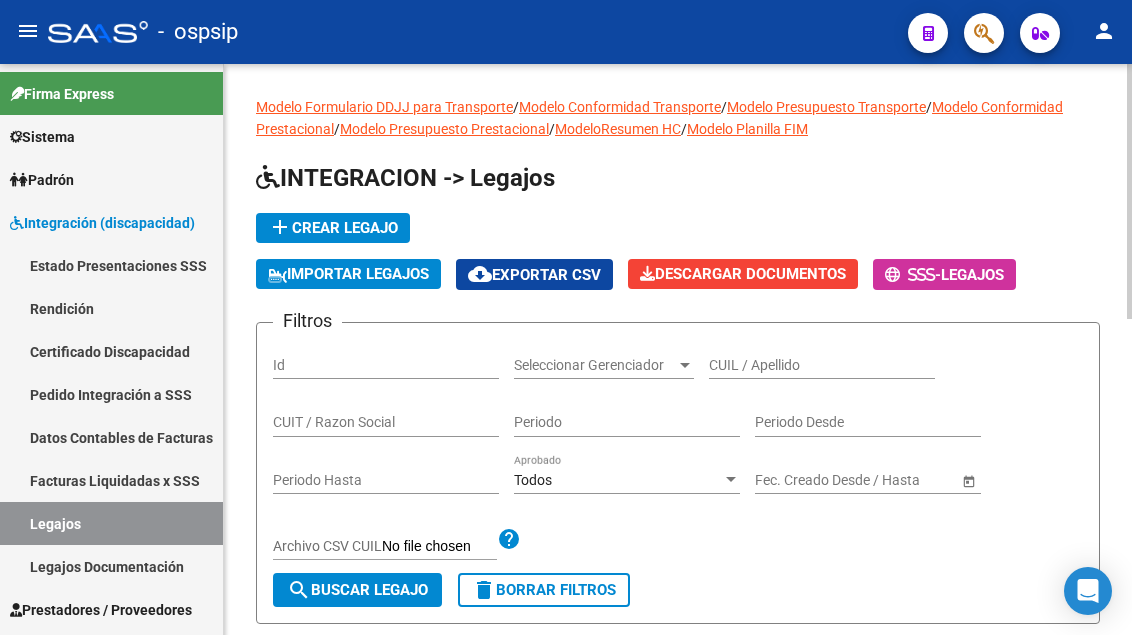 click on "CUIL / Apellido" at bounding box center [822, 365] 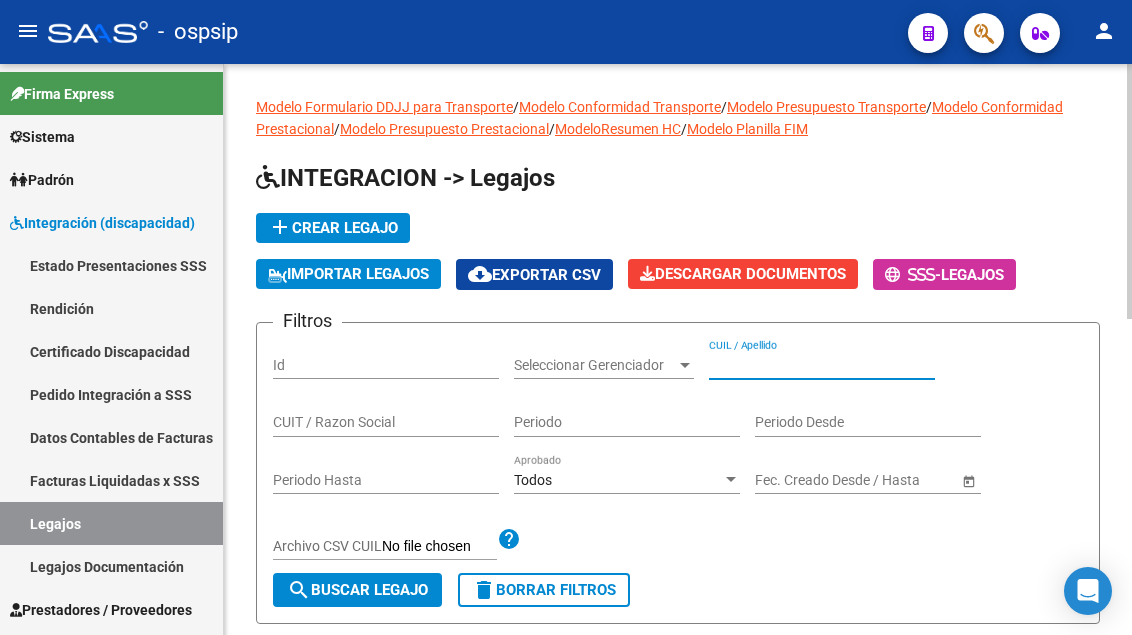 click on "CUIL / Apellido" at bounding box center (822, 365) 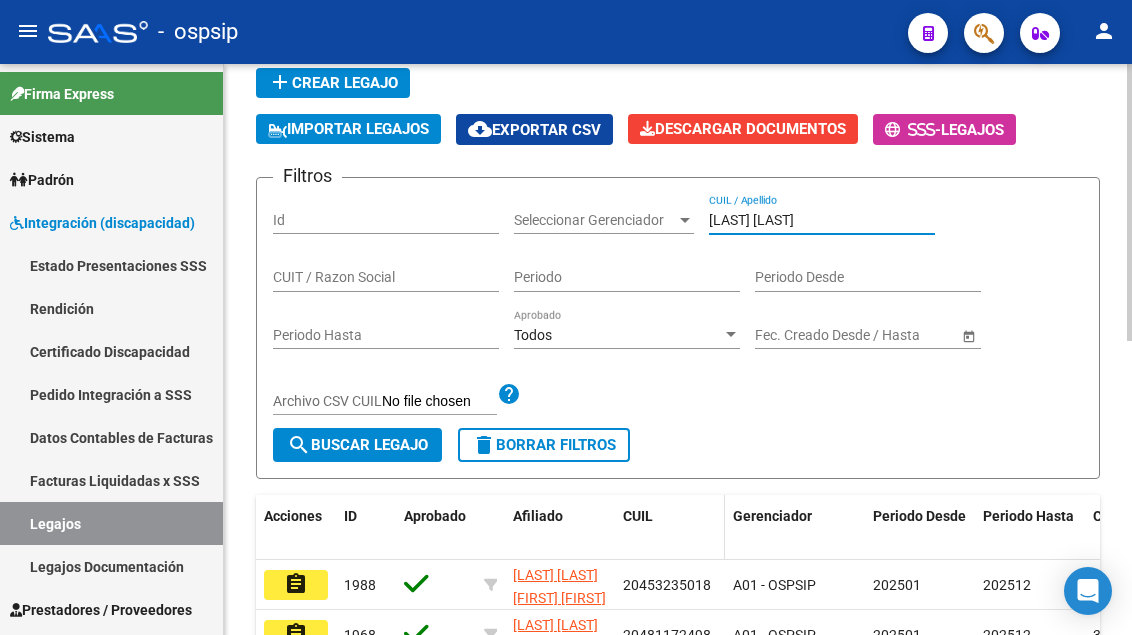 scroll, scrollTop: 300, scrollLeft: 0, axis: vertical 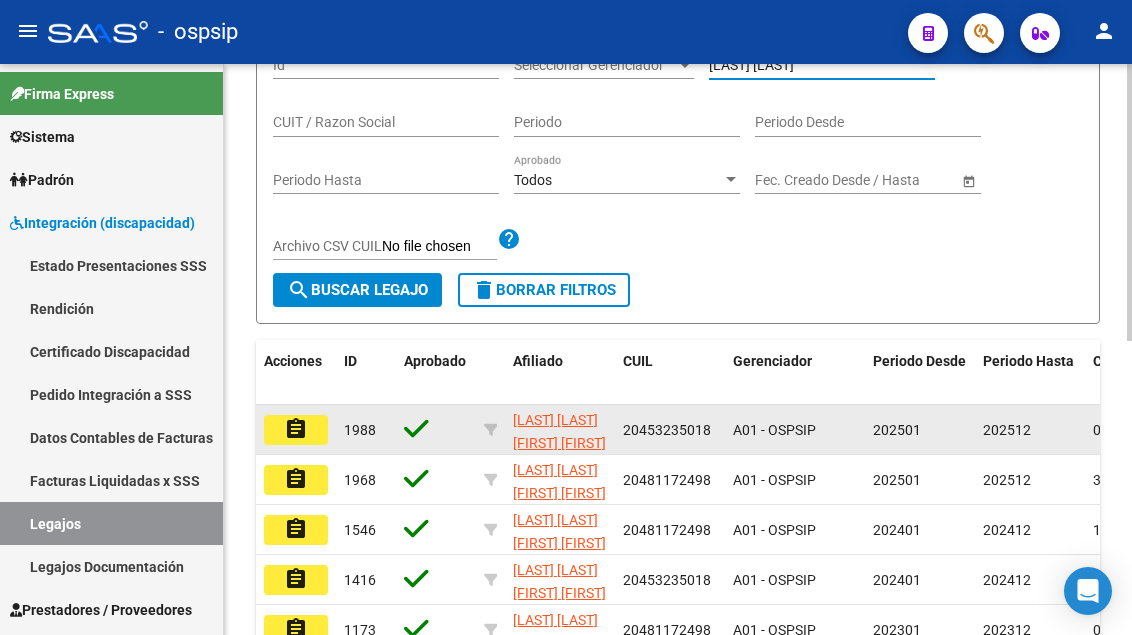 type on "SOSA V" 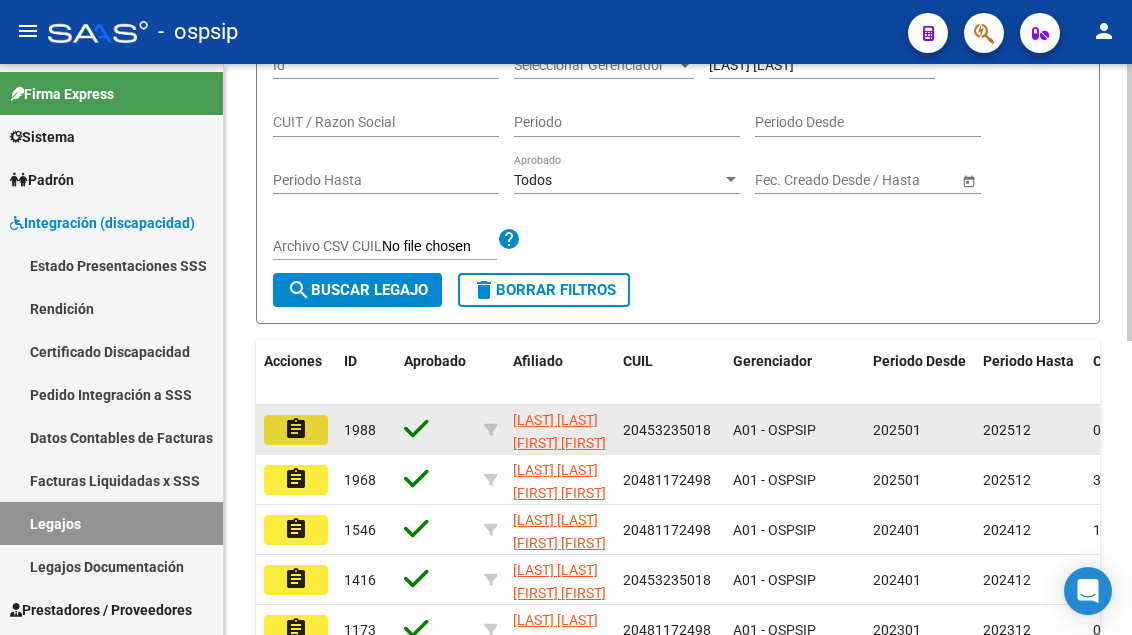 click on "assignment" 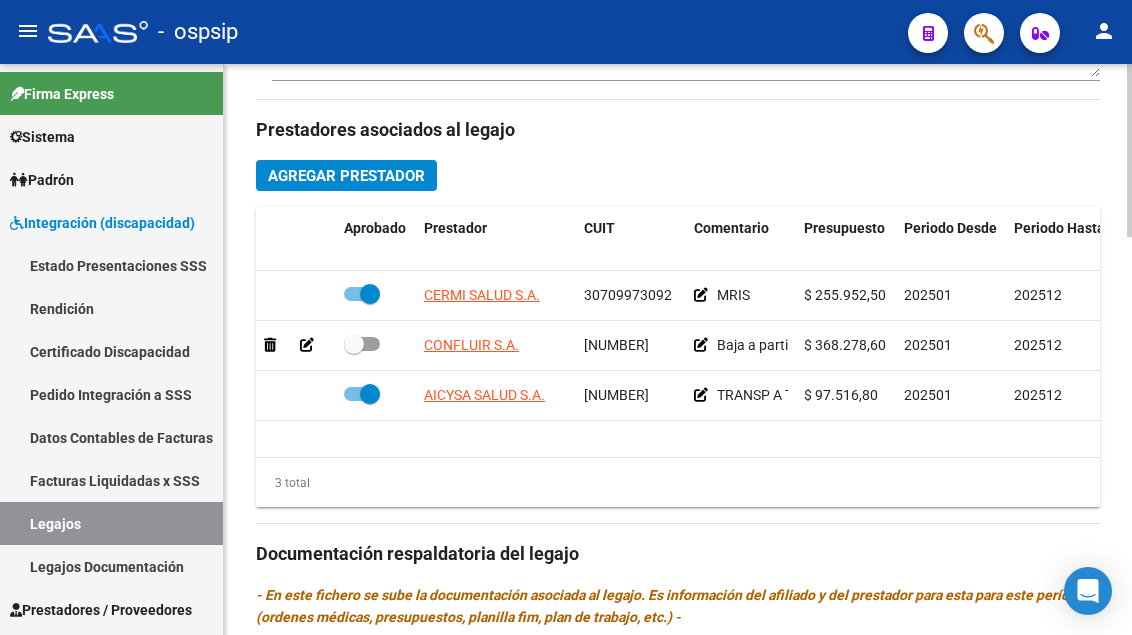 scroll, scrollTop: 900, scrollLeft: 0, axis: vertical 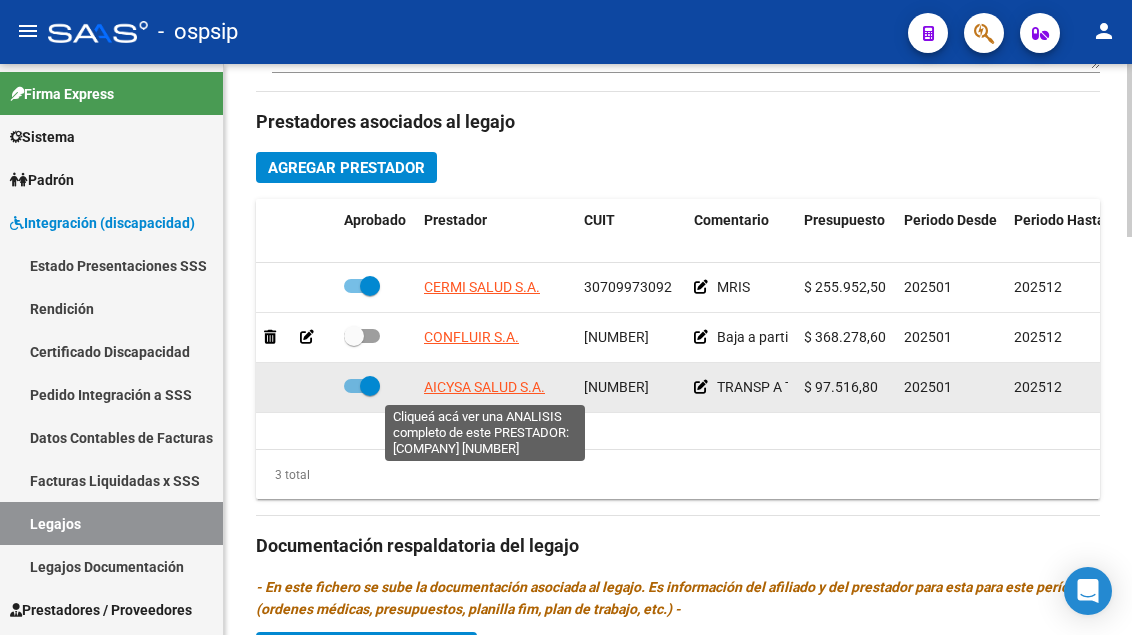 click on "AICYSA SALUD S.A." 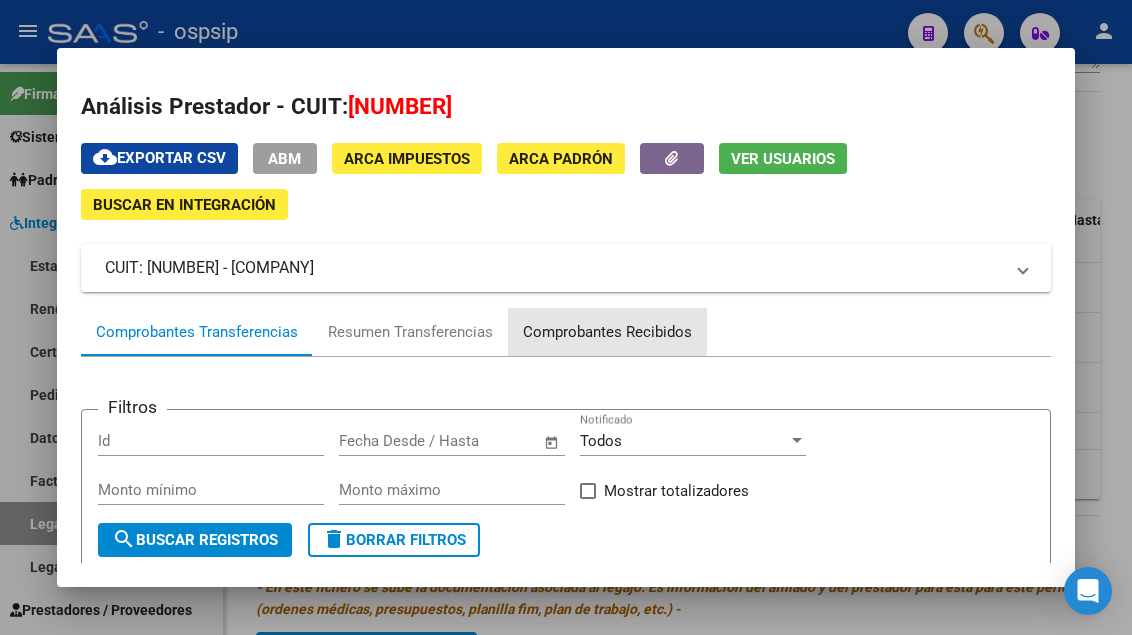click on "Comprobantes Recibidos" at bounding box center [607, 332] 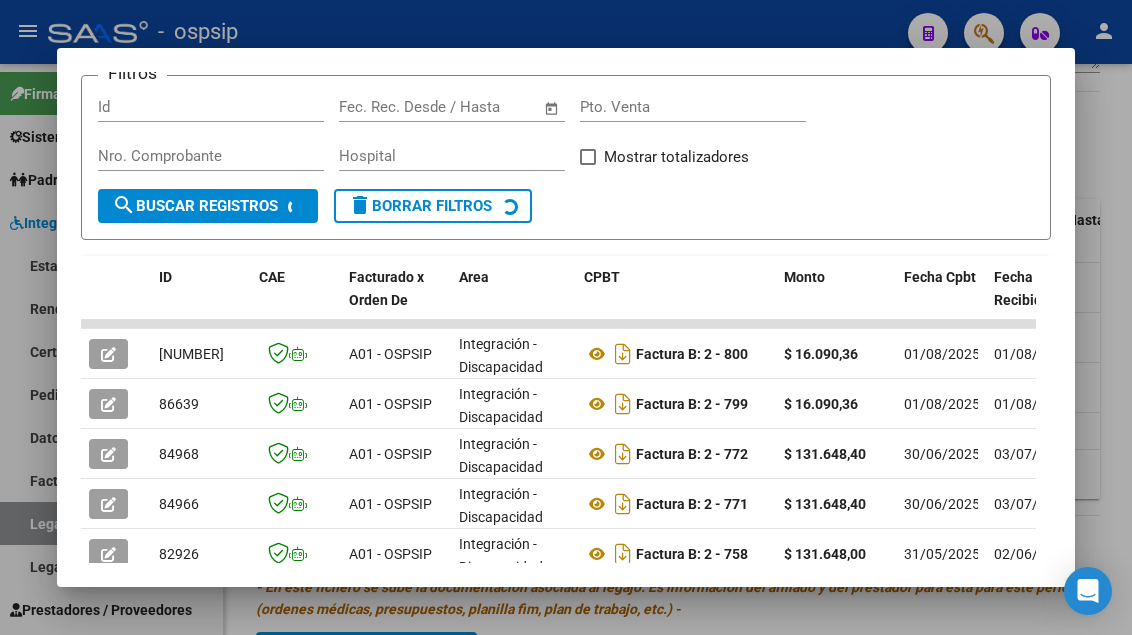 scroll, scrollTop: 430, scrollLeft: 0, axis: vertical 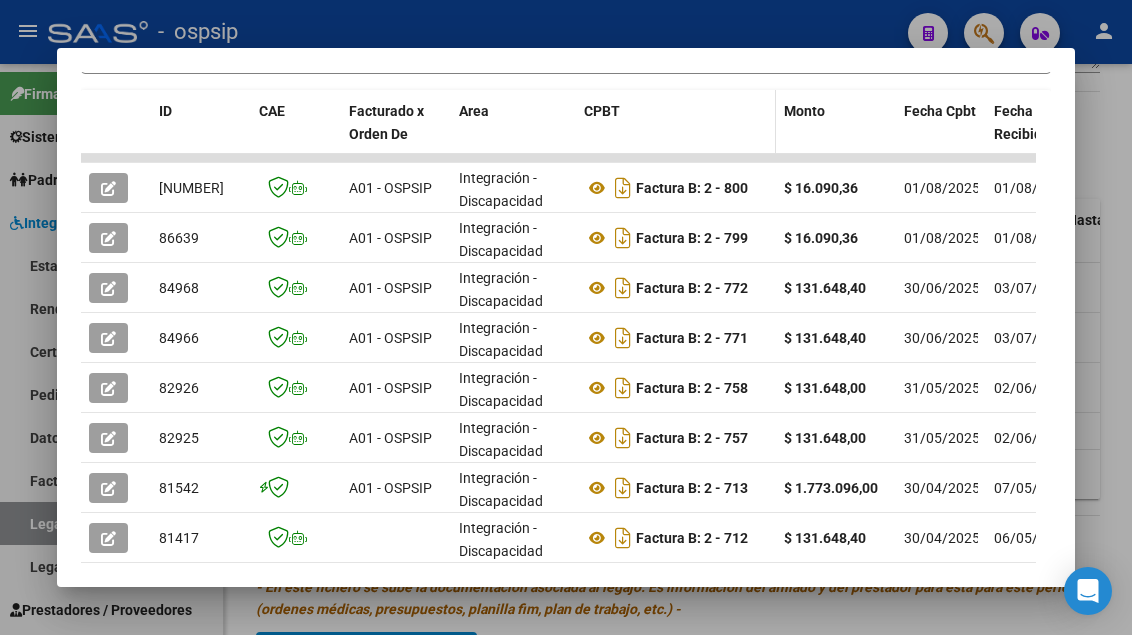drag, startPoint x: 553, startPoint y: 104, endPoint x: 654, endPoint y: 123, distance: 102.77159 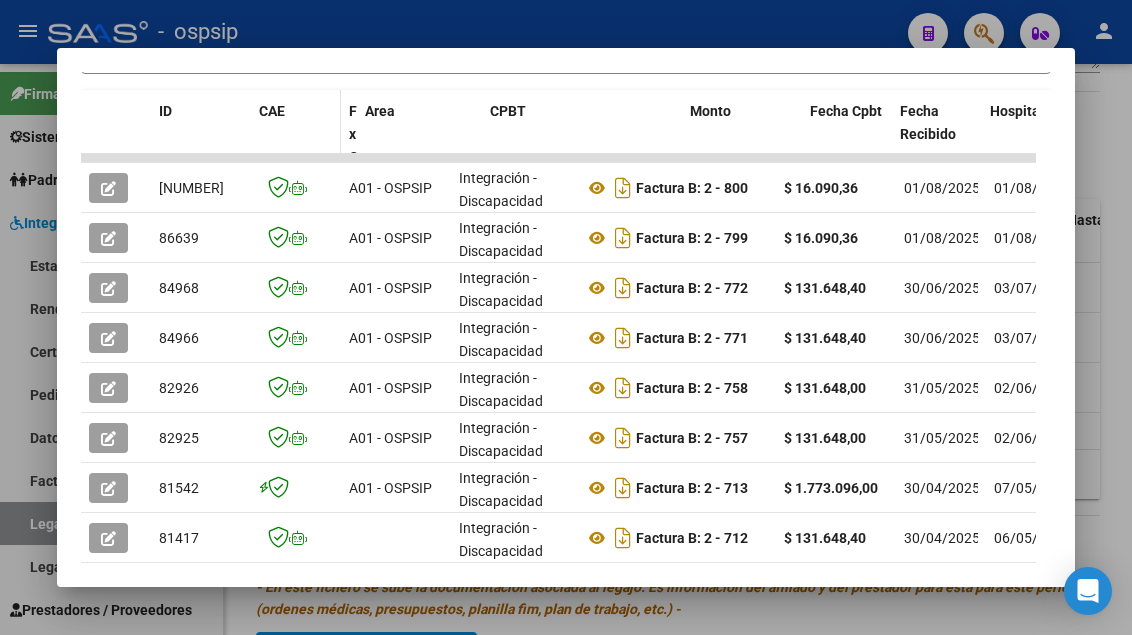 drag, startPoint x: 446, startPoint y: 111, endPoint x: 269, endPoint y: 123, distance: 177.40631 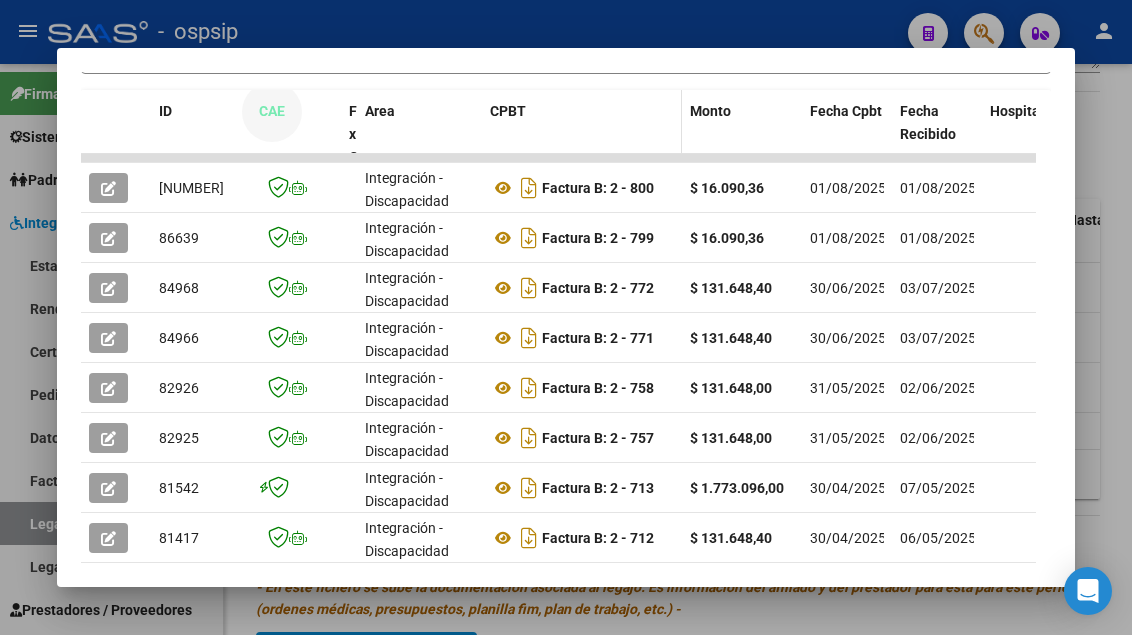 drag, startPoint x: 551, startPoint y: 121, endPoint x: 619, endPoint y: 121, distance: 68 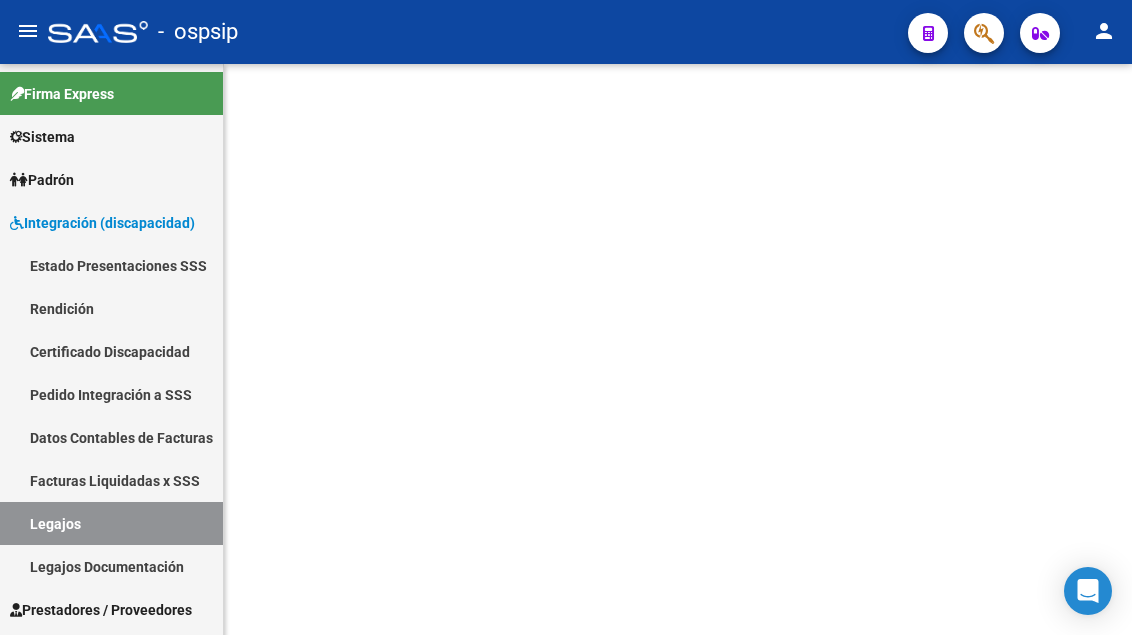 scroll, scrollTop: 0, scrollLeft: 0, axis: both 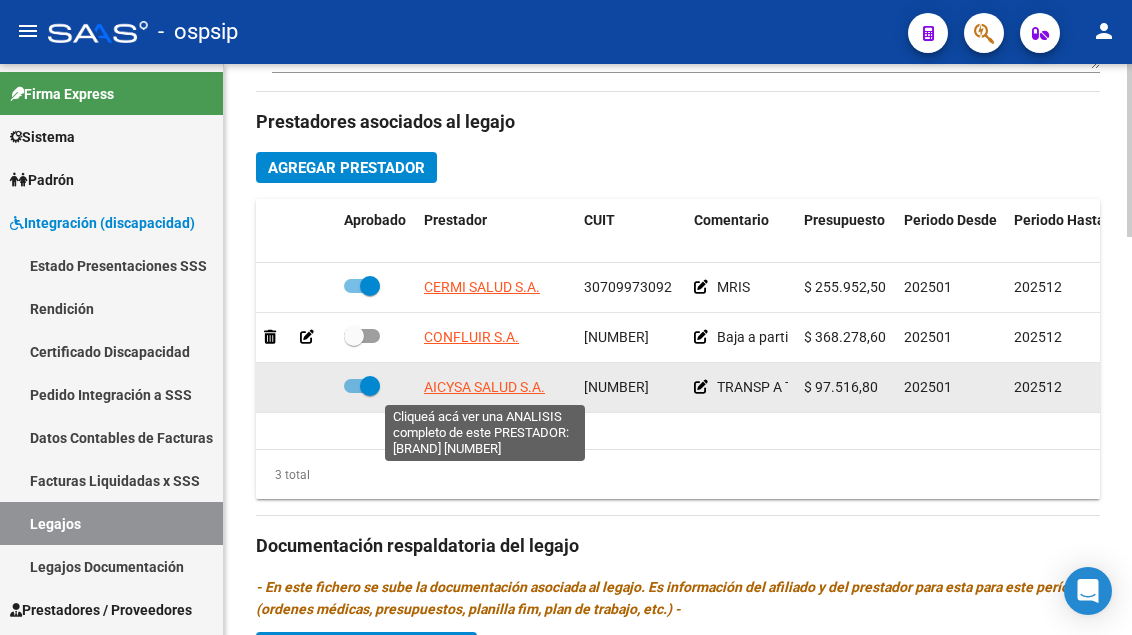 click on "AICYSA SALUD S.A." 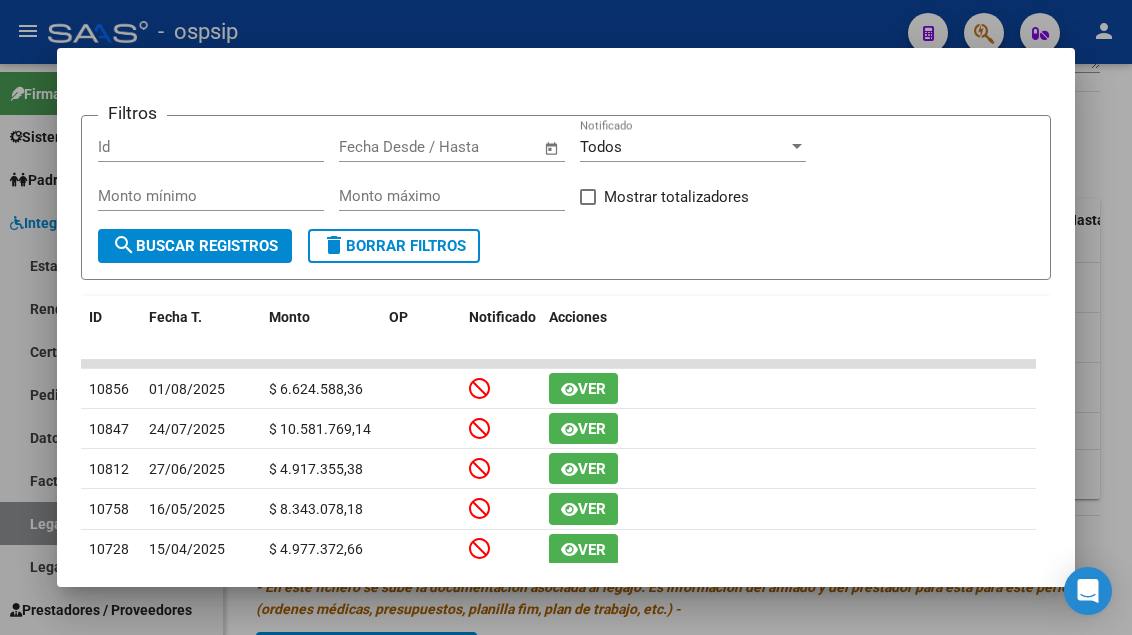 scroll, scrollTop: 100, scrollLeft: 0, axis: vertical 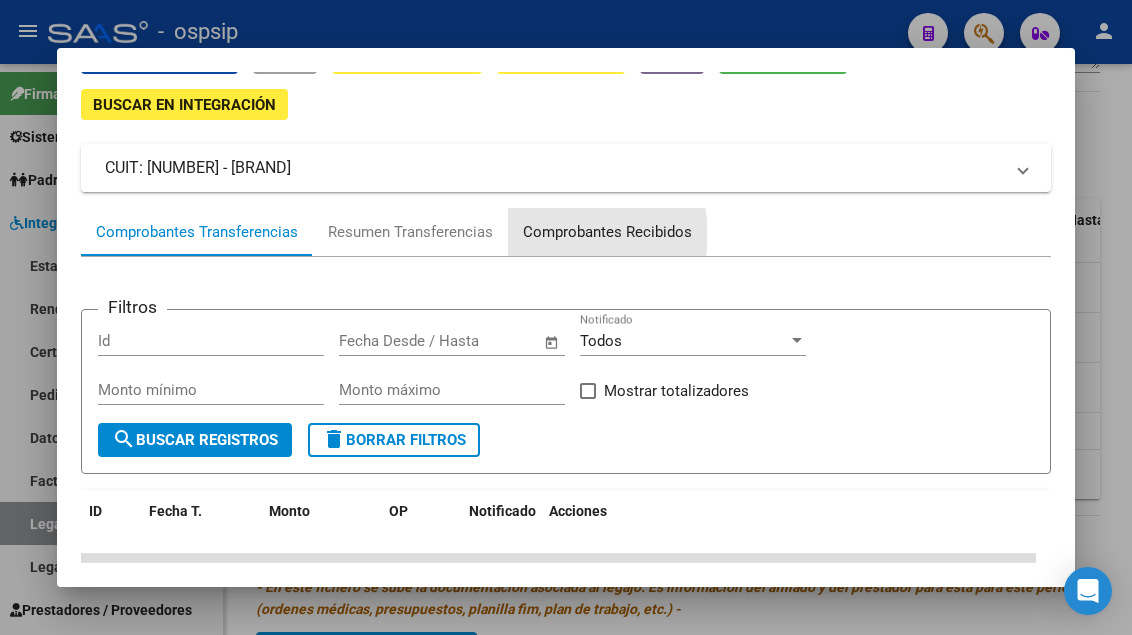 click on "Comprobantes Recibidos" at bounding box center (607, 232) 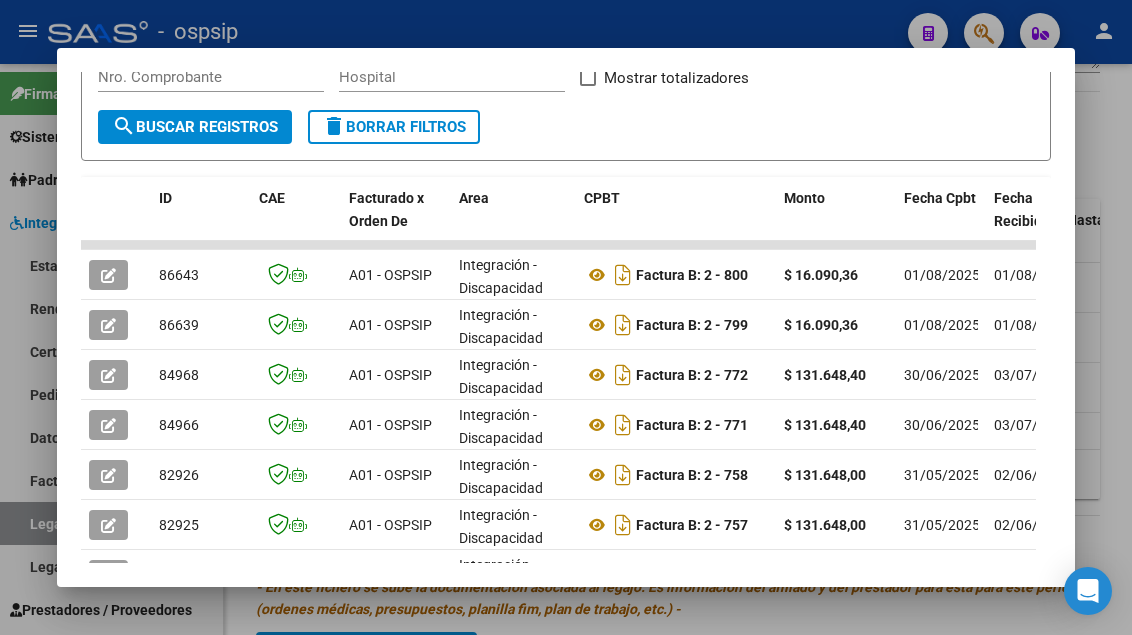 scroll, scrollTop: 411, scrollLeft: 0, axis: vertical 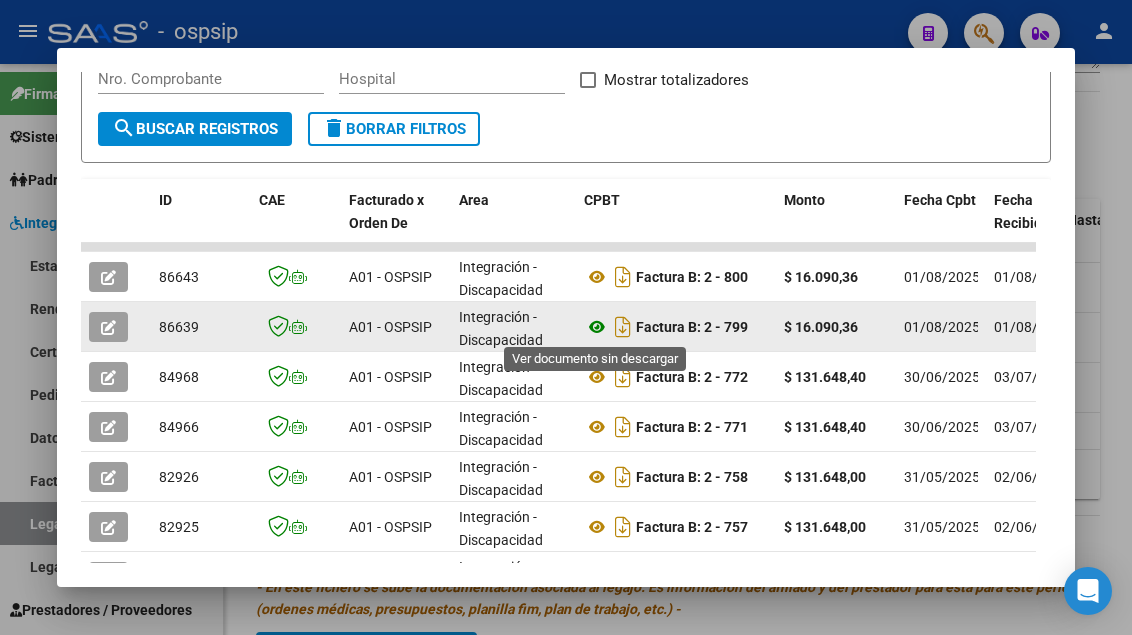 click 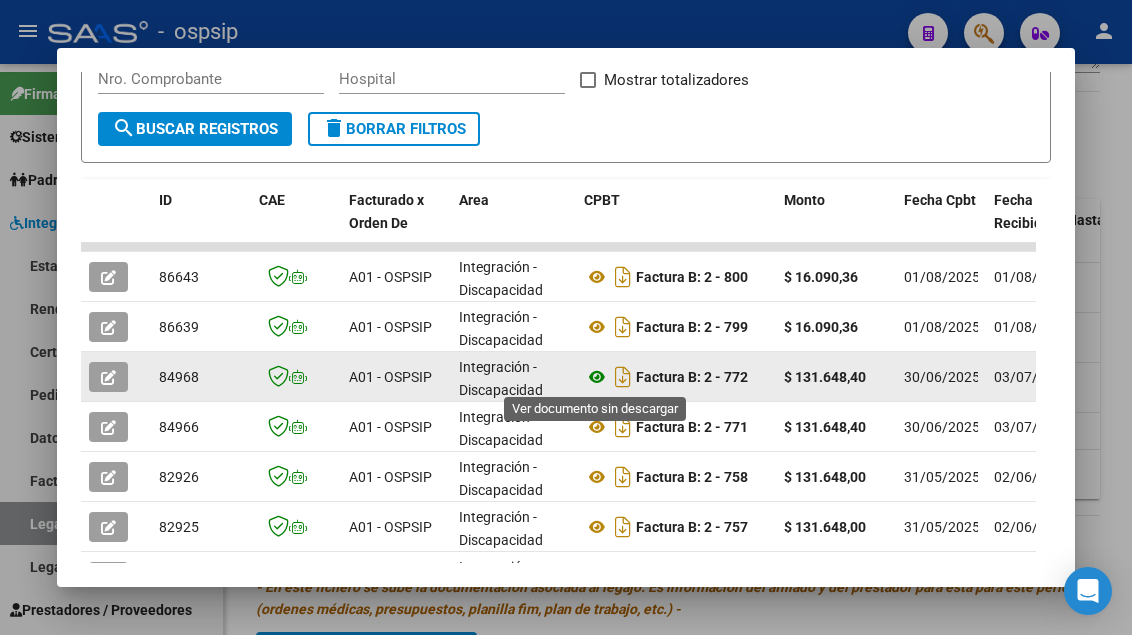 click 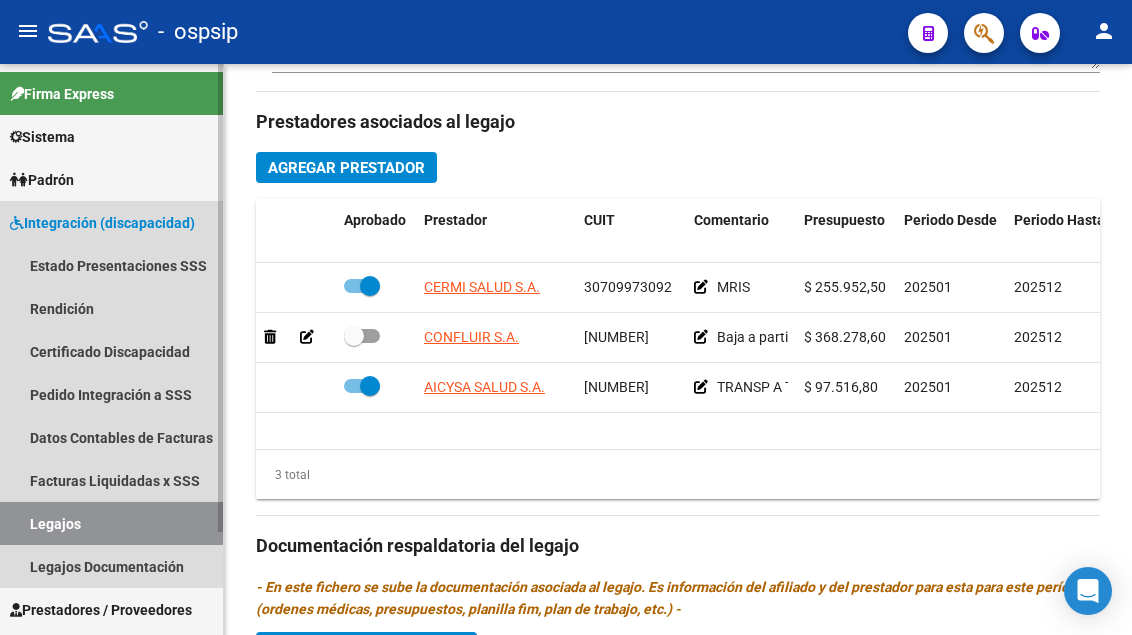 click on "Legajos" at bounding box center [111, 523] 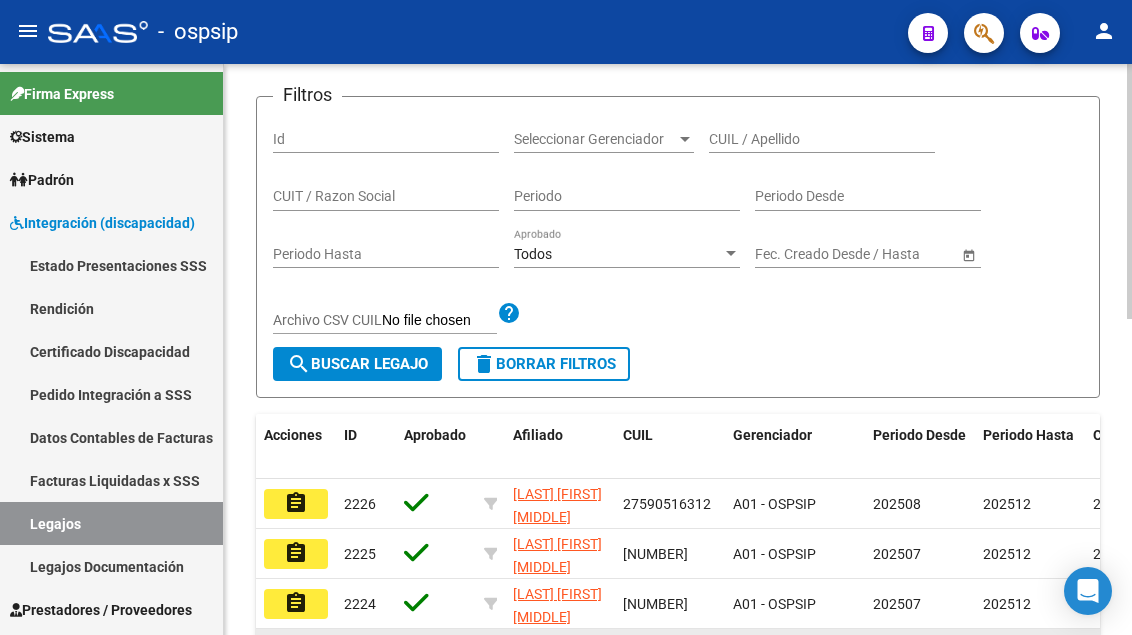 scroll, scrollTop: 108, scrollLeft: 0, axis: vertical 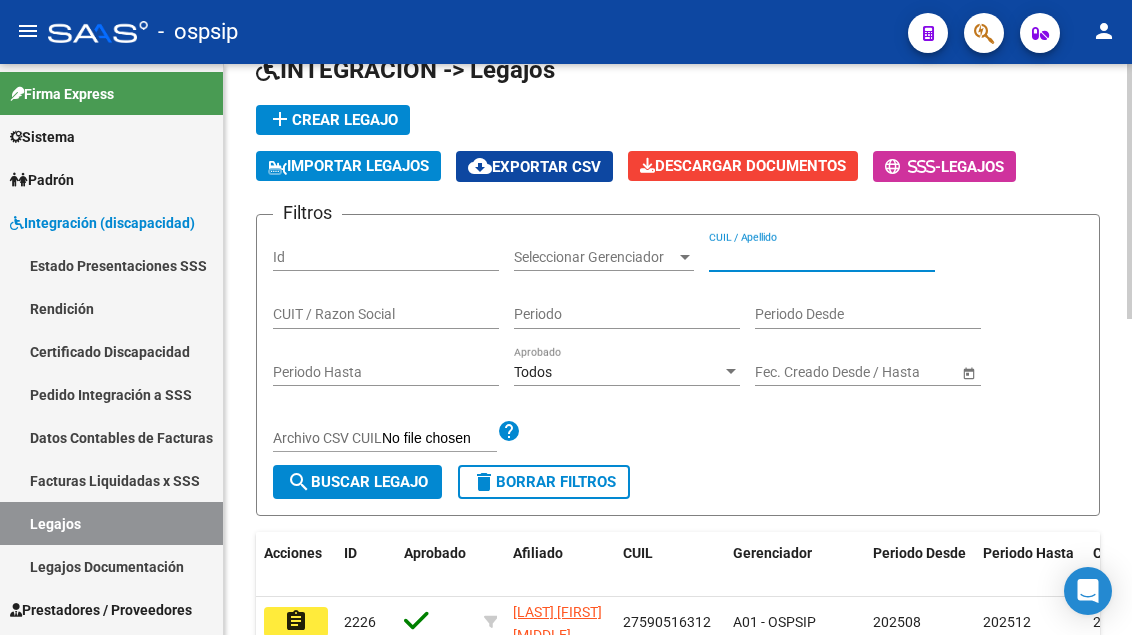 click on "CUIL / Apellido" at bounding box center [822, 257] 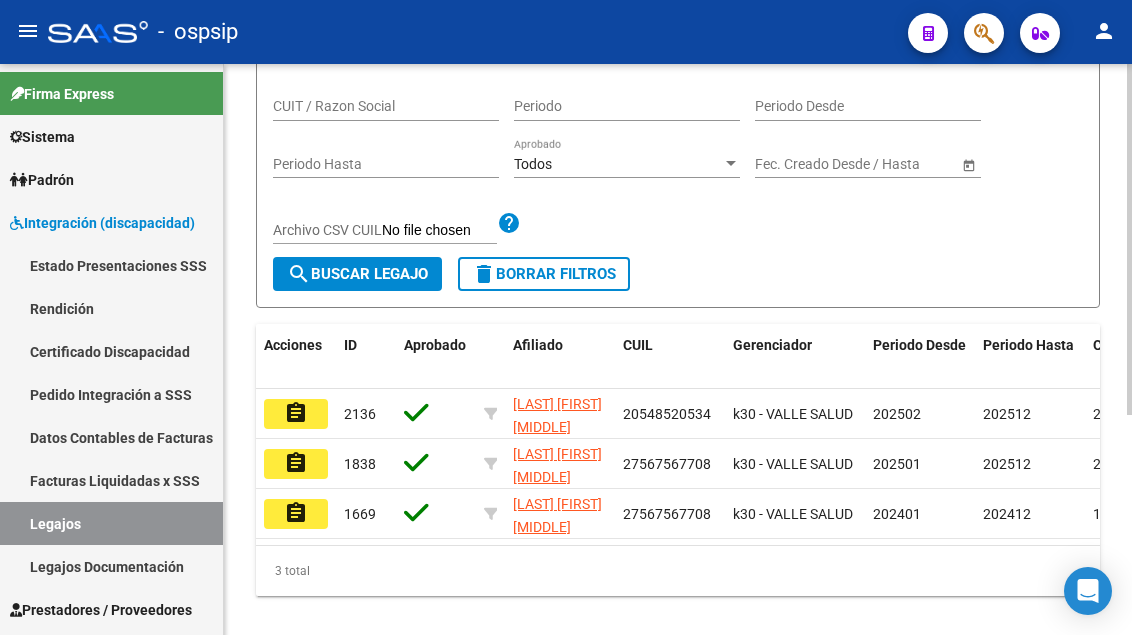 scroll, scrollTop: 358, scrollLeft: 0, axis: vertical 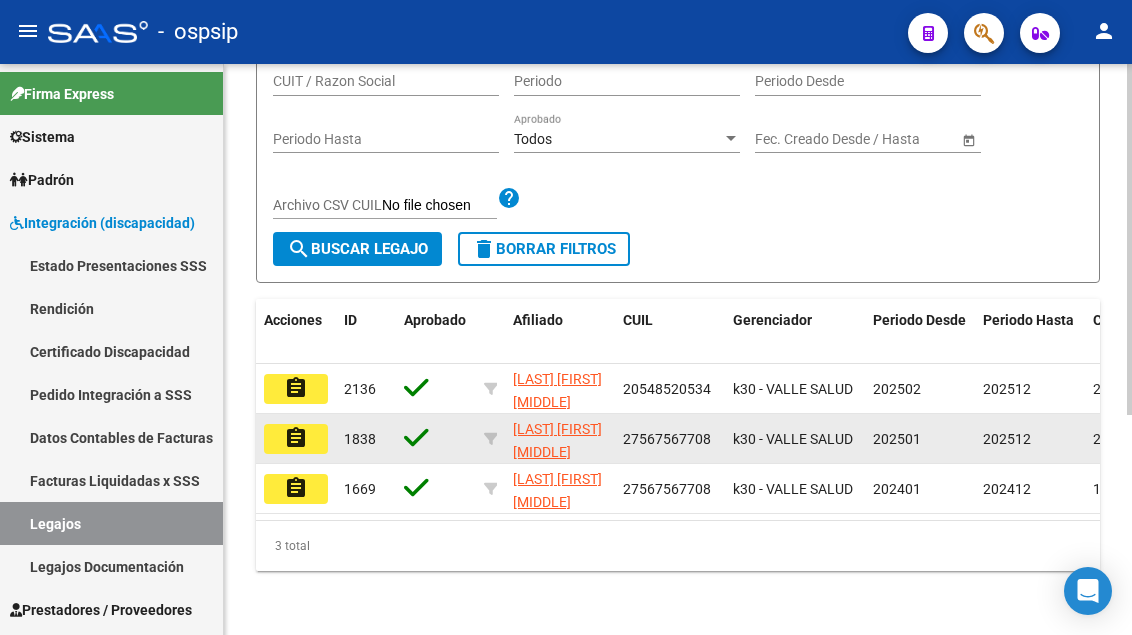 type on "seijido" 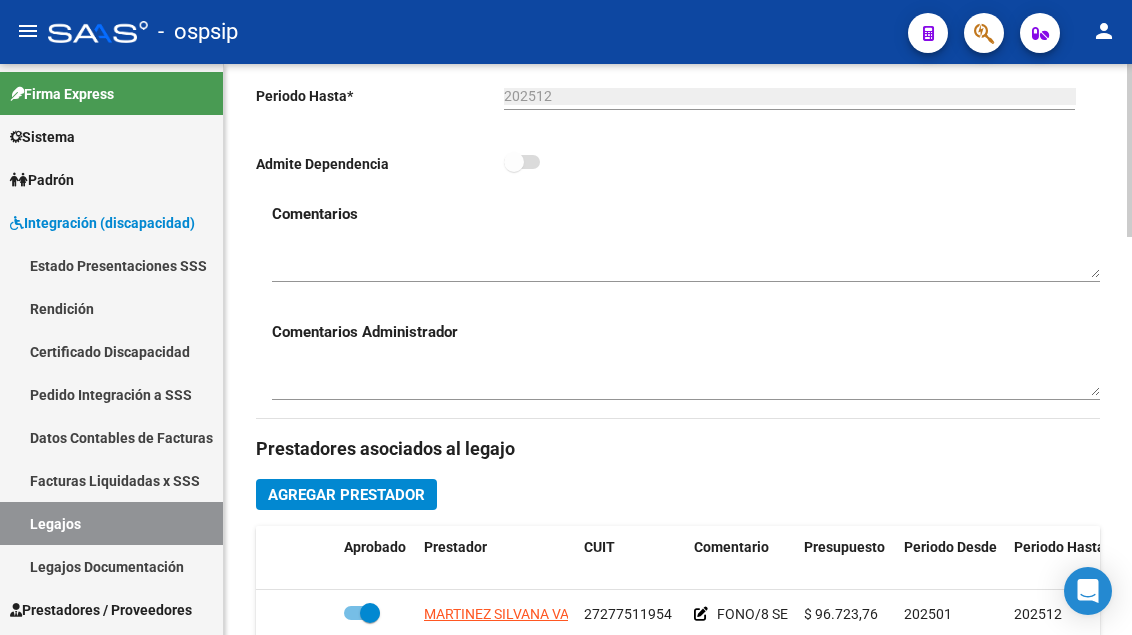 scroll, scrollTop: 1000, scrollLeft: 0, axis: vertical 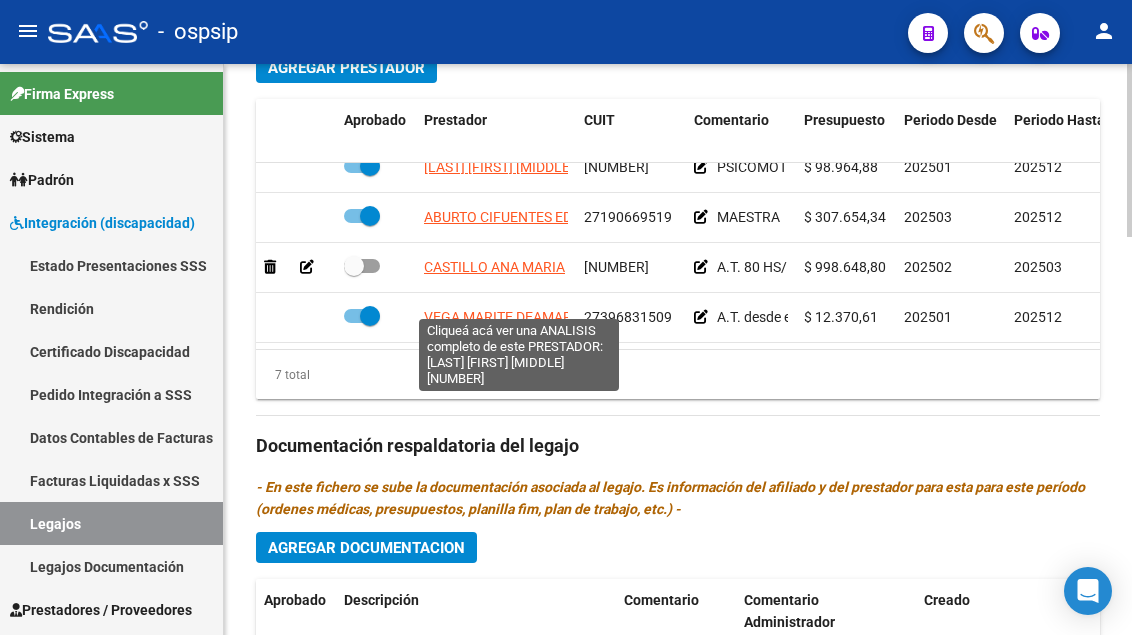 click on "VEGA MARITE DEAMAR ELISA" 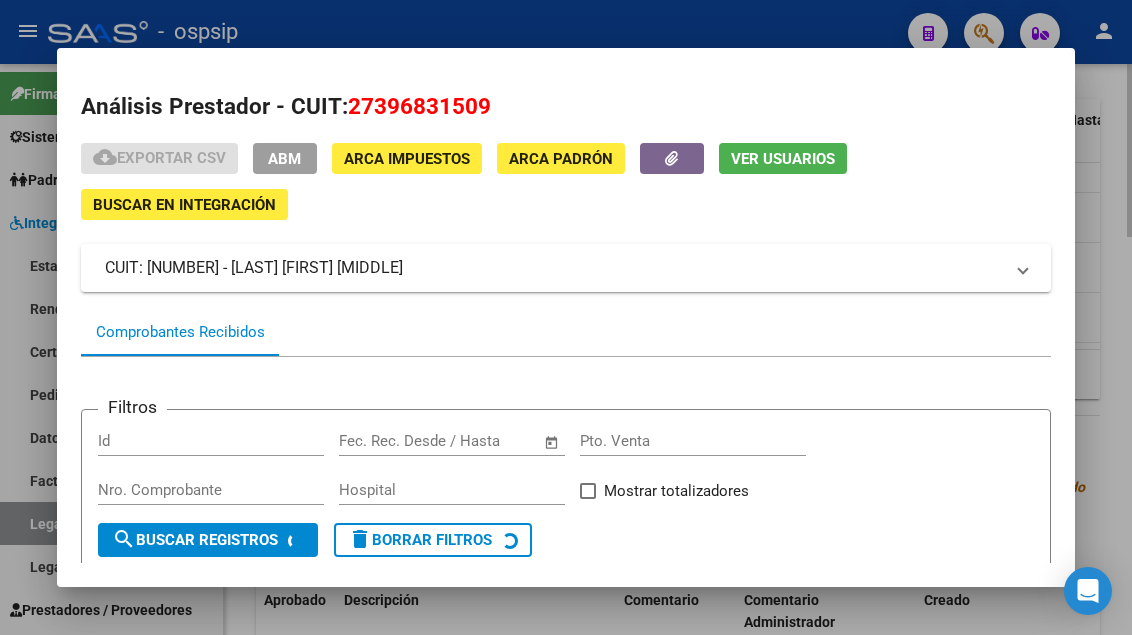 scroll, scrollTop: 185, scrollLeft: 0, axis: vertical 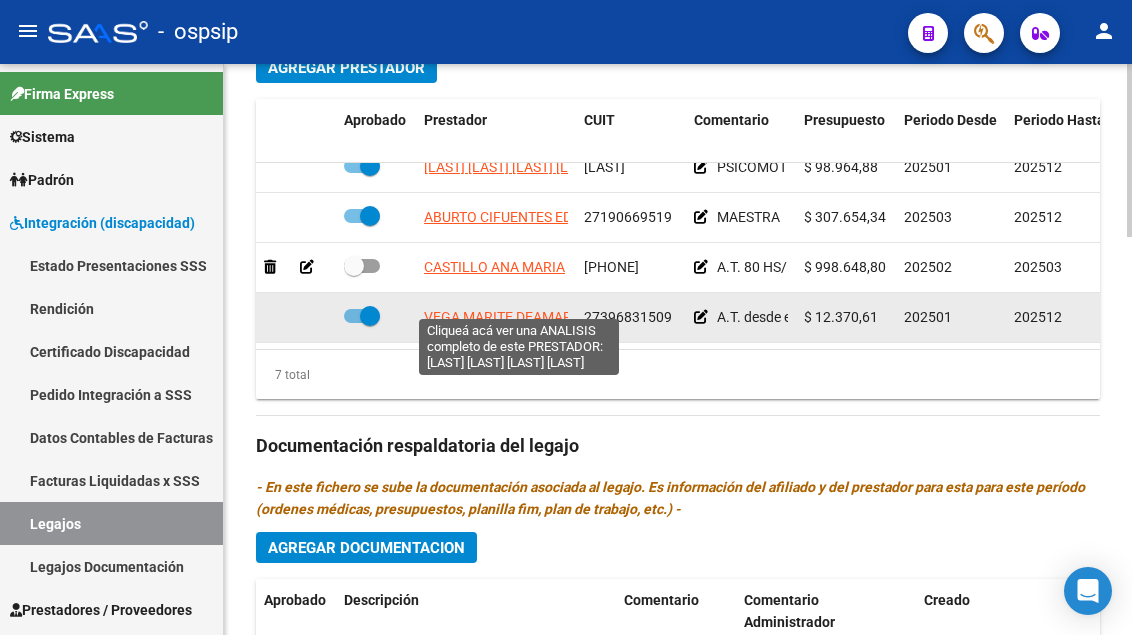 click on "VEGA MARITE DEAMAR ELISA" 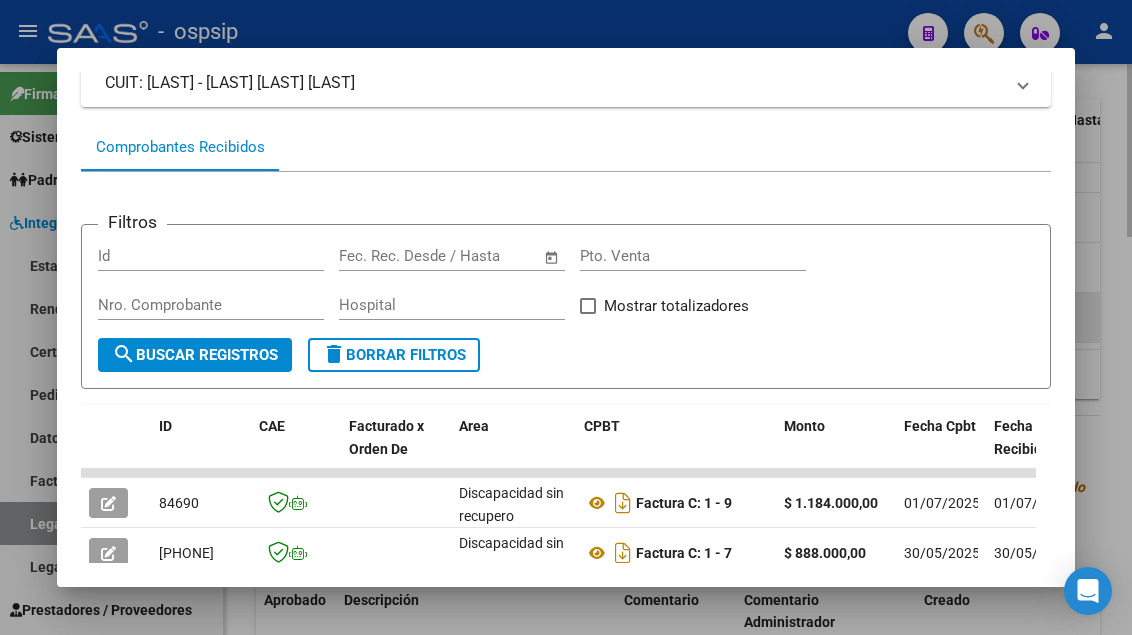 scroll, scrollTop: 285, scrollLeft: 0, axis: vertical 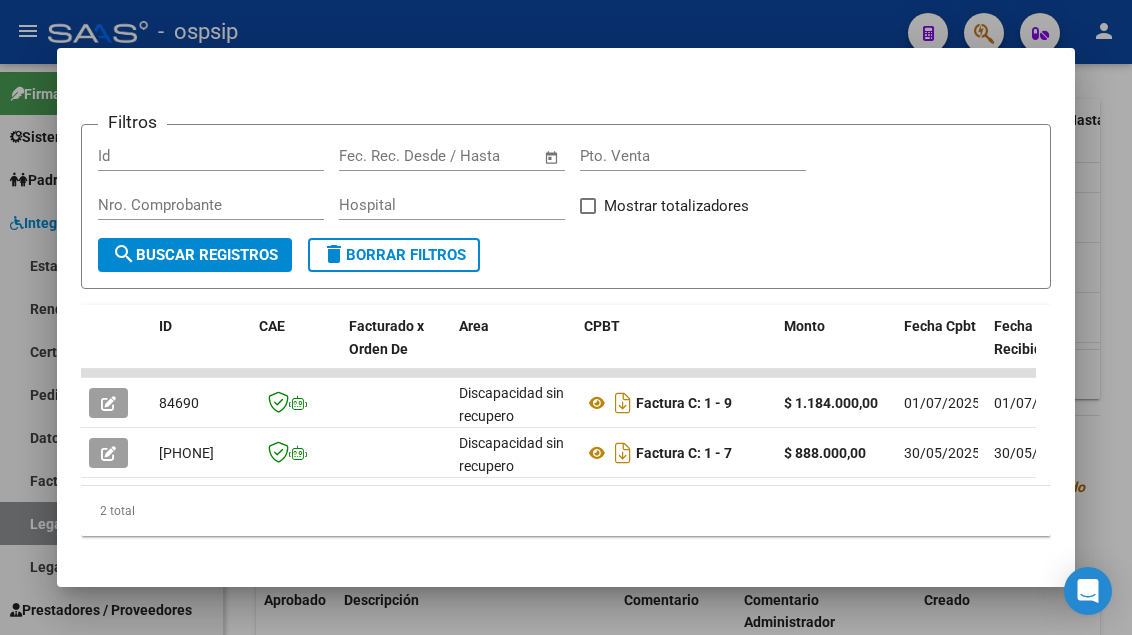 click at bounding box center (566, 317) 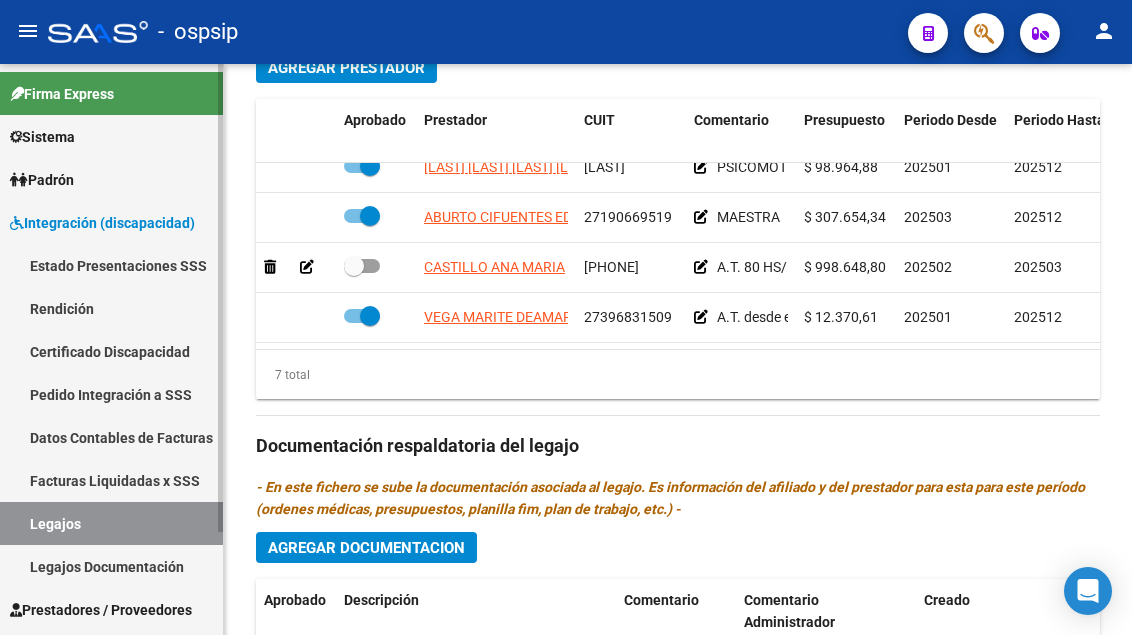 click on "Legajos" at bounding box center [111, 523] 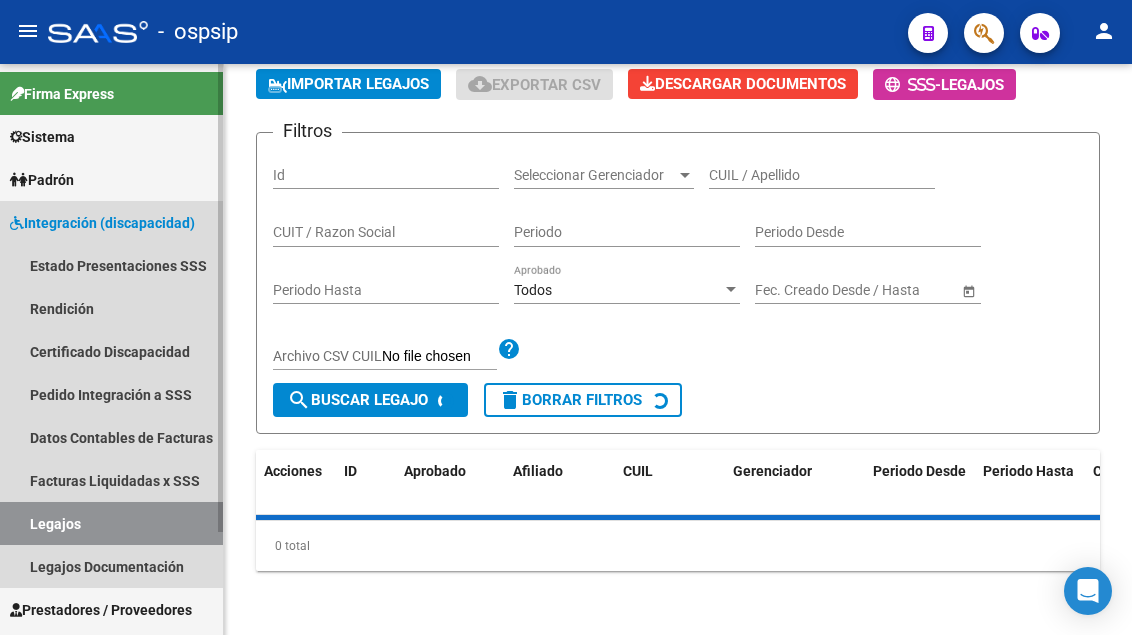 click on "Legajos" at bounding box center (111, 523) 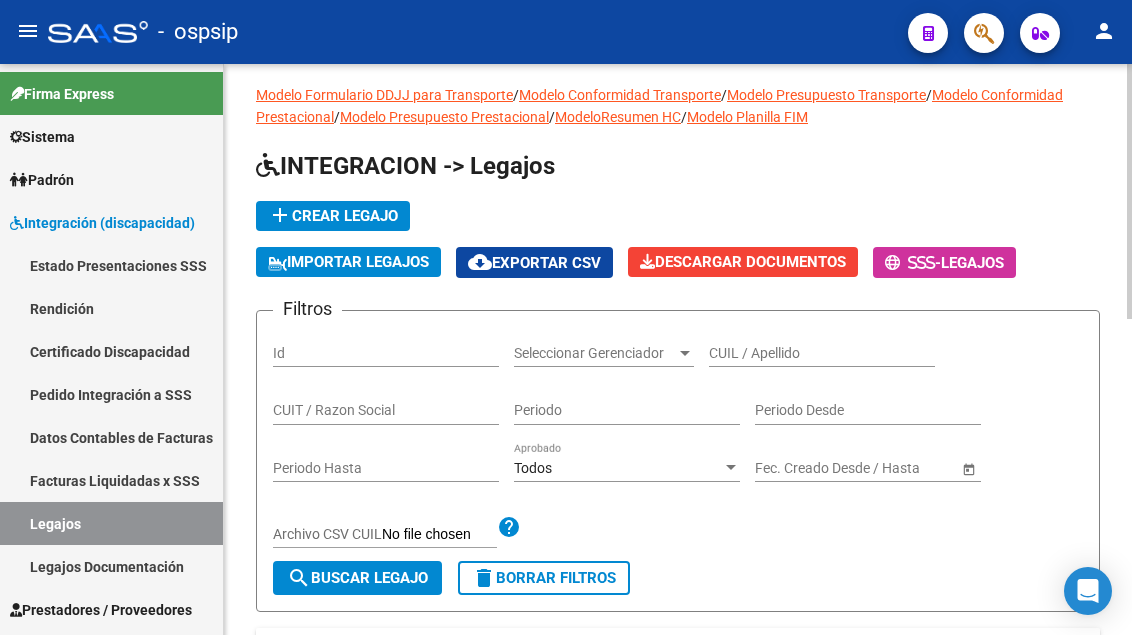 scroll, scrollTop: 0, scrollLeft: 0, axis: both 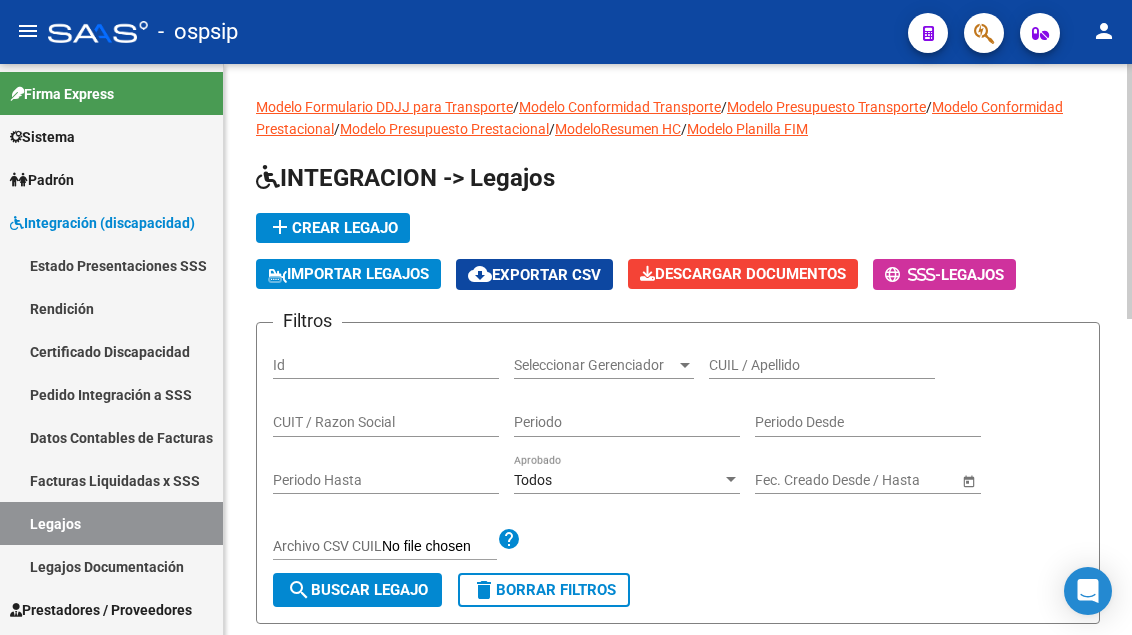 click on "CUIL / Apellido" at bounding box center (822, 365) 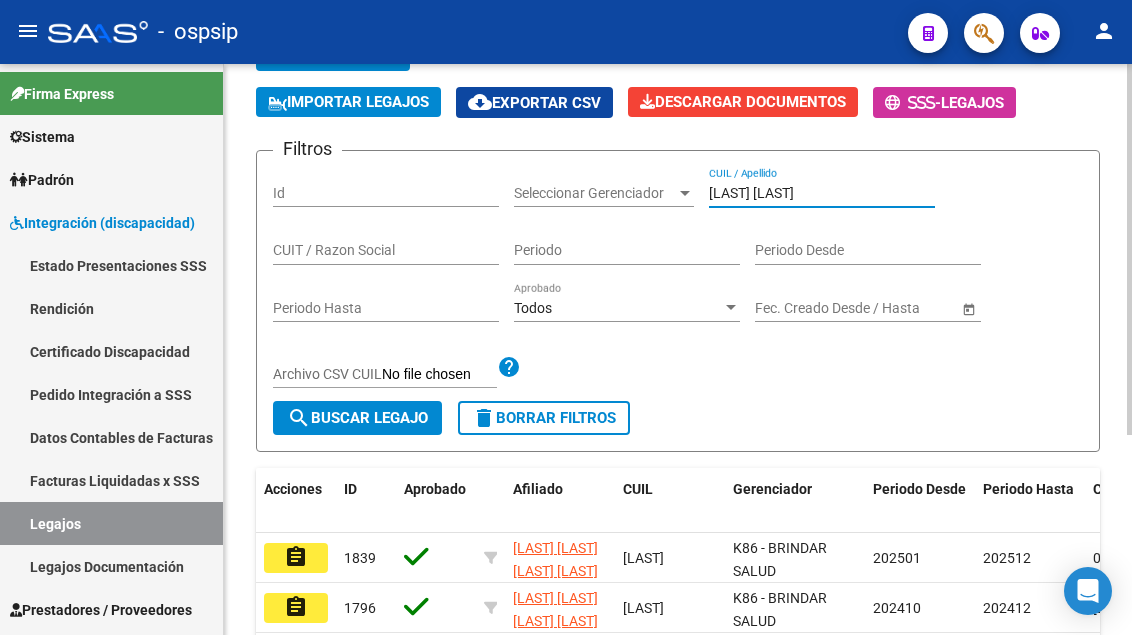 scroll, scrollTop: 300, scrollLeft: 0, axis: vertical 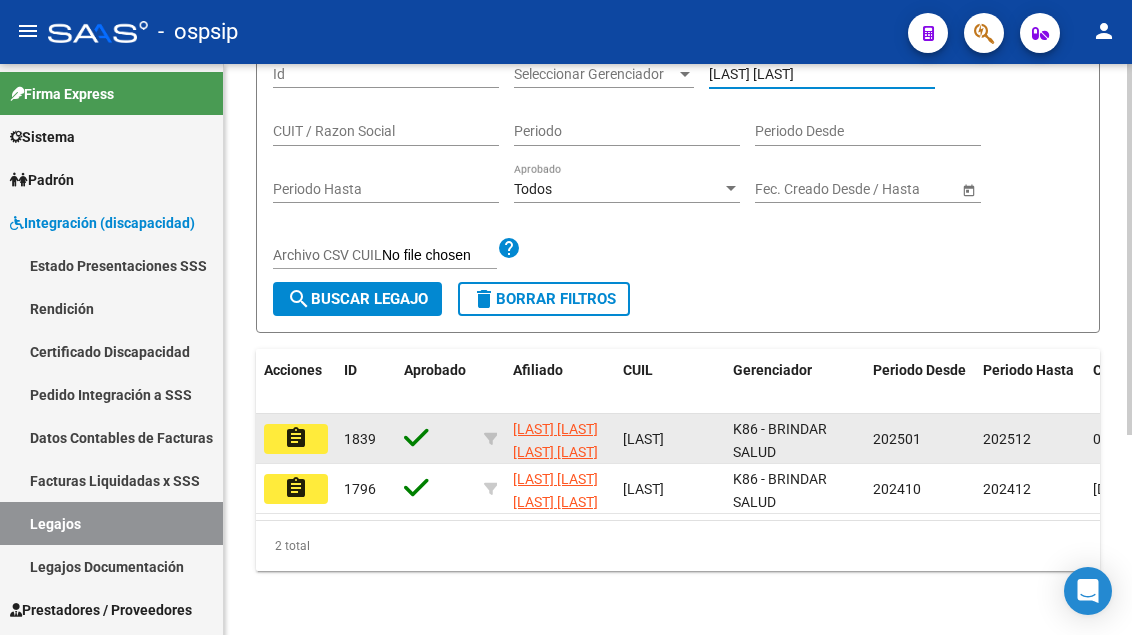 type on "fernandez isa" 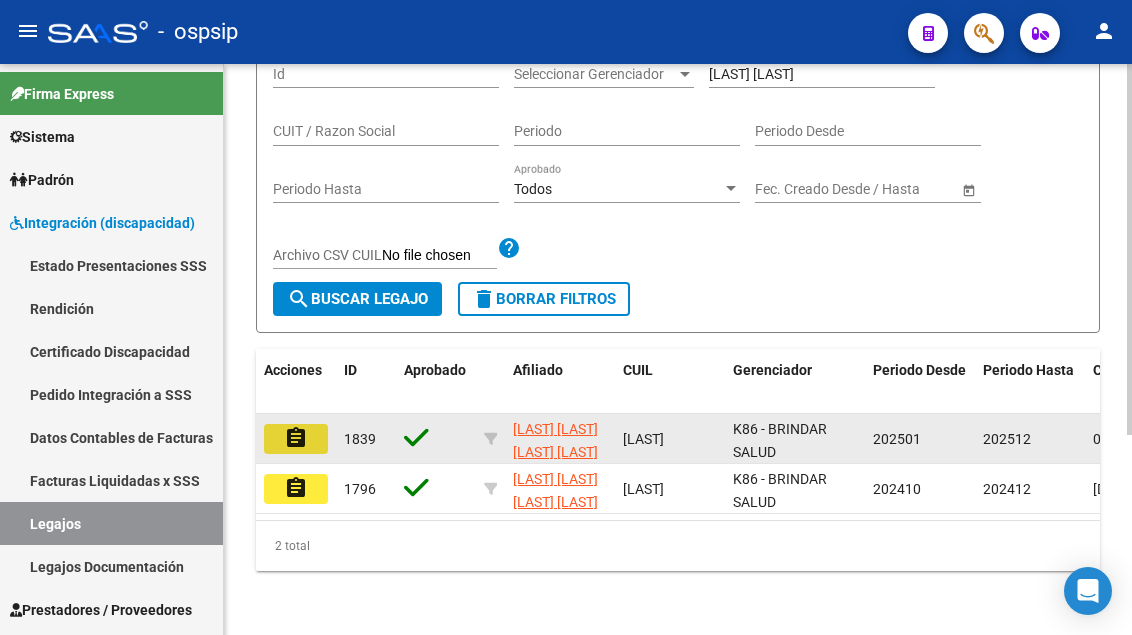 click on "assignment" 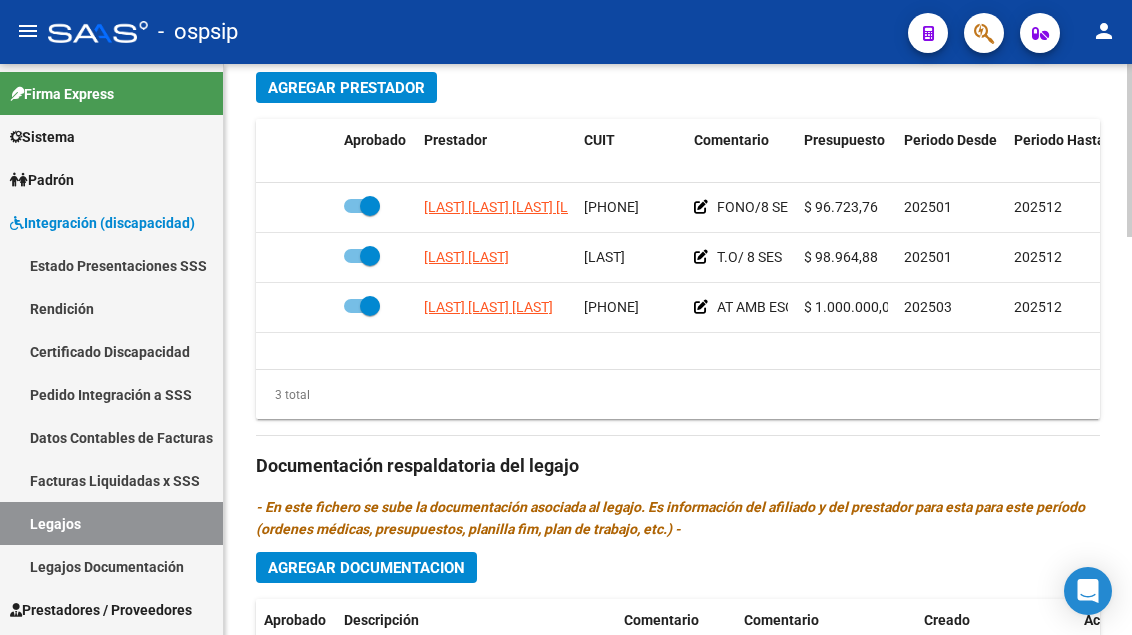 scroll, scrollTop: 1000, scrollLeft: 0, axis: vertical 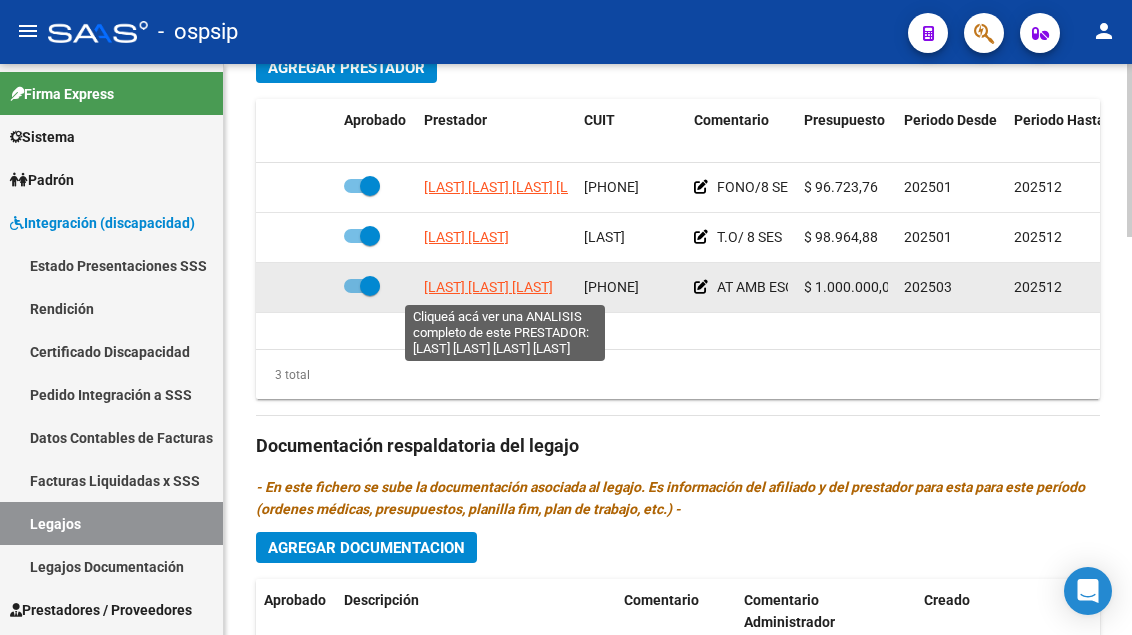 click on "LARSEN CAMILA ATENAS" 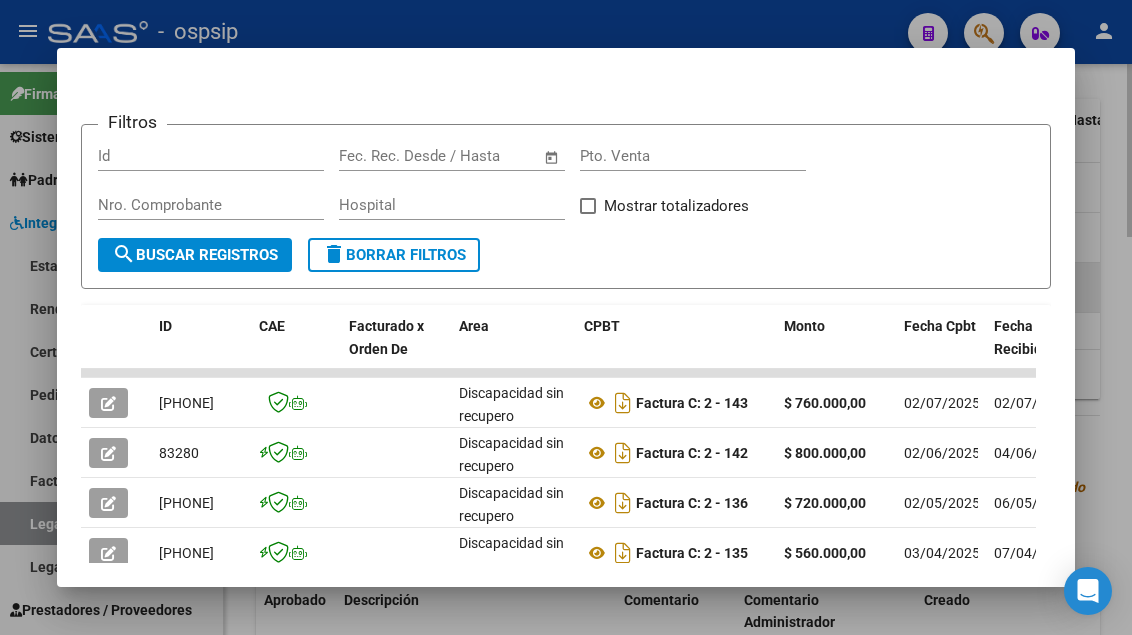 scroll, scrollTop: 411, scrollLeft: 0, axis: vertical 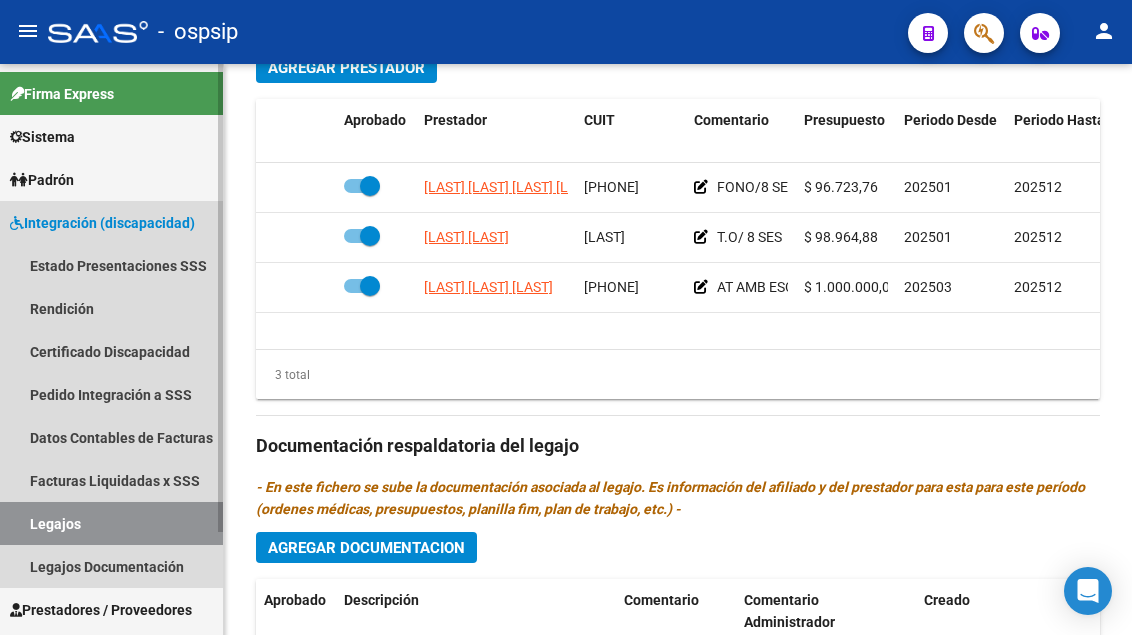 click on "Legajos" at bounding box center (111, 523) 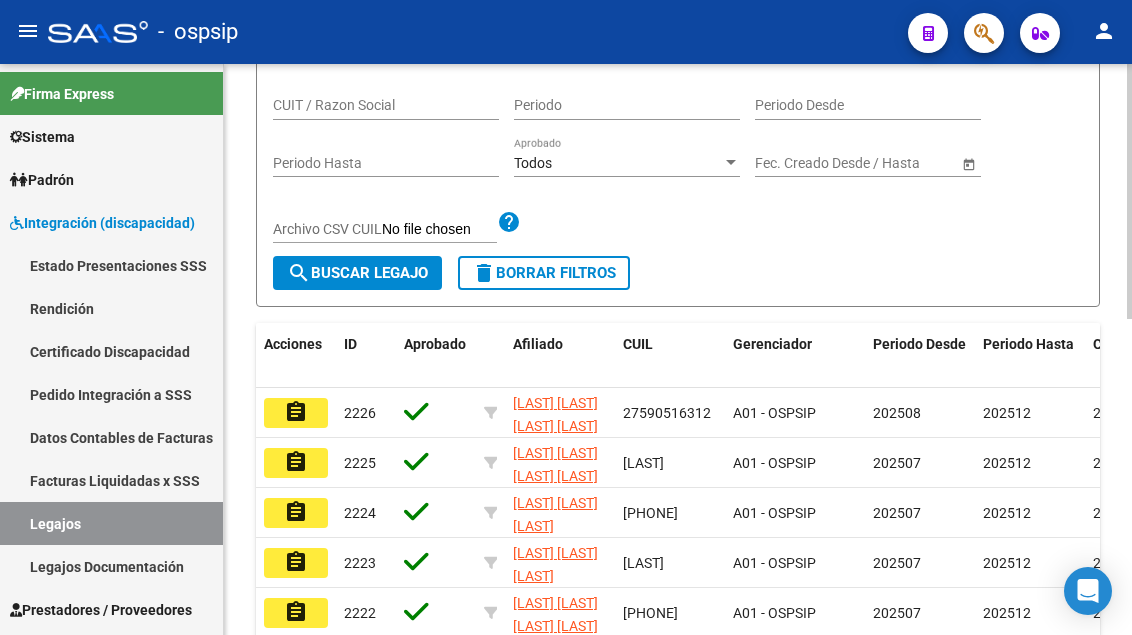 scroll, scrollTop: 208, scrollLeft: 0, axis: vertical 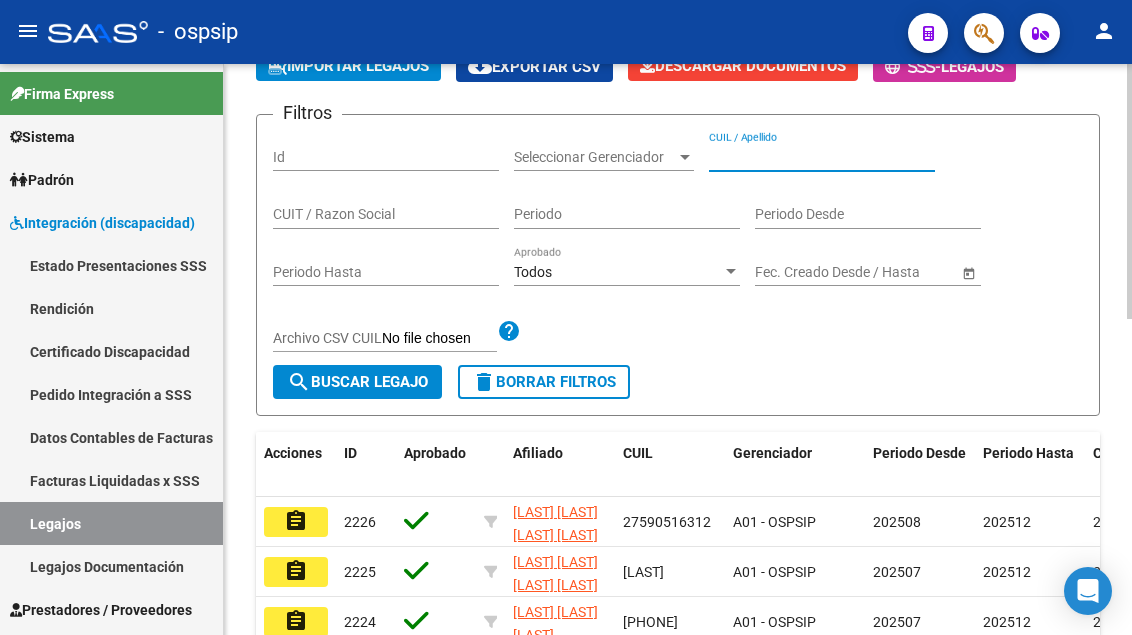 click on "CUIL / Apellido" at bounding box center [822, 157] 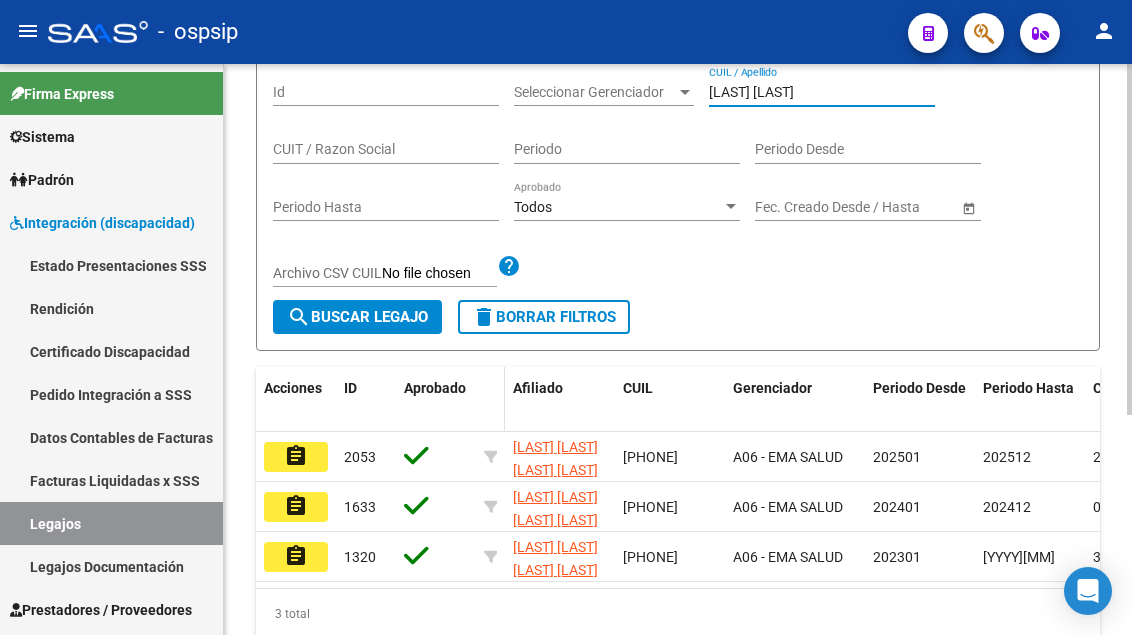 scroll, scrollTop: 308, scrollLeft: 0, axis: vertical 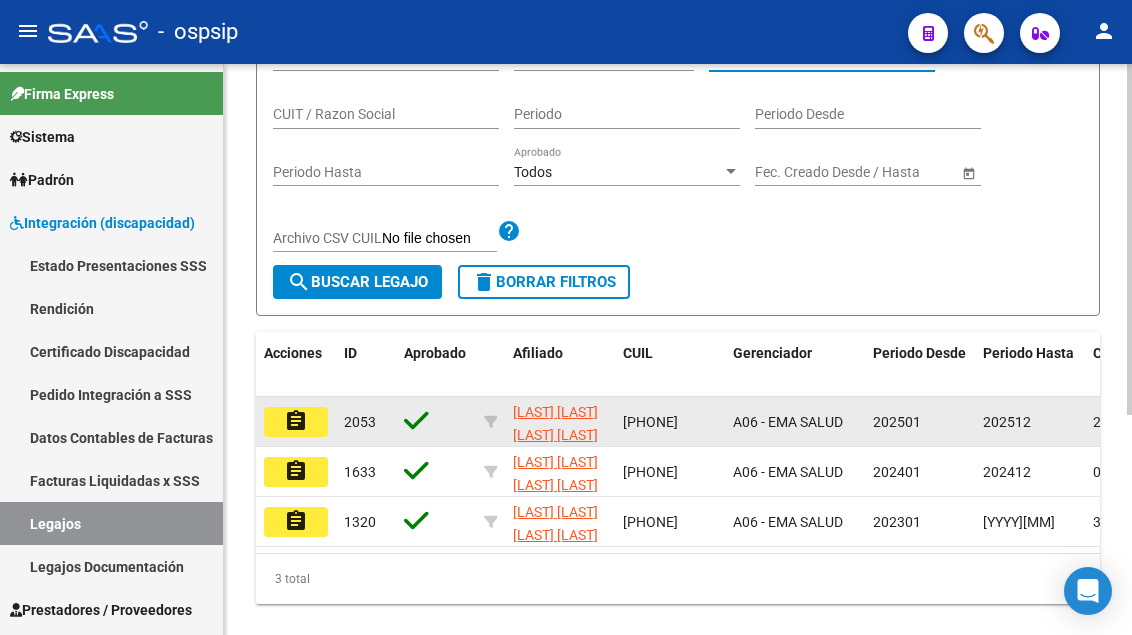 type on "lopez qu" 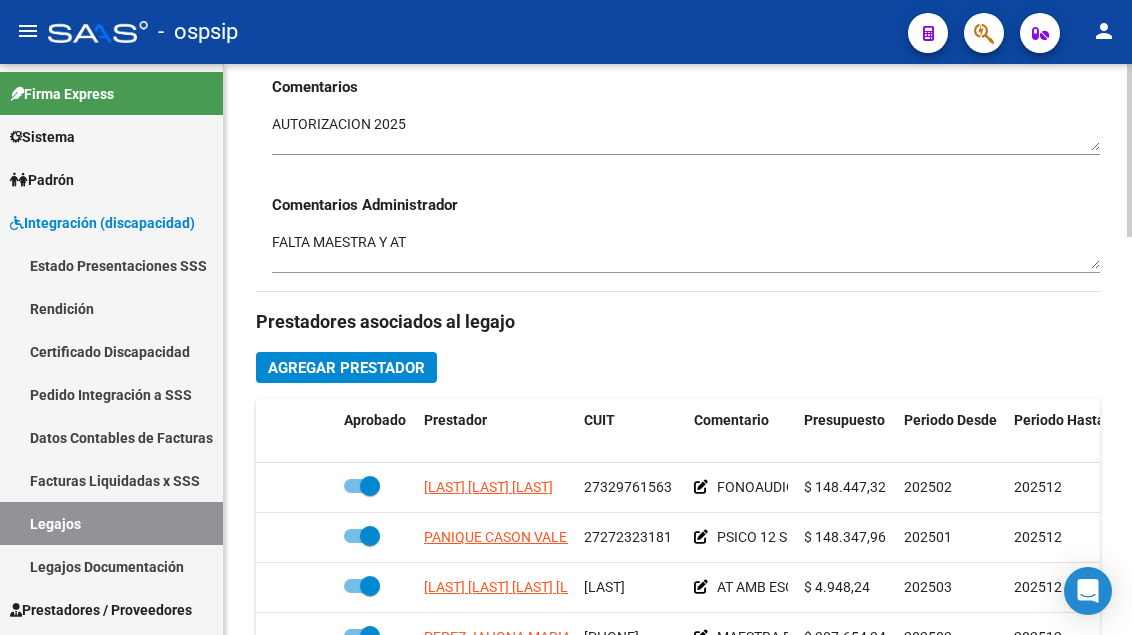 scroll, scrollTop: 800, scrollLeft: 0, axis: vertical 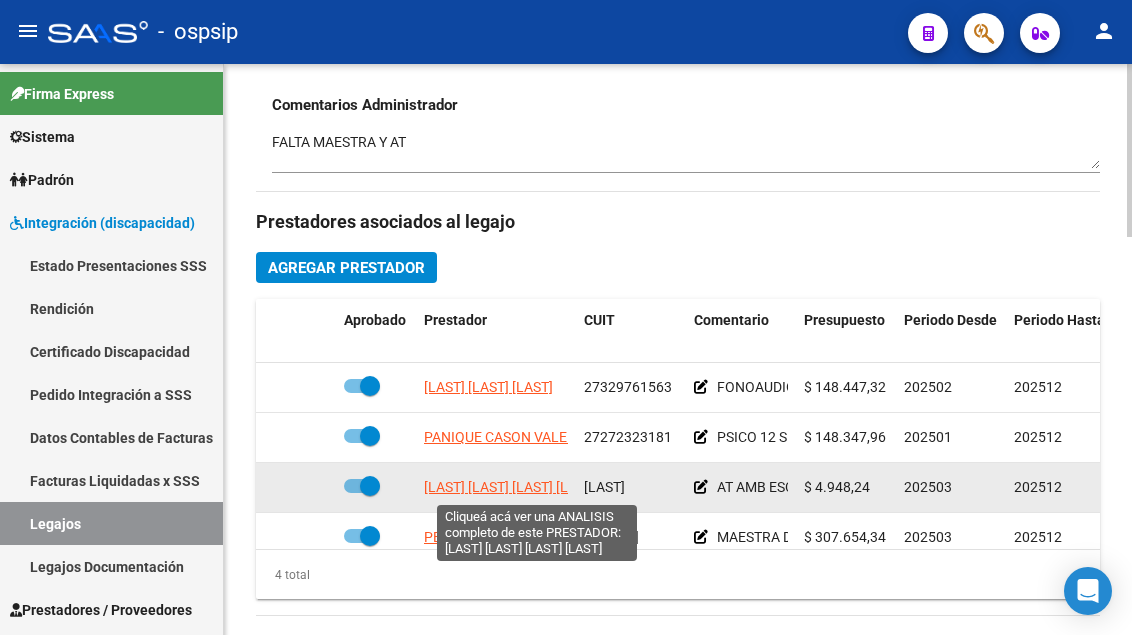 click on "GALLO PEREZ MICAELA MERCEDES" 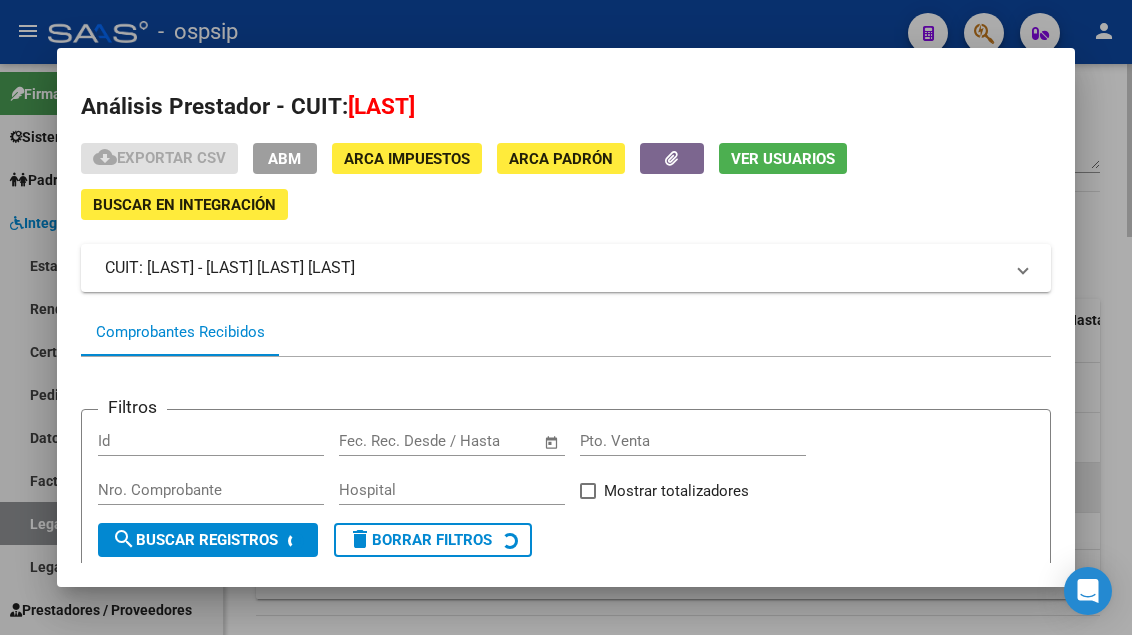 scroll, scrollTop: 185, scrollLeft: 0, axis: vertical 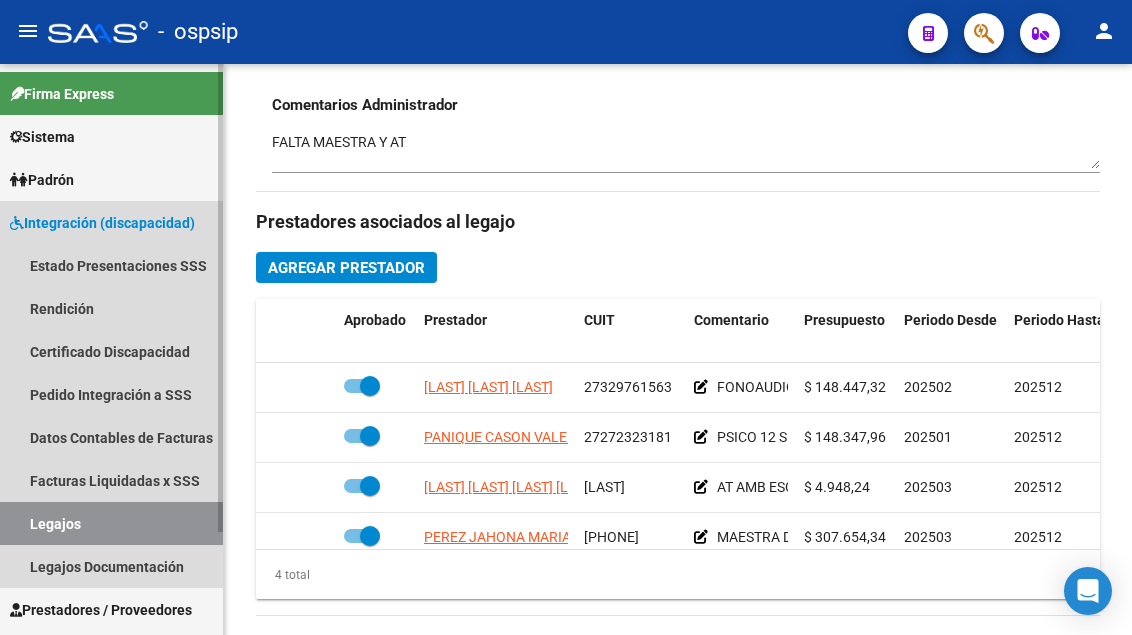 click on "Legajos" at bounding box center [111, 523] 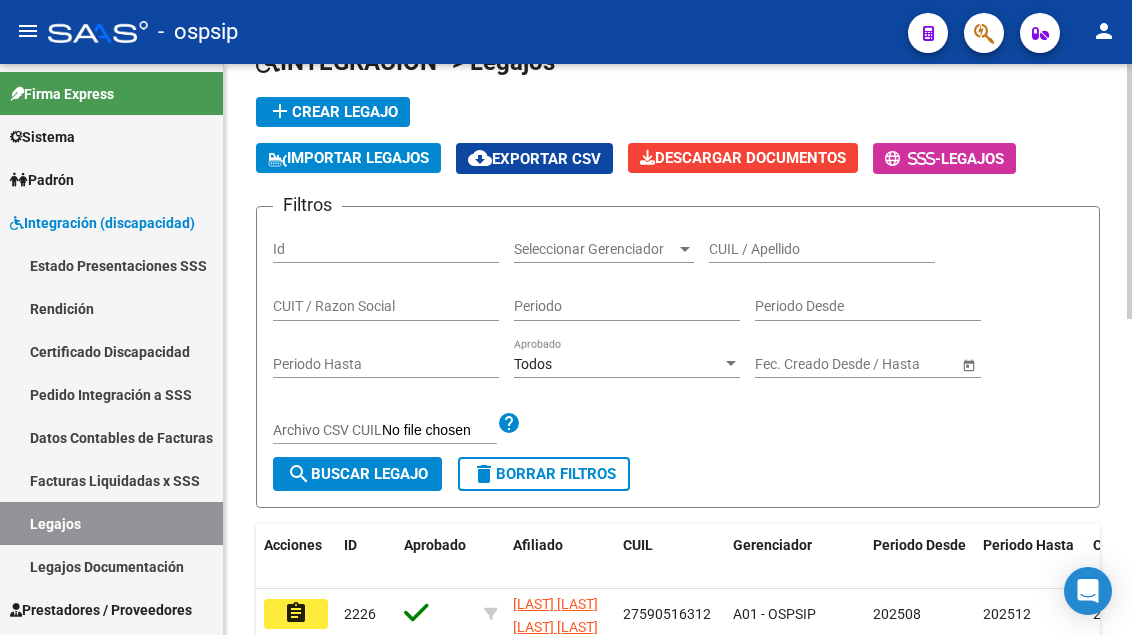 scroll, scrollTop: 108, scrollLeft: 0, axis: vertical 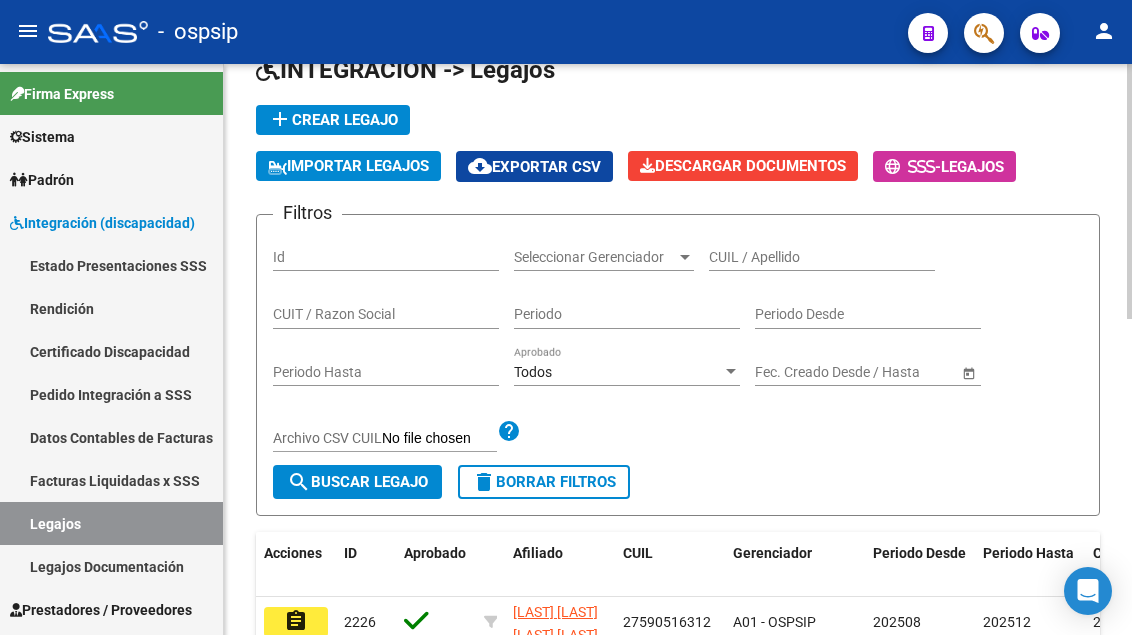 click on "CUIL / Apellido" at bounding box center (822, 257) 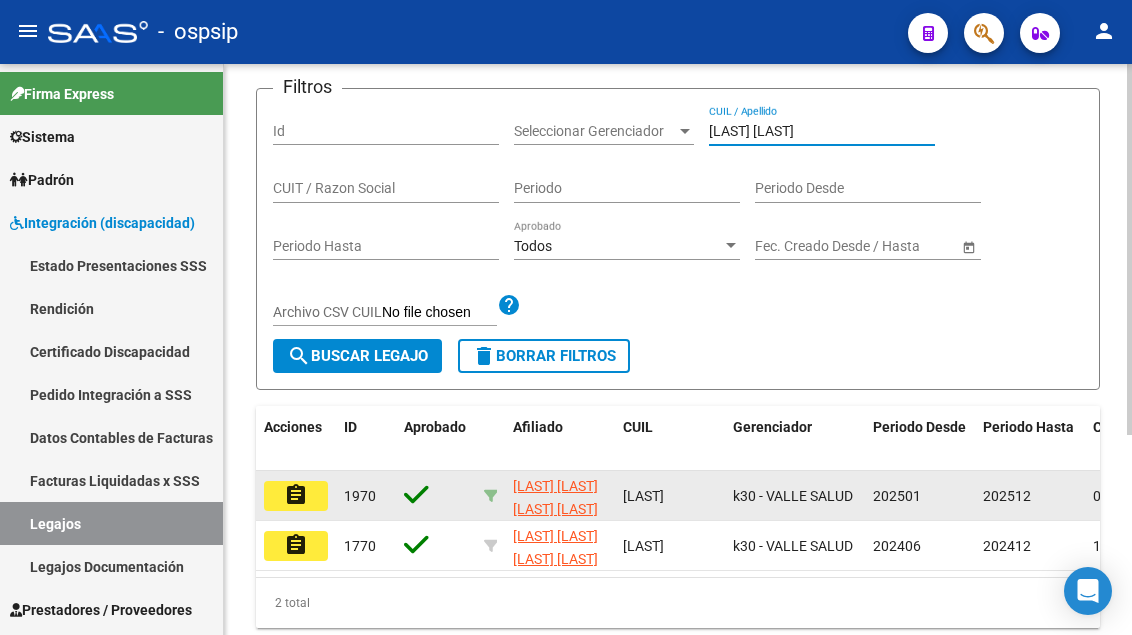 scroll, scrollTop: 308, scrollLeft: 0, axis: vertical 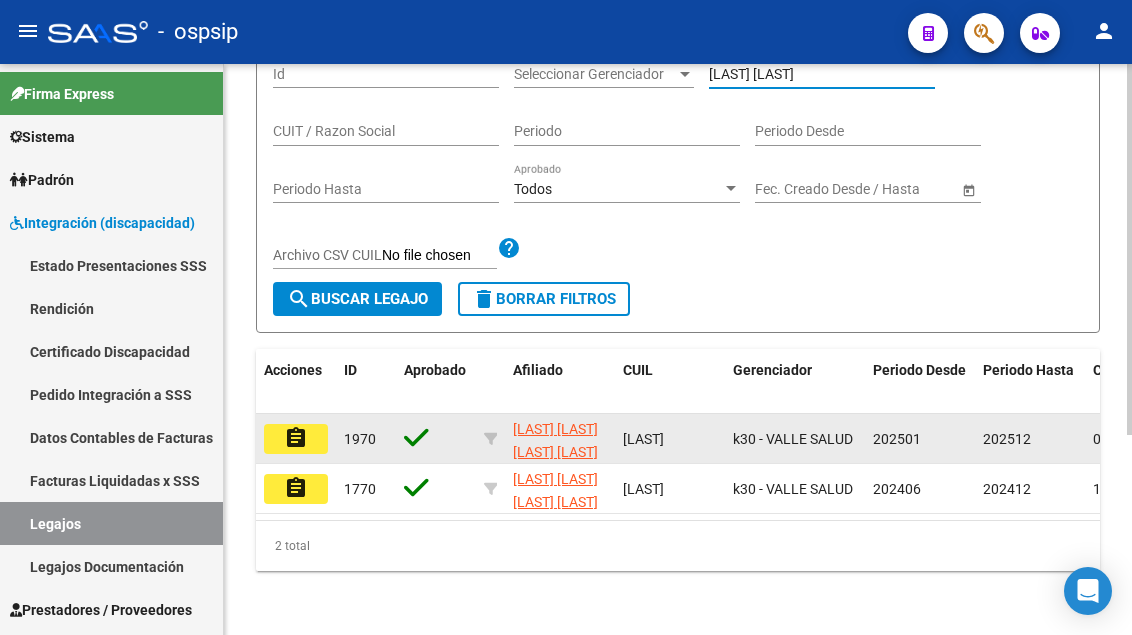 type on "torres b" 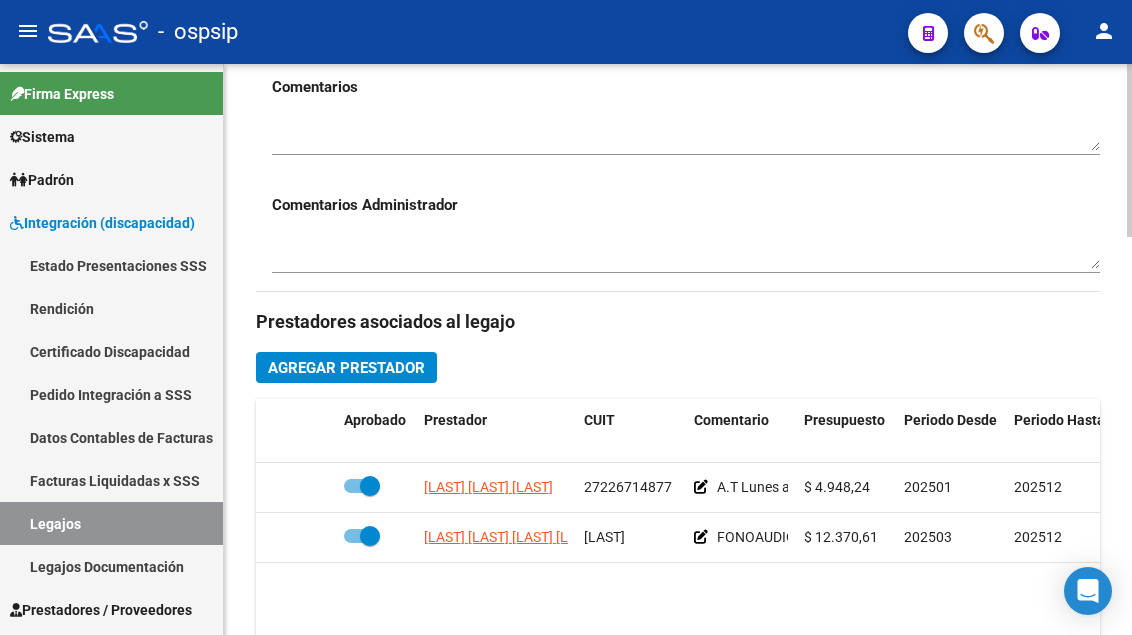 scroll, scrollTop: 800, scrollLeft: 0, axis: vertical 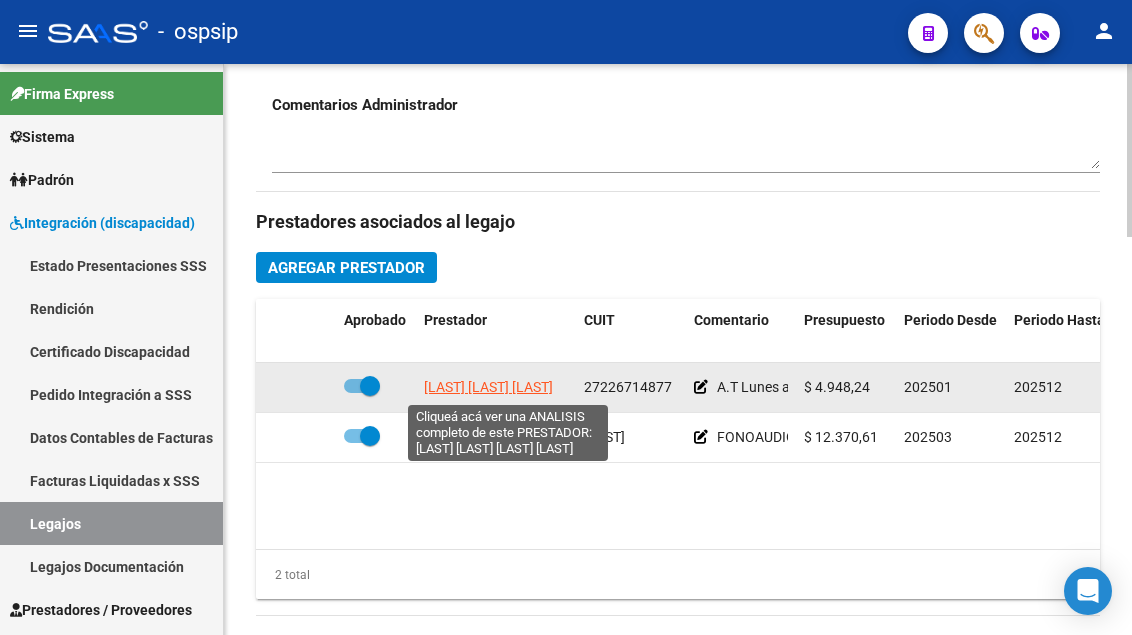 click on "[LAST] [LAST] [FIRST] [FIRST]" 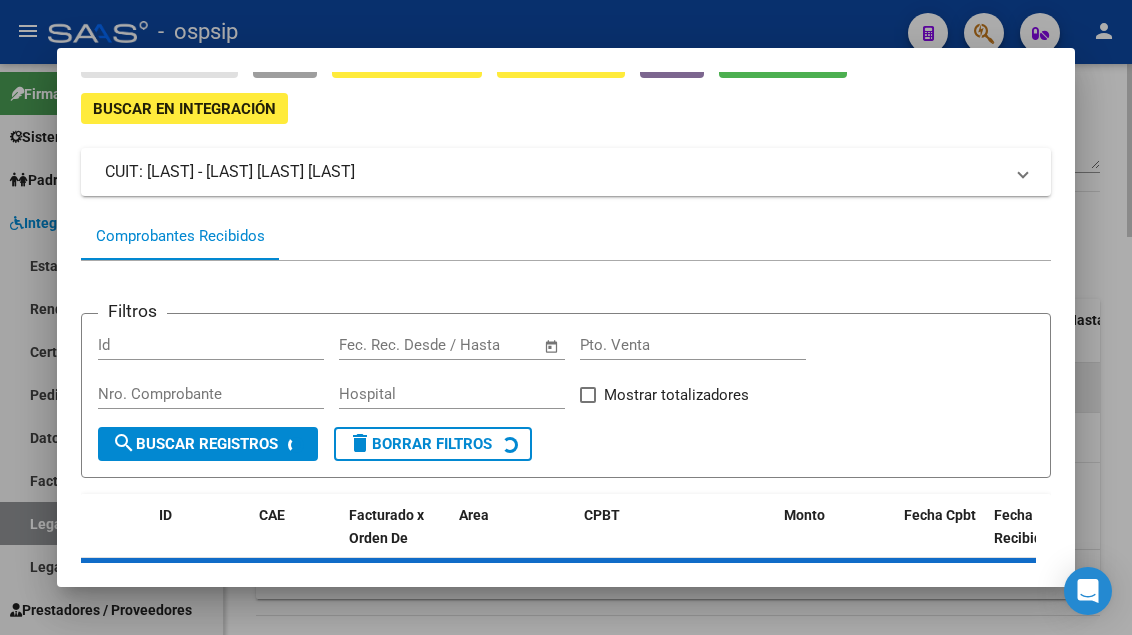 scroll, scrollTop: 185, scrollLeft: 0, axis: vertical 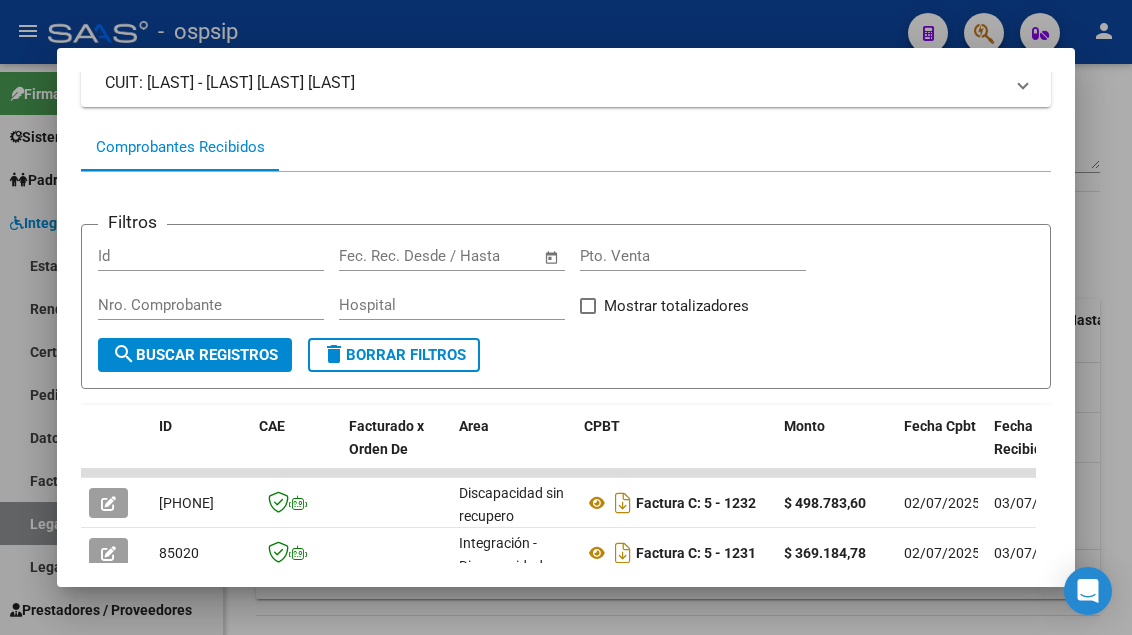 click at bounding box center [566, 317] 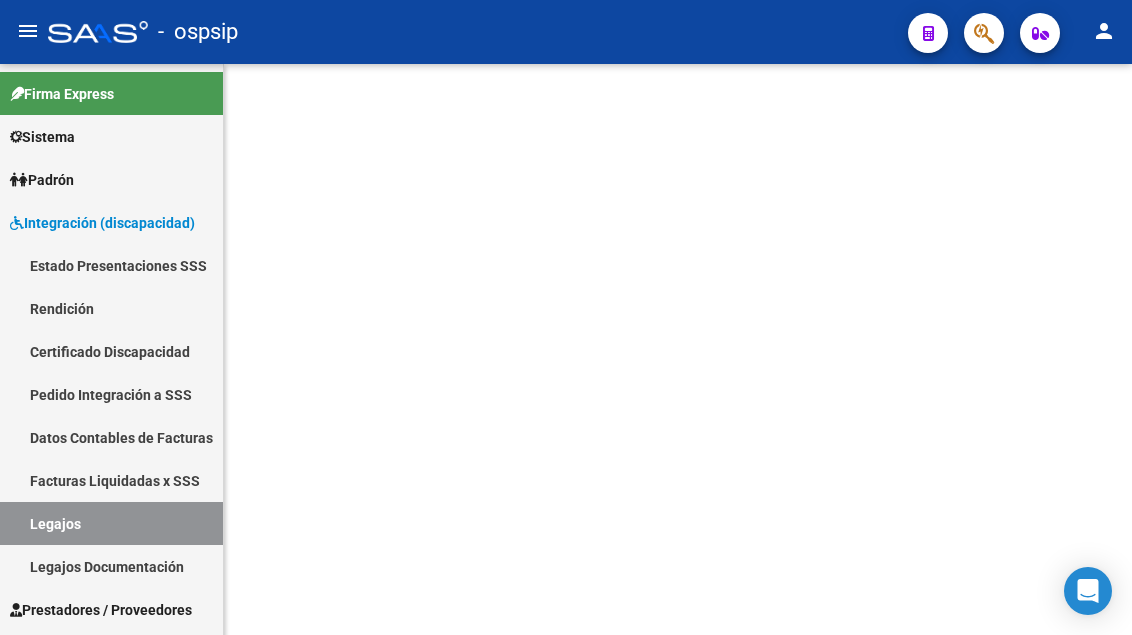 scroll, scrollTop: 0, scrollLeft: 0, axis: both 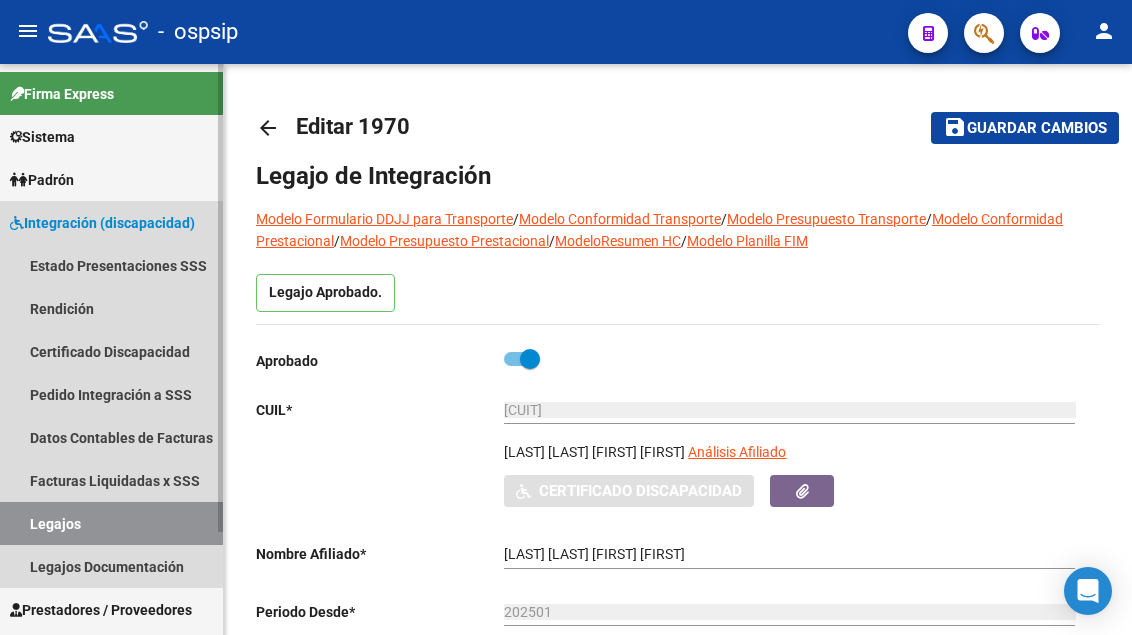 click on "Legajos" at bounding box center [111, 523] 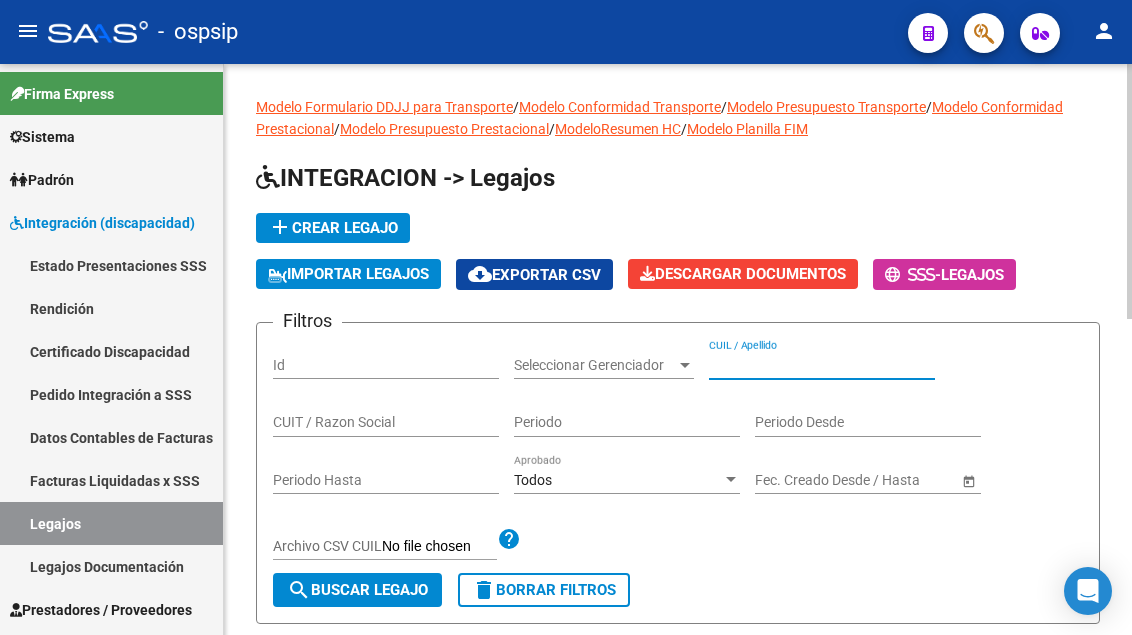 click on "CUIL / Apellido" at bounding box center (822, 365) 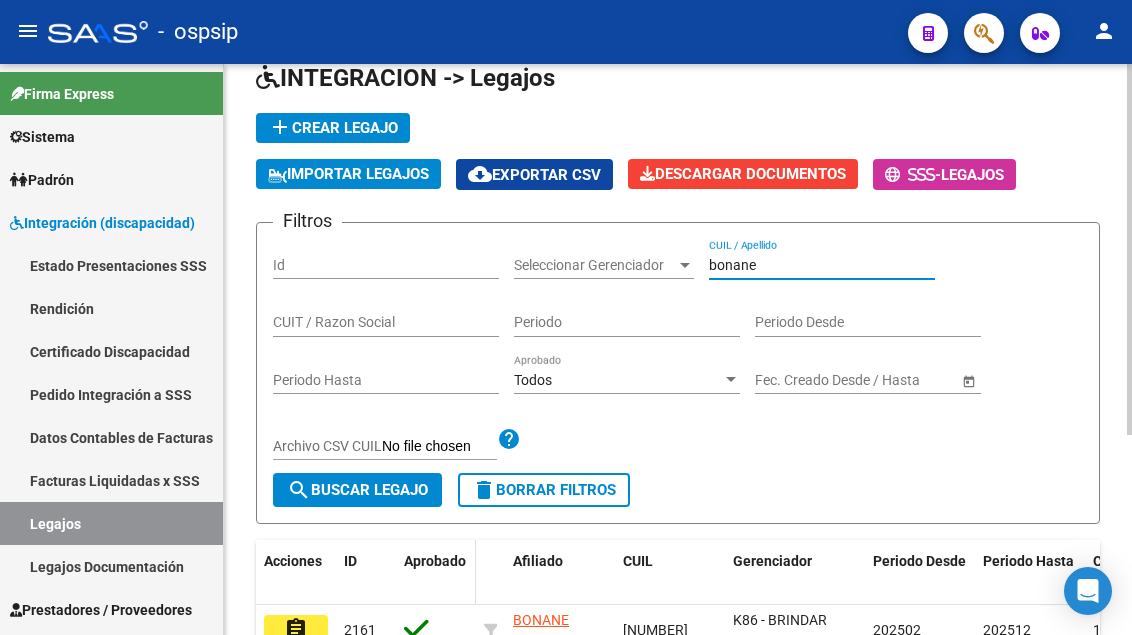 scroll, scrollTop: 200, scrollLeft: 0, axis: vertical 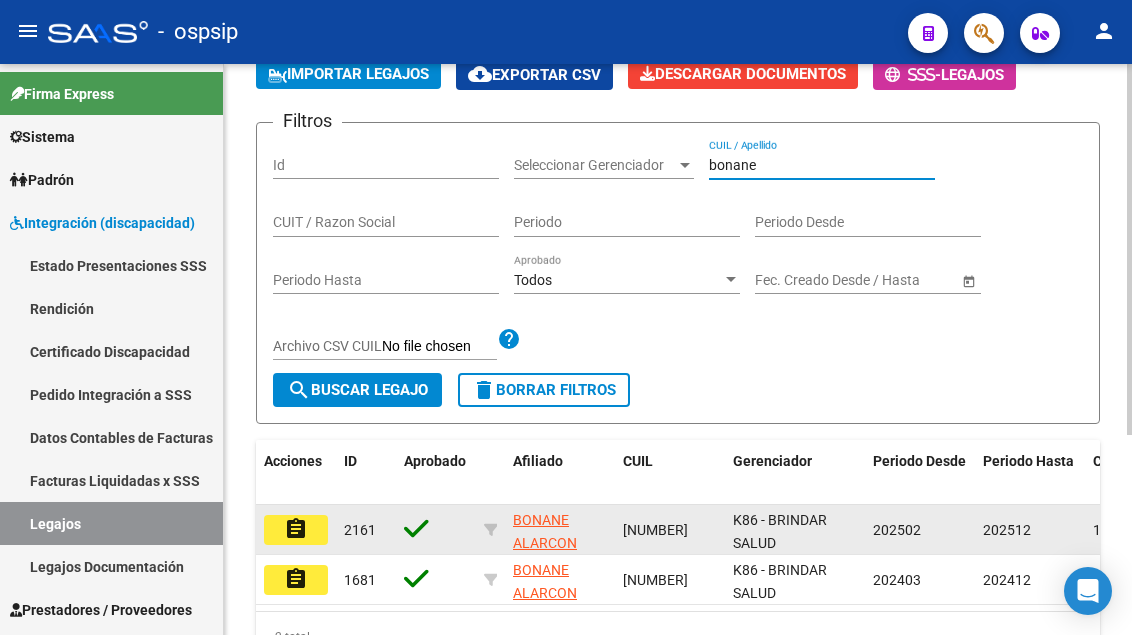 type on "bonane" 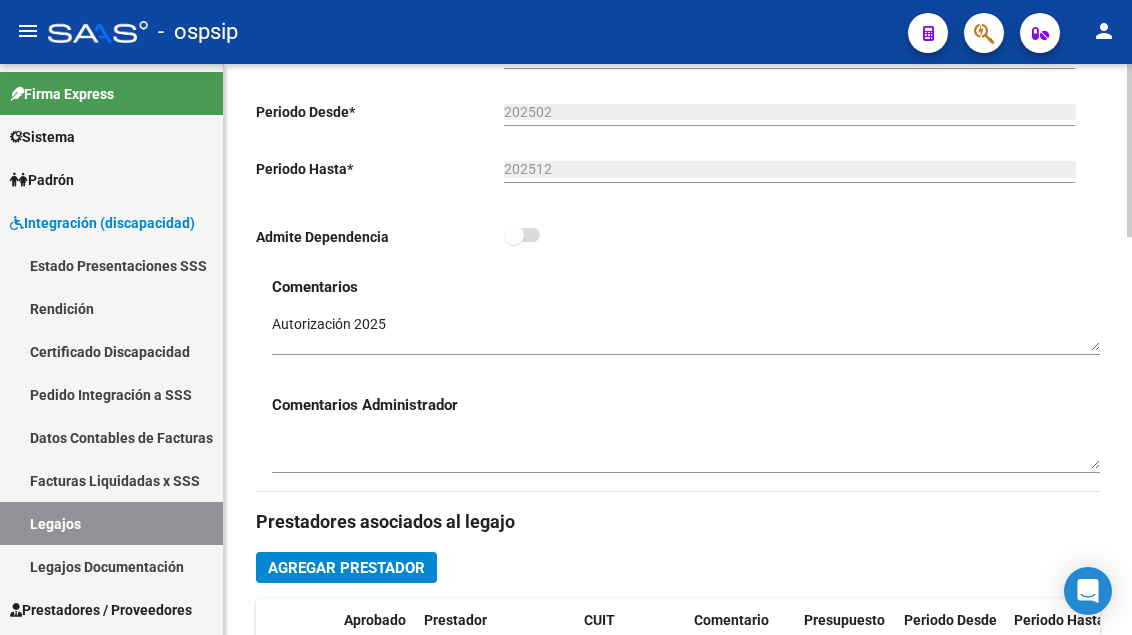 scroll, scrollTop: 700, scrollLeft: 0, axis: vertical 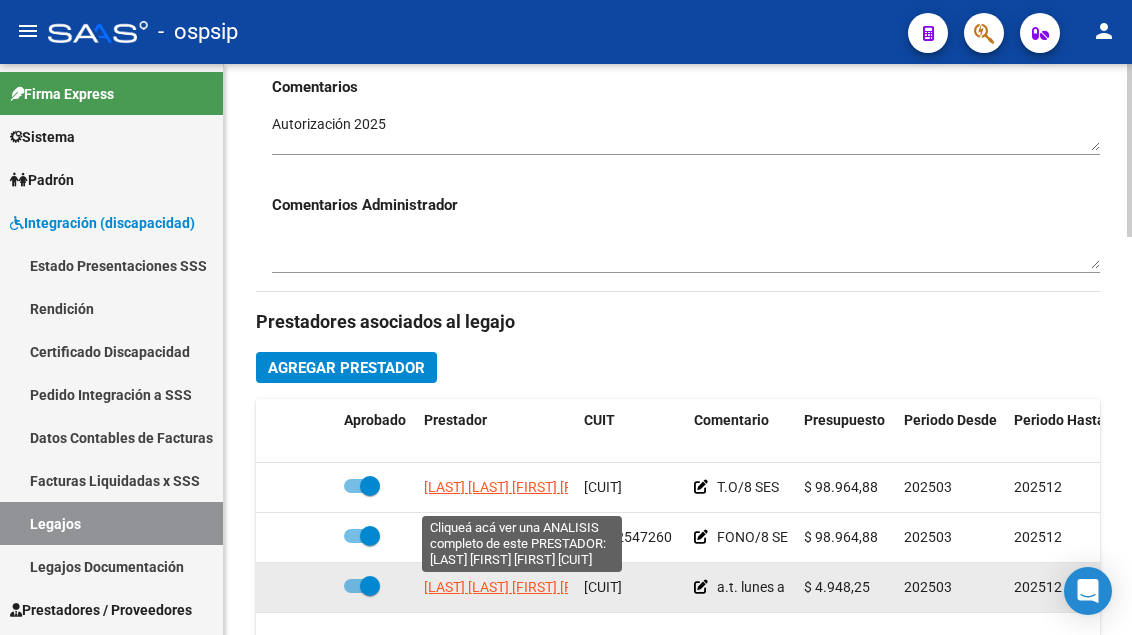 click on "[LAST] [LAST] [FIRST] [FIRST]" 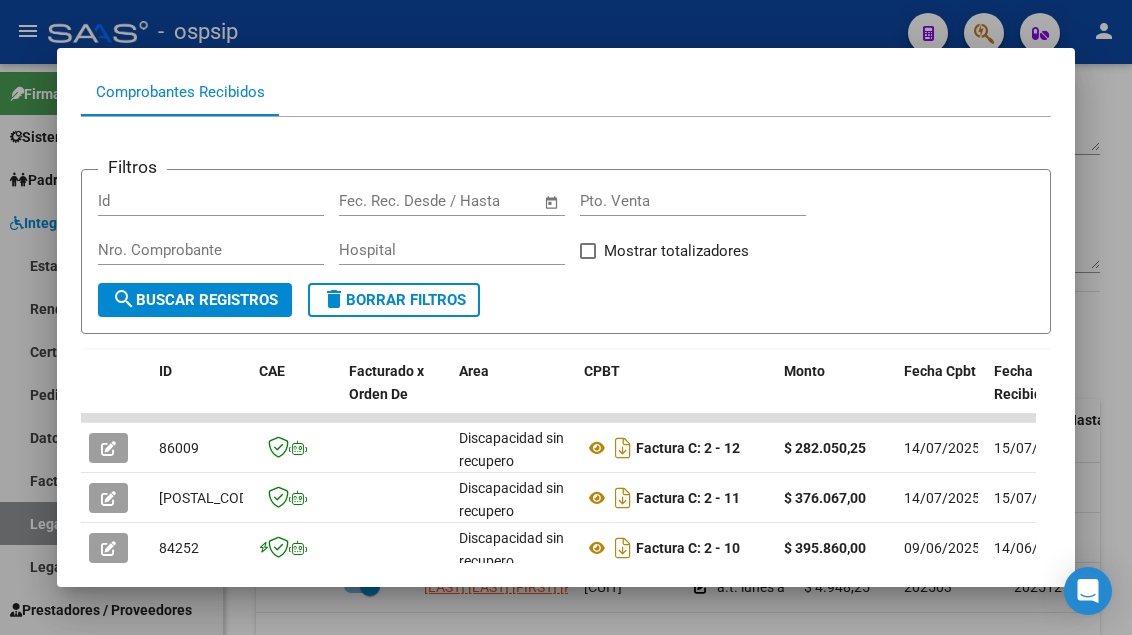 scroll, scrollTop: 285, scrollLeft: 0, axis: vertical 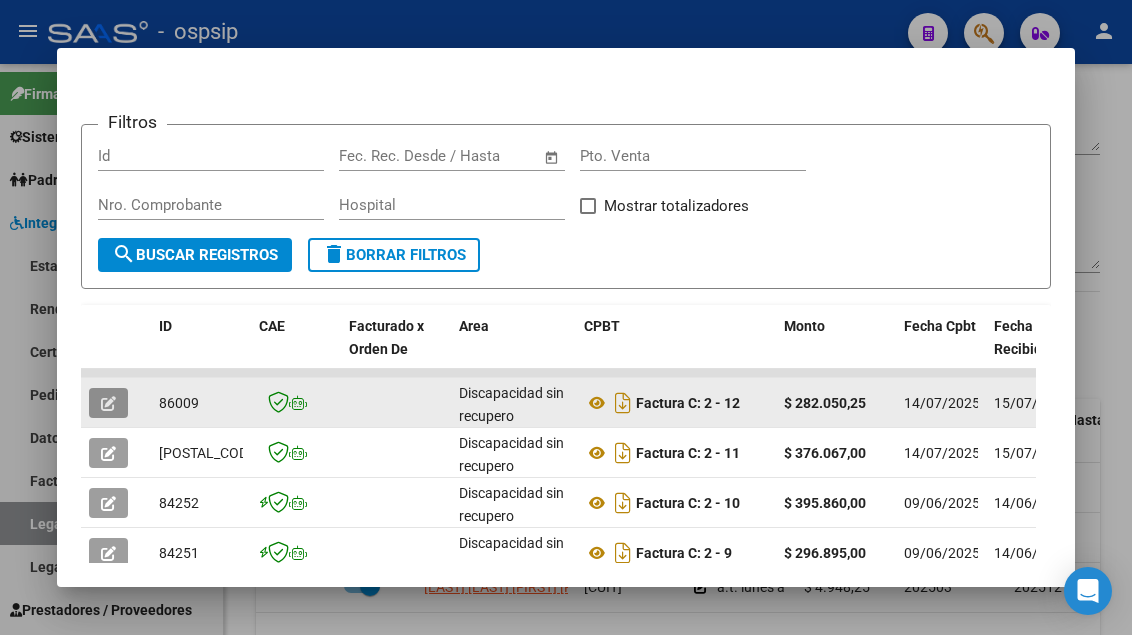 click 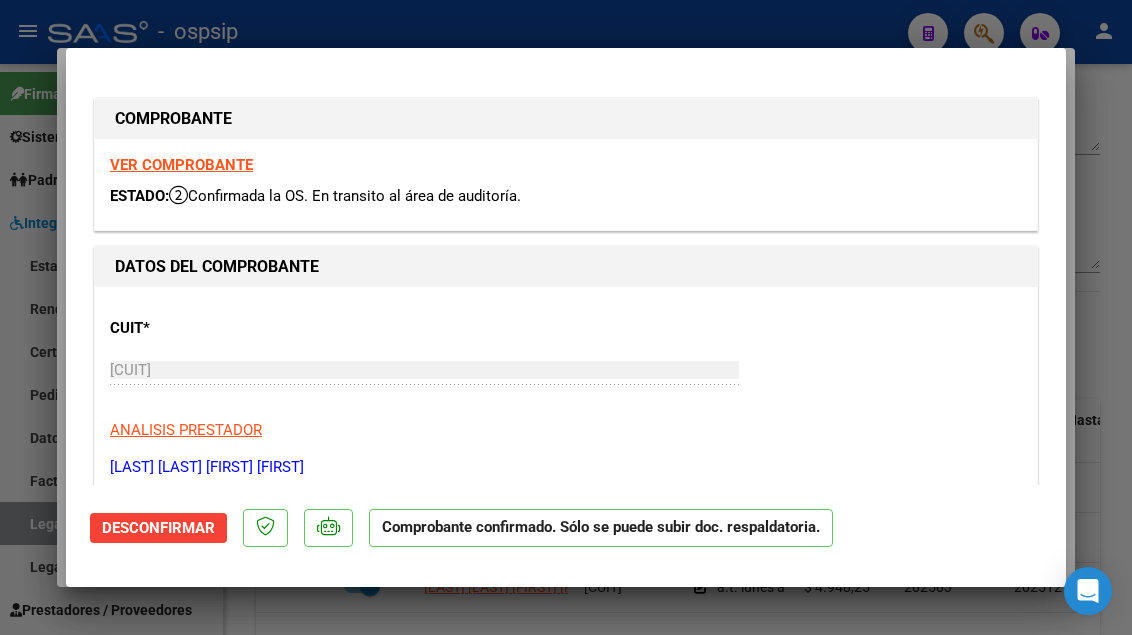 type 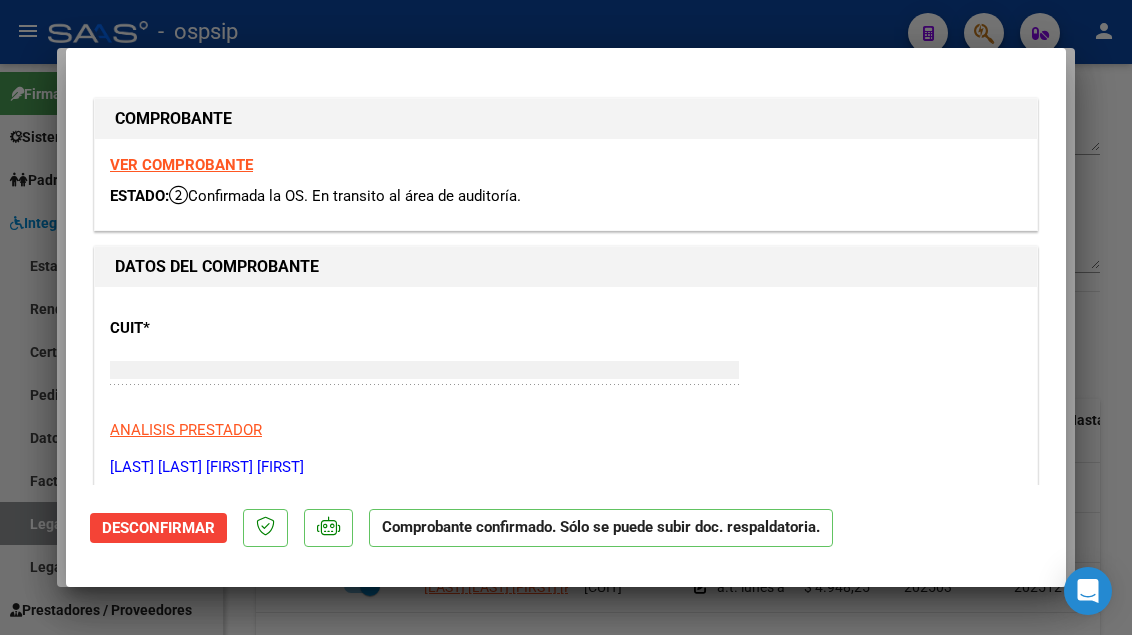 type 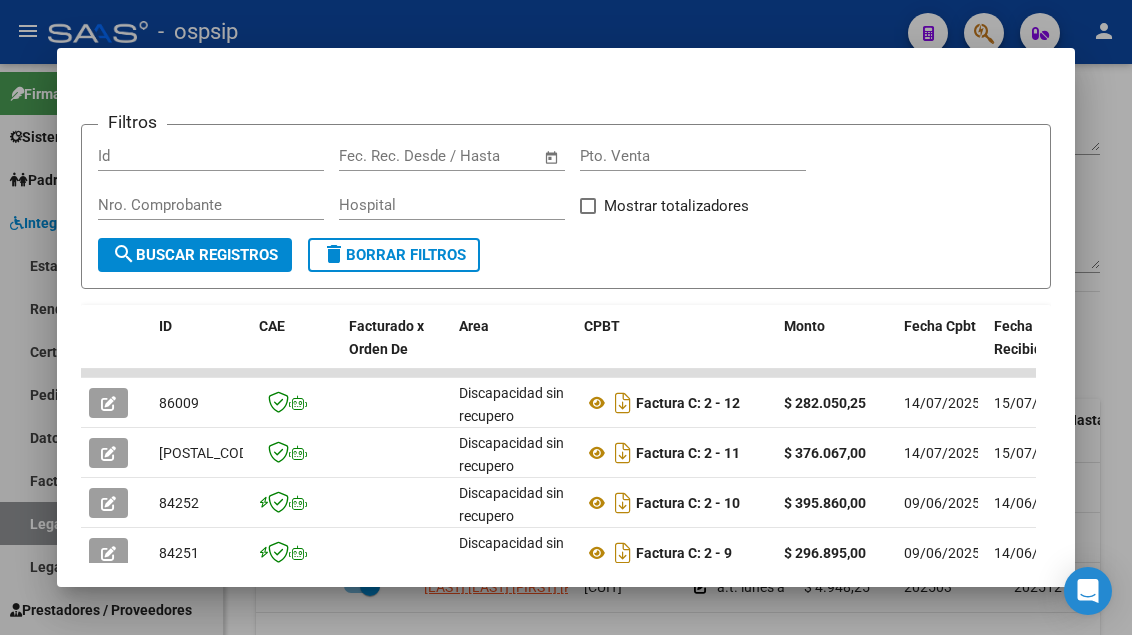 click at bounding box center [566, 317] 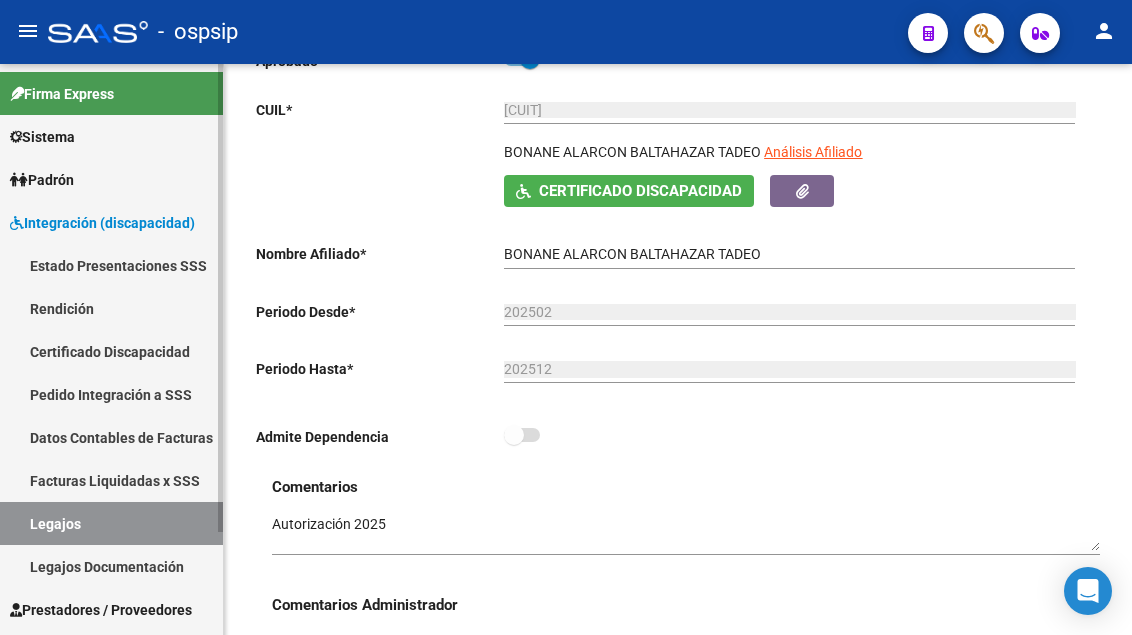 click on "Legajos" at bounding box center (111, 523) 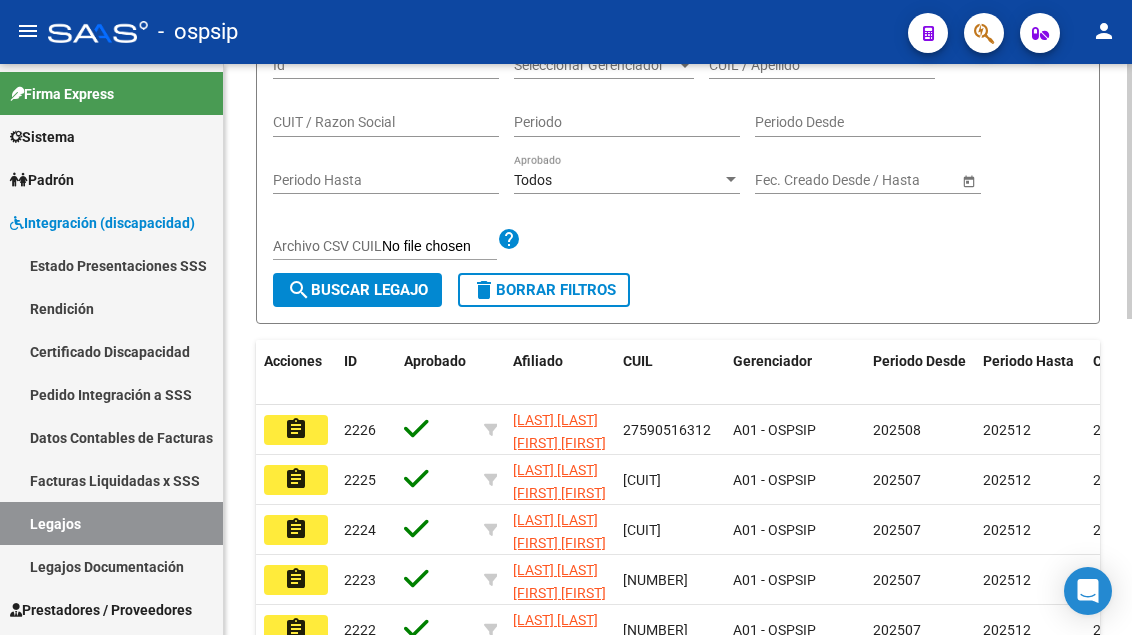 scroll, scrollTop: 0, scrollLeft: 0, axis: both 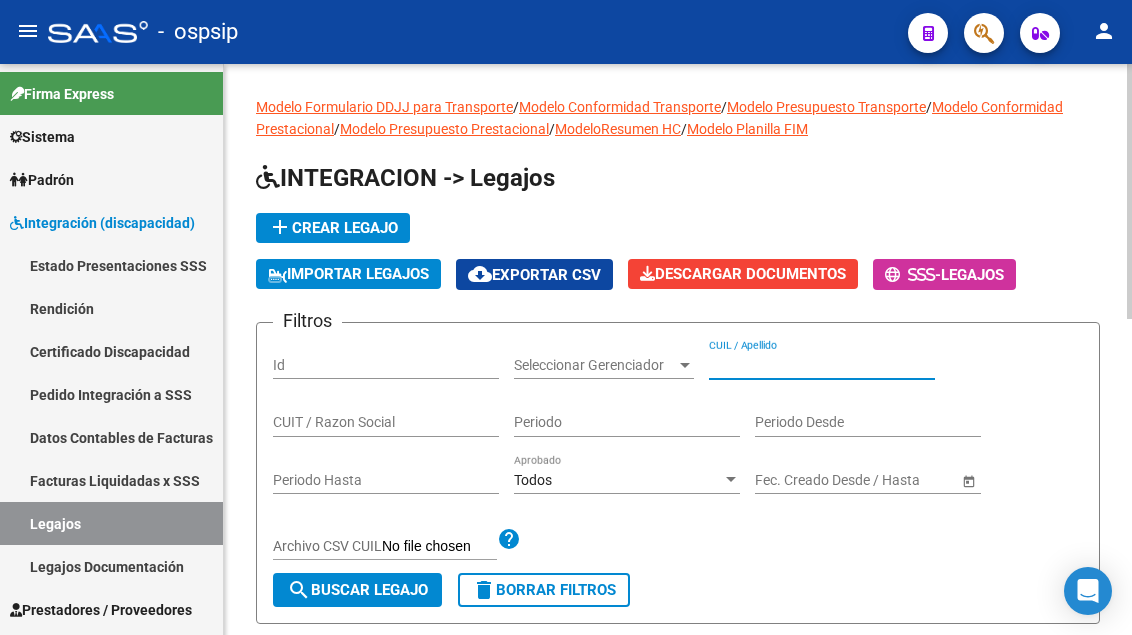 click on "CUIL / Apellido" at bounding box center (822, 365) 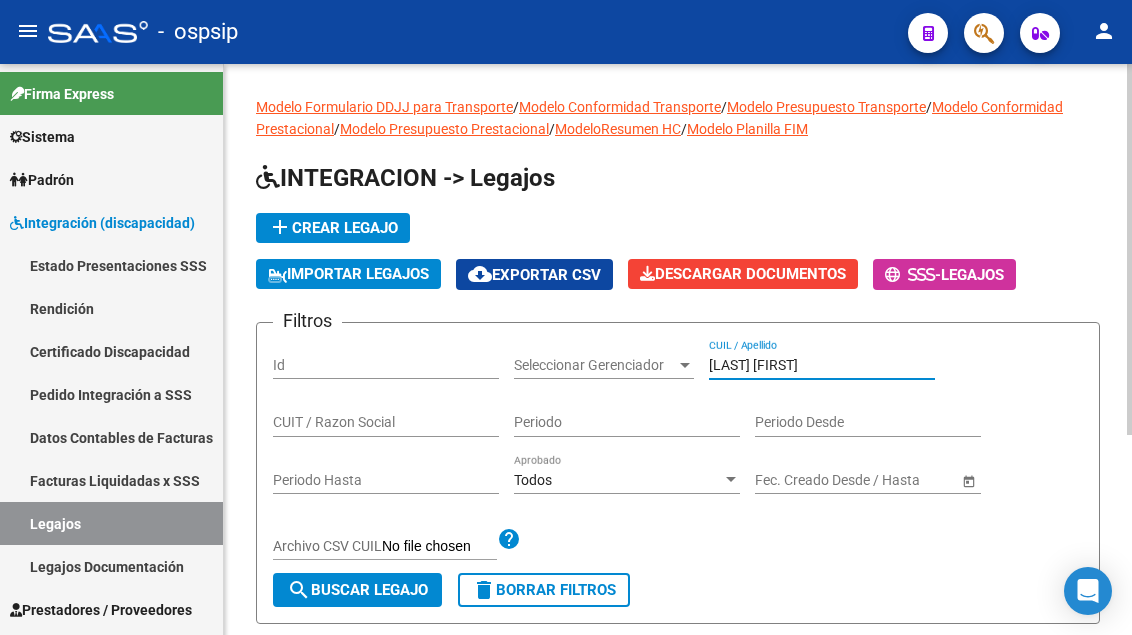 scroll, scrollTop: 200, scrollLeft: 0, axis: vertical 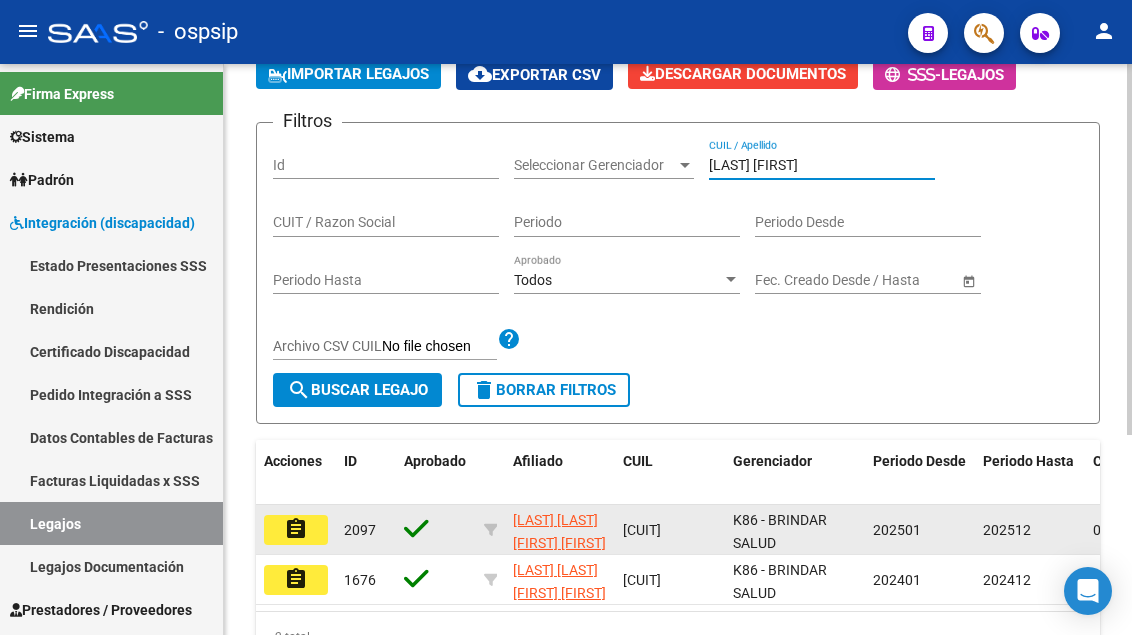 type on "[LAST] [FIRST]" 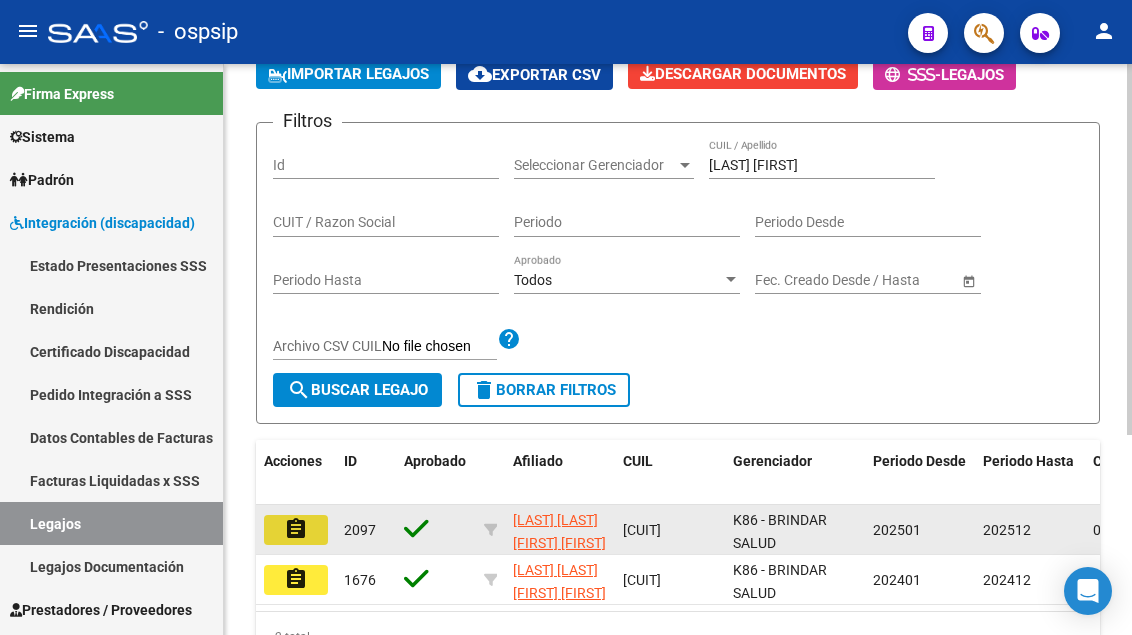 click on "assignment" 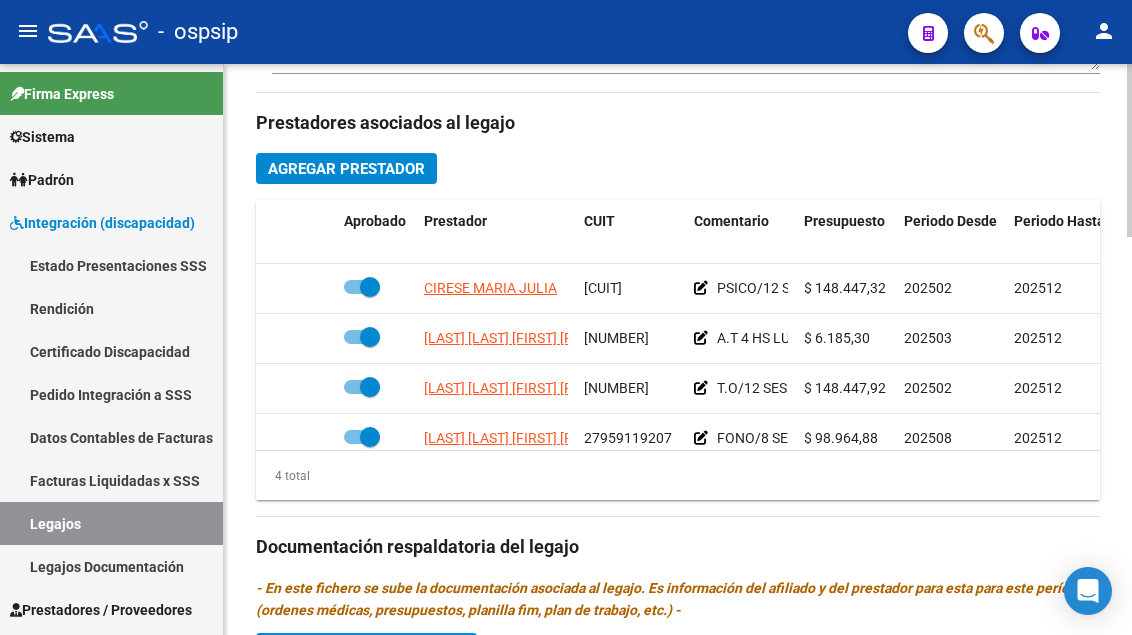 scroll, scrollTop: 900, scrollLeft: 0, axis: vertical 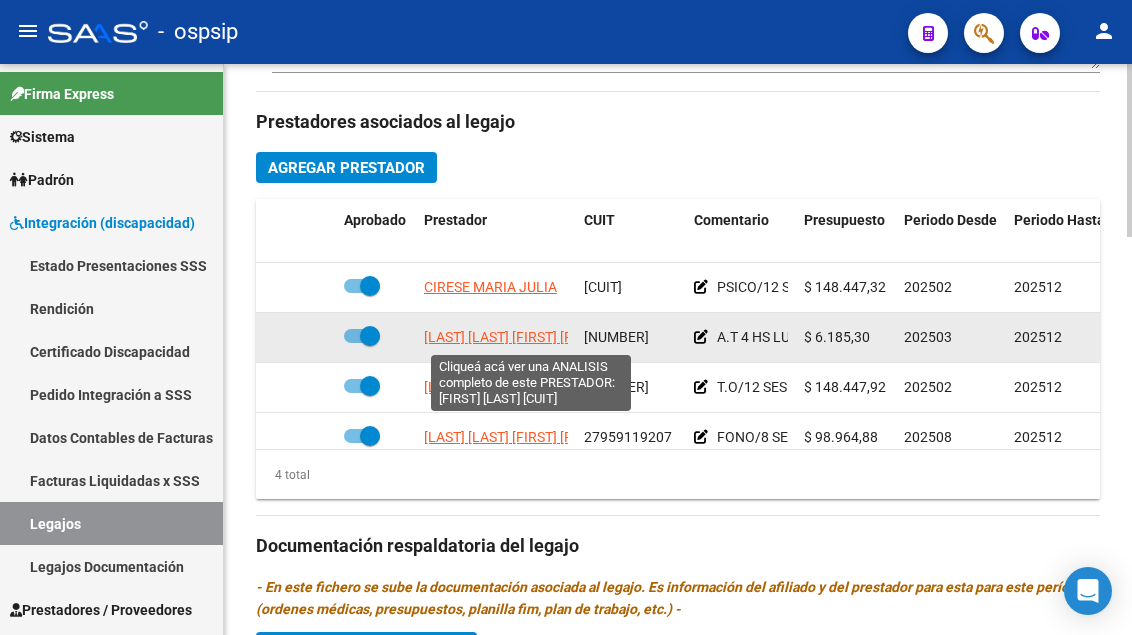 click on "[LAST] [LAST] [FIRST] [FIRST]" 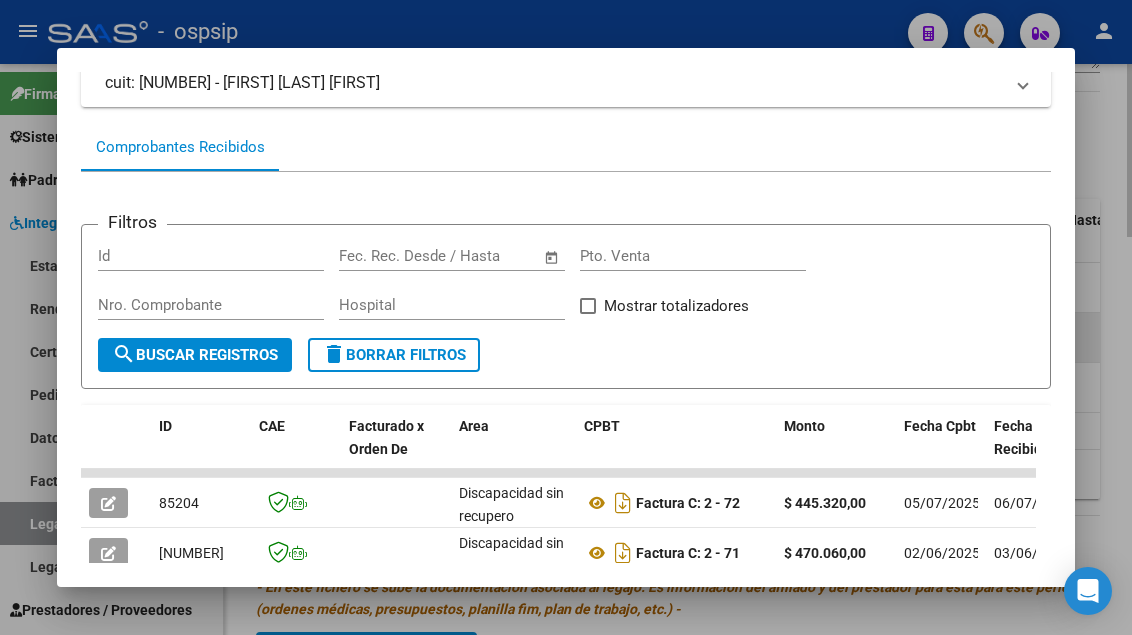 scroll, scrollTop: 285, scrollLeft: 0, axis: vertical 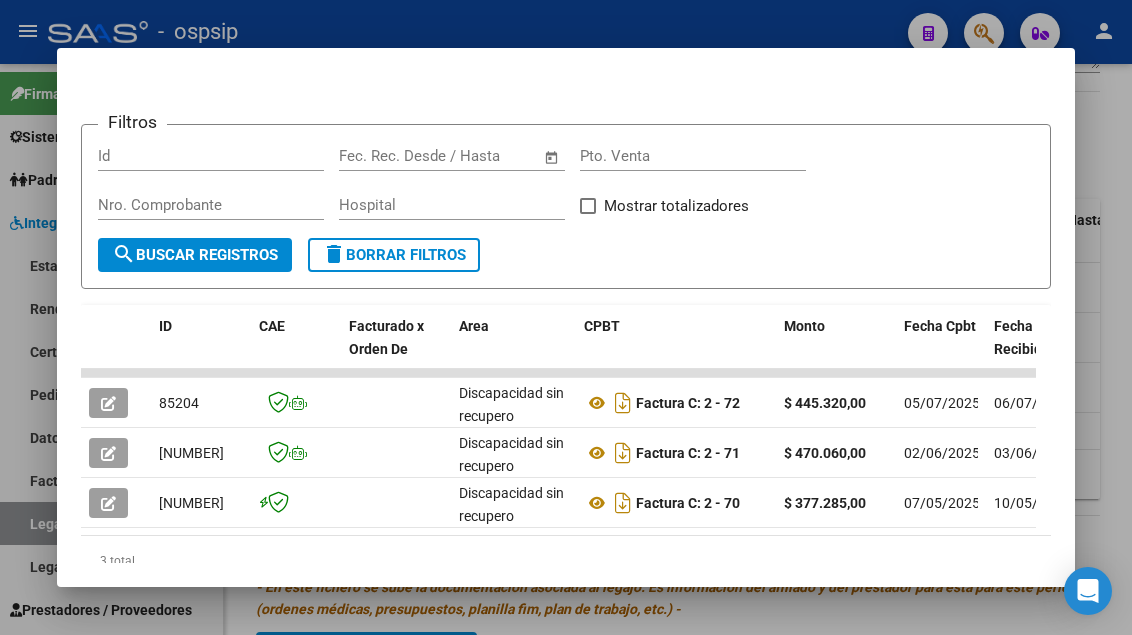 click at bounding box center (566, 317) 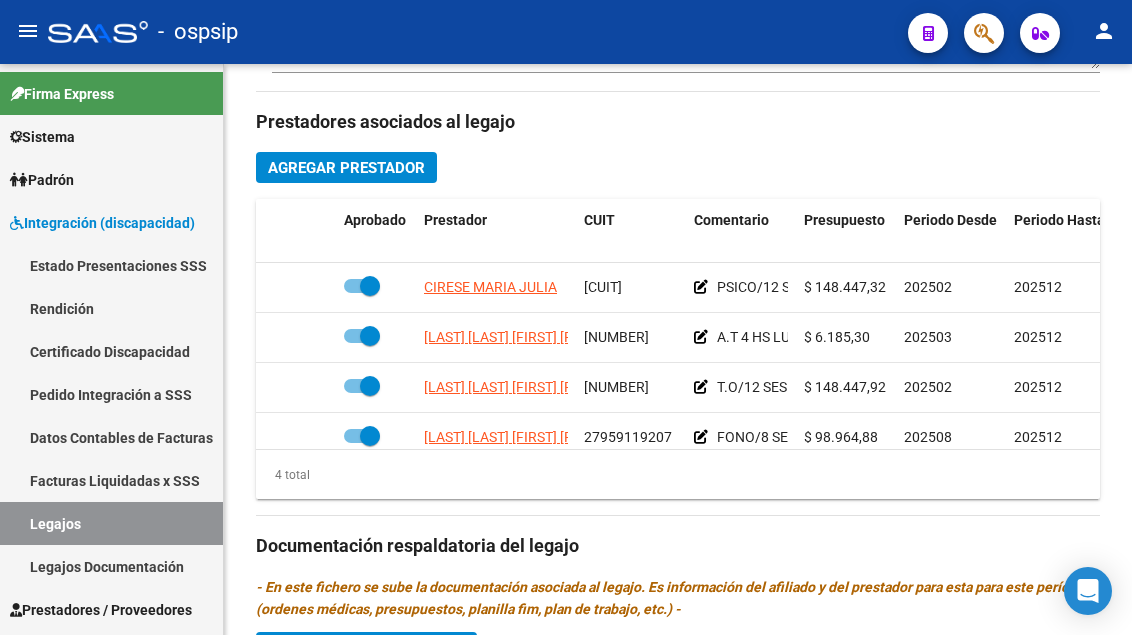 click on "Legajos" at bounding box center [111, 523] 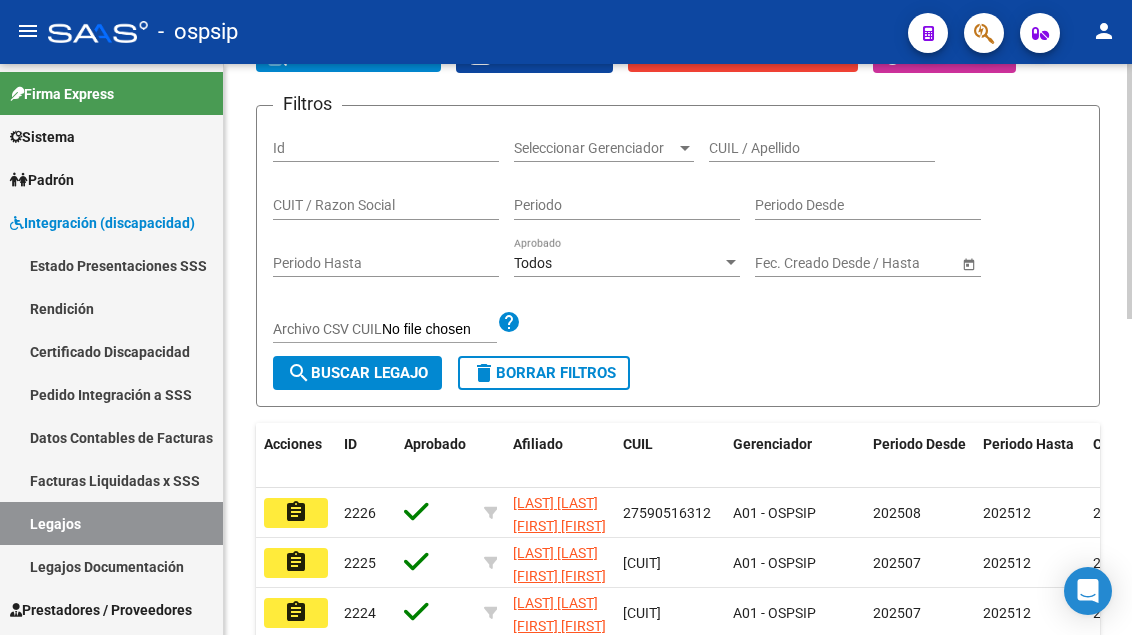 scroll, scrollTop: 208, scrollLeft: 0, axis: vertical 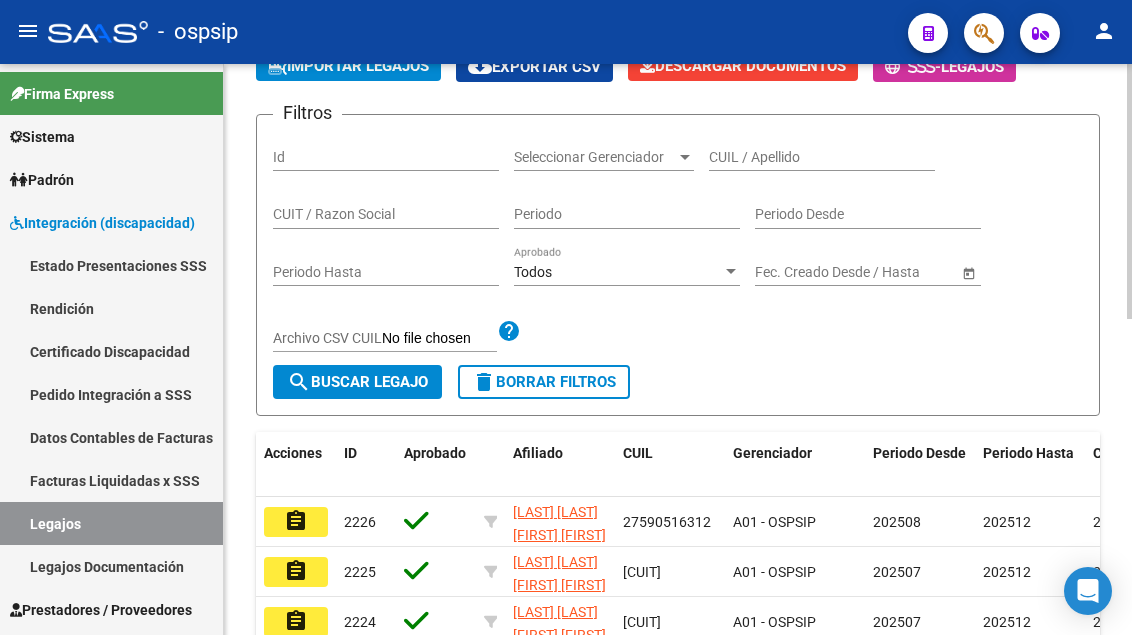 click on "CUIL / Apellido" at bounding box center [822, 157] 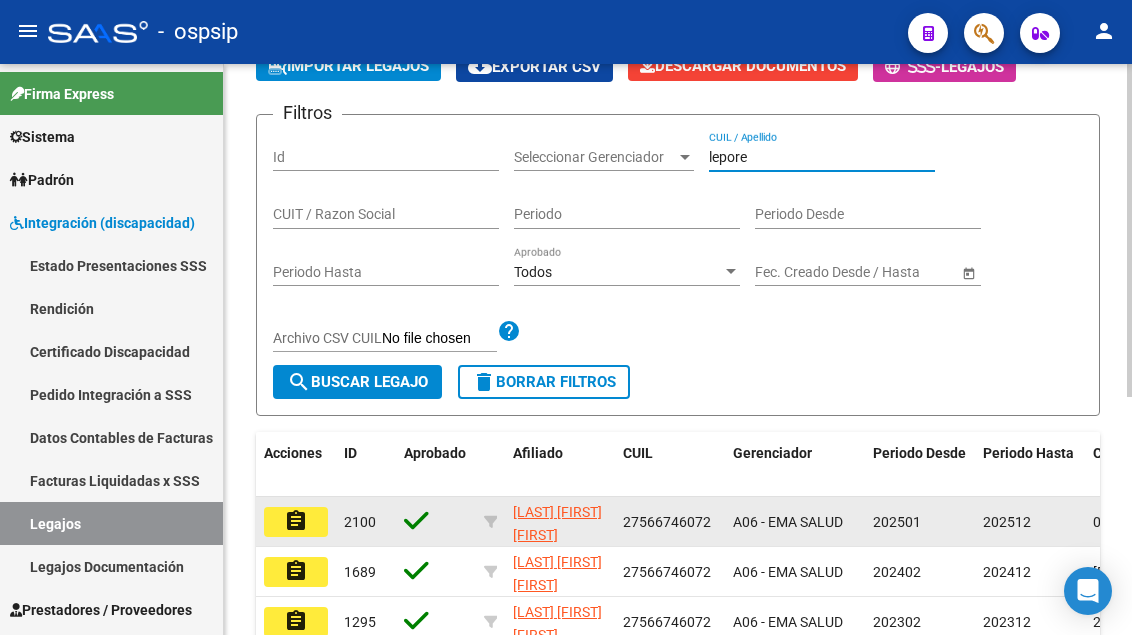 type on "lepore" 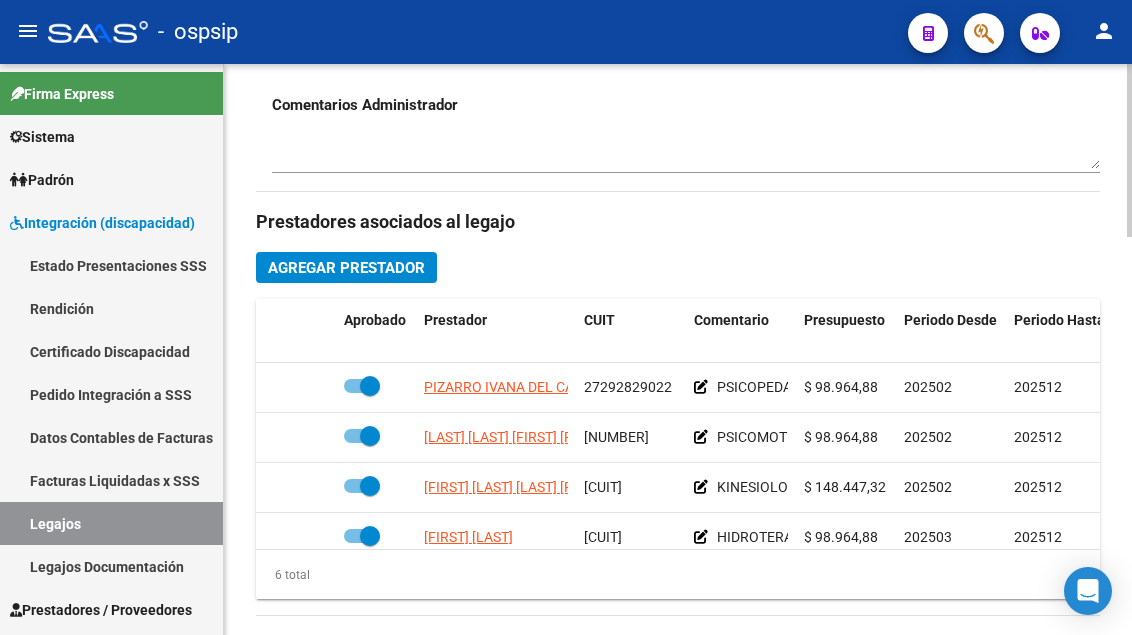 scroll, scrollTop: 900, scrollLeft: 0, axis: vertical 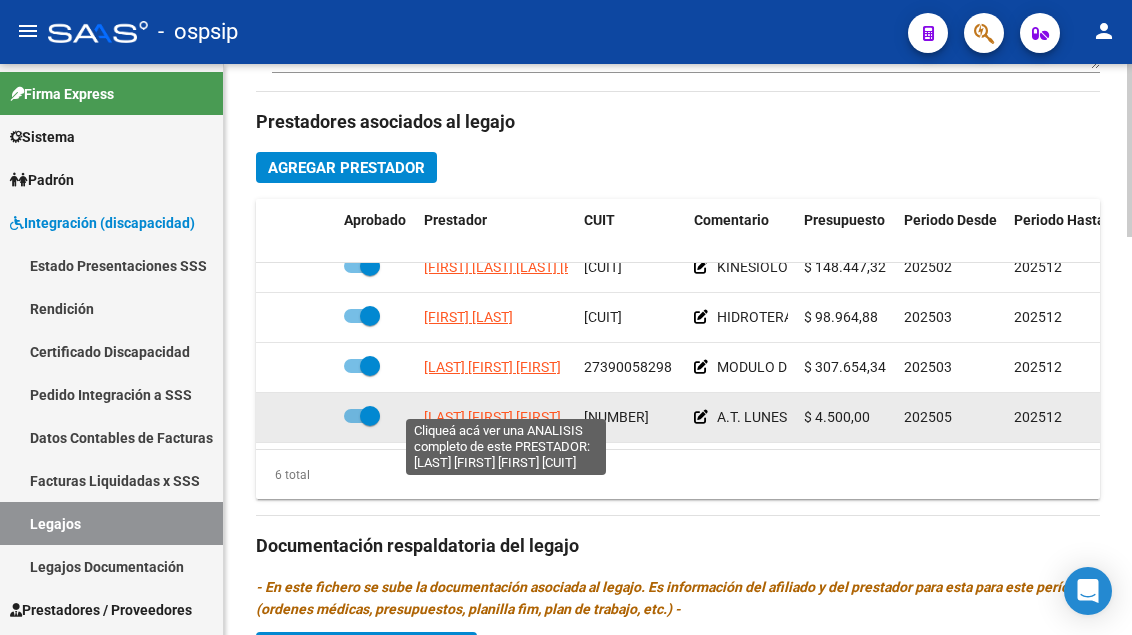 click on "[LAST] [FIRST] [FIRST]" 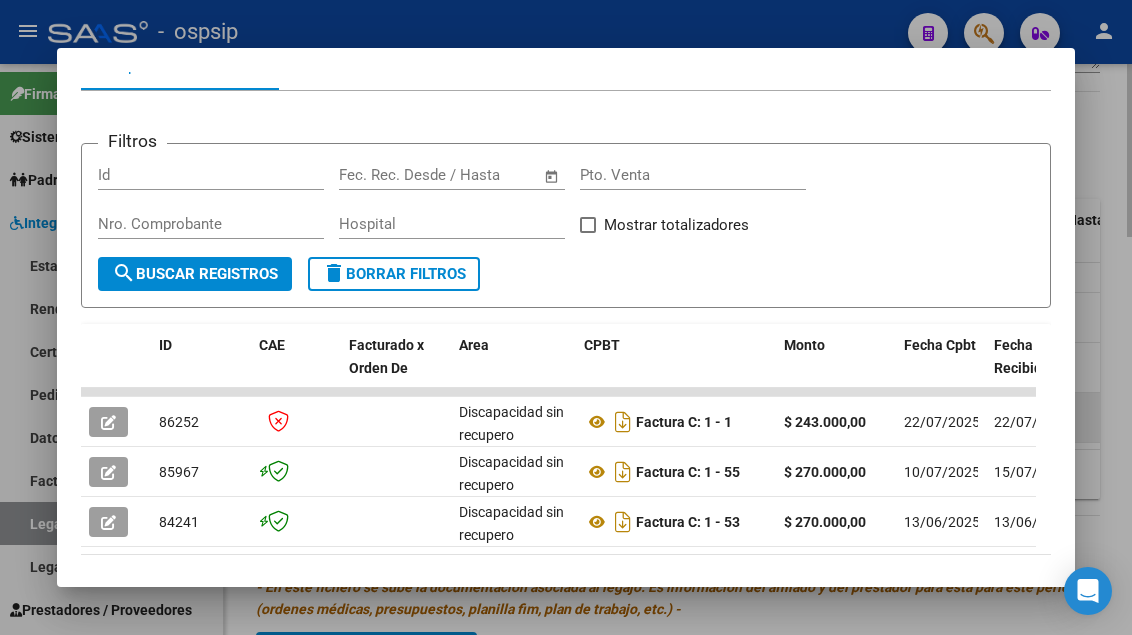scroll, scrollTop: 361, scrollLeft: 0, axis: vertical 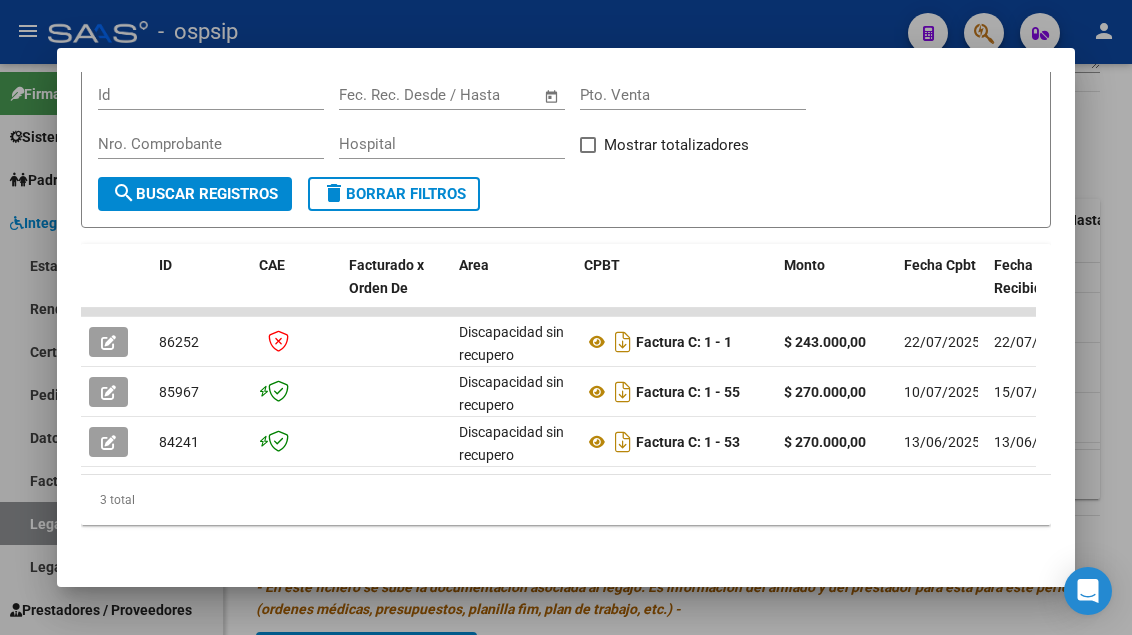 click at bounding box center [566, 317] 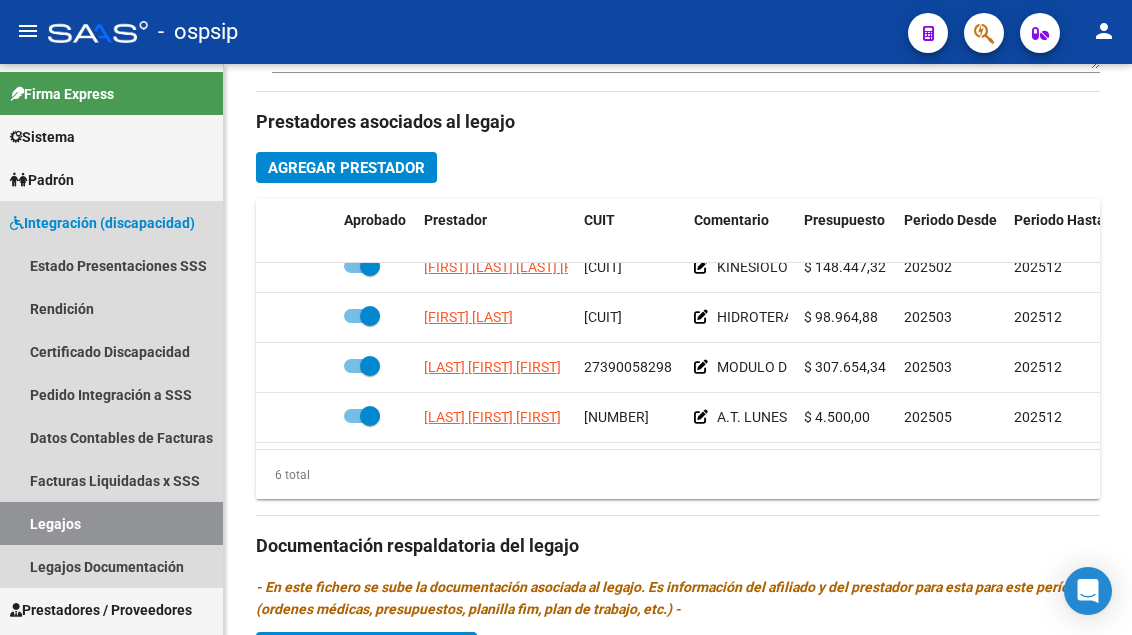click on "Legajos" at bounding box center [111, 523] 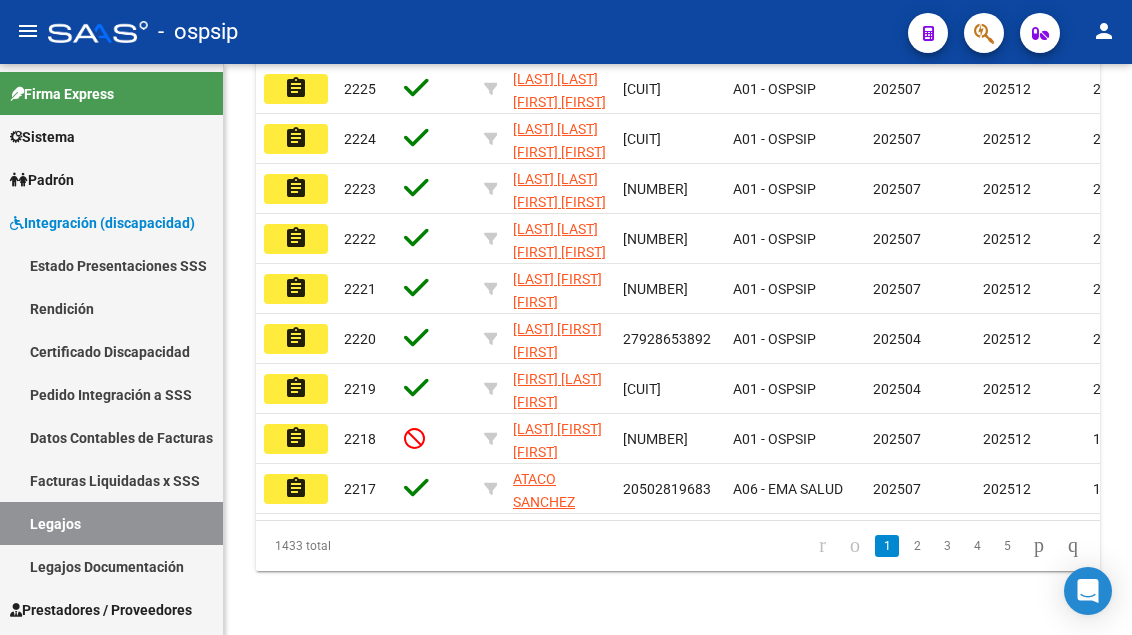 click on "Legajos" at bounding box center [111, 523] 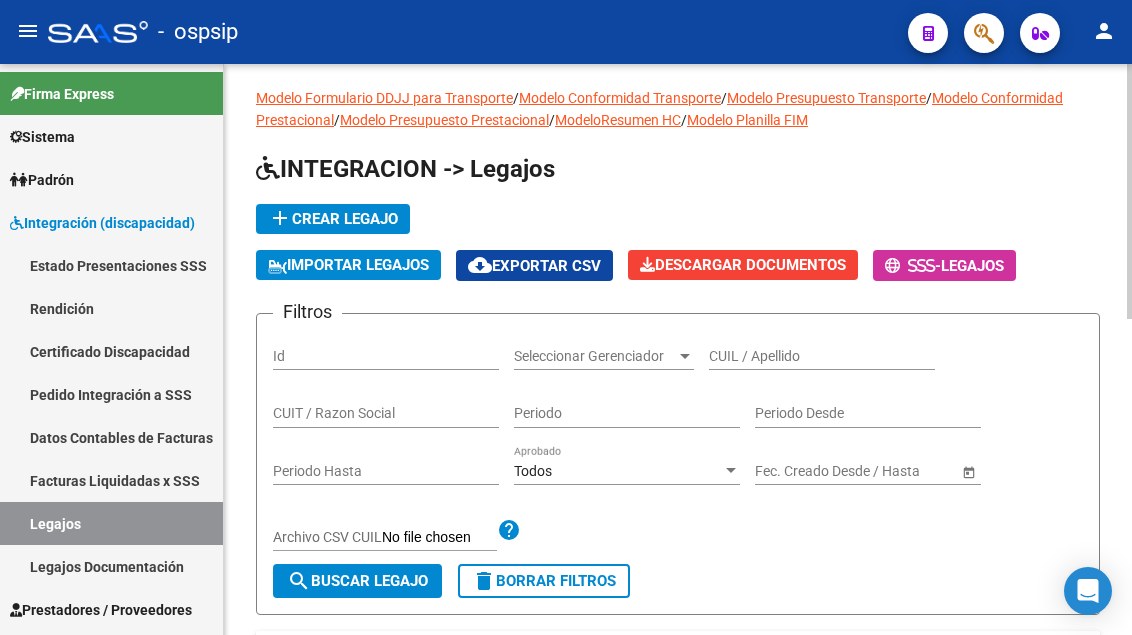 scroll, scrollTop: 8, scrollLeft: 0, axis: vertical 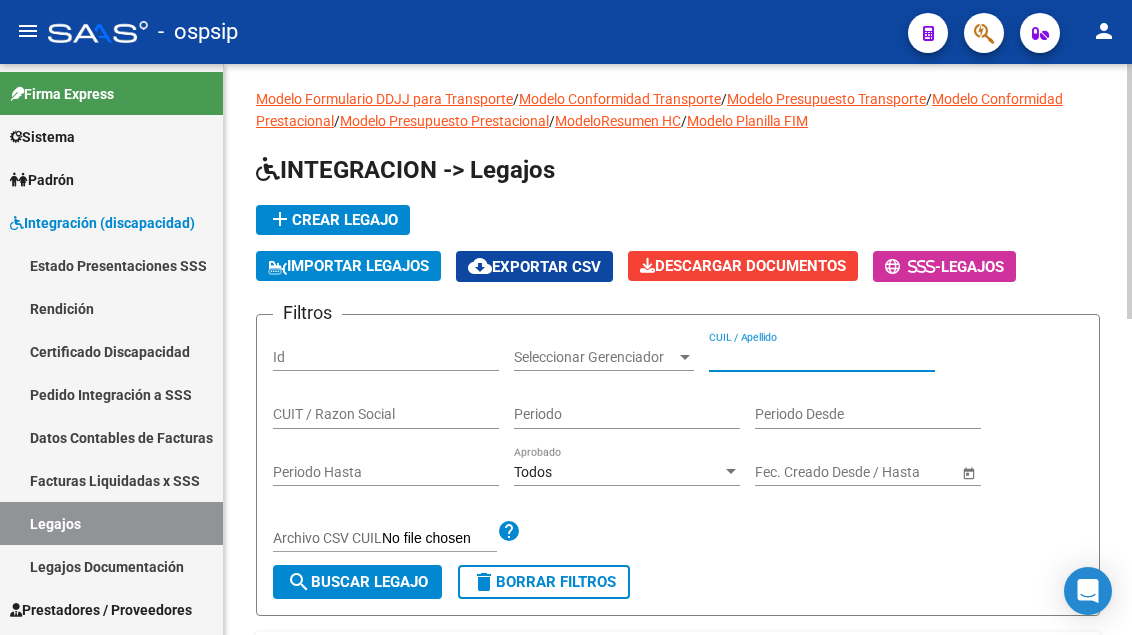 click on "CUIL / Apellido" at bounding box center (822, 357) 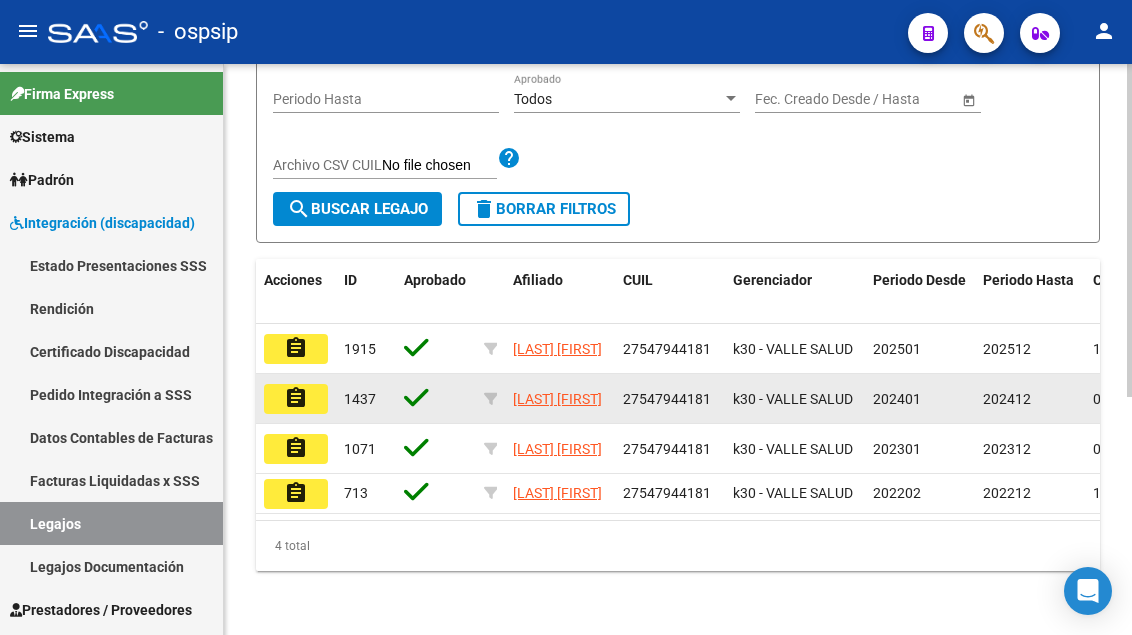 scroll, scrollTop: 408, scrollLeft: 0, axis: vertical 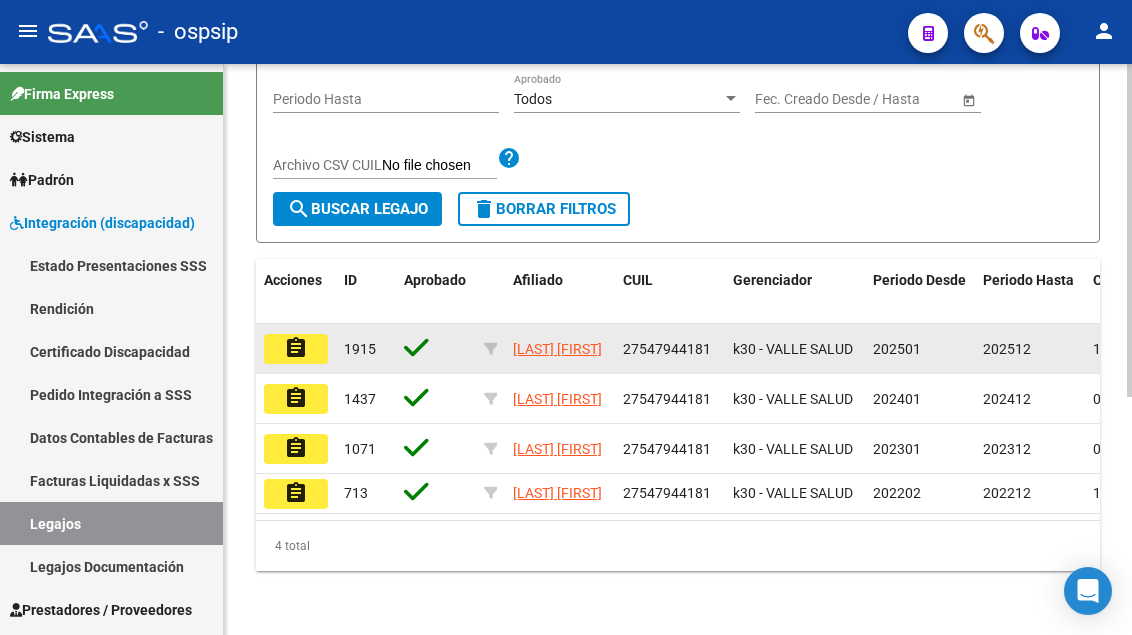 type on "lopez d" 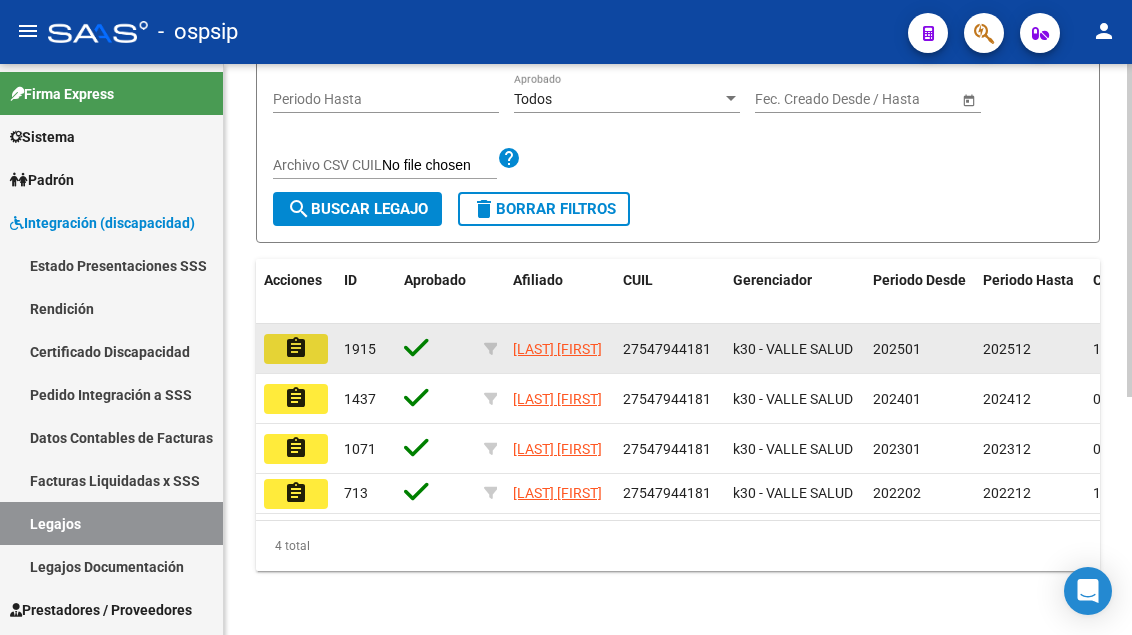 click on "assignment" 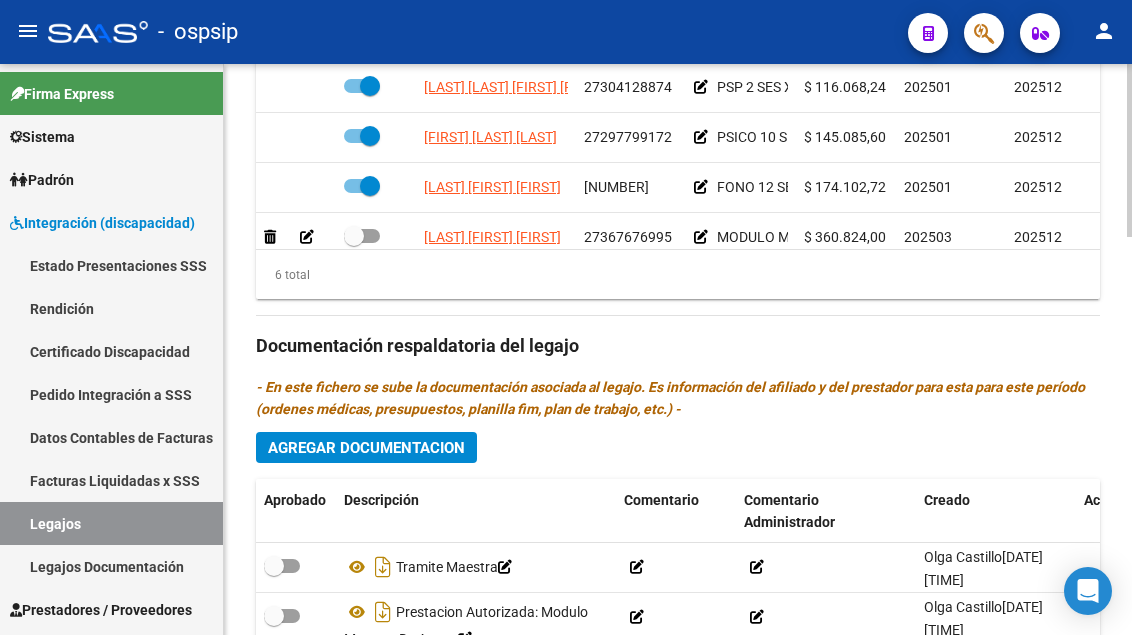 scroll, scrollTop: 1000, scrollLeft: 0, axis: vertical 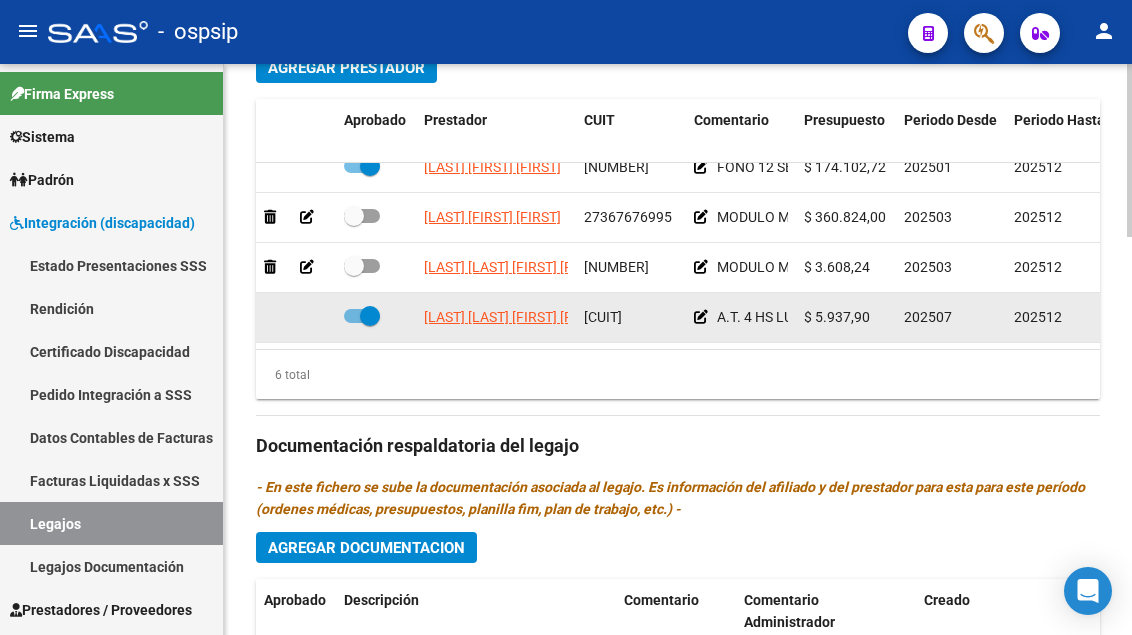 click on "ROBLES JOHANNA BARBARA" 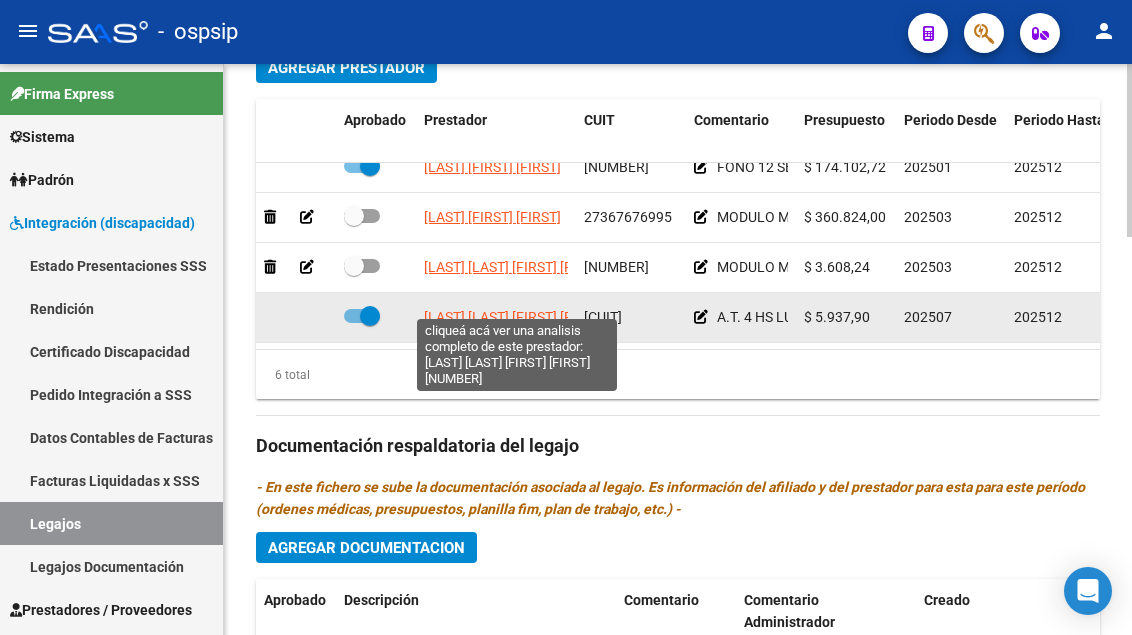 click on "ROBLES JOHANNA BARBARA" 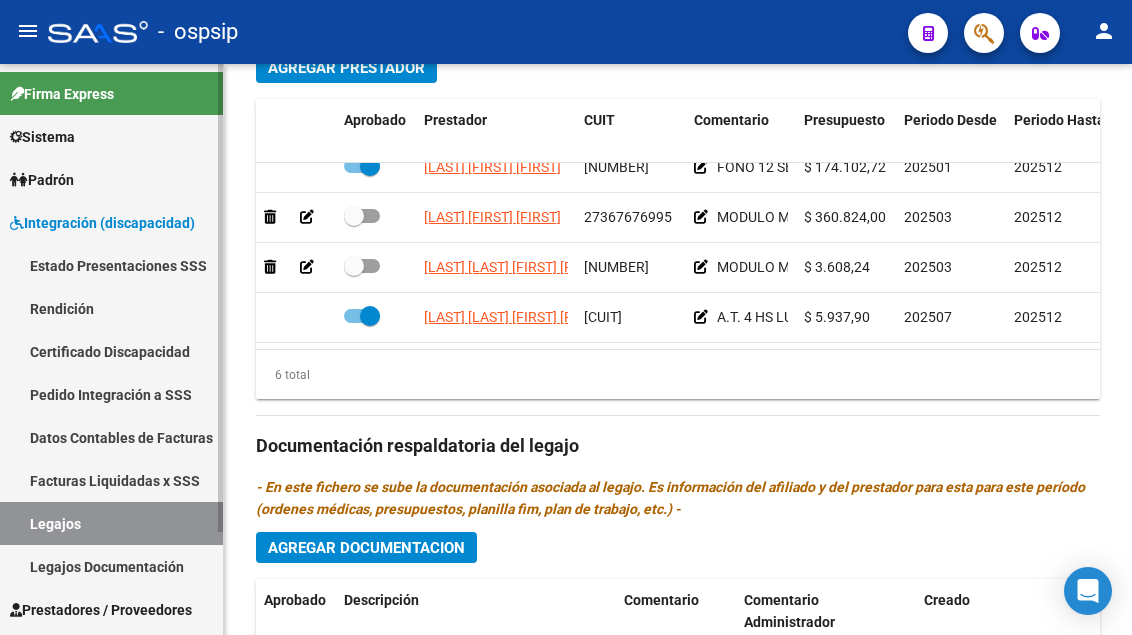 click on "Legajos" at bounding box center (111, 523) 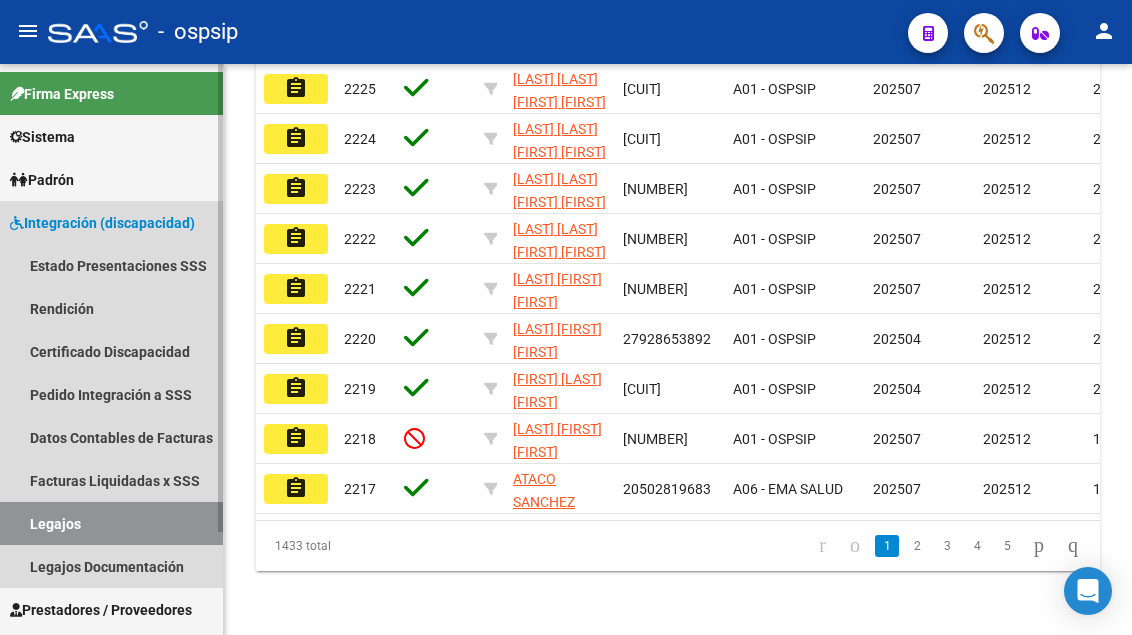 click on "Legajos" at bounding box center (111, 523) 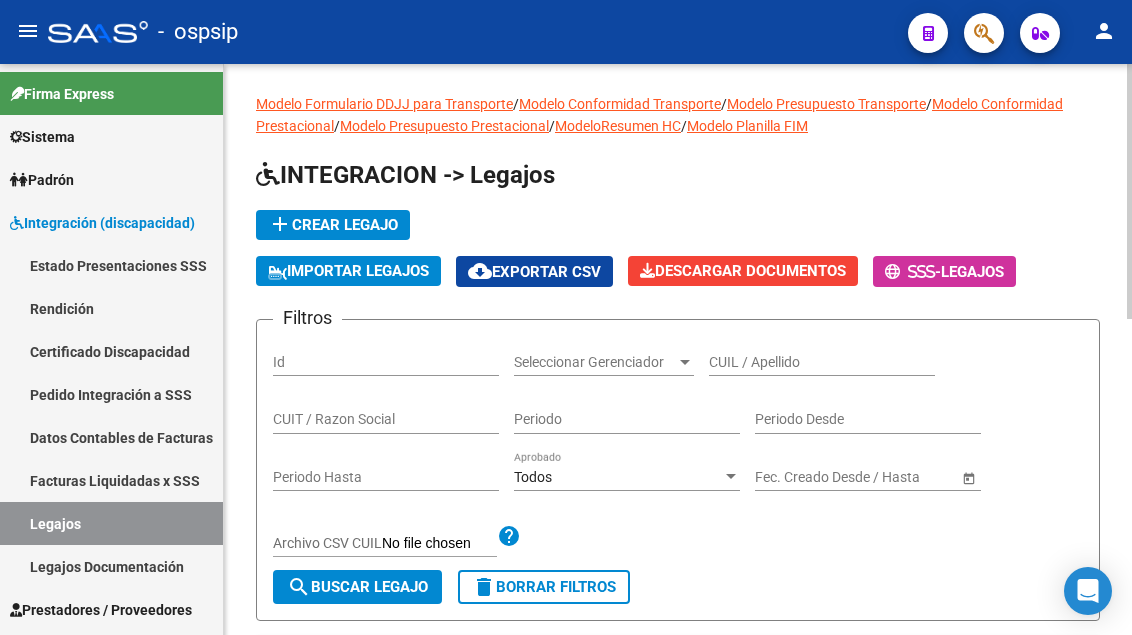 scroll, scrollTop: 0, scrollLeft: 0, axis: both 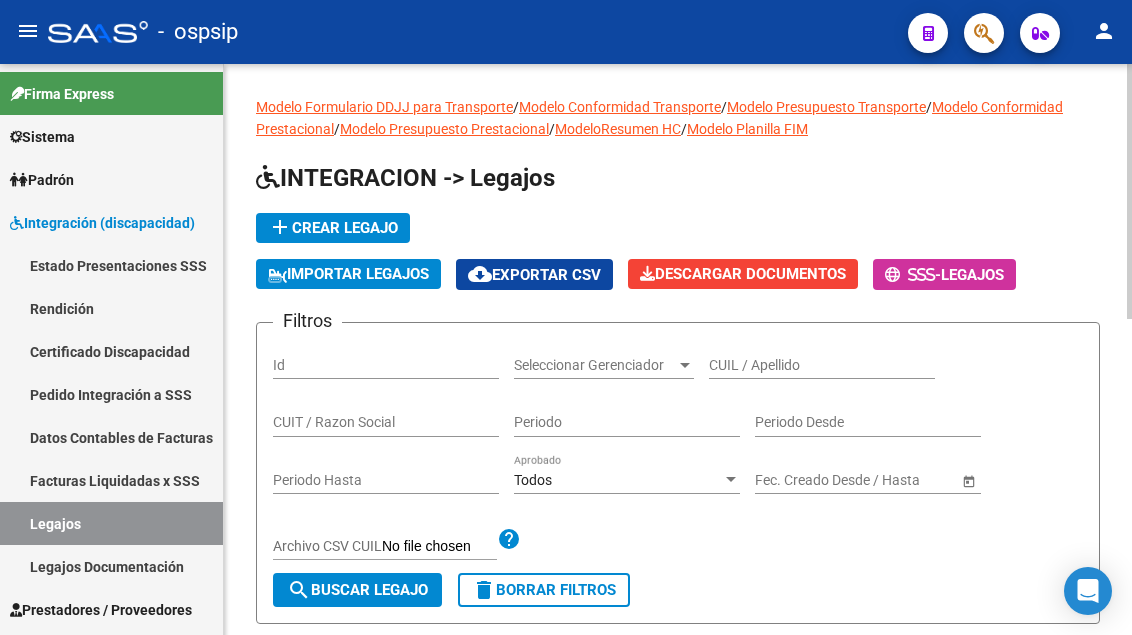 click on "CUIL / Apellido" at bounding box center [822, 365] 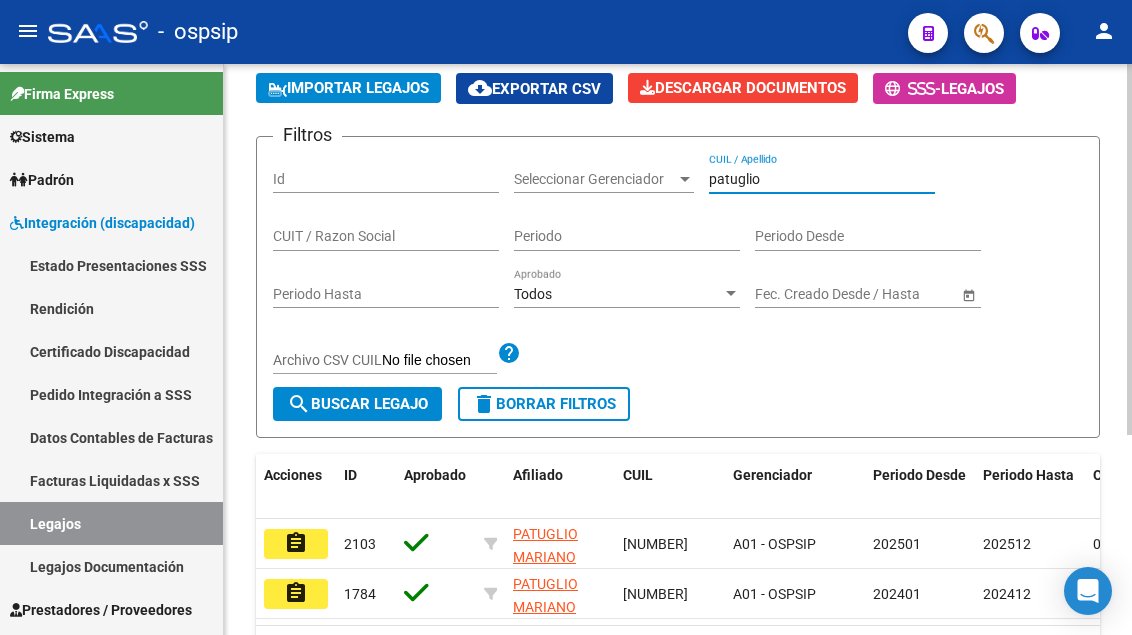 scroll, scrollTop: 300, scrollLeft: 0, axis: vertical 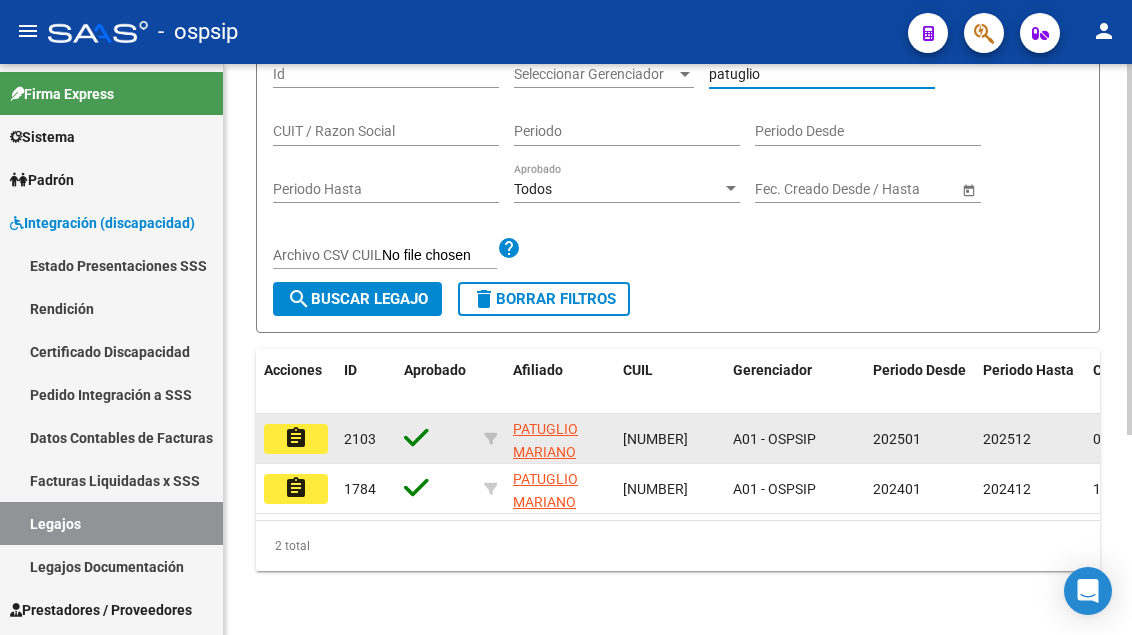 type on "patuglio" 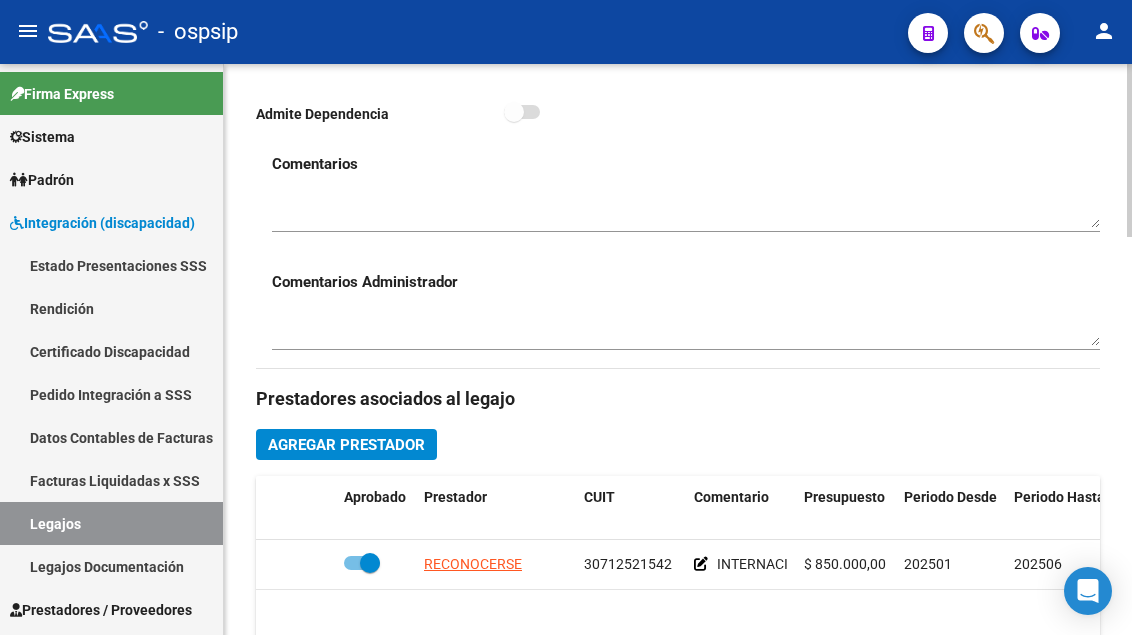 scroll, scrollTop: 900, scrollLeft: 0, axis: vertical 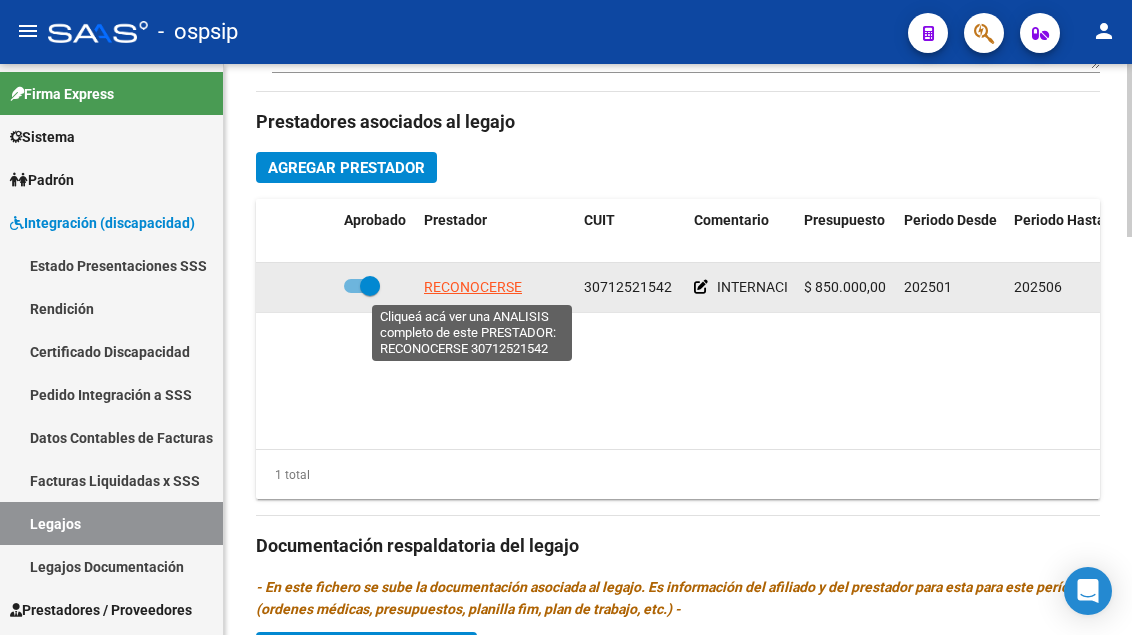 click on "RECONOCERSE" 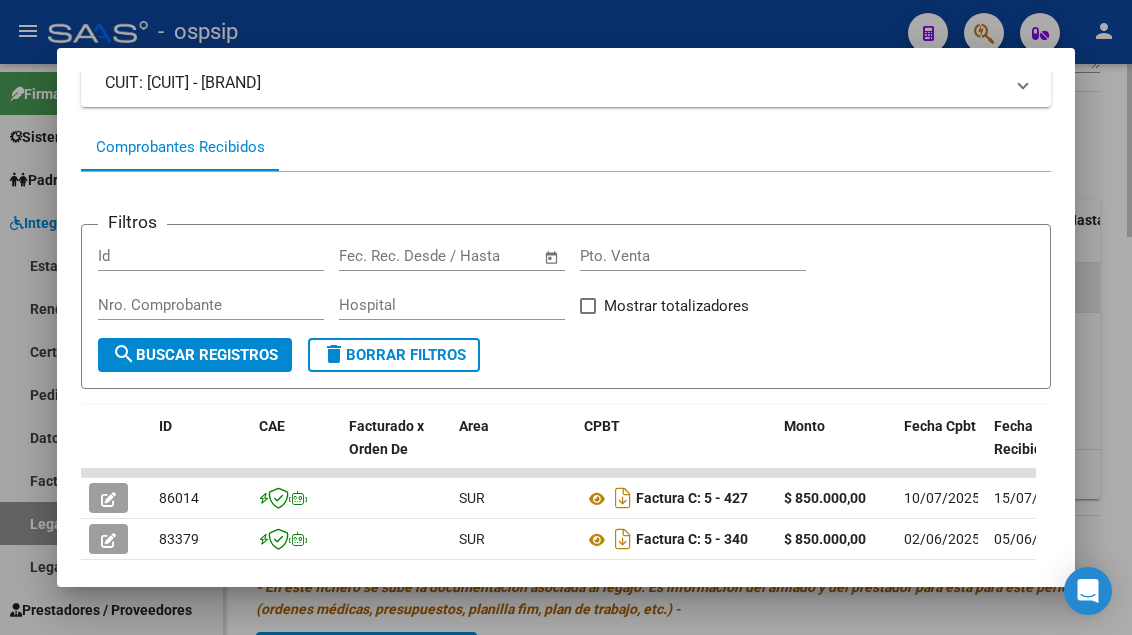 scroll, scrollTop: 285, scrollLeft: 0, axis: vertical 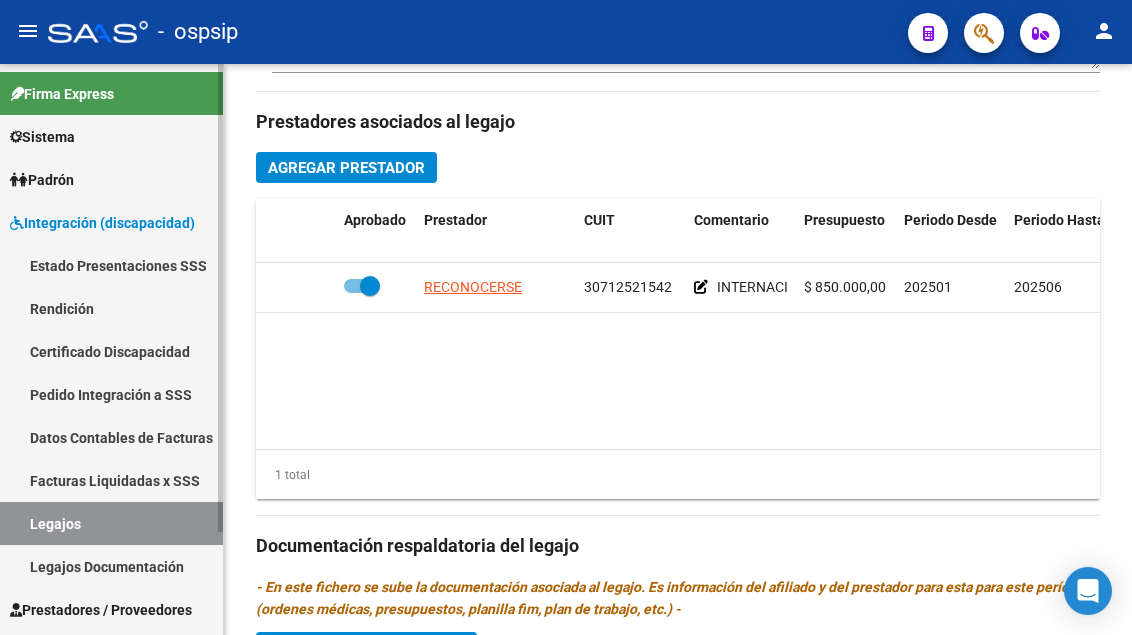 click on "Legajos" at bounding box center (111, 523) 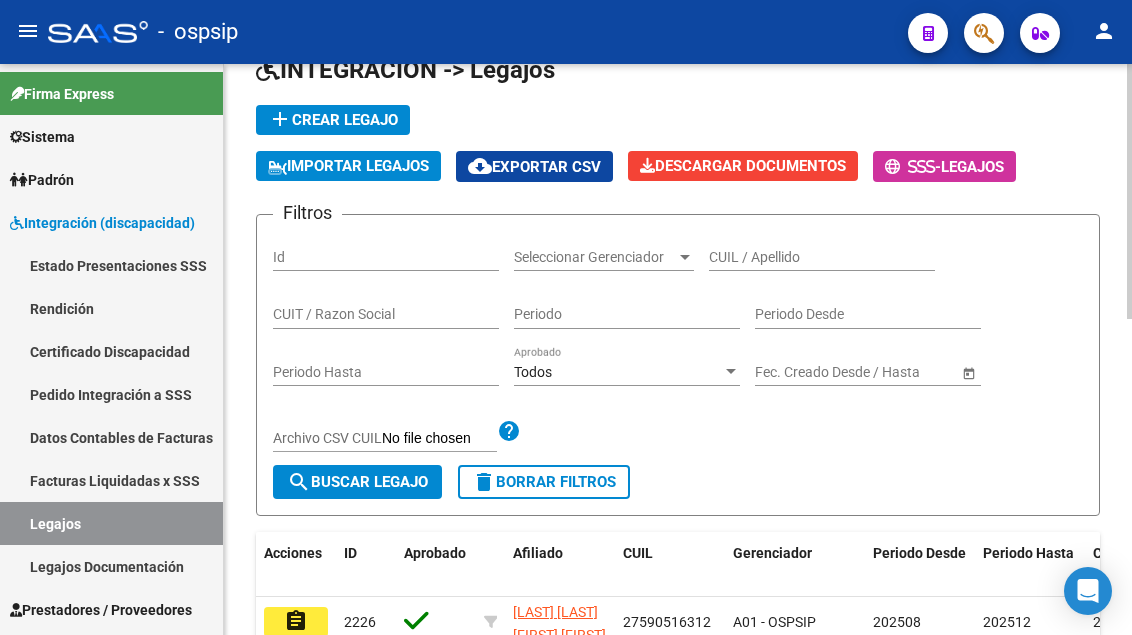 scroll, scrollTop: 0, scrollLeft: 0, axis: both 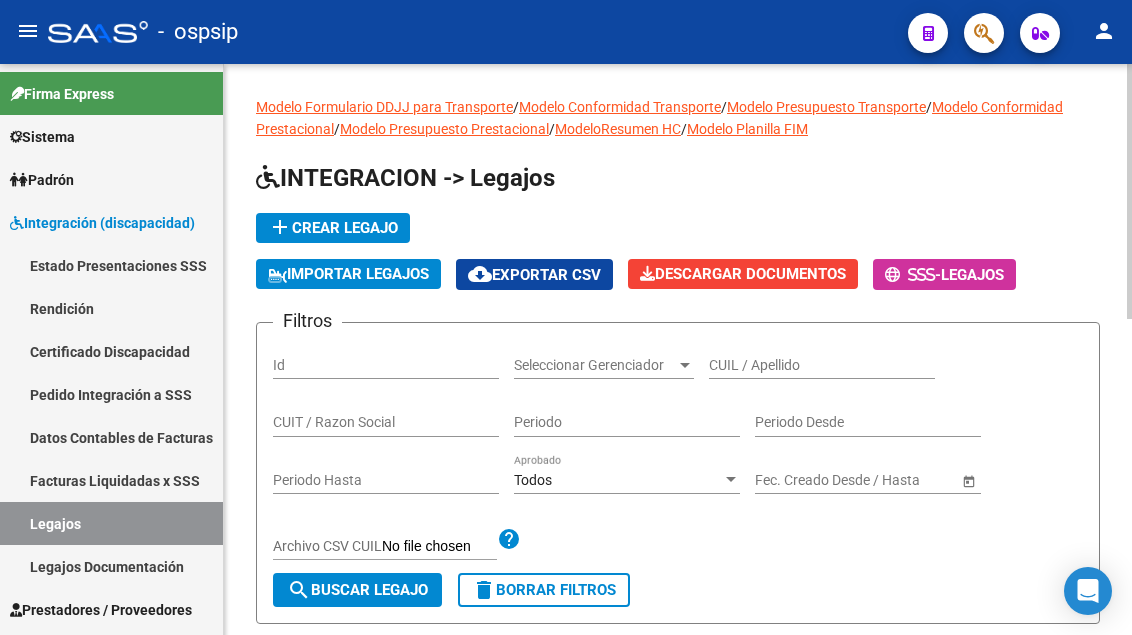 click on "CUIL / Apellido" 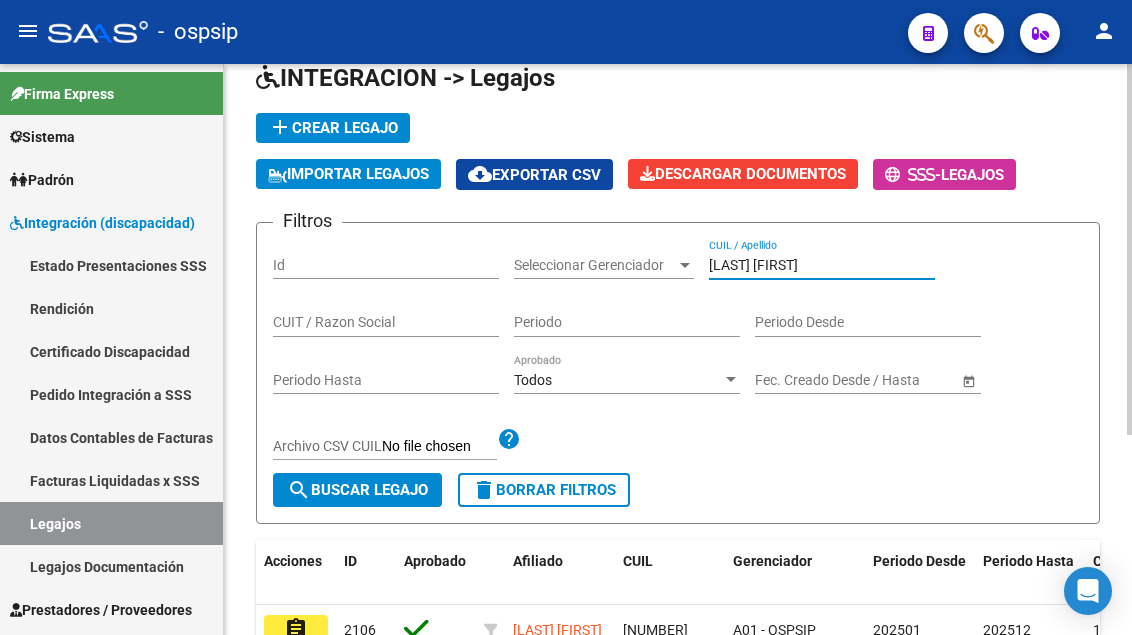 scroll, scrollTop: 200, scrollLeft: 0, axis: vertical 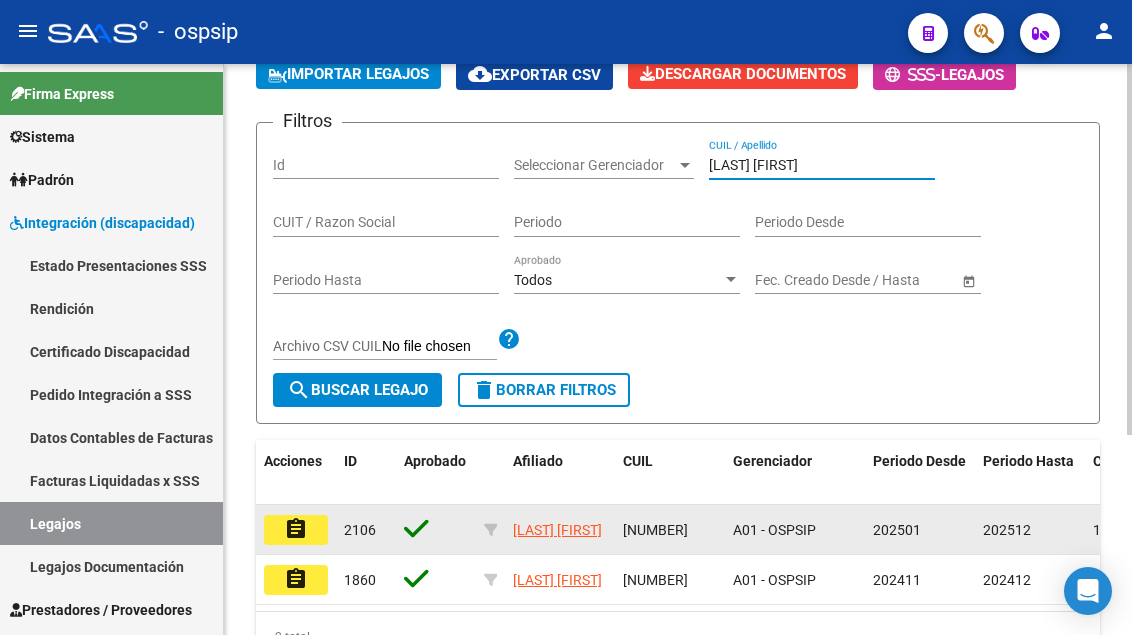 type on "suarez mat" 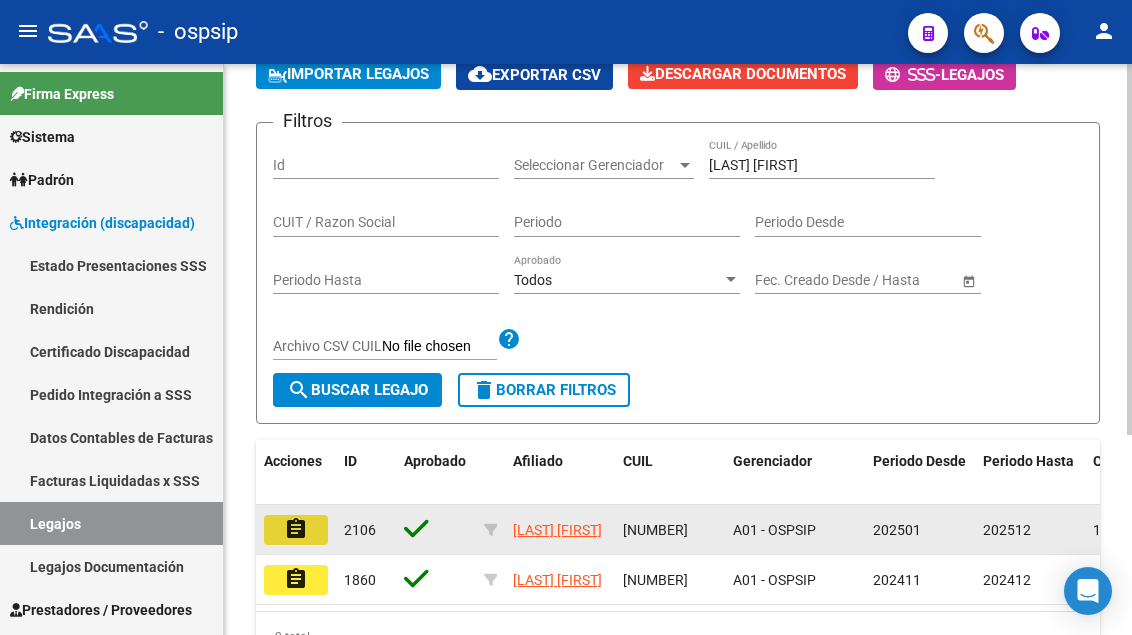 click on "assignment" 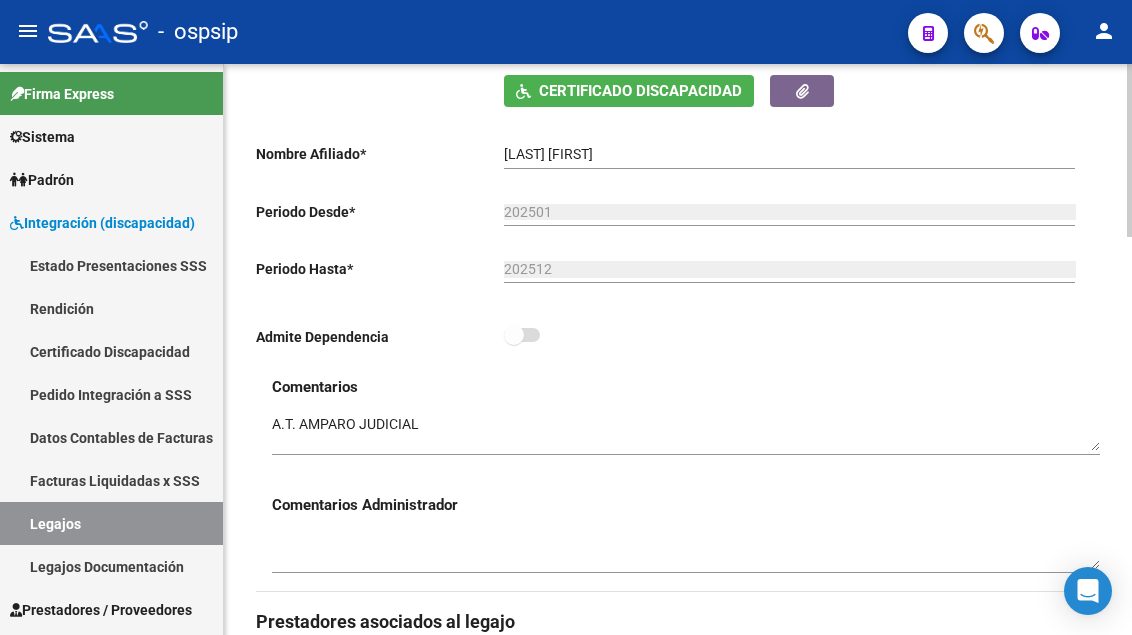 scroll, scrollTop: 700, scrollLeft: 0, axis: vertical 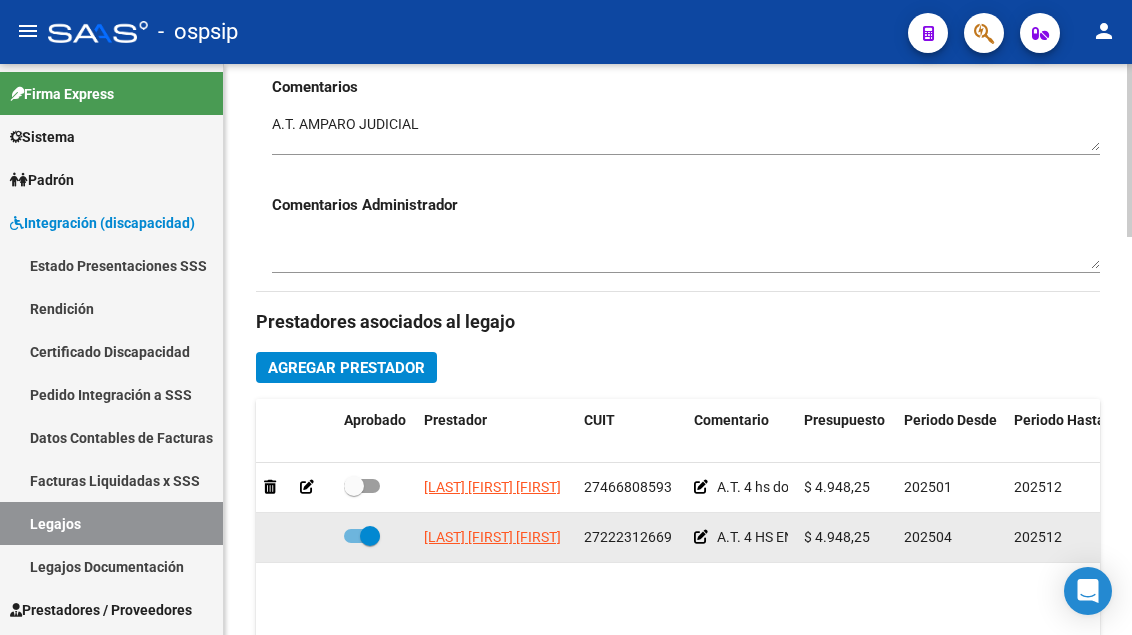 click on "[LAST] [FIRST] [INITIAL]" 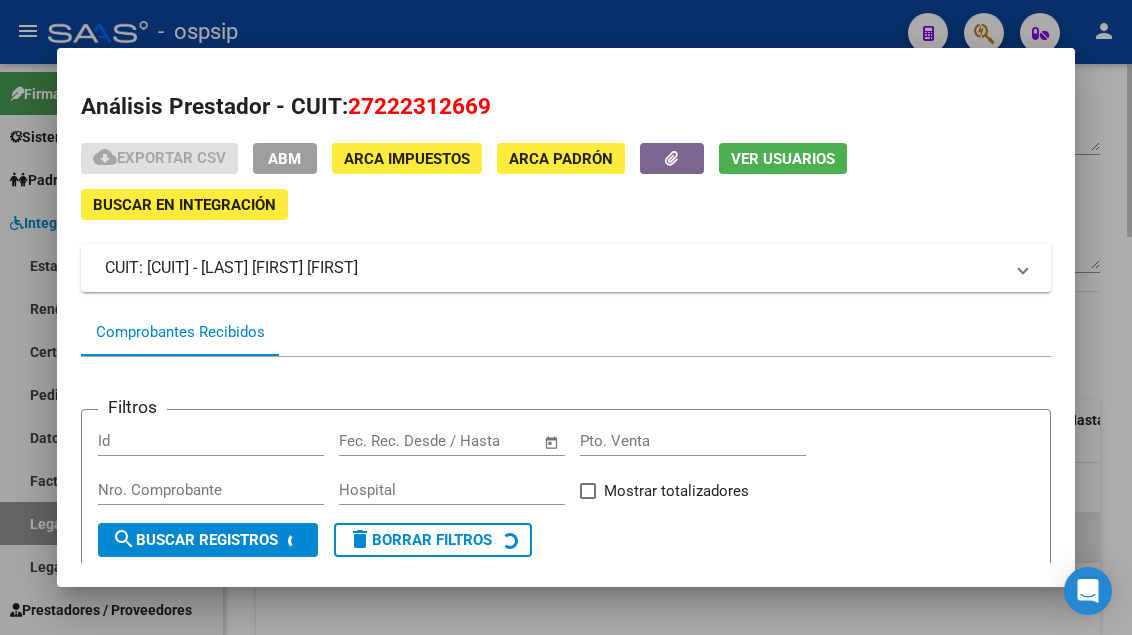 scroll, scrollTop: 185, scrollLeft: 0, axis: vertical 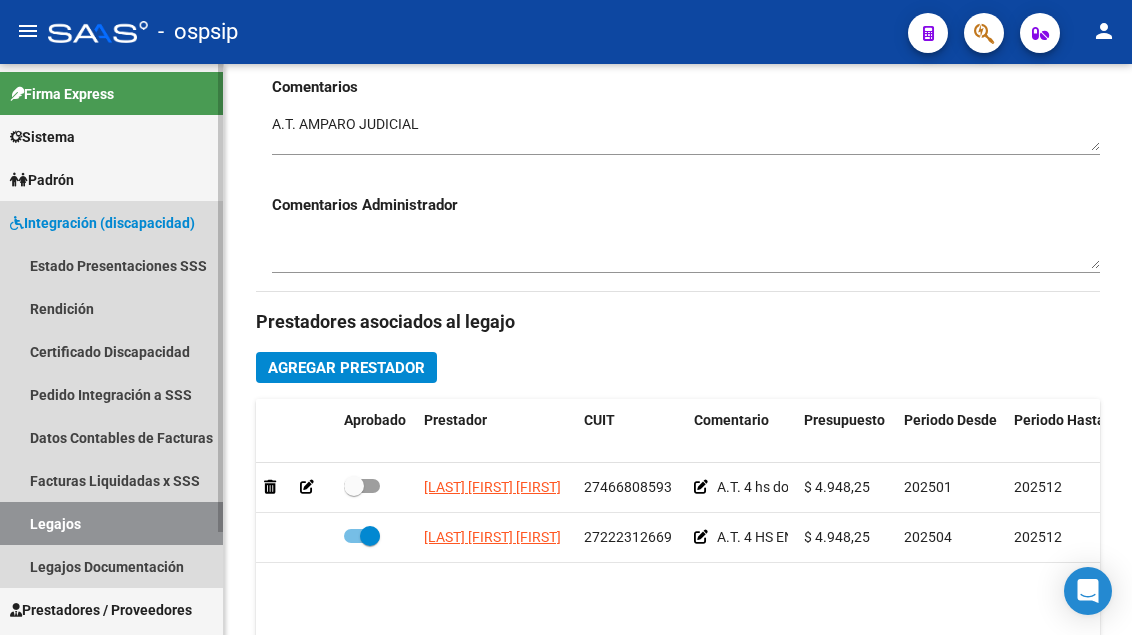 click on "Legajos" at bounding box center [111, 523] 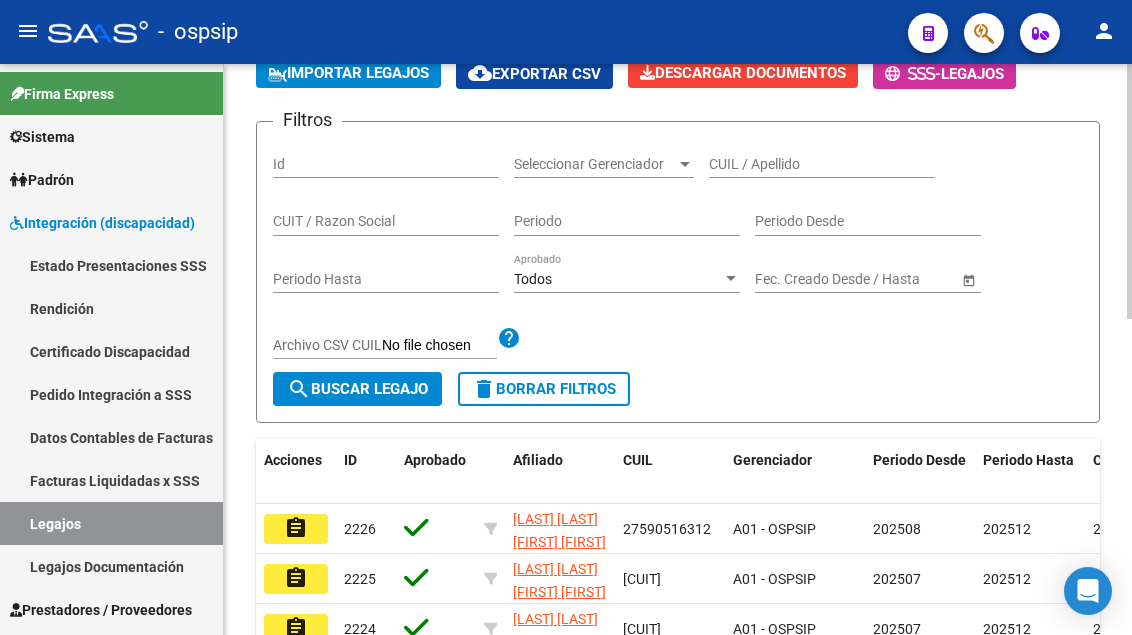 scroll, scrollTop: 200, scrollLeft: 0, axis: vertical 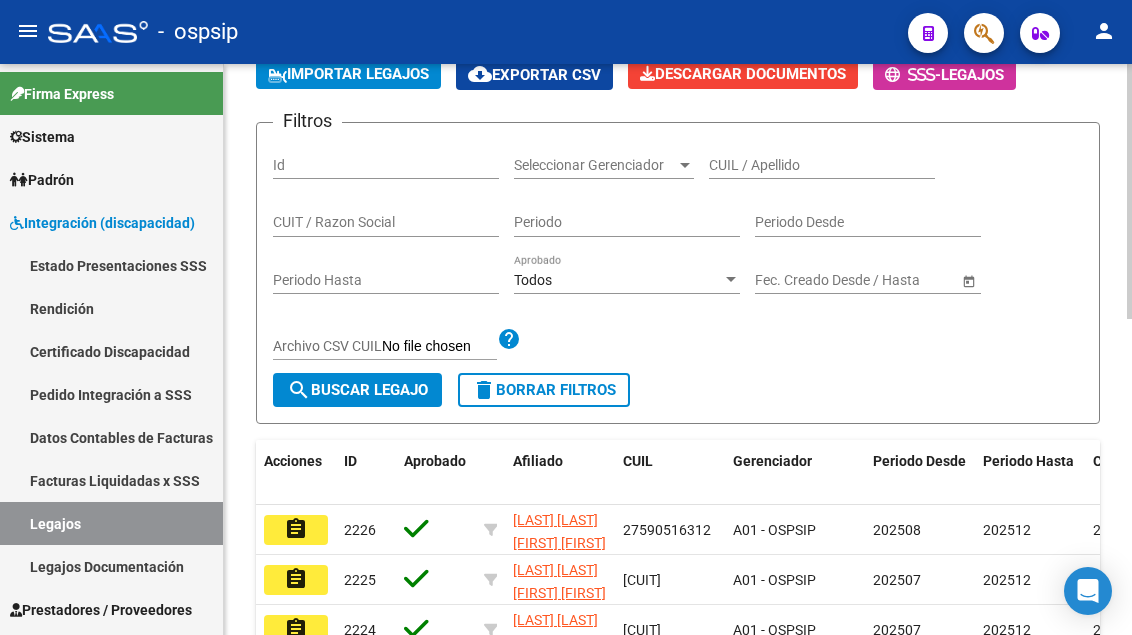 click on "CUIL / Apellido" at bounding box center [822, 165] 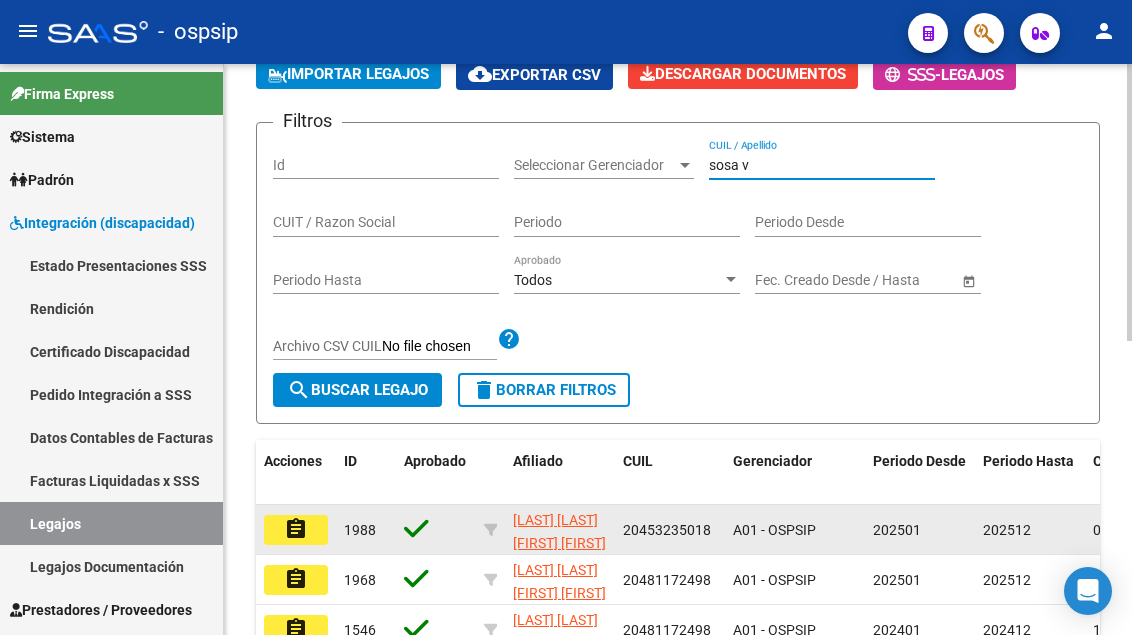 type on "sosa v" 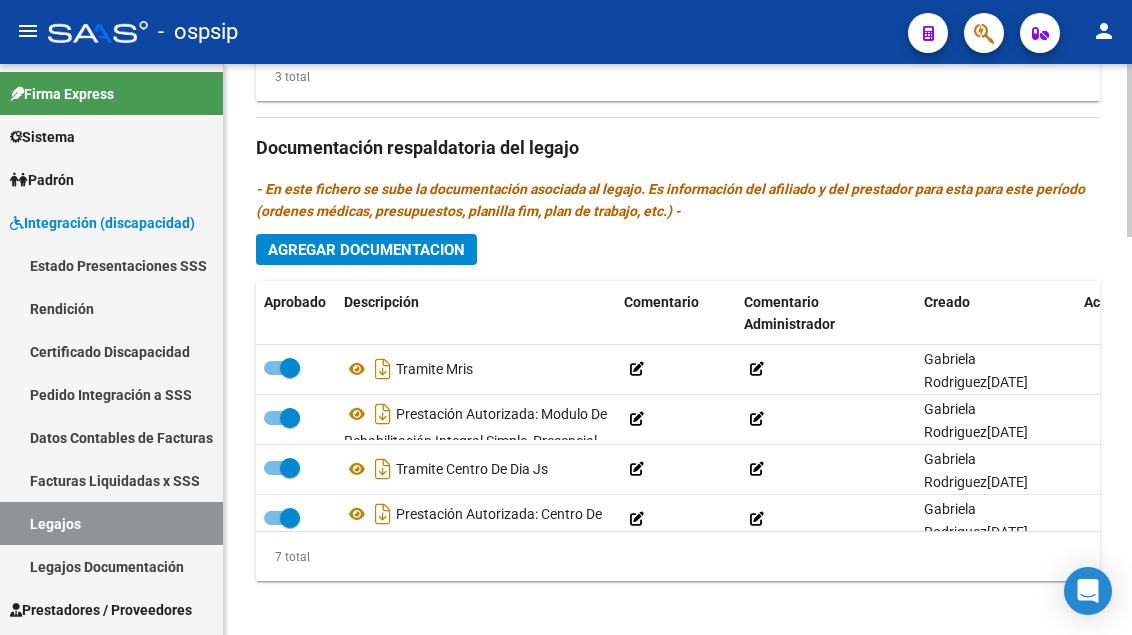 scroll, scrollTop: 1300, scrollLeft: 0, axis: vertical 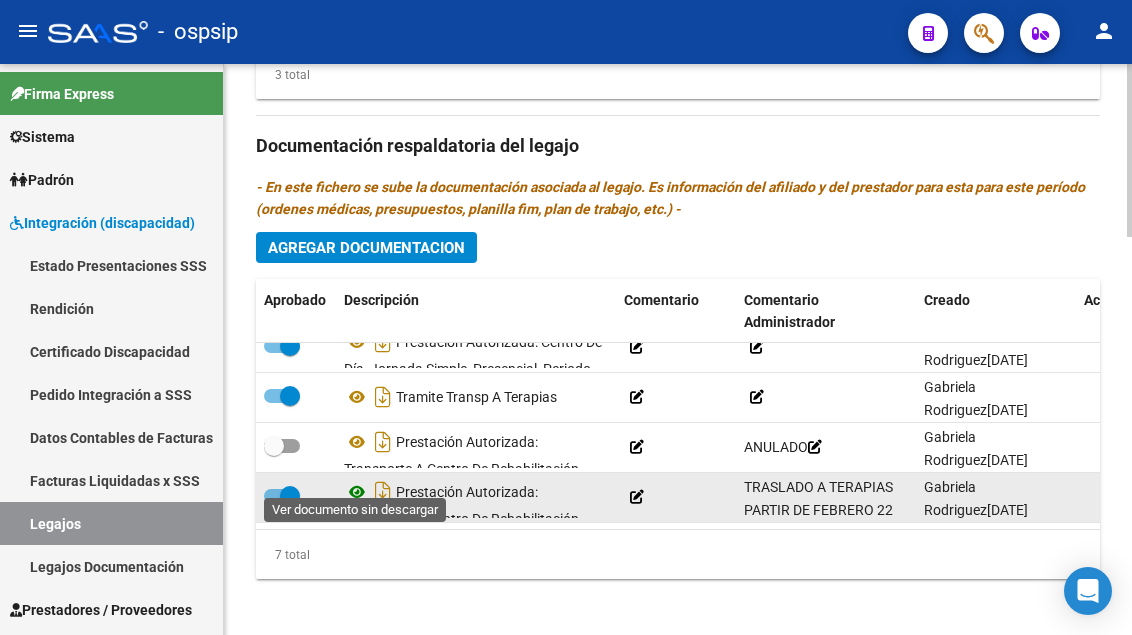 click 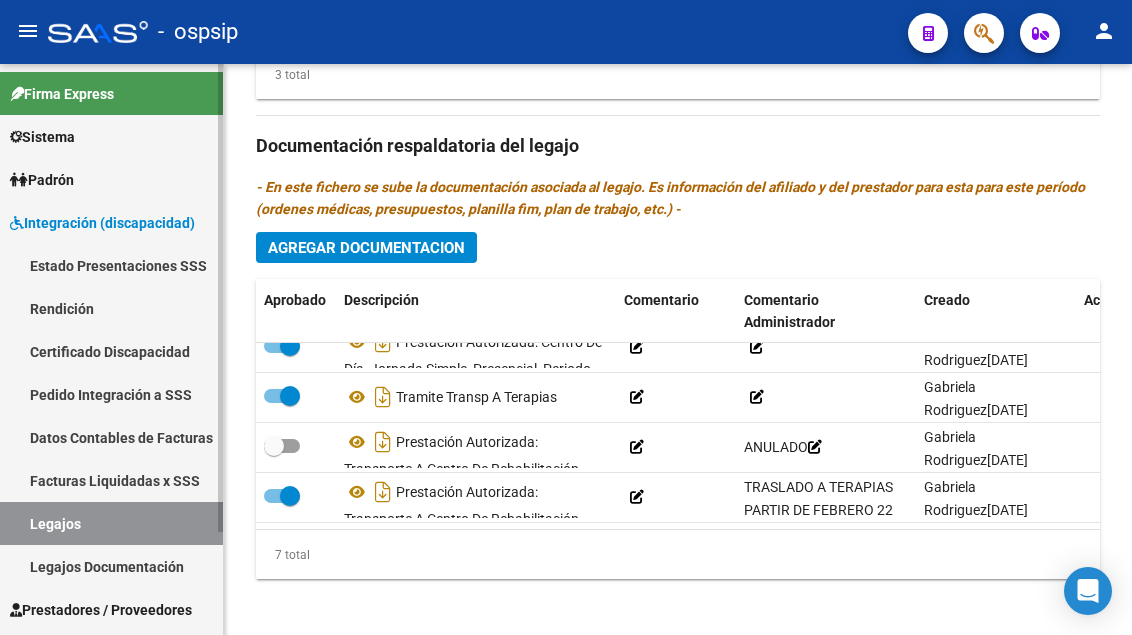 click on "Legajos" at bounding box center [111, 523] 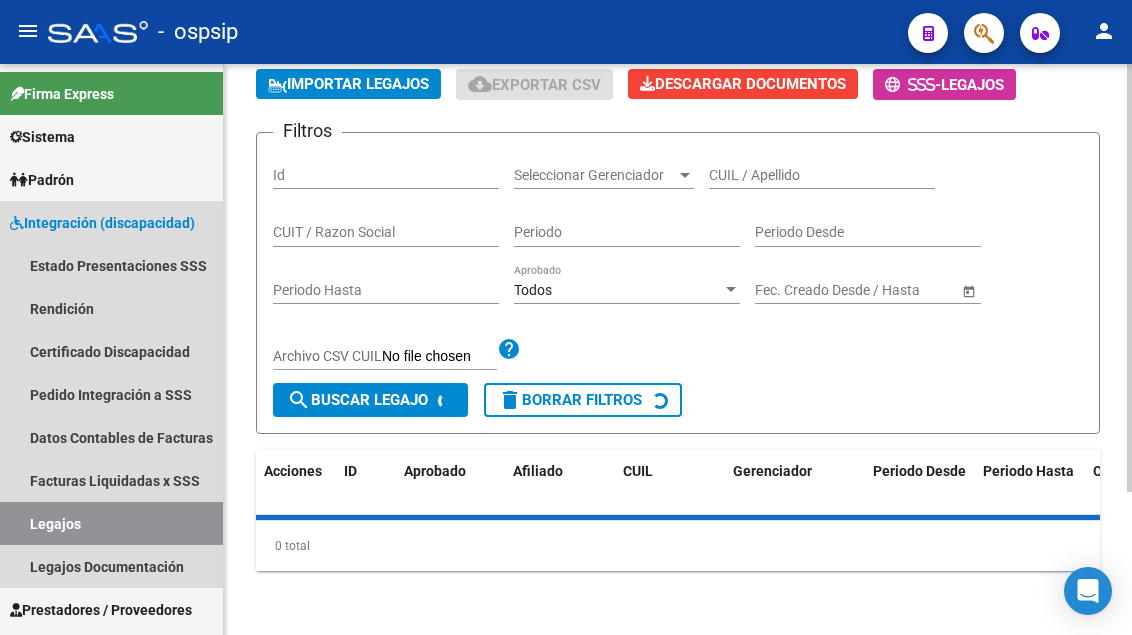 scroll, scrollTop: 0, scrollLeft: 0, axis: both 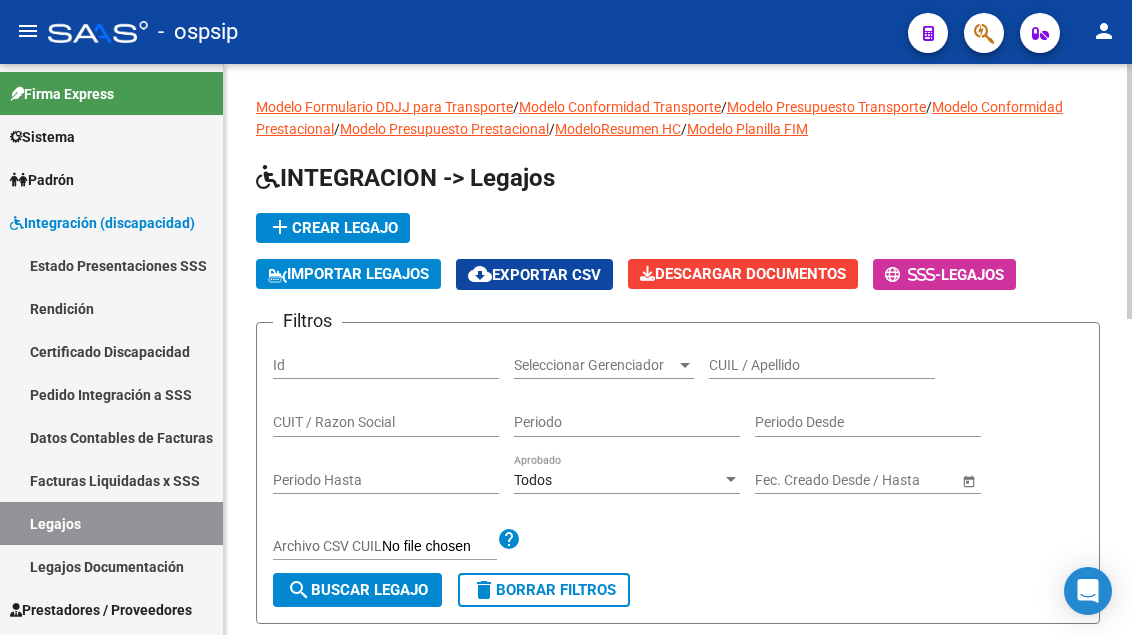 click on "CUIL / Apellido" 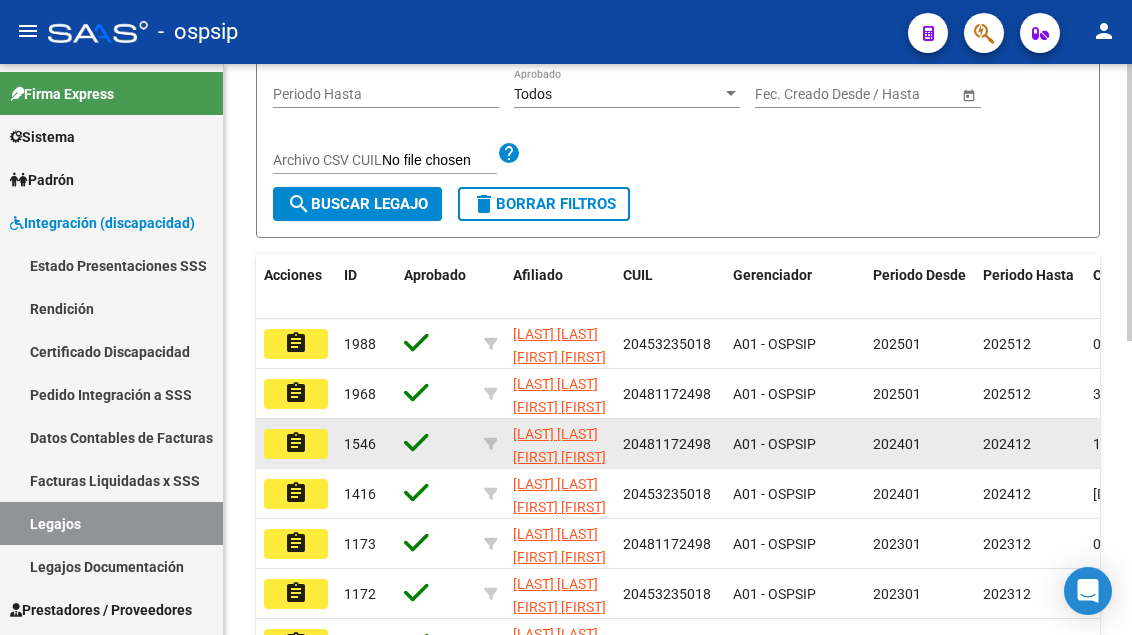 scroll, scrollTop: 400, scrollLeft: 0, axis: vertical 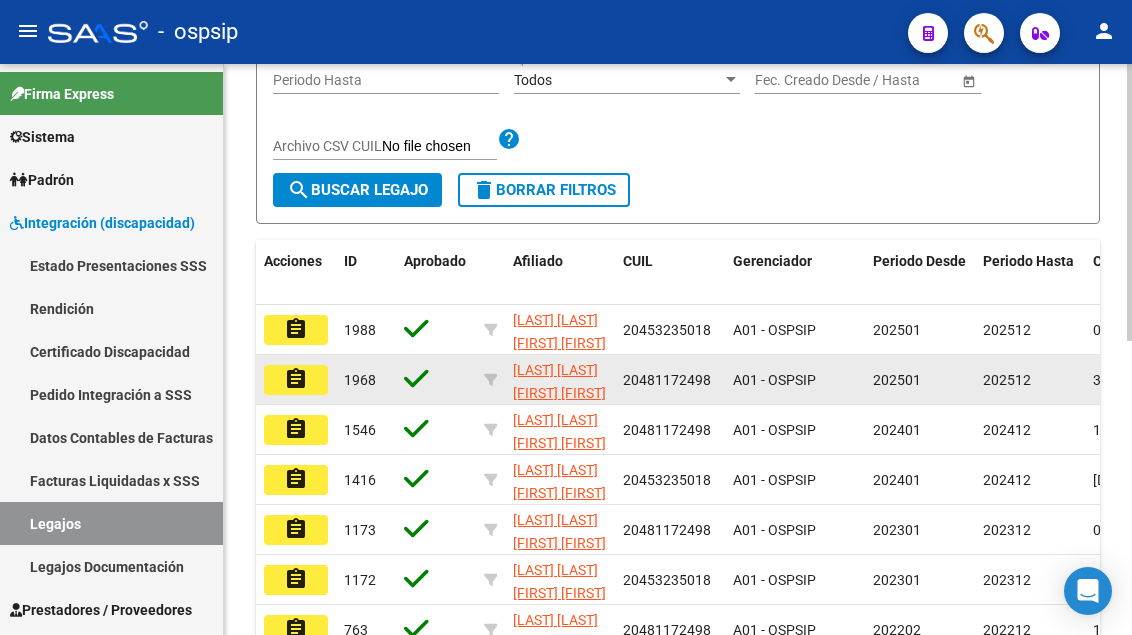 type on "sosa v" 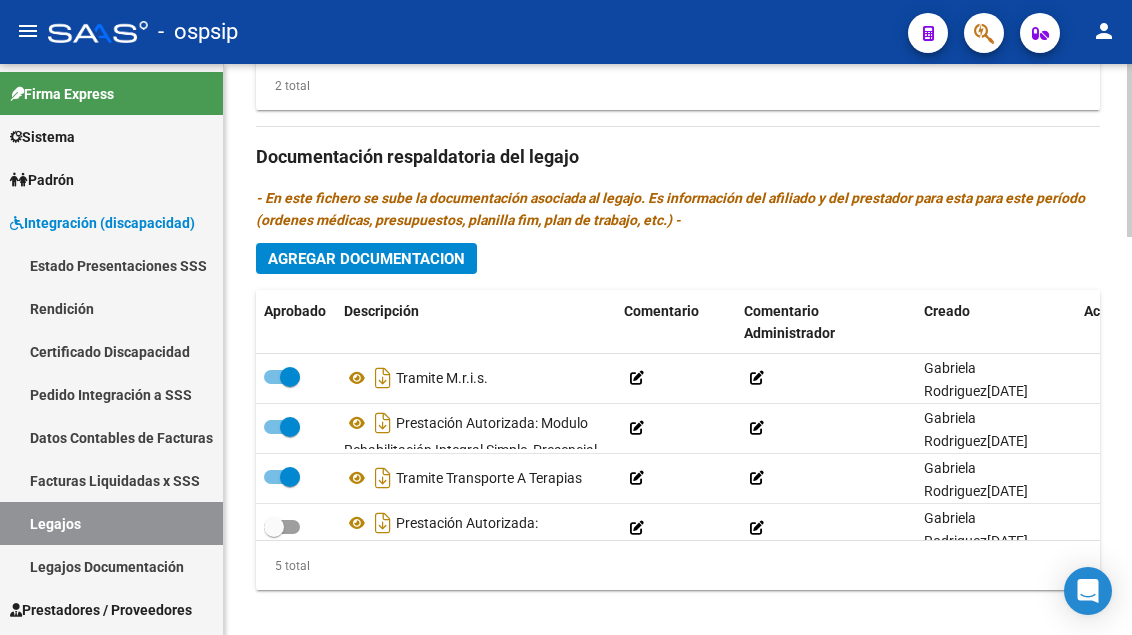 scroll, scrollTop: 1300, scrollLeft: 0, axis: vertical 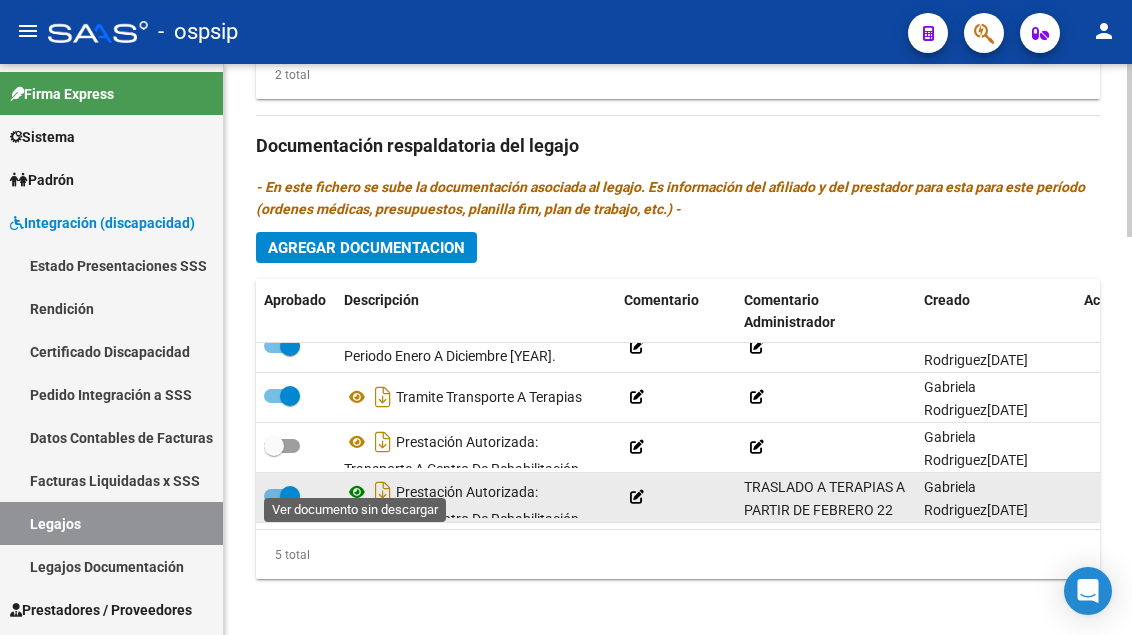 click 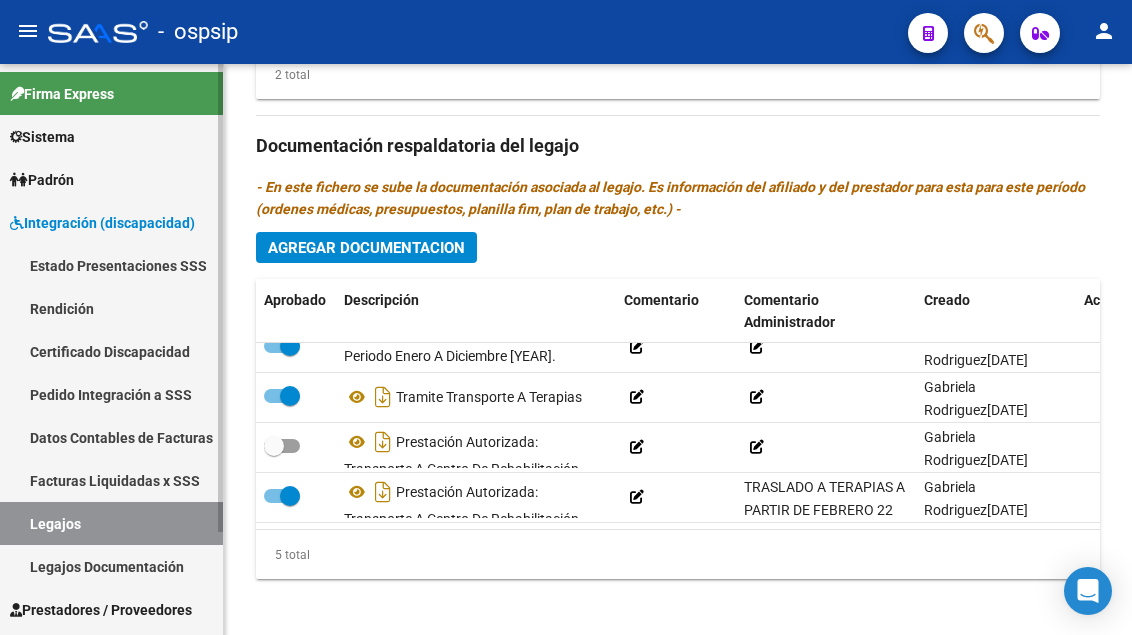 click on "Legajos" at bounding box center [111, 523] 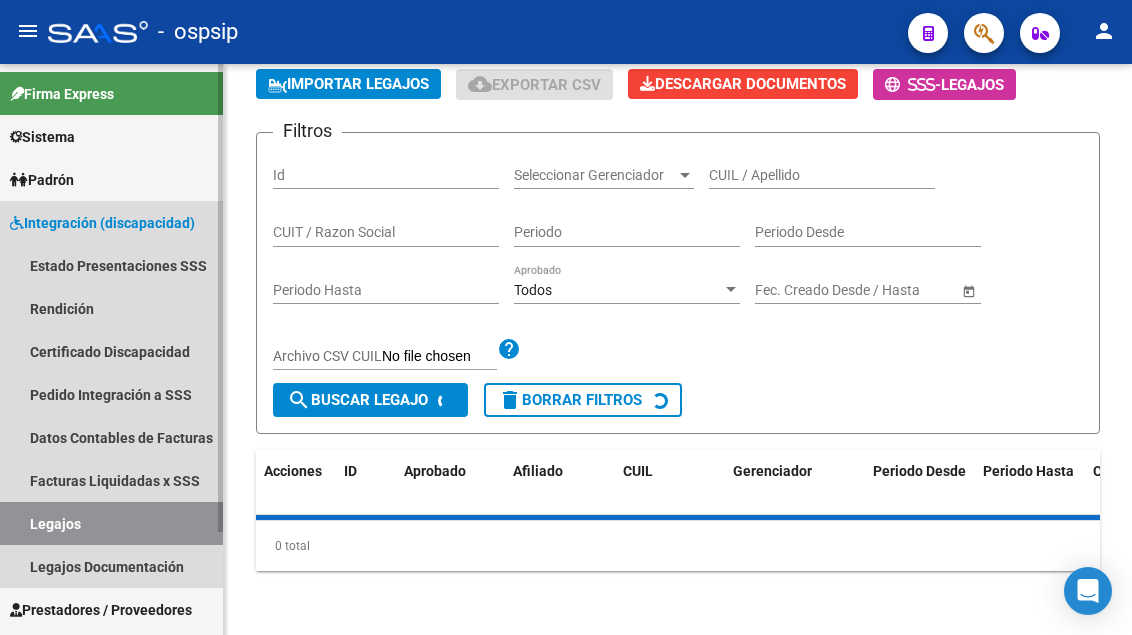 scroll, scrollTop: 0, scrollLeft: 0, axis: both 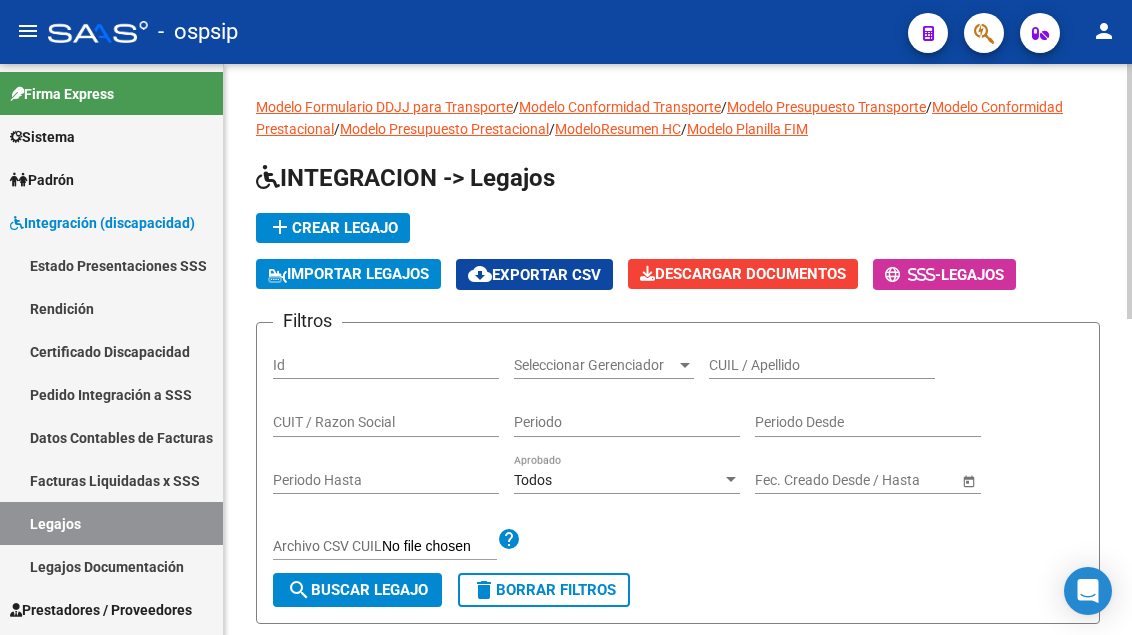 click on "CUIL / Apellido" 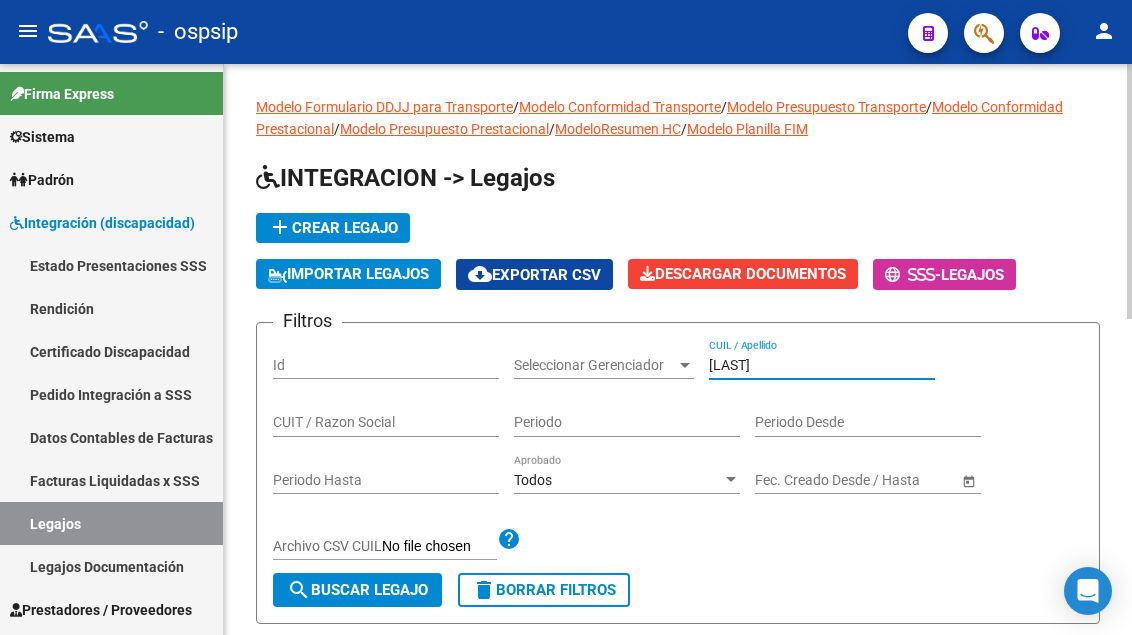 type on "X" 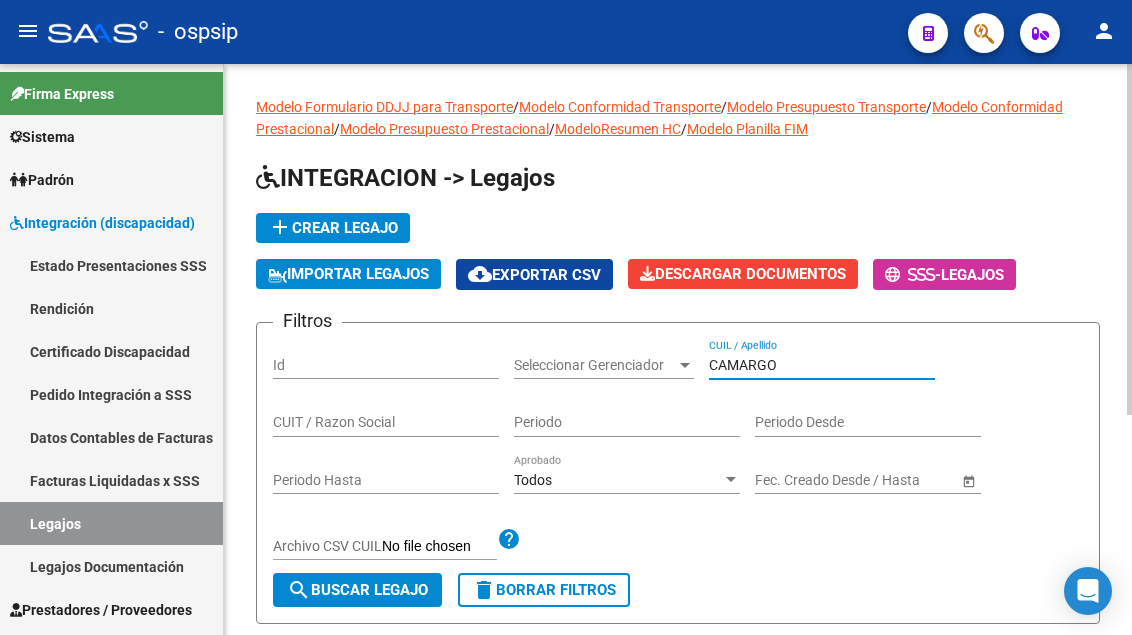 scroll, scrollTop: 300, scrollLeft: 0, axis: vertical 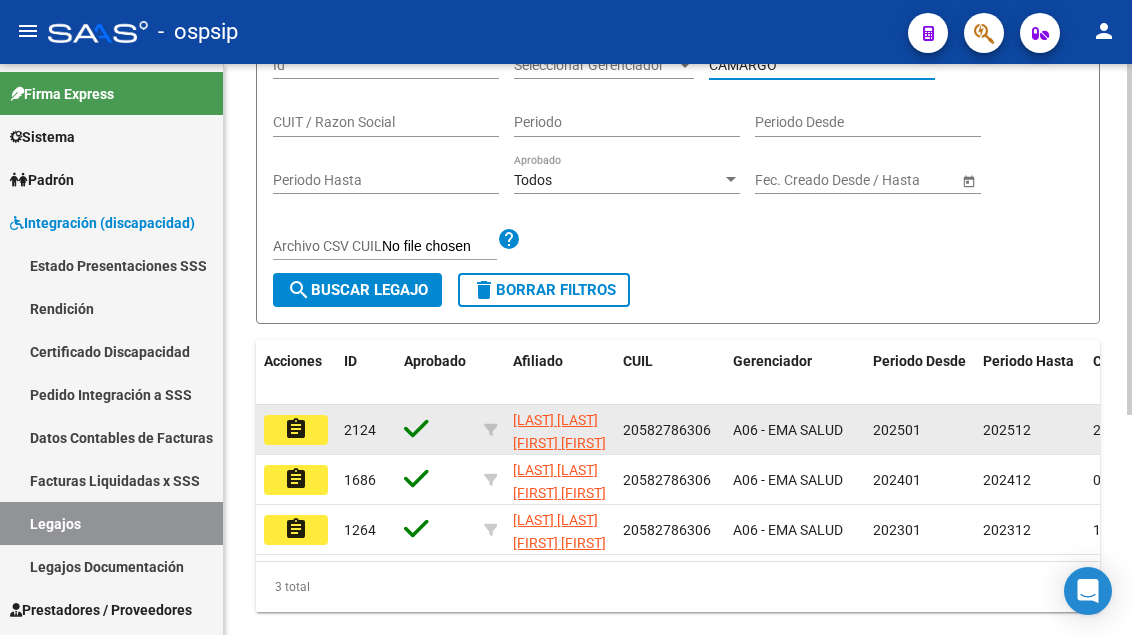 type on "CAMARGO" 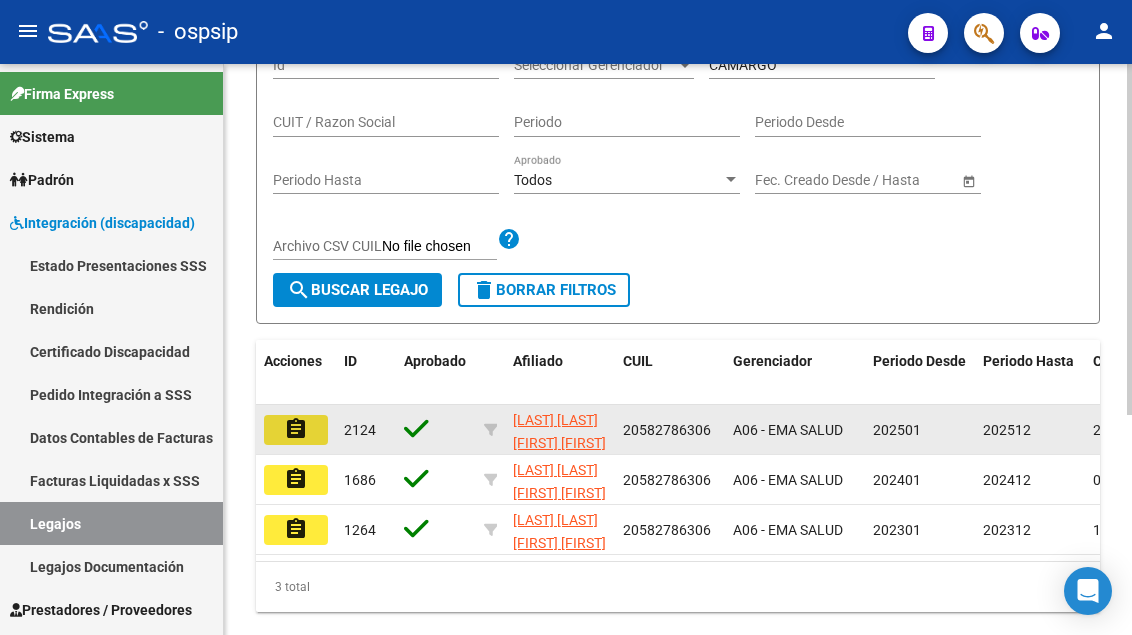 click on "assignment" 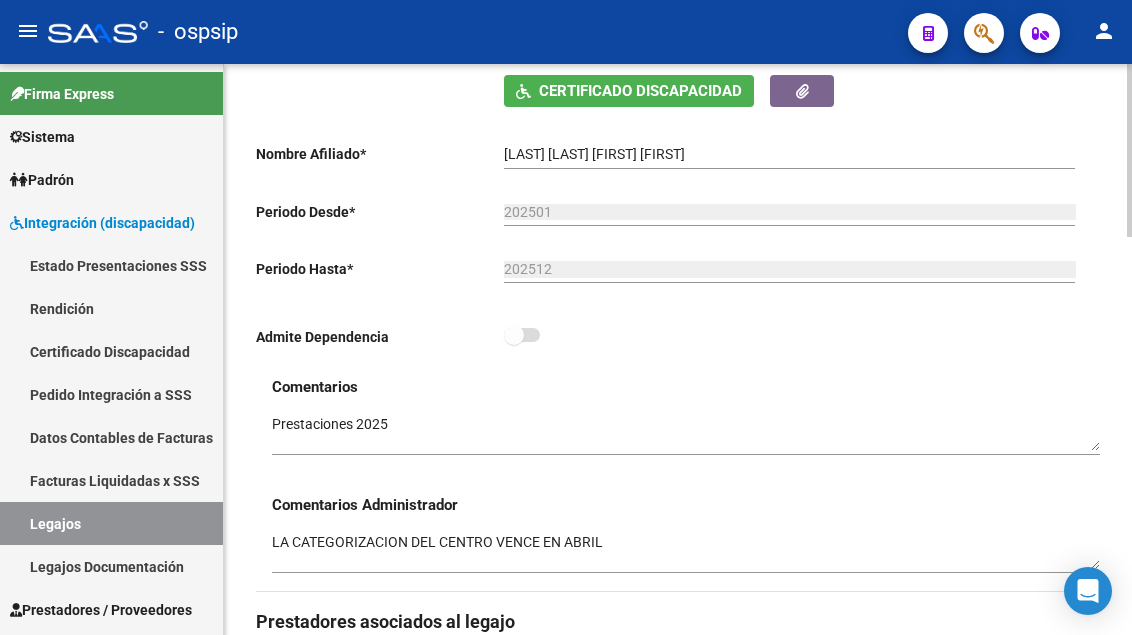 scroll, scrollTop: 700, scrollLeft: 0, axis: vertical 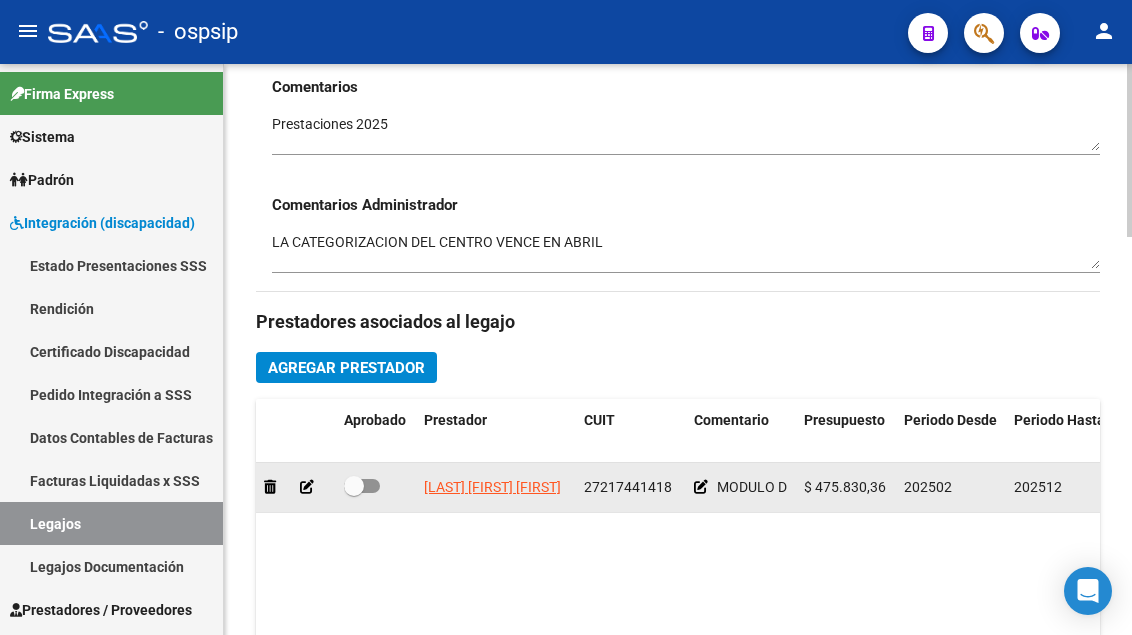 click on "PORCEL VIVIANA ANDREA" 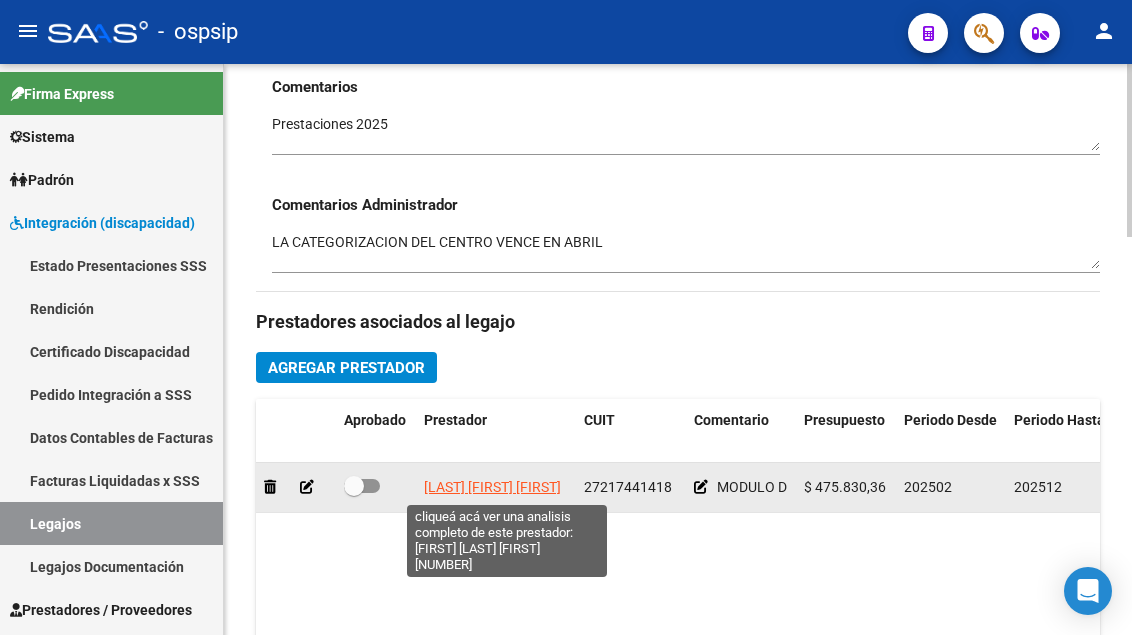 click on "PORCEL VIVIANA ANDREA" 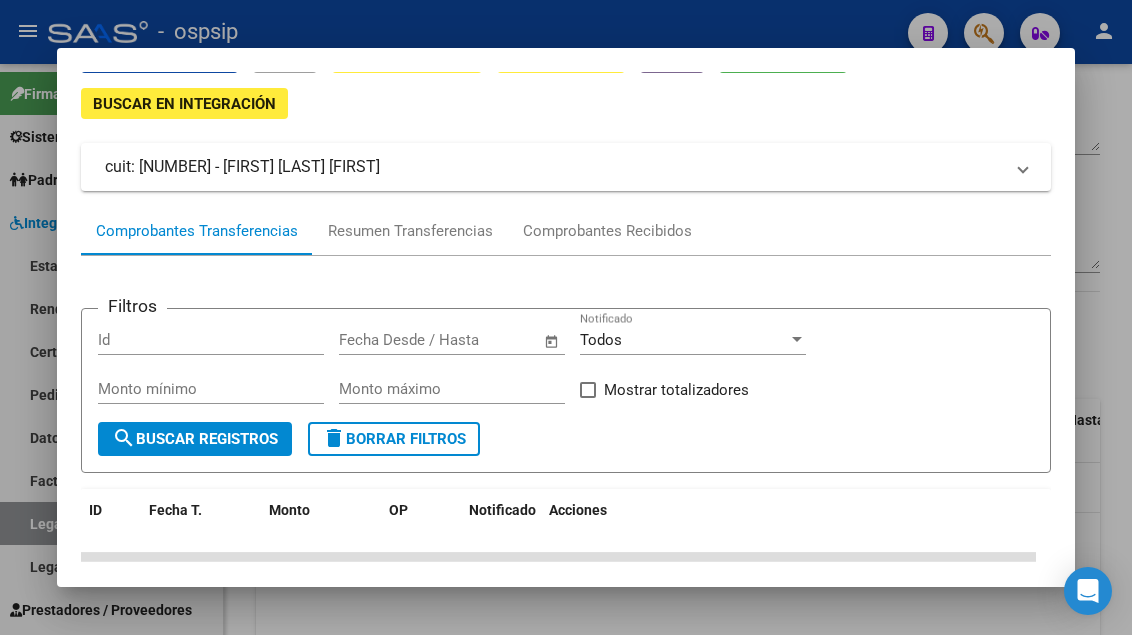 scroll, scrollTop: 100, scrollLeft: 0, axis: vertical 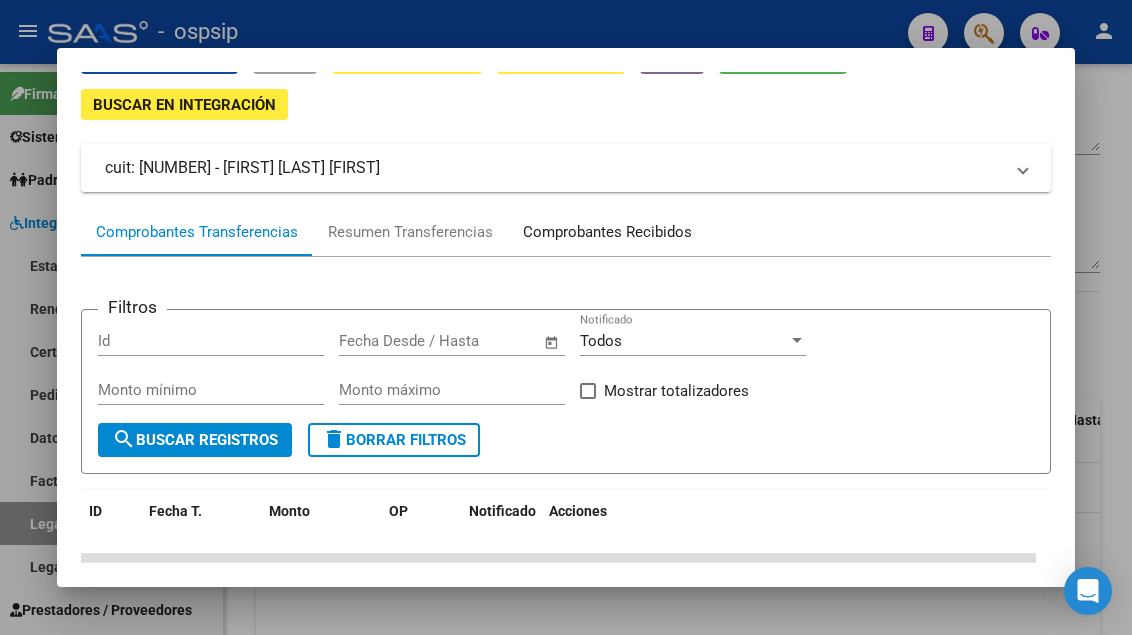 click on "Comprobantes Recibidos" at bounding box center (607, 232) 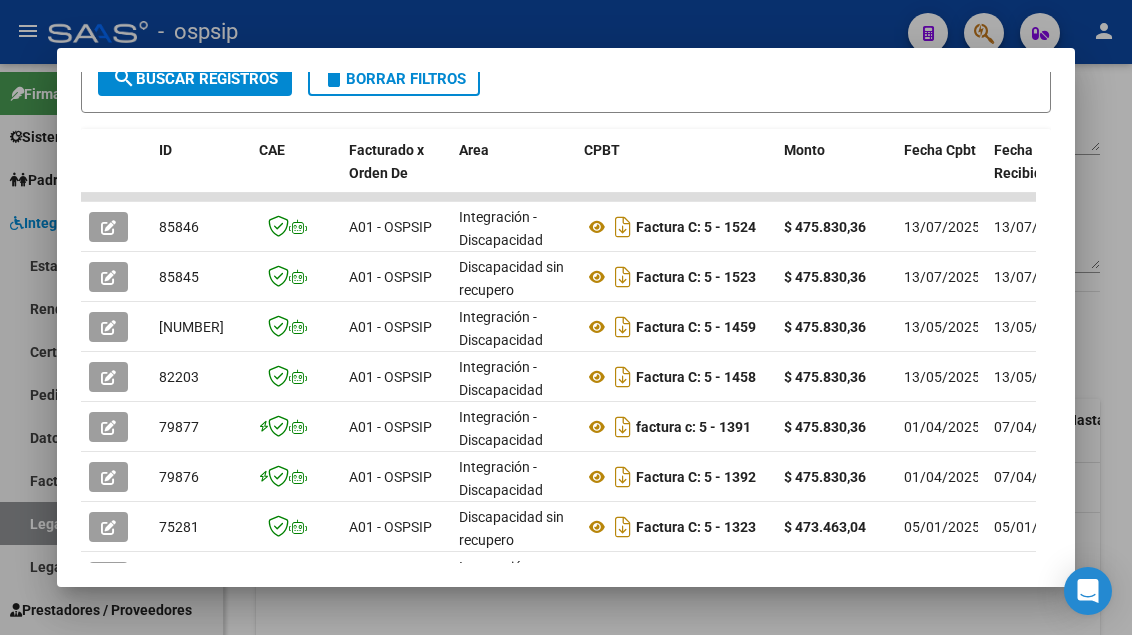 scroll, scrollTop: 485, scrollLeft: 0, axis: vertical 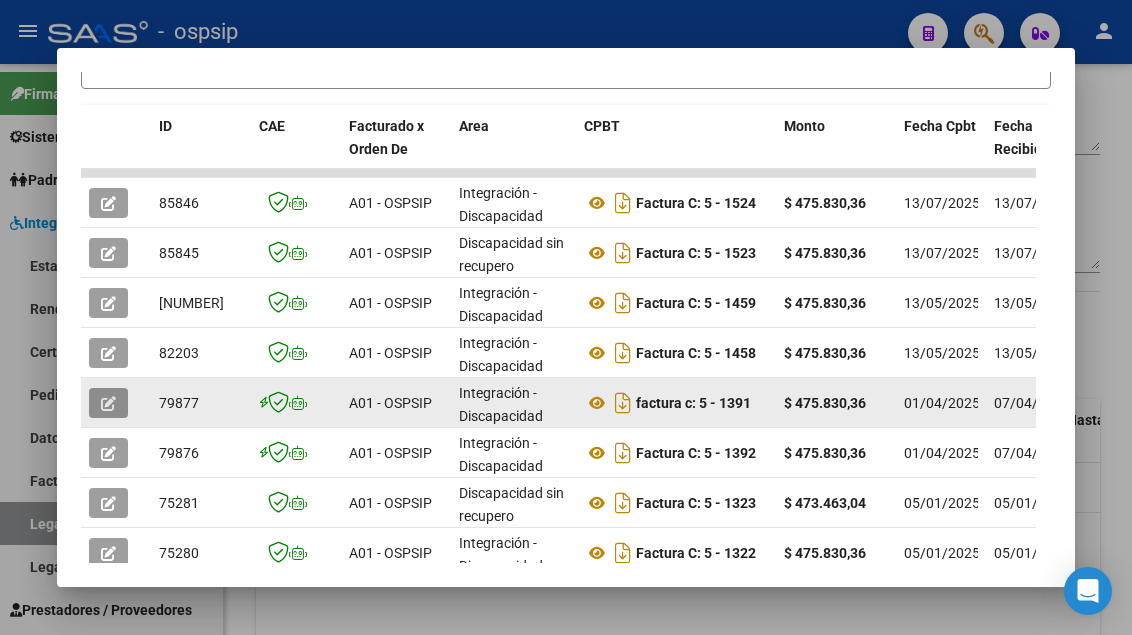 click 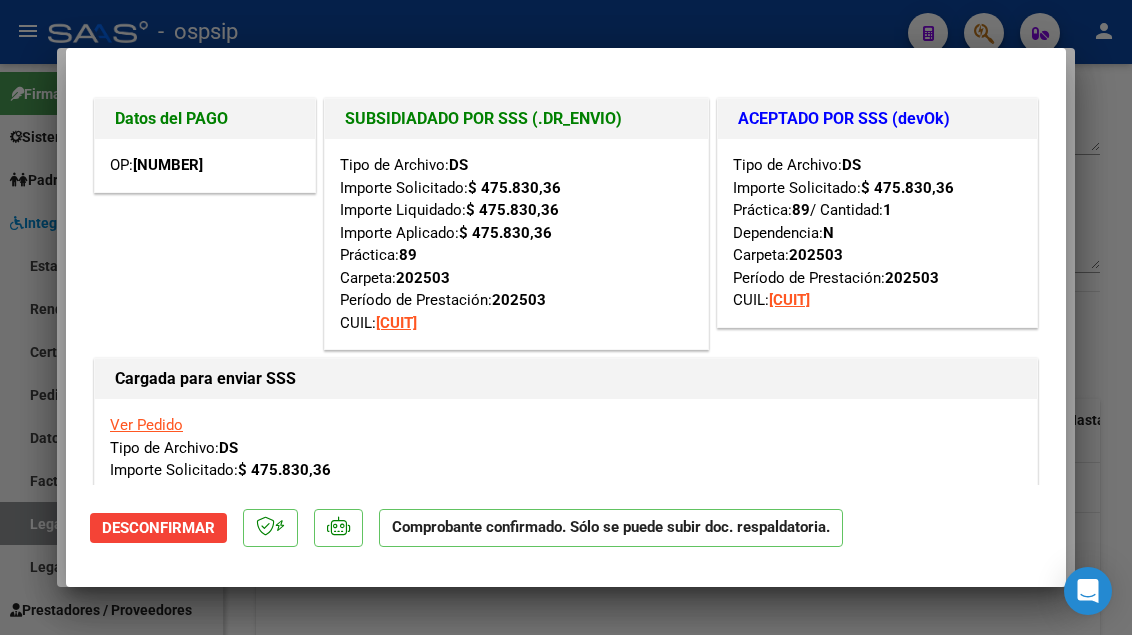 scroll, scrollTop: 400, scrollLeft: 0, axis: vertical 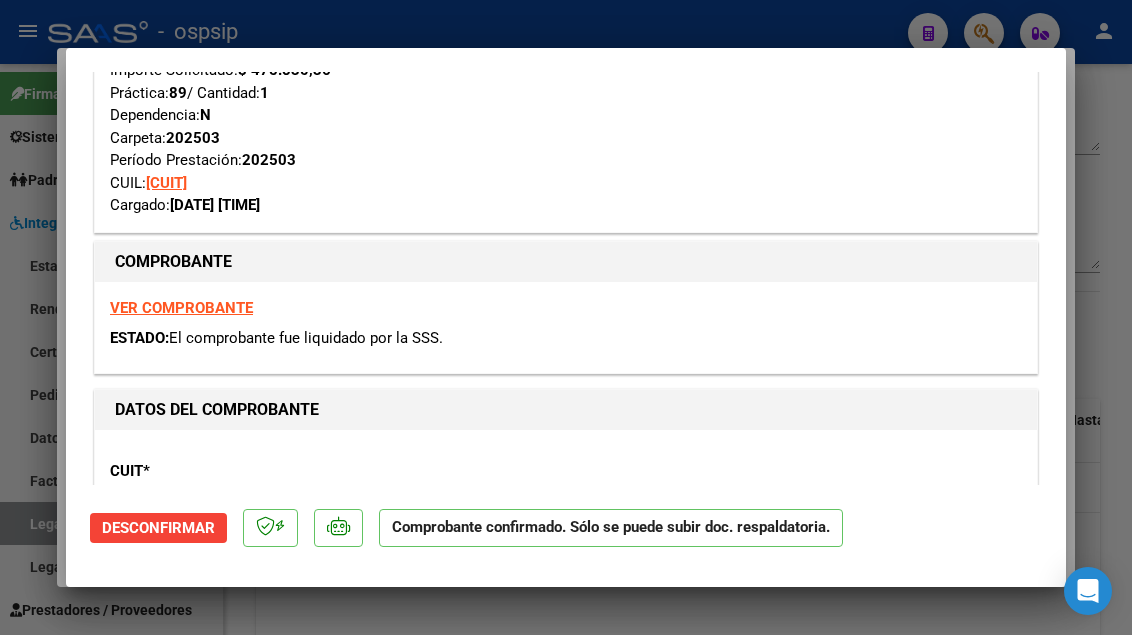 type 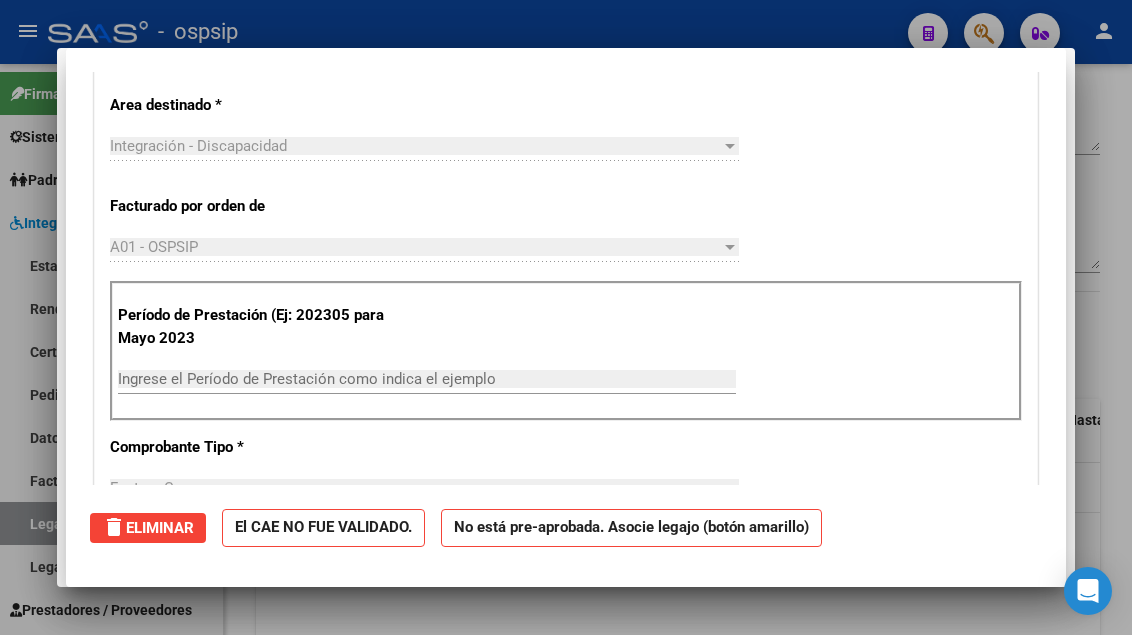 type 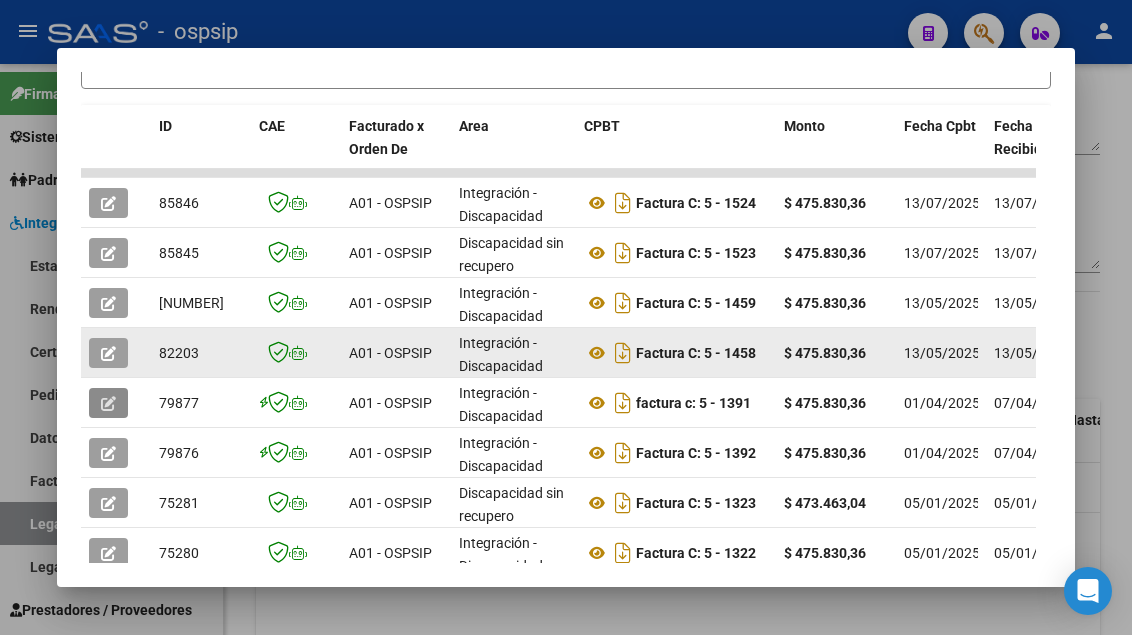 click 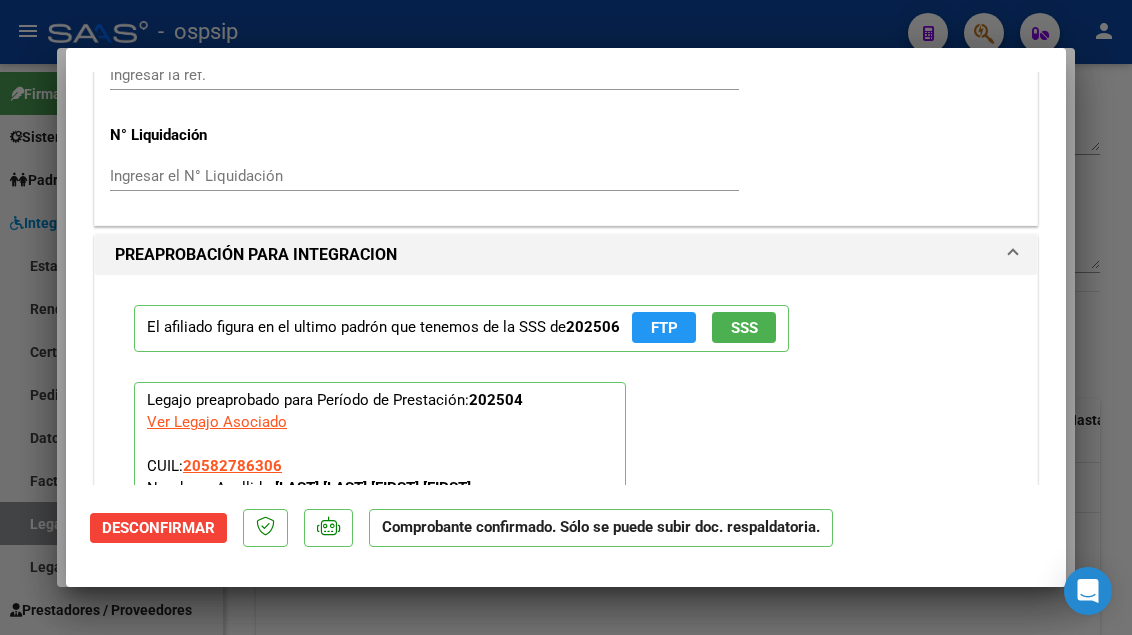 scroll, scrollTop: 1514, scrollLeft: 0, axis: vertical 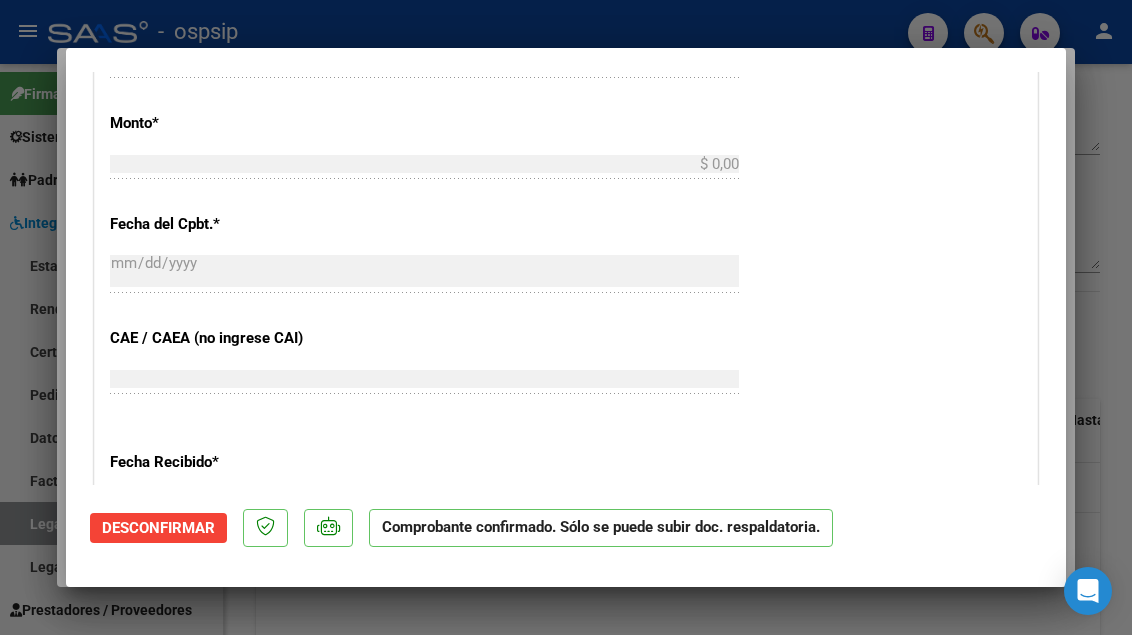 type 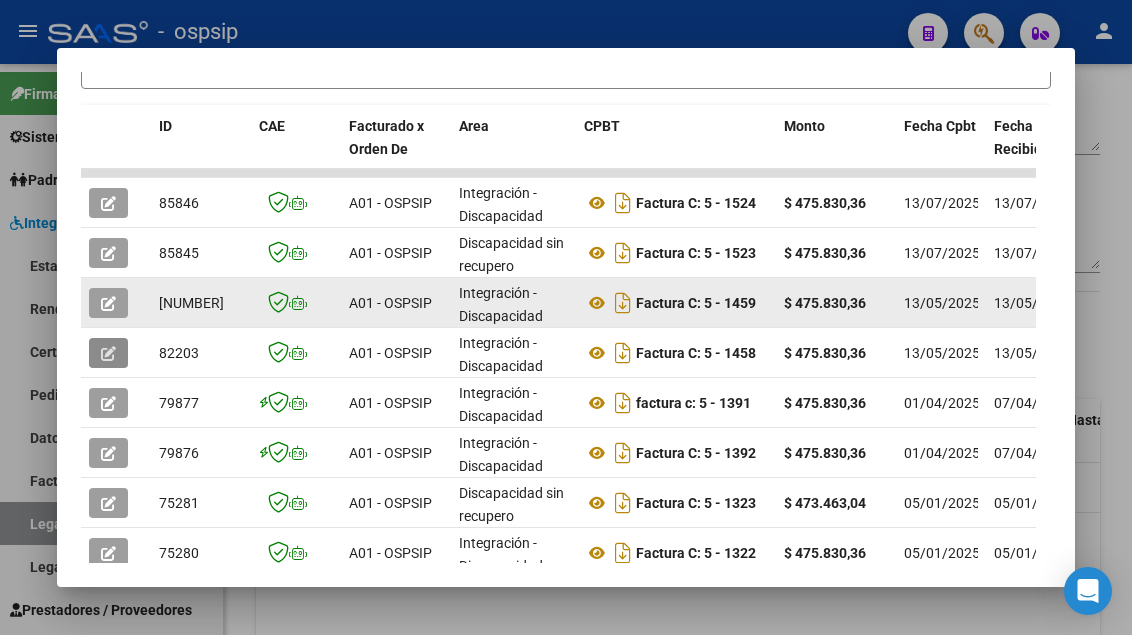 click 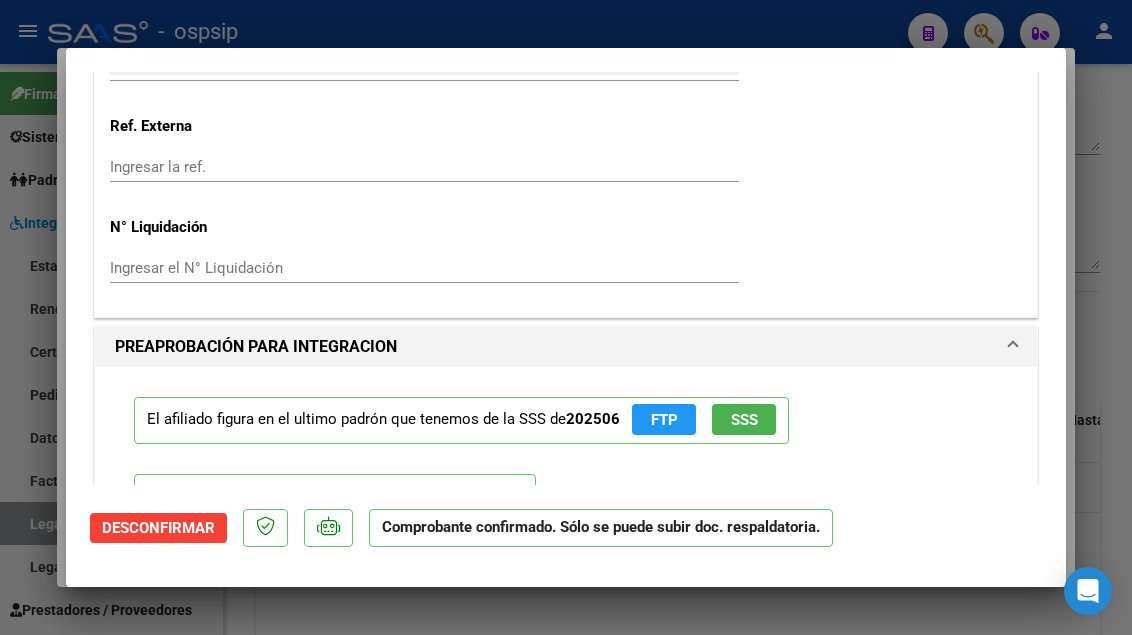 scroll, scrollTop: 2400, scrollLeft: 0, axis: vertical 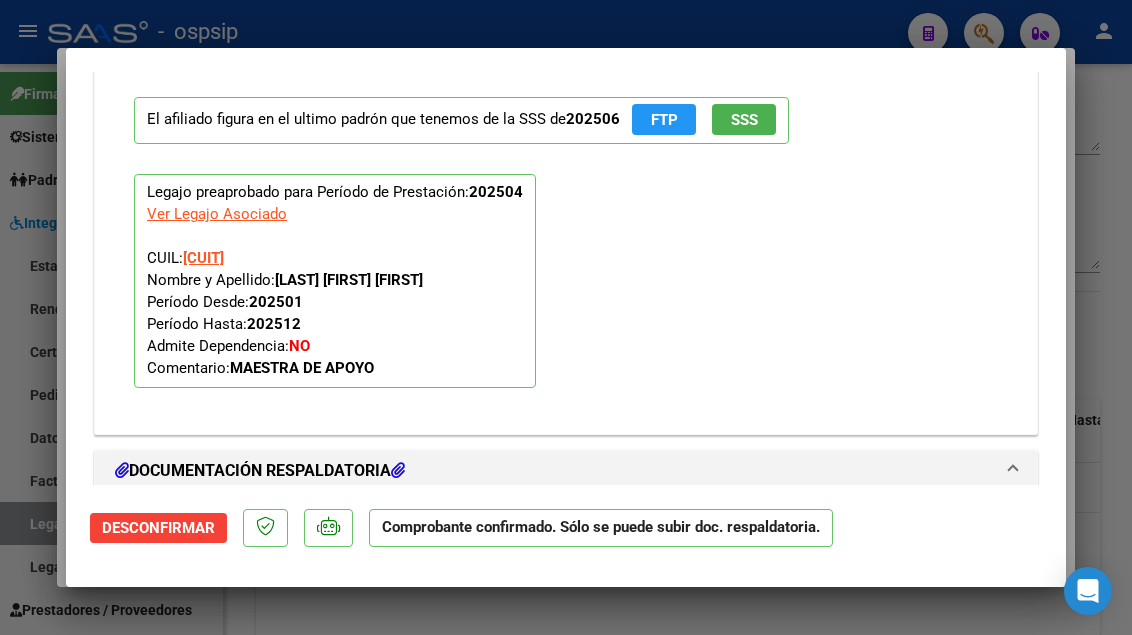 type 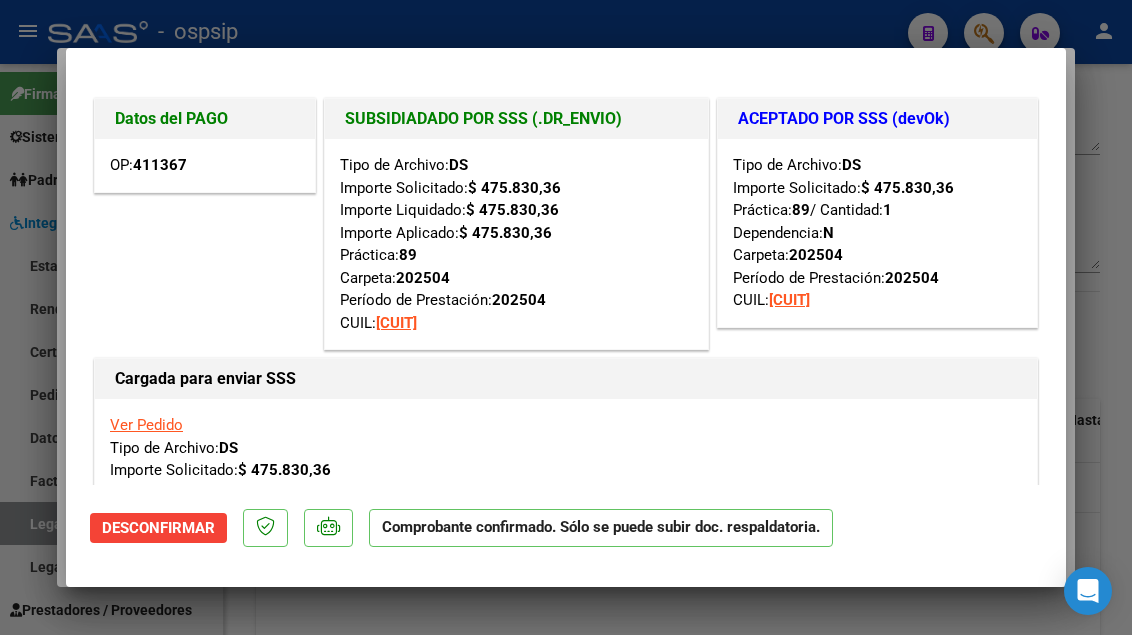 type 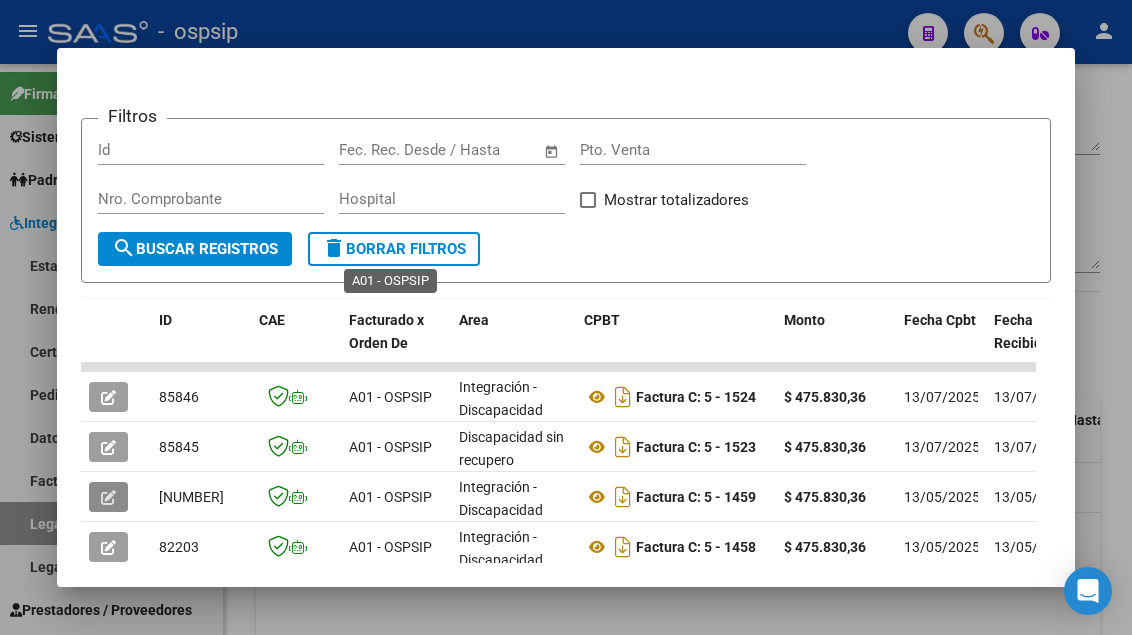 scroll, scrollTop: 185, scrollLeft: 0, axis: vertical 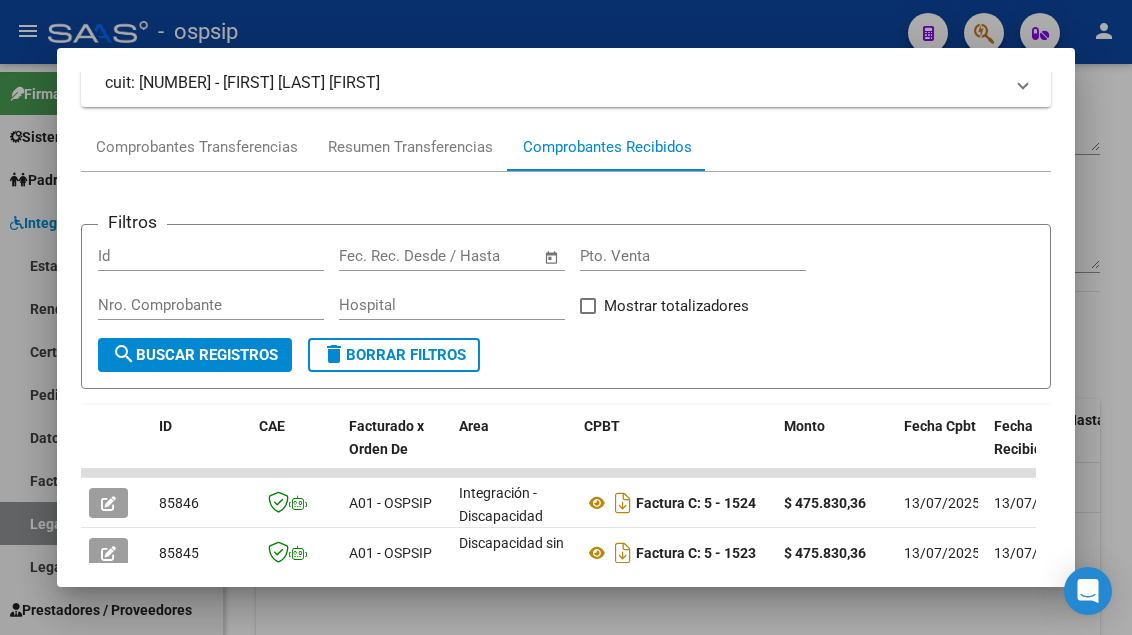click at bounding box center [566, 317] 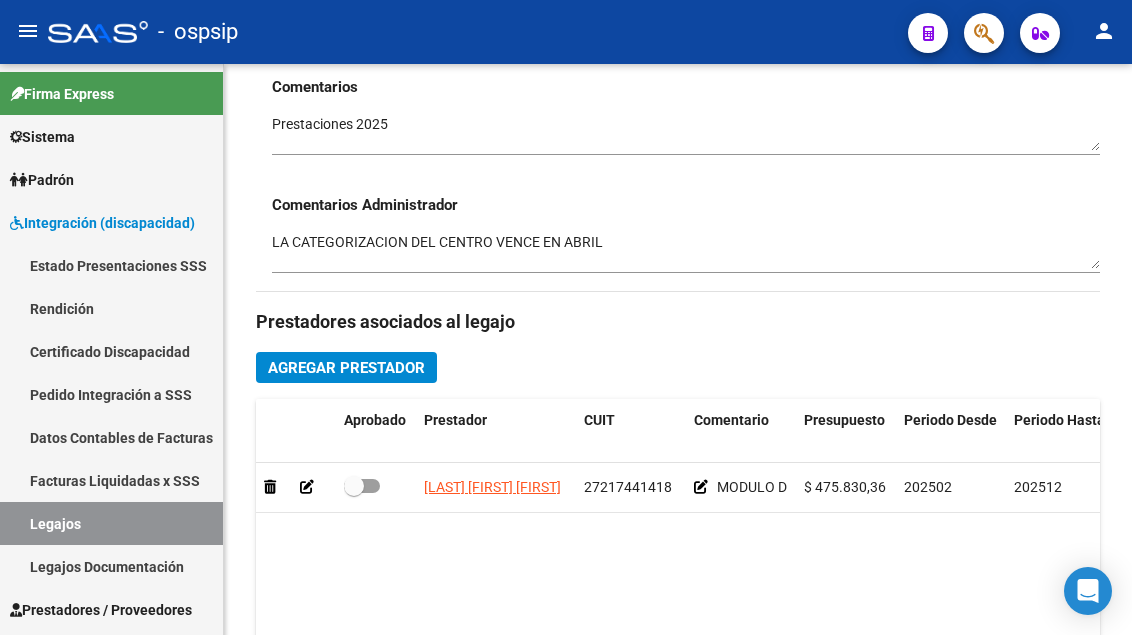 click on "Legajos" at bounding box center (111, 523) 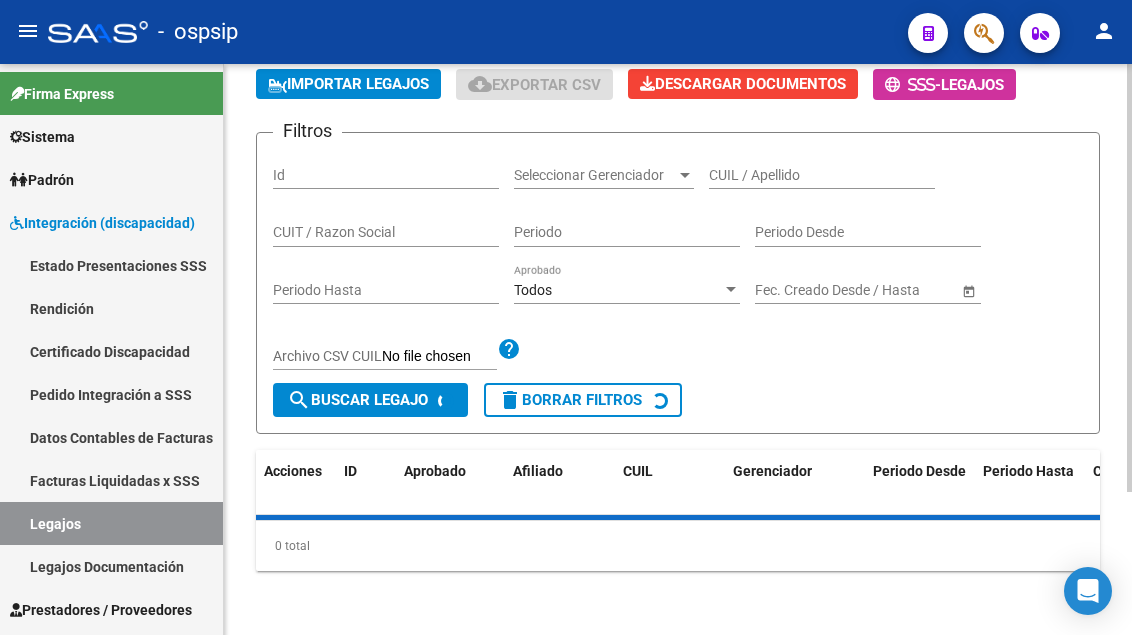 scroll, scrollTop: 0, scrollLeft: 0, axis: both 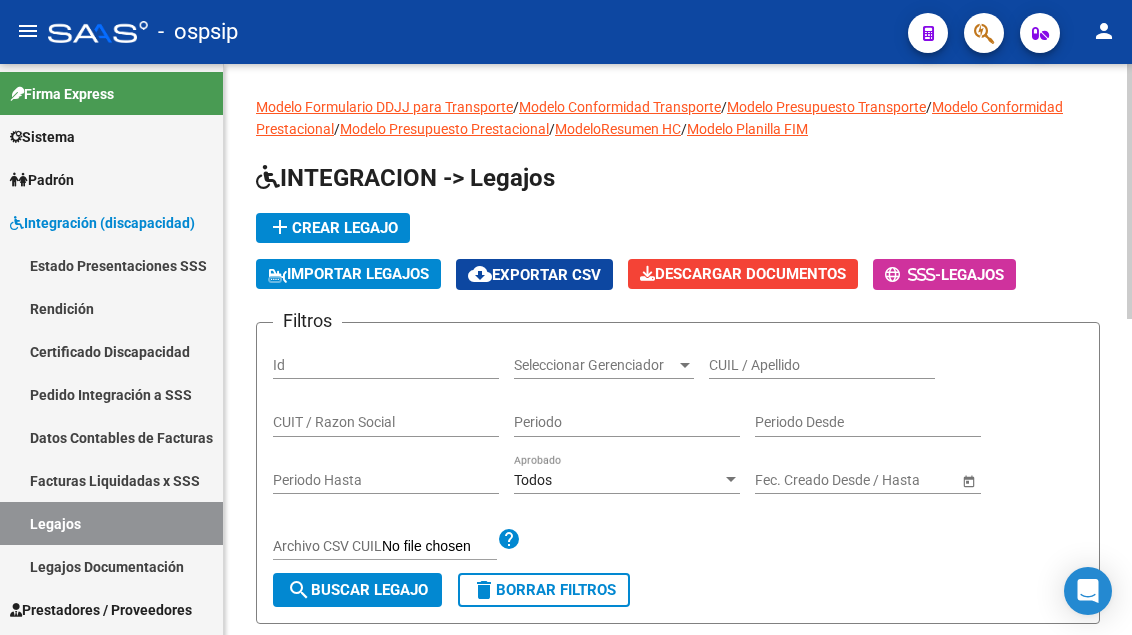 click on "CUIL / Apellido" 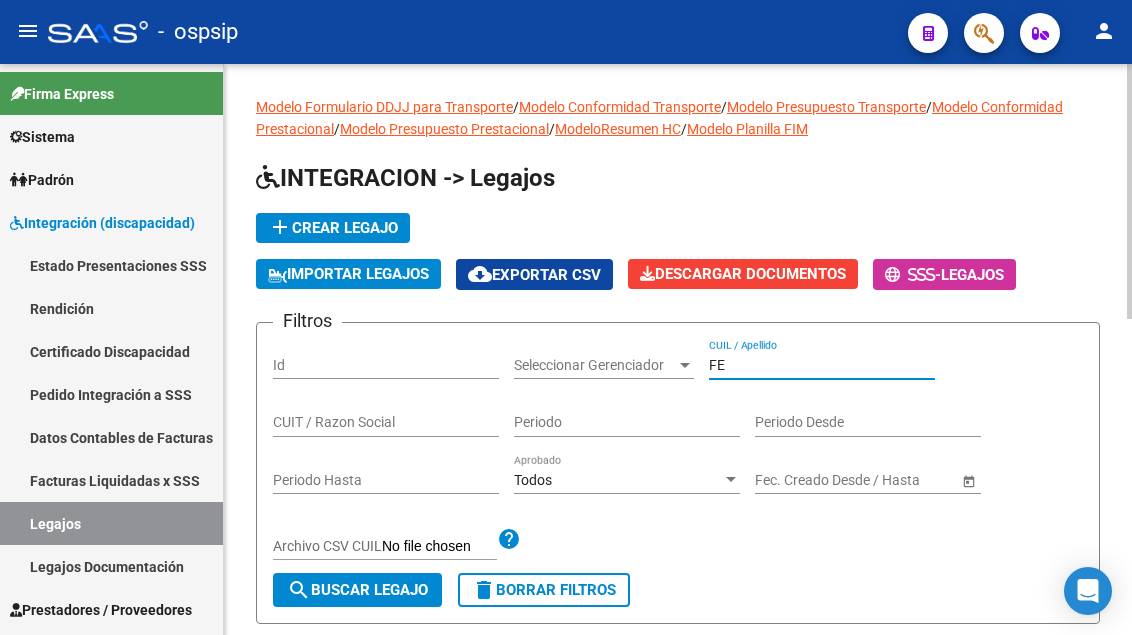 type on "F" 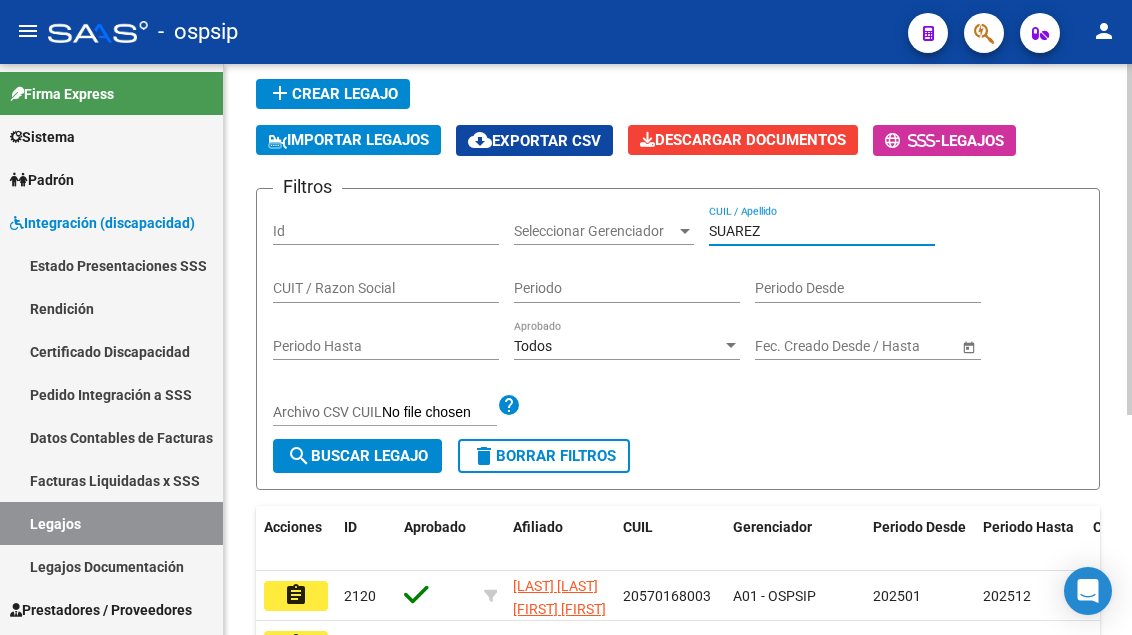 scroll, scrollTop: 300, scrollLeft: 0, axis: vertical 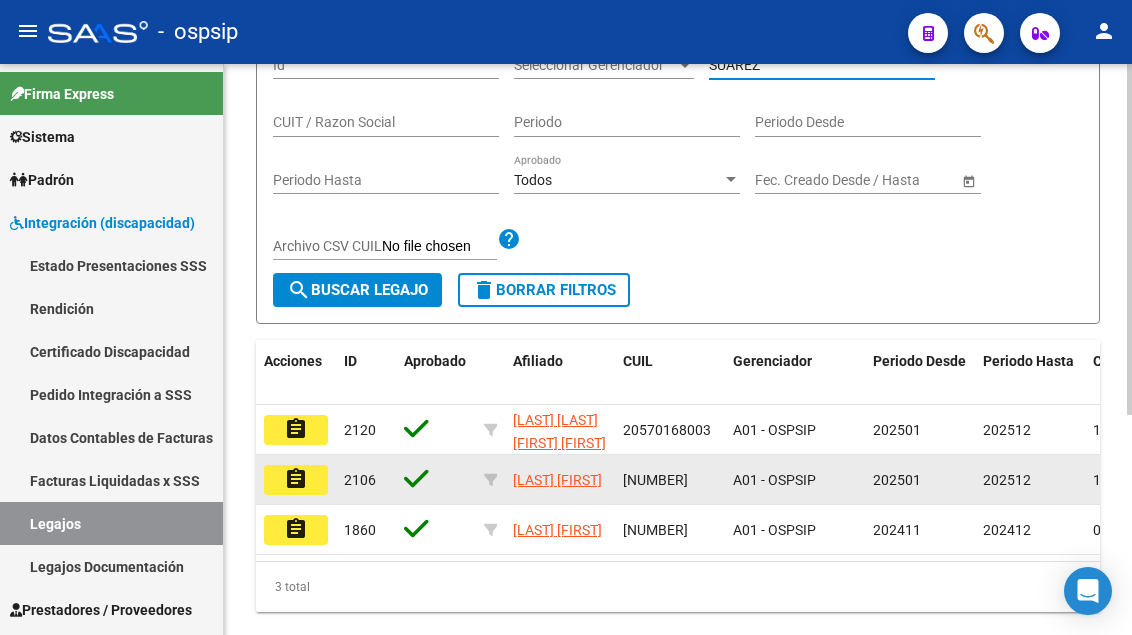 type on "SUAREZ" 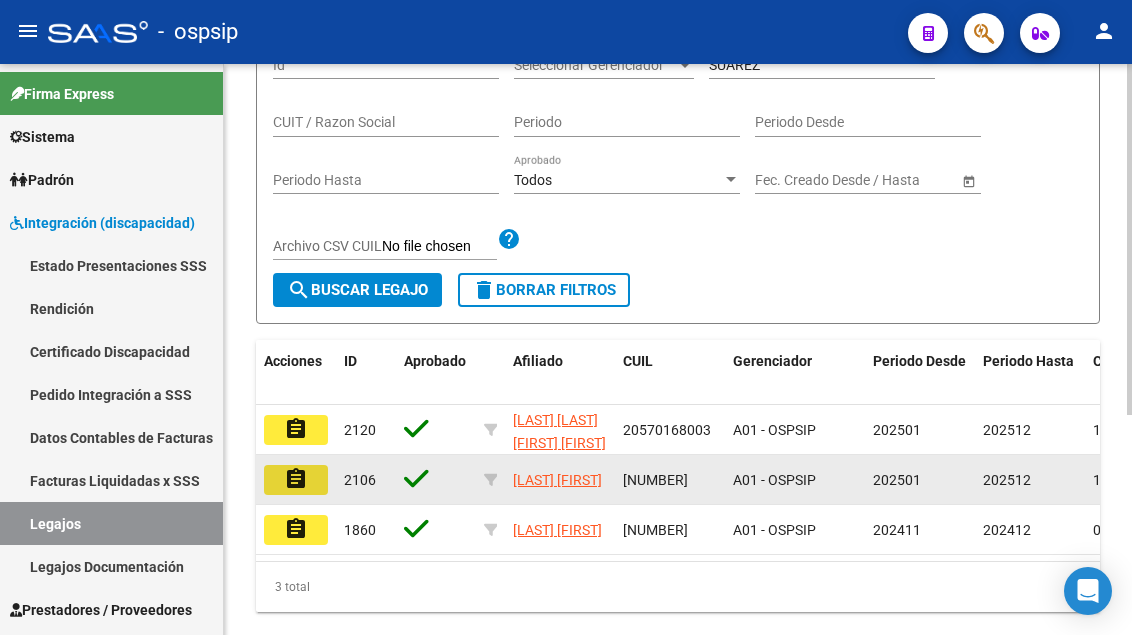 click on "assignment" 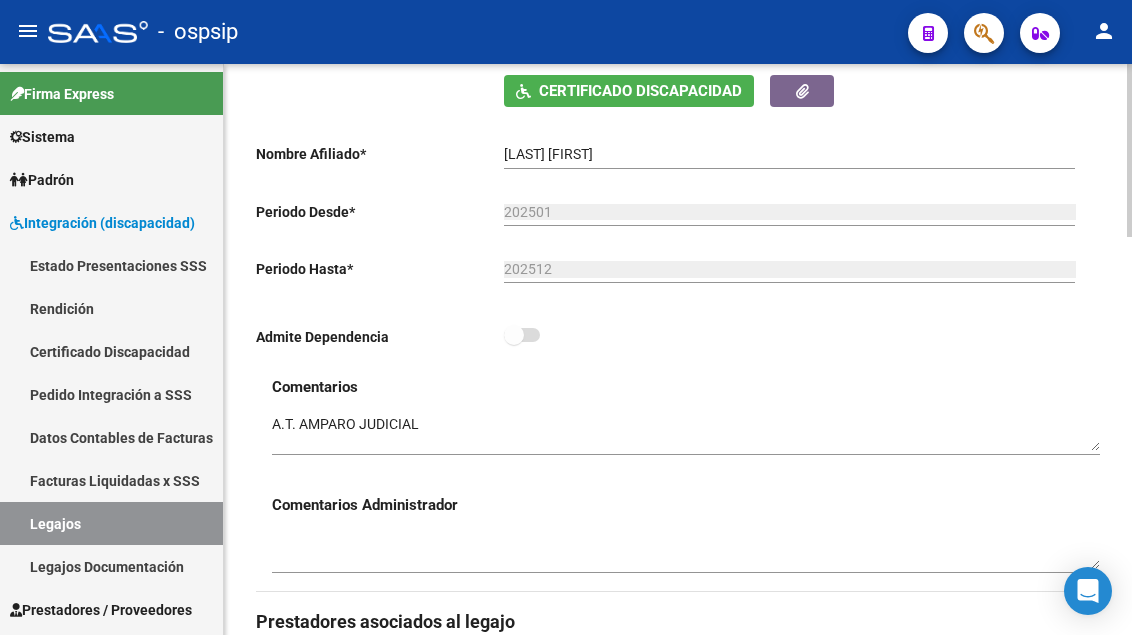 scroll, scrollTop: 700, scrollLeft: 0, axis: vertical 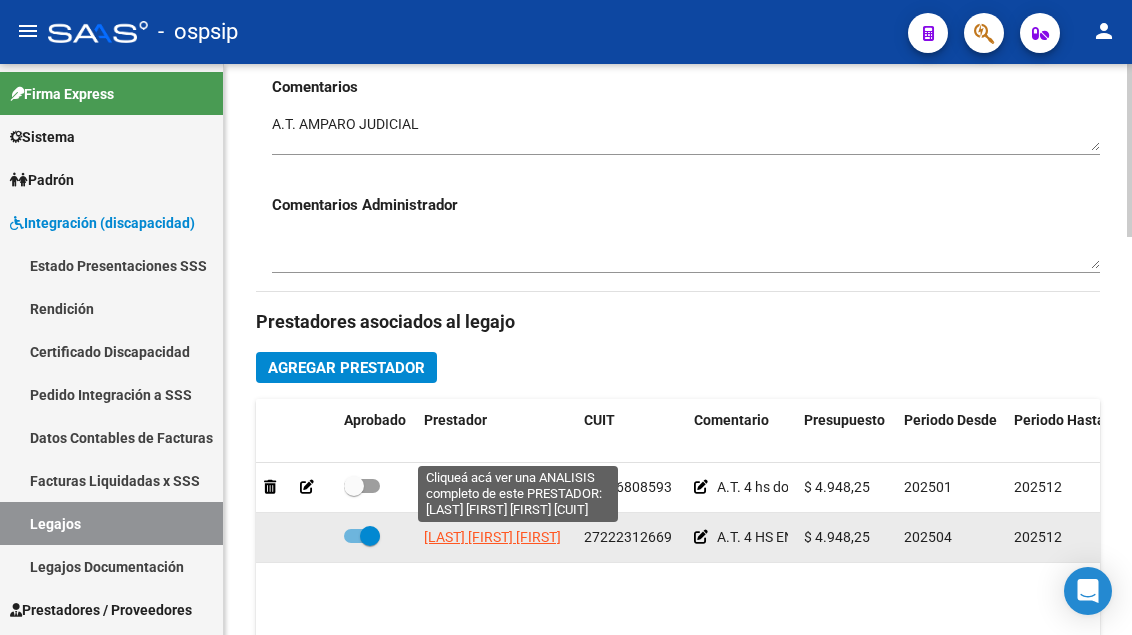 click on "[LAST] [LAST] [LAST]" 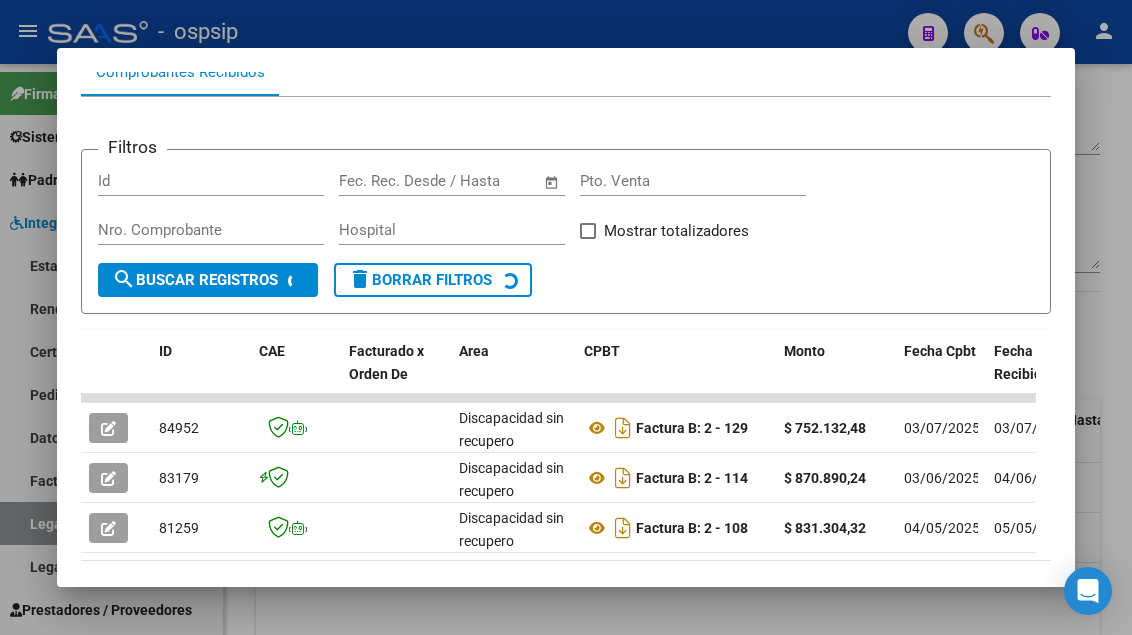 scroll, scrollTop: 361, scrollLeft: 0, axis: vertical 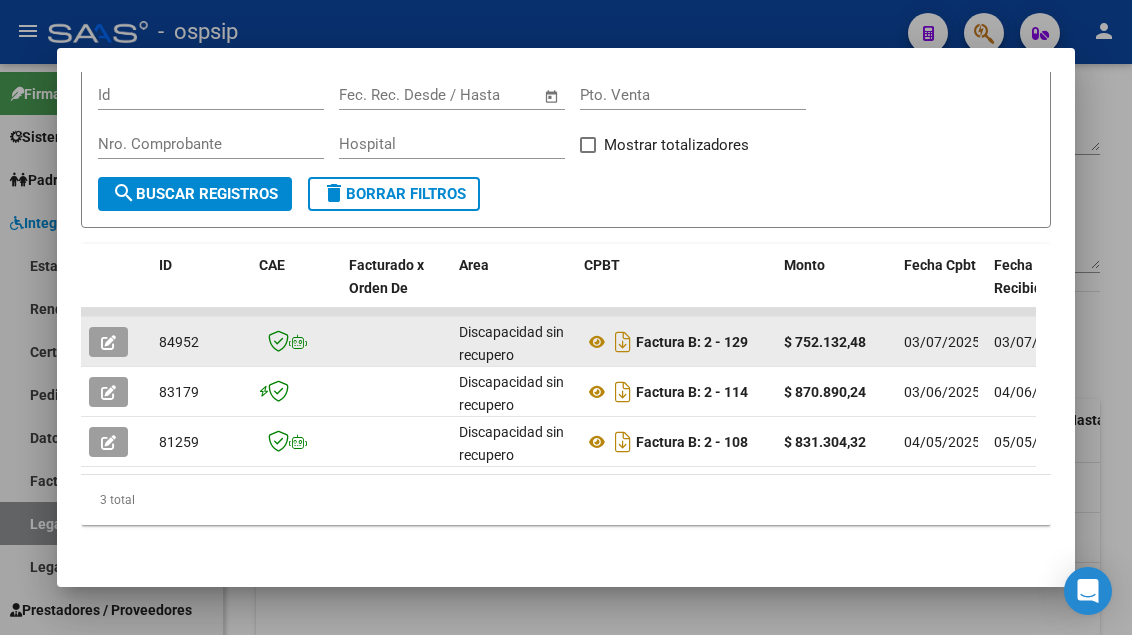 click 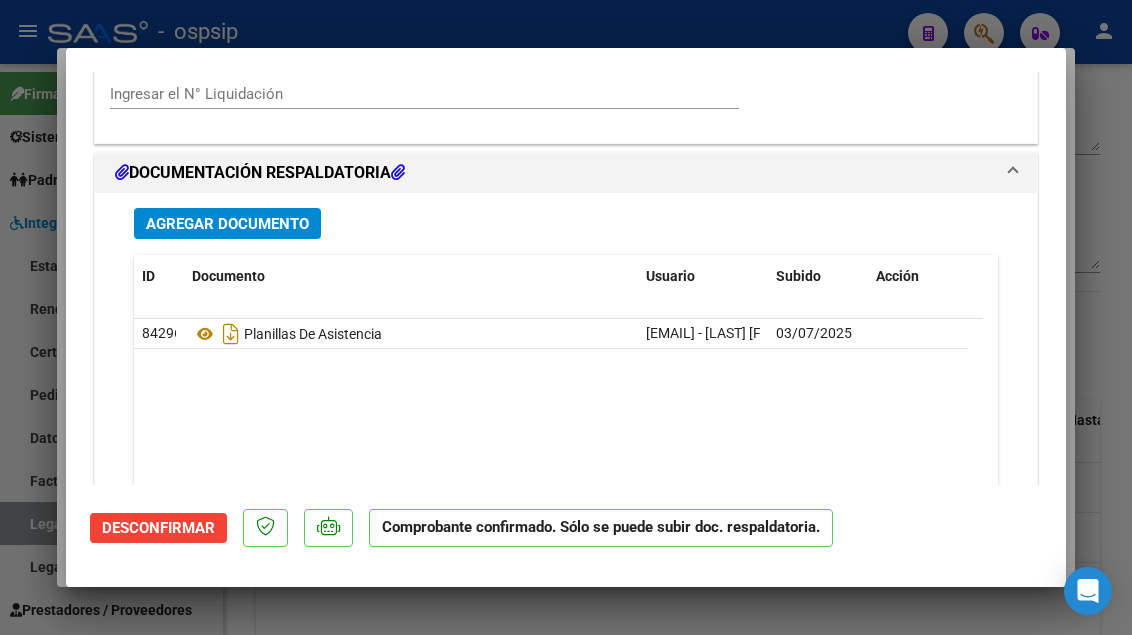scroll, scrollTop: 1796, scrollLeft: 0, axis: vertical 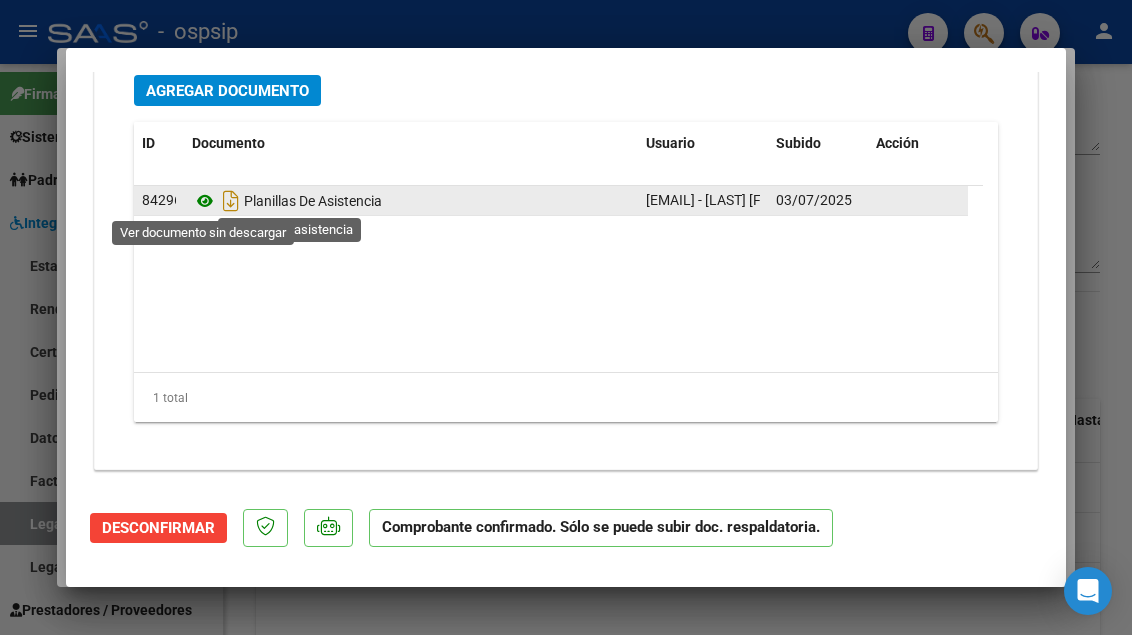 click 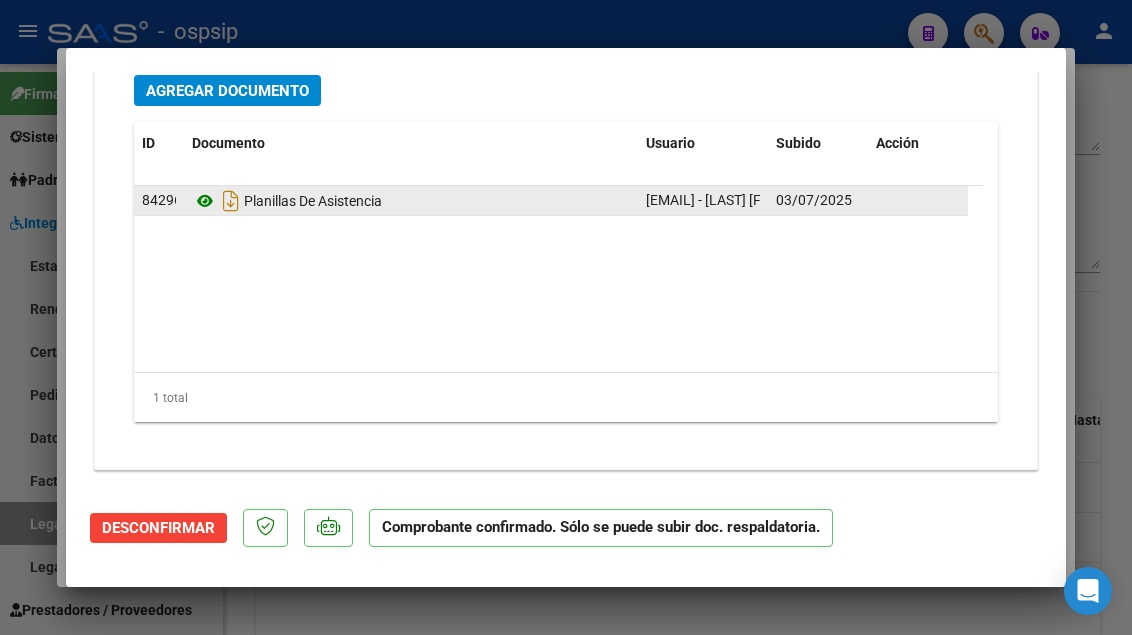 type 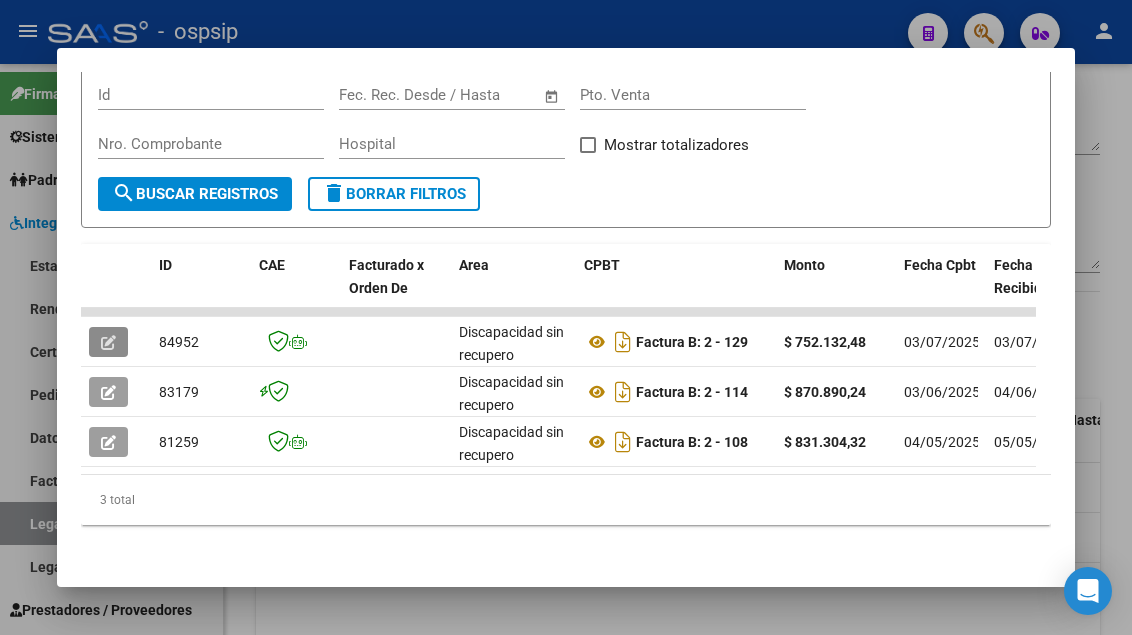 type 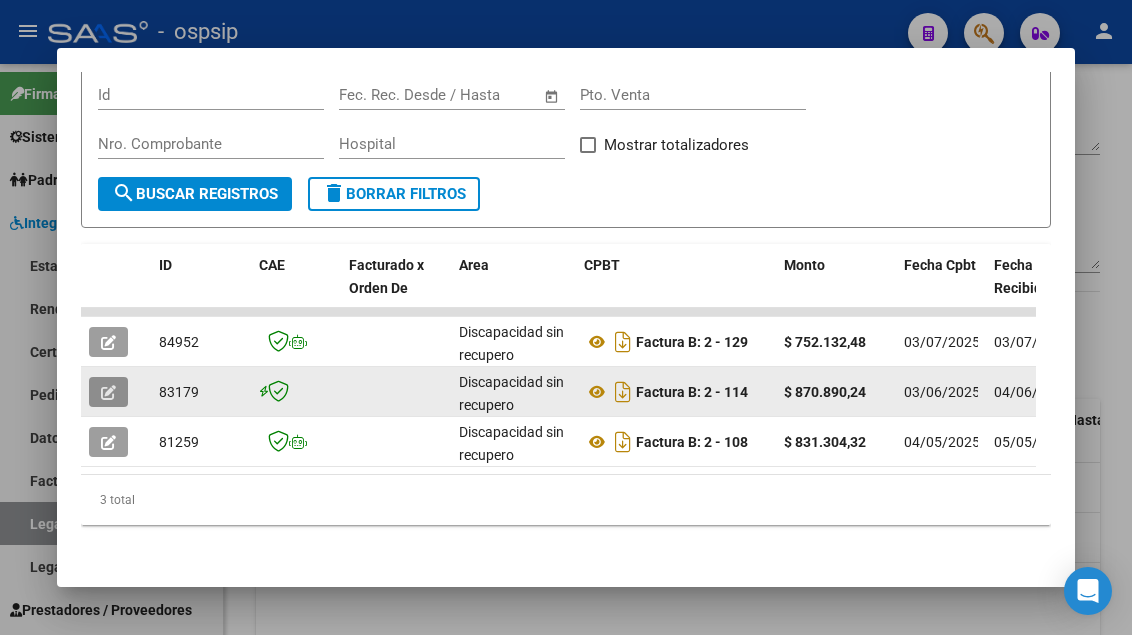 click 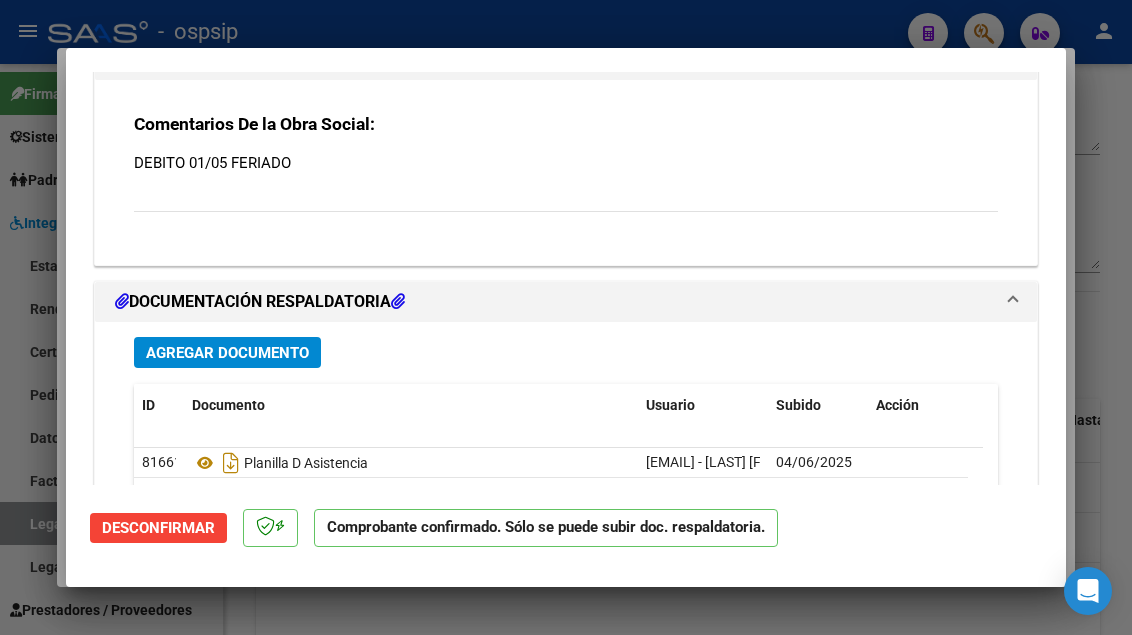 scroll, scrollTop: 2000, scrollLeft: 0, axis: vertical 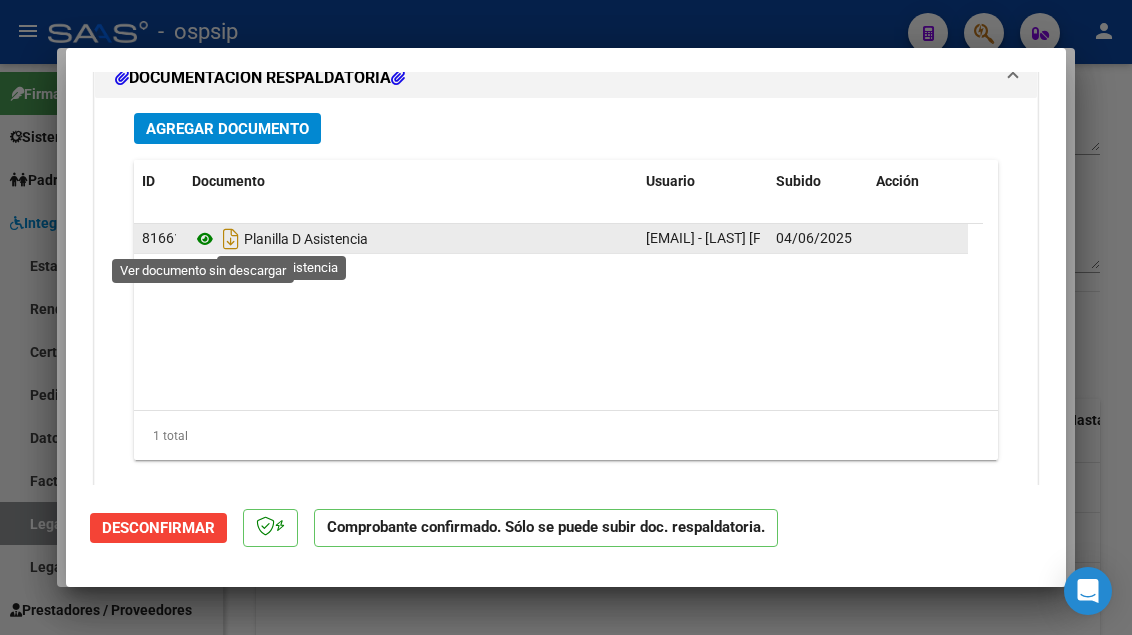 click 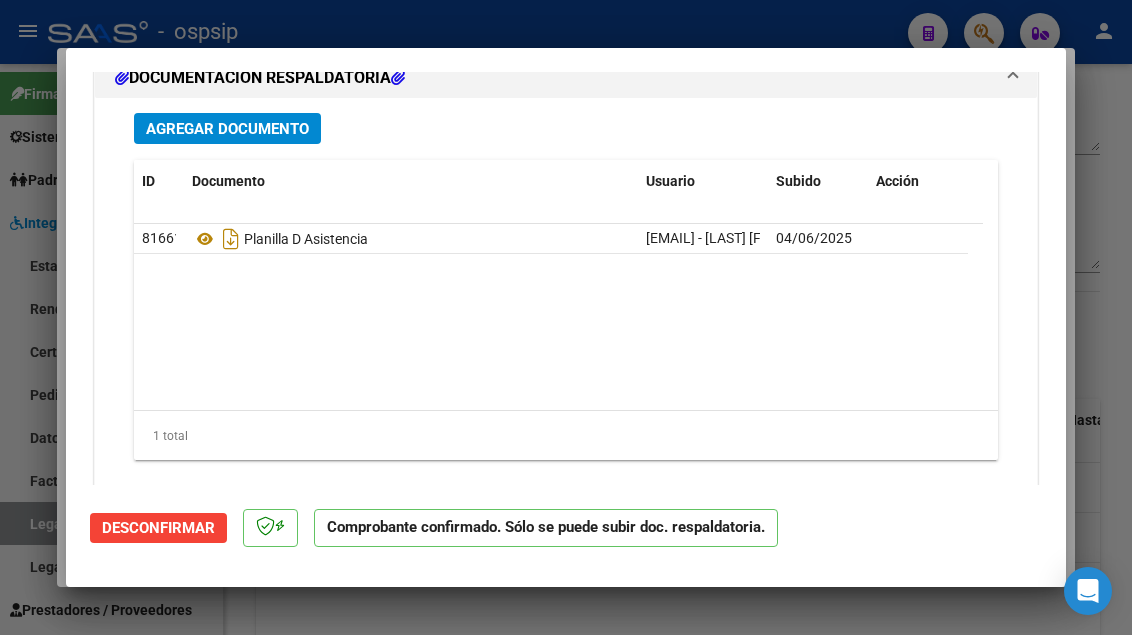 type 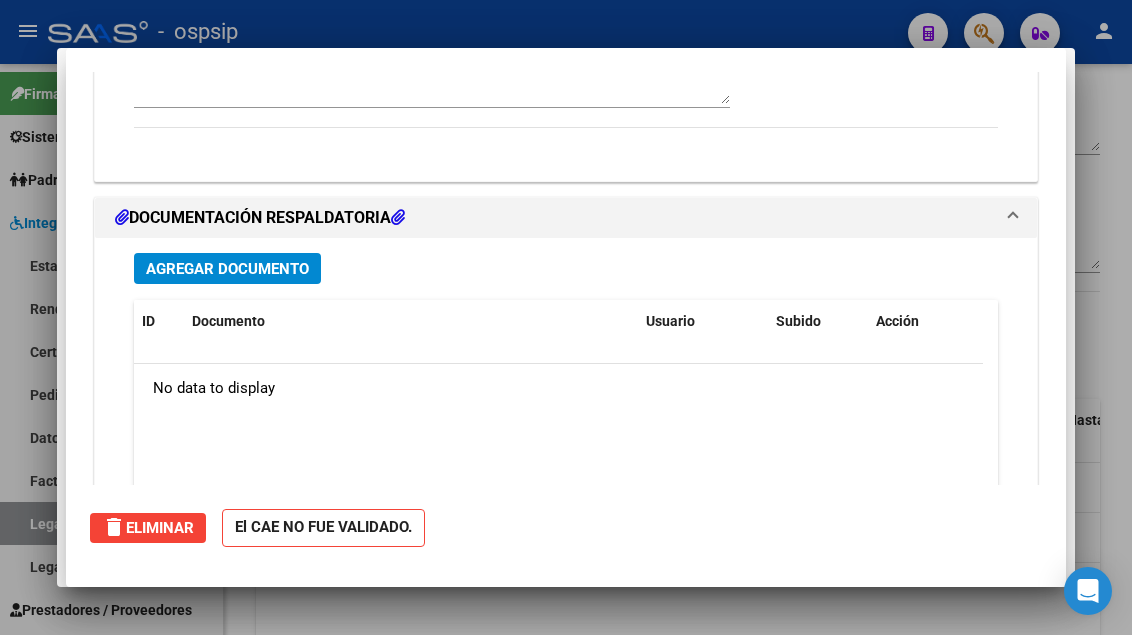 scroll, scrollTop: 0, scrollLeft: 0, axis: both 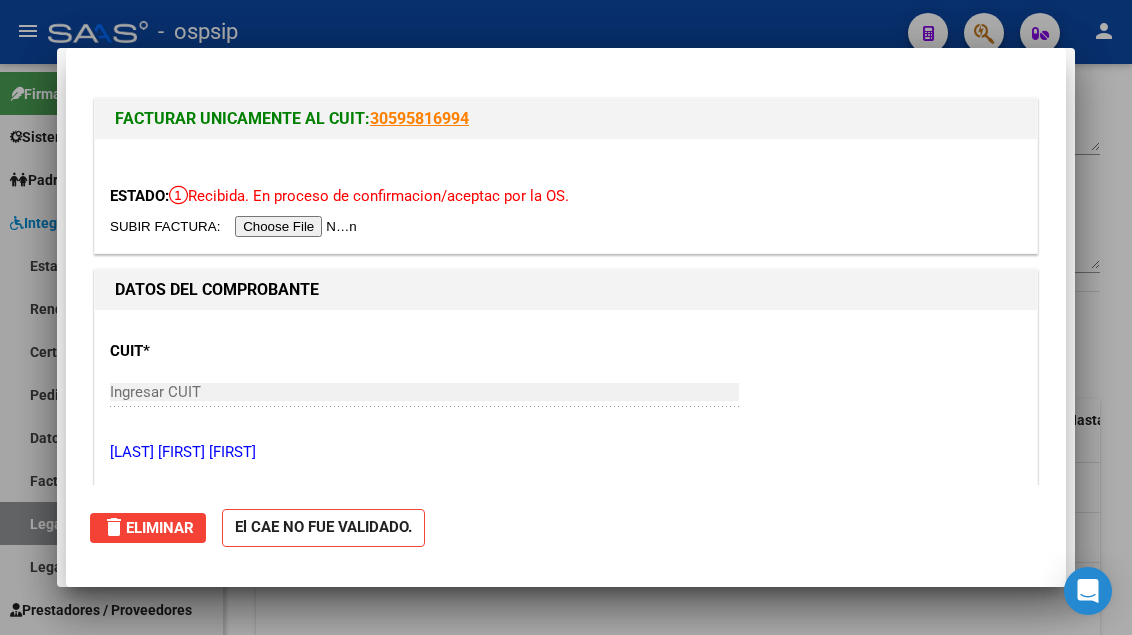 type 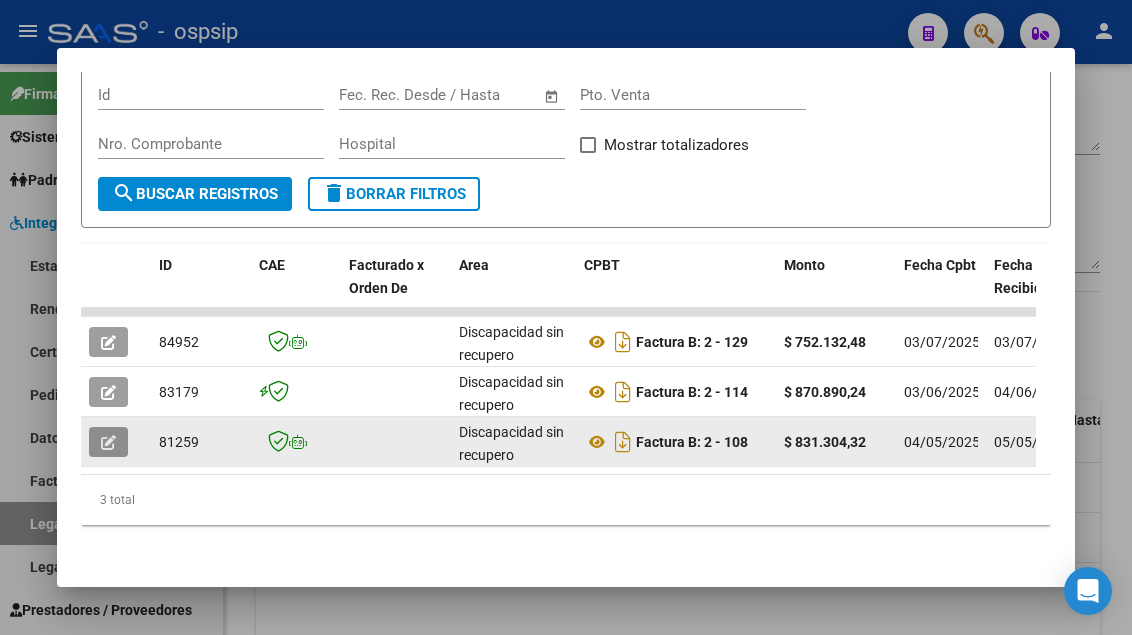 click 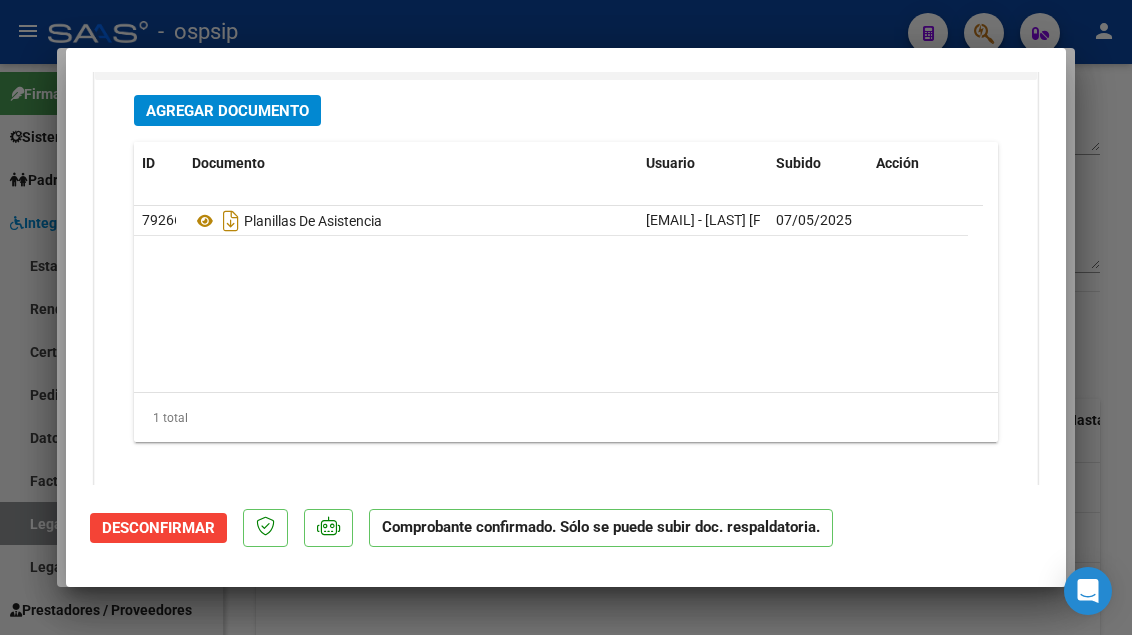 scroll, scrollTop: 2038, scrollLeft: 0, axis: vertical 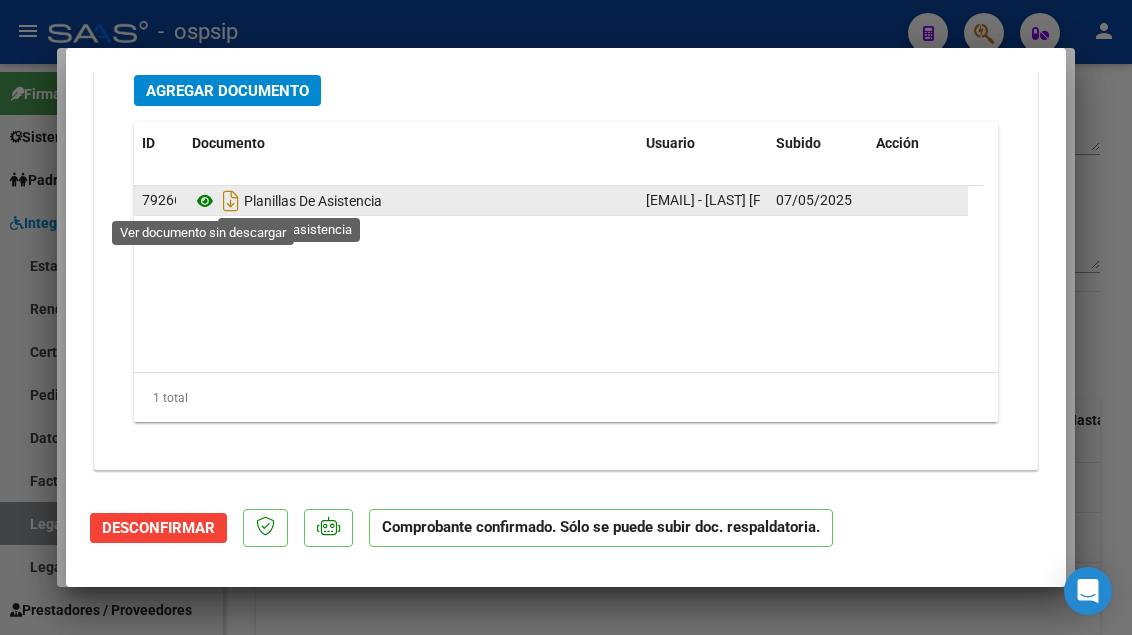 click 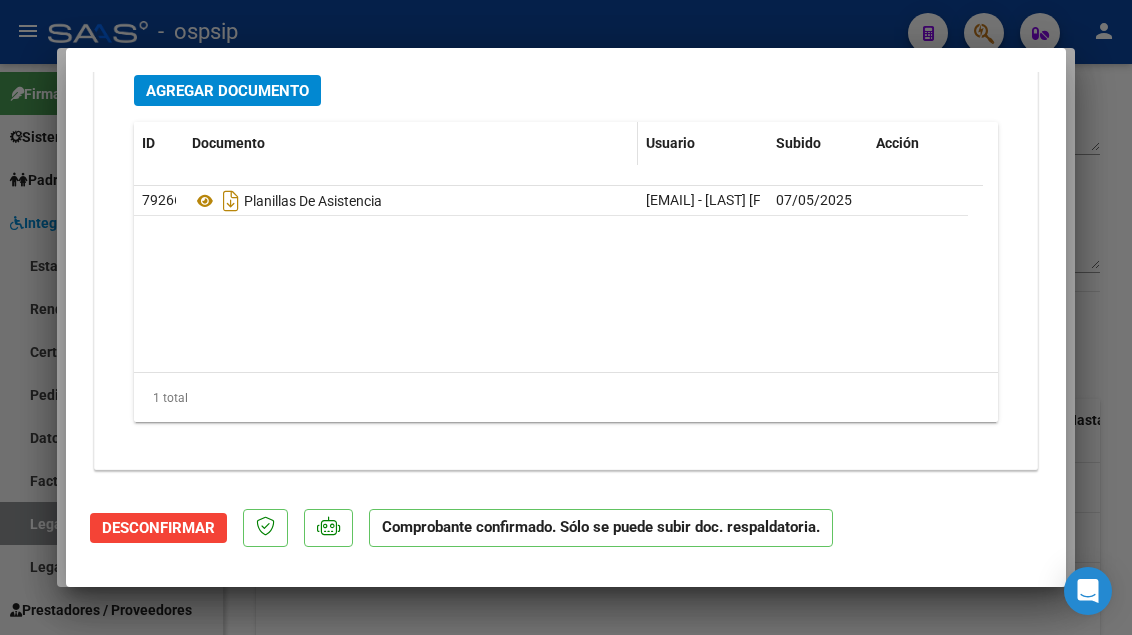 type 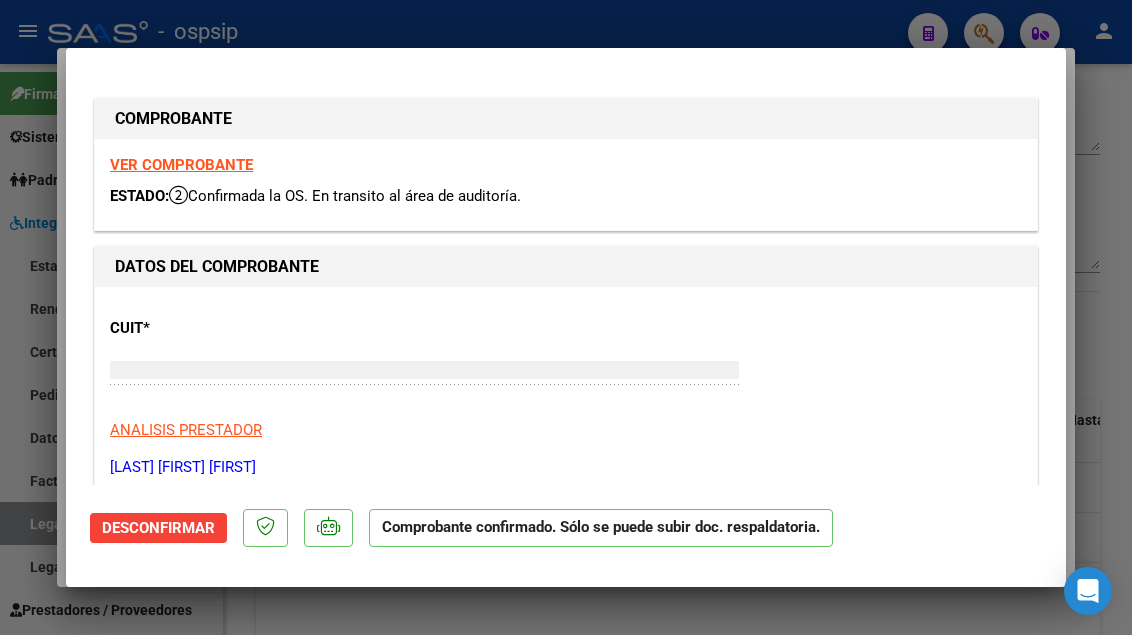 type 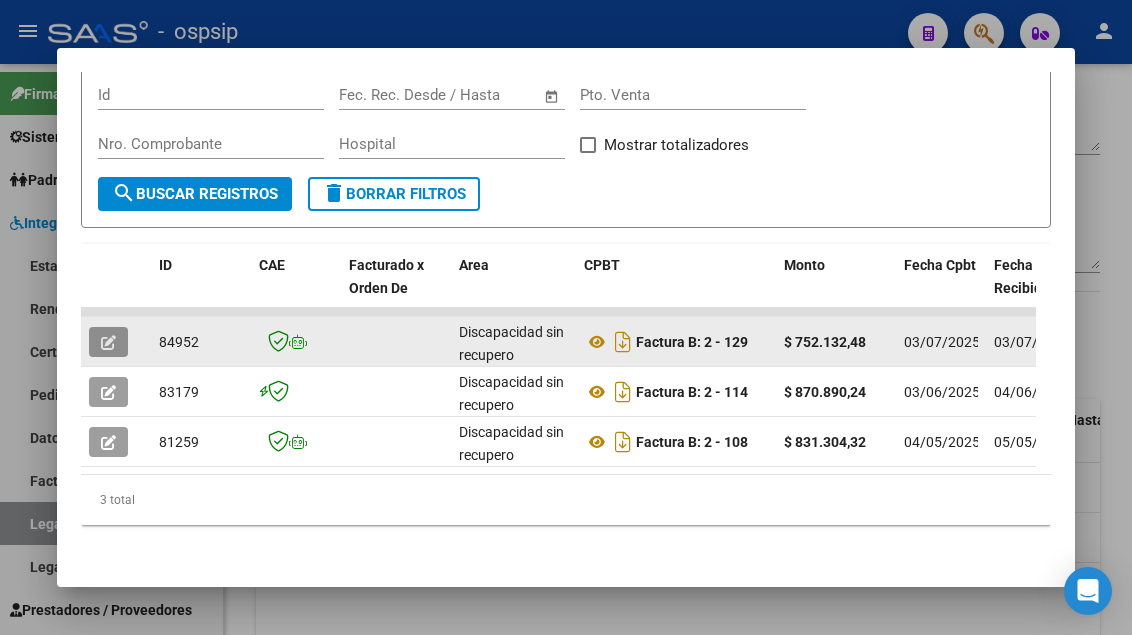 click 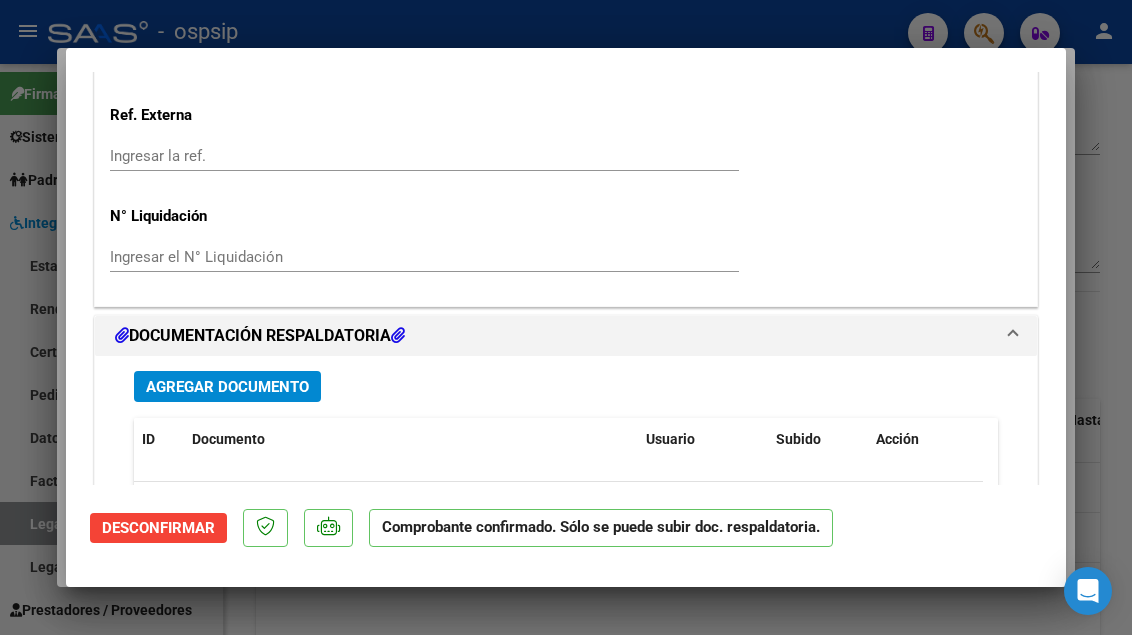 scroll, scrollTop: 1796, scrollLeft: 0, axis: vertical 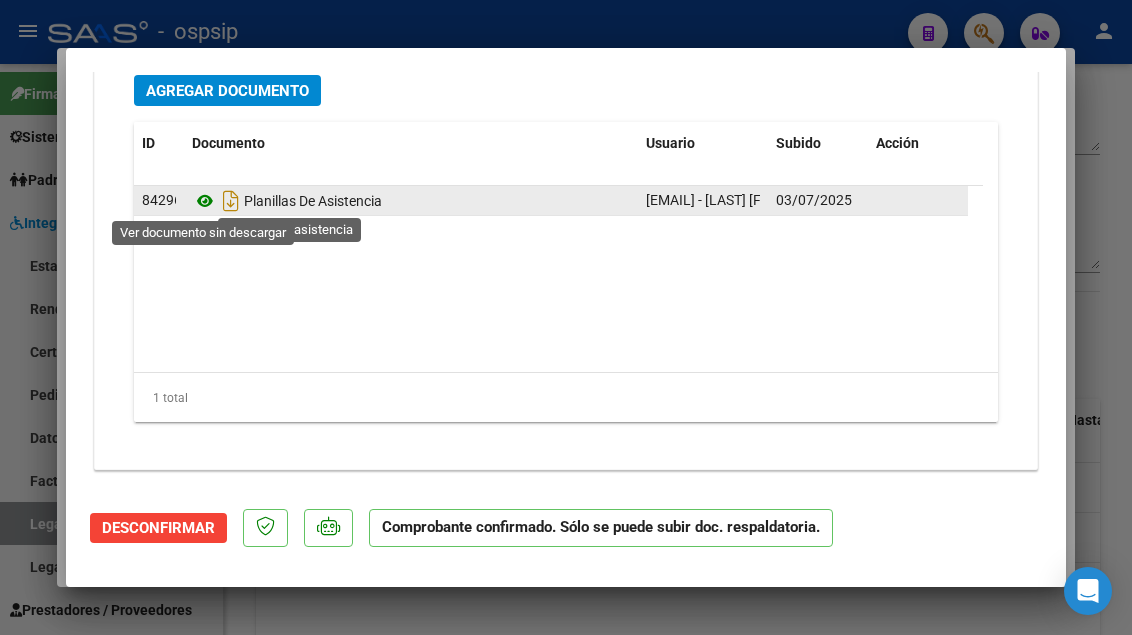 click 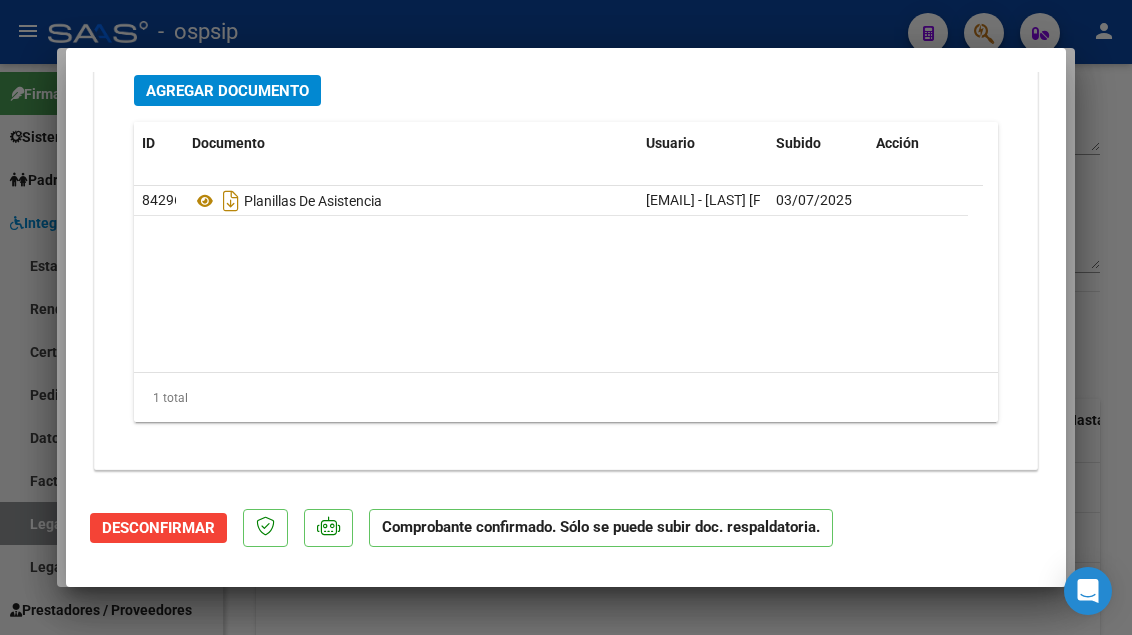 type 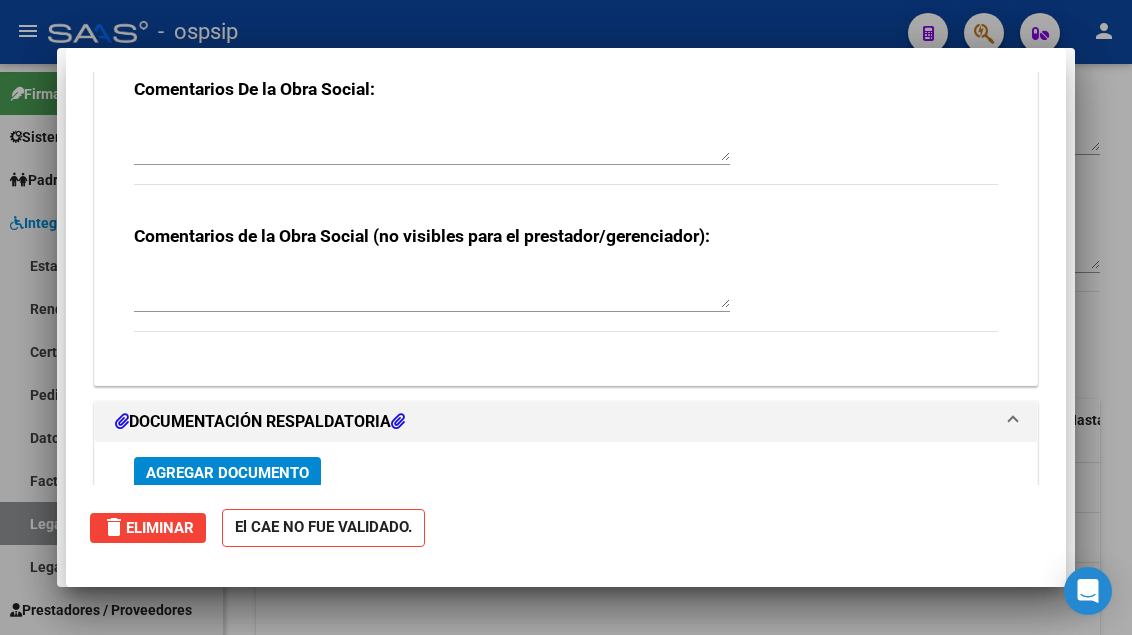 scroll, scrollTop: 0, scrollLeft: 0, axis: both 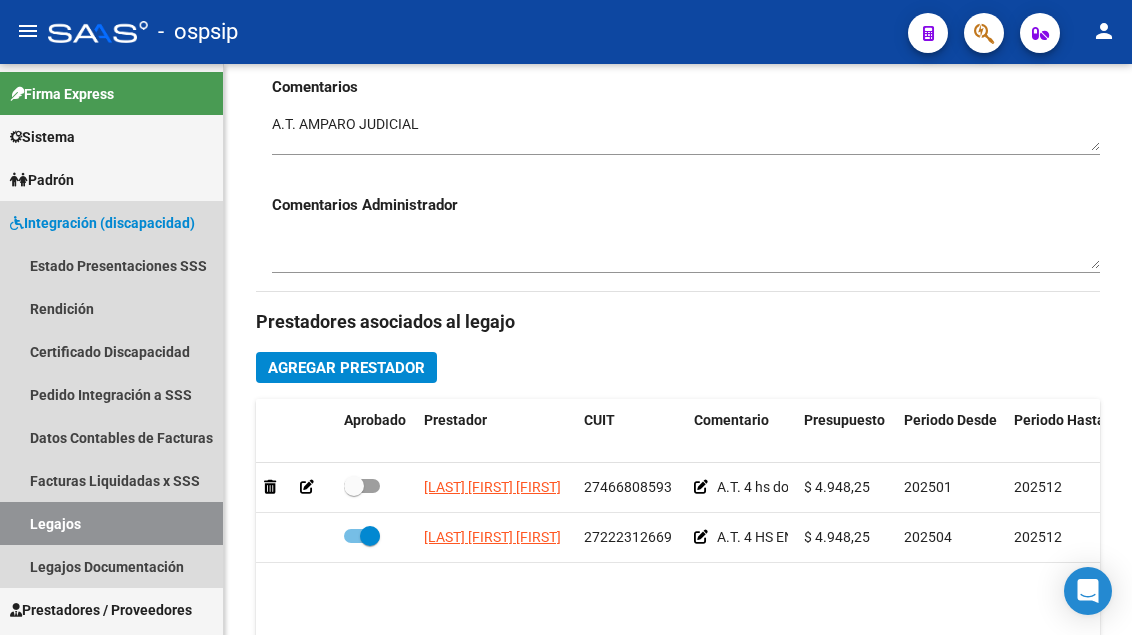 click on "Legajos" at bounding box center (111, 523) 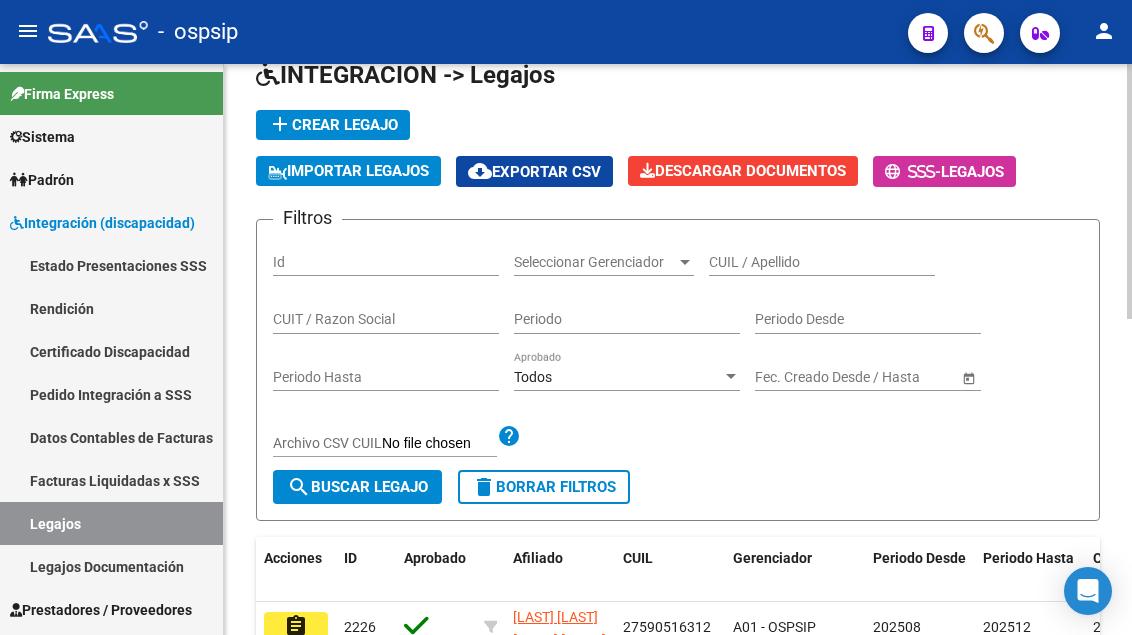 scroll, scrollTop: 100, scrollLeft: 0, axis: vertical 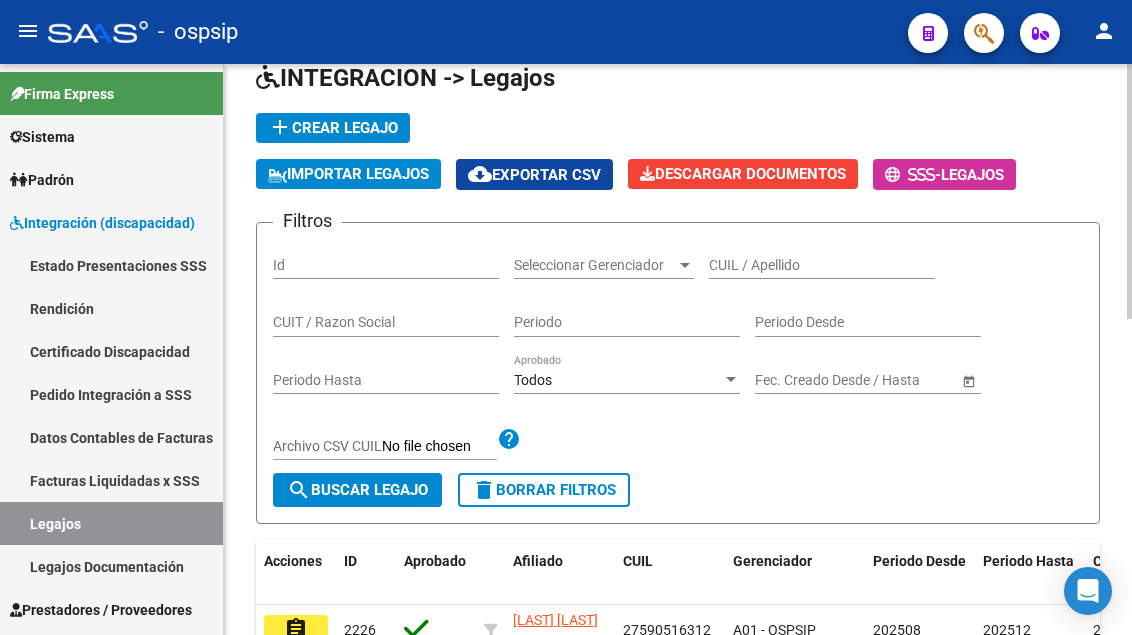 click on "CUIL / Apellido" 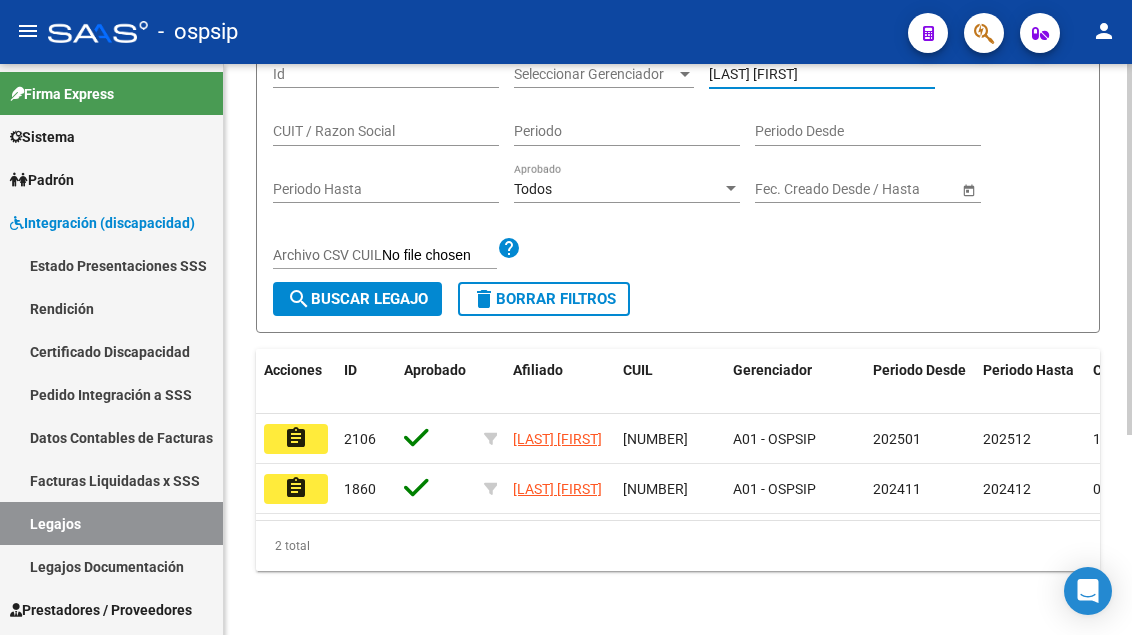 scroll, scrollTop: 308, scrollLeft: 0, axis: vertical 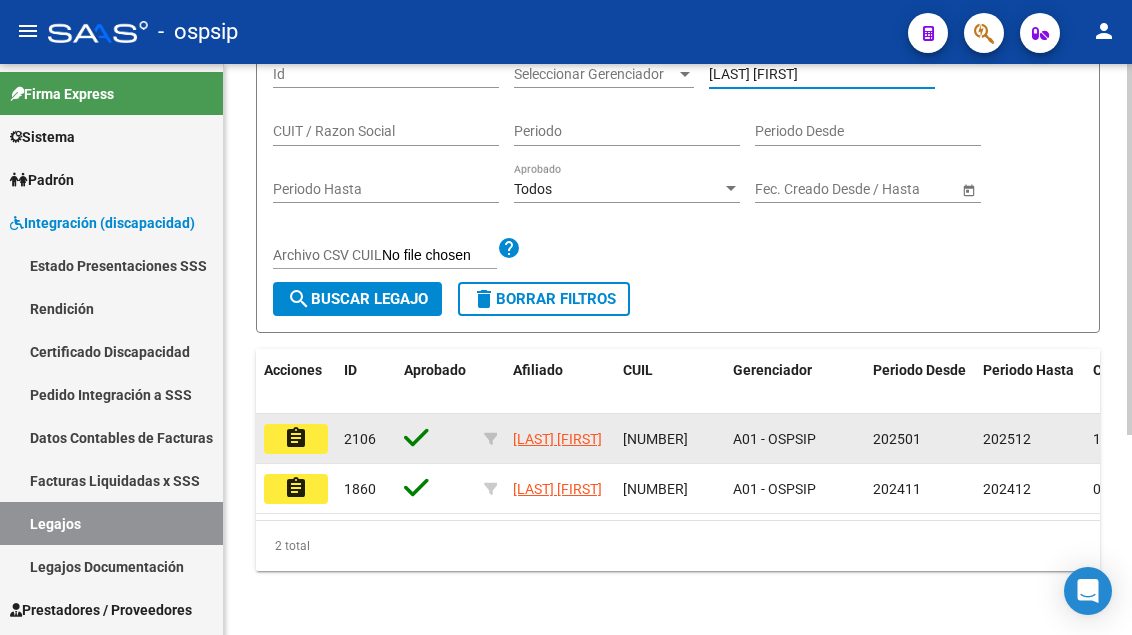 type on "SUAREZ M" 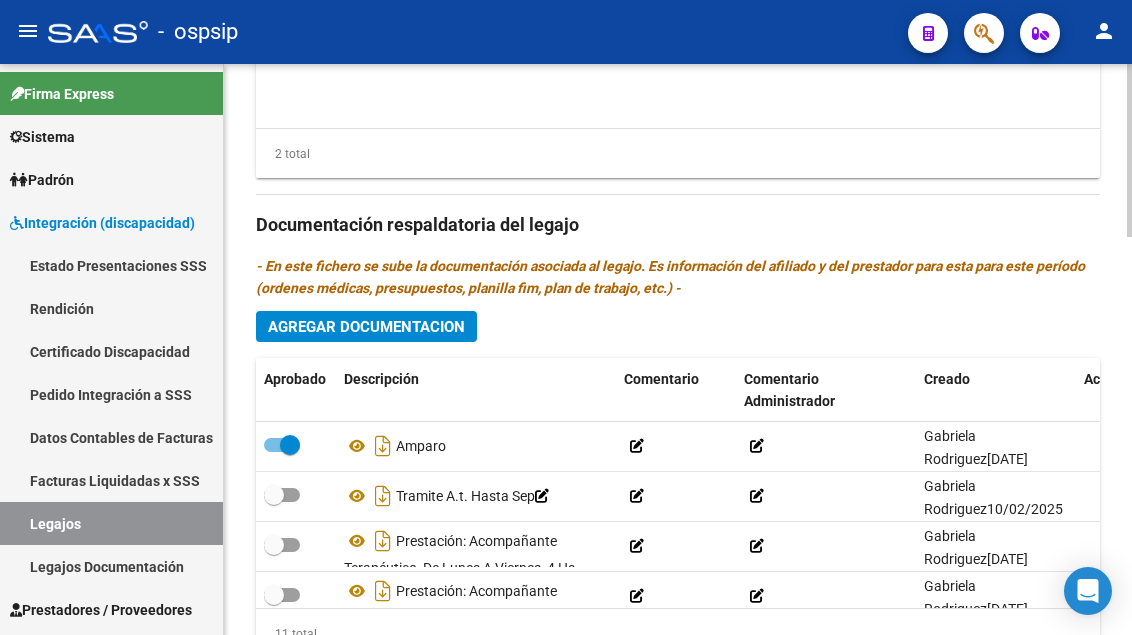 scroll, scrollTop: 1300, scrollLeft: 0, axis: vertical 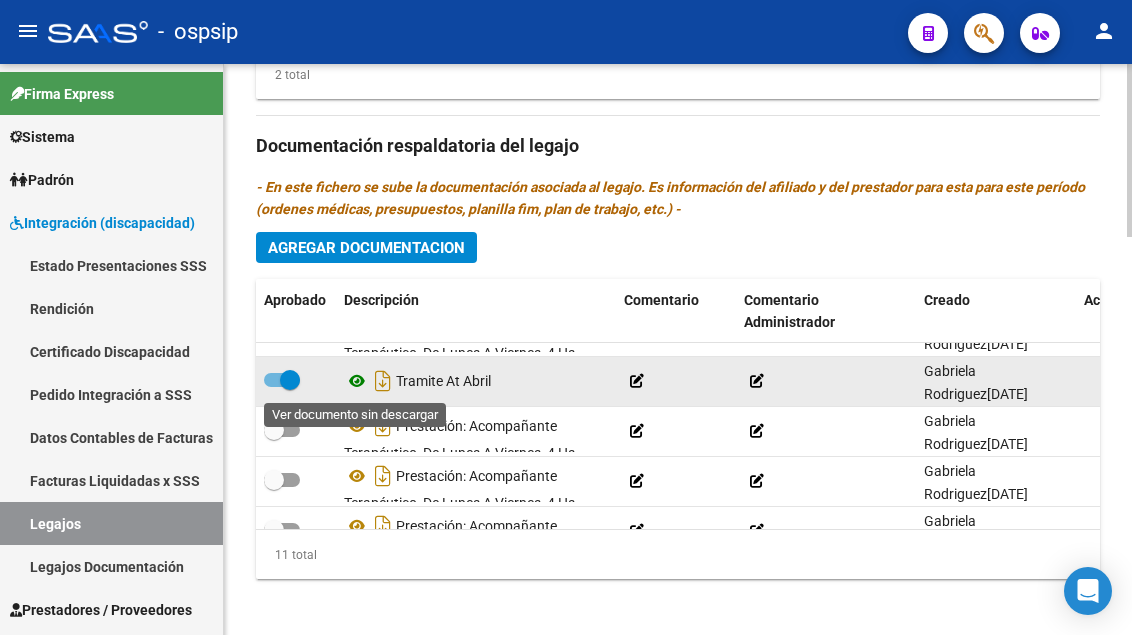 click 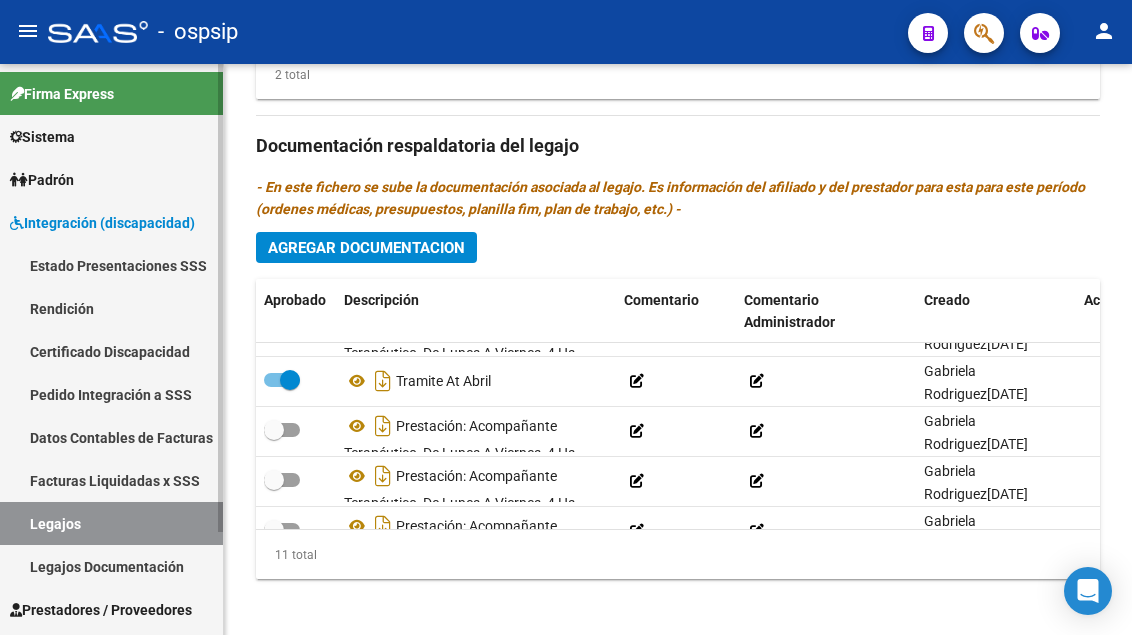 click on "Legajos" at bounding box center [111, 523] 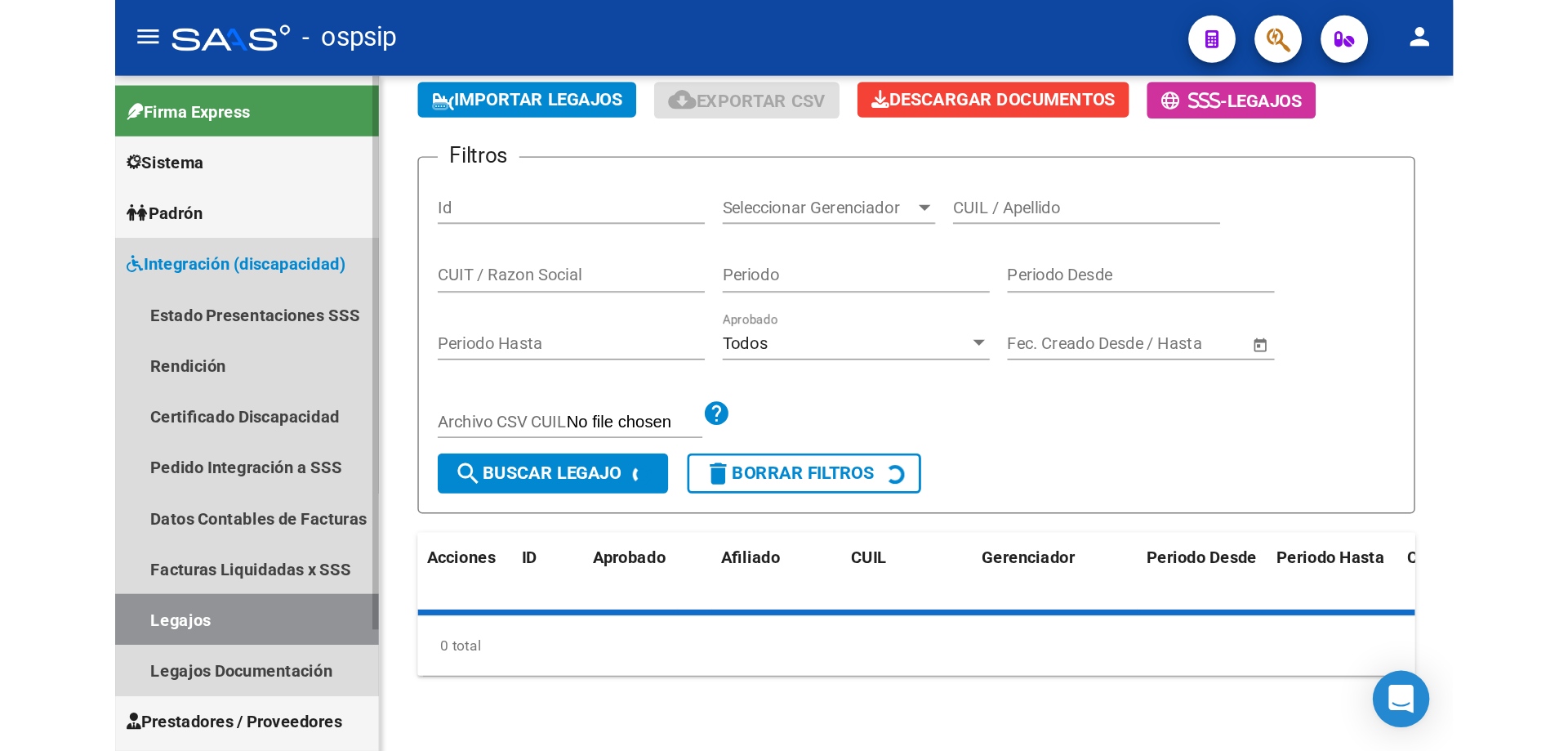 scroll, scrollTop: 0, scrollLeft: 0, axis: both 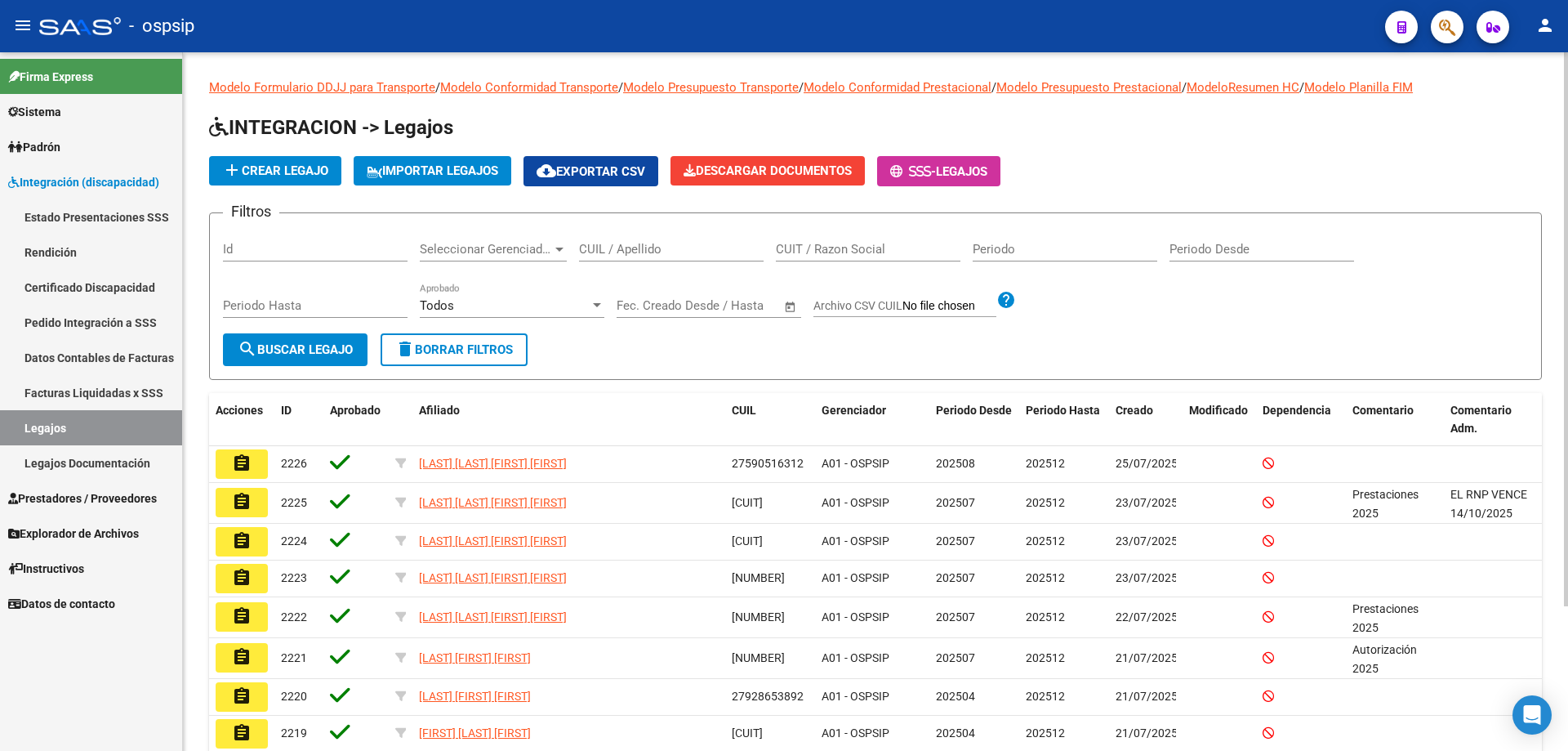 click on "CUIL / Apellido" at bounding box center (671, 249) 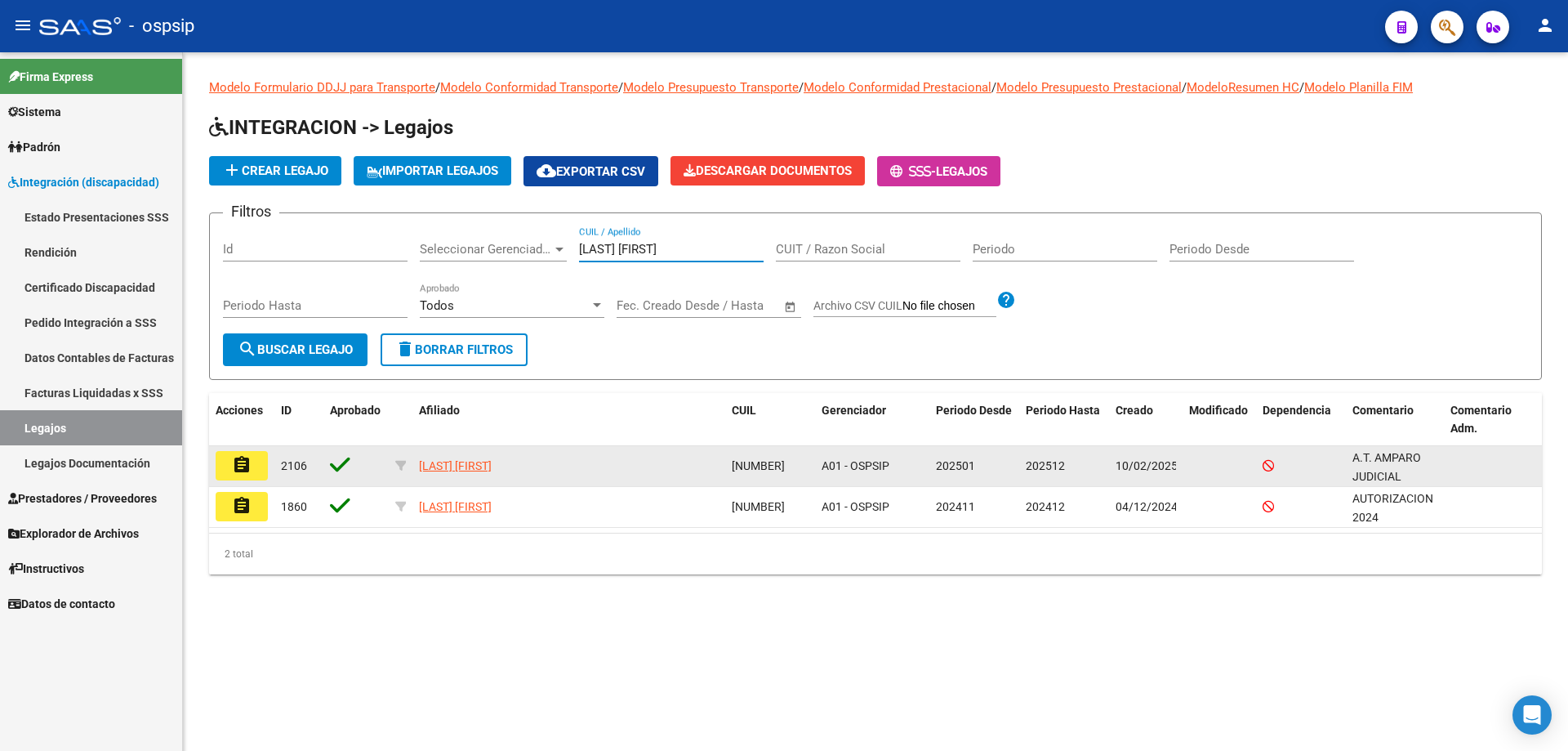 type on "SUAREZ MA" 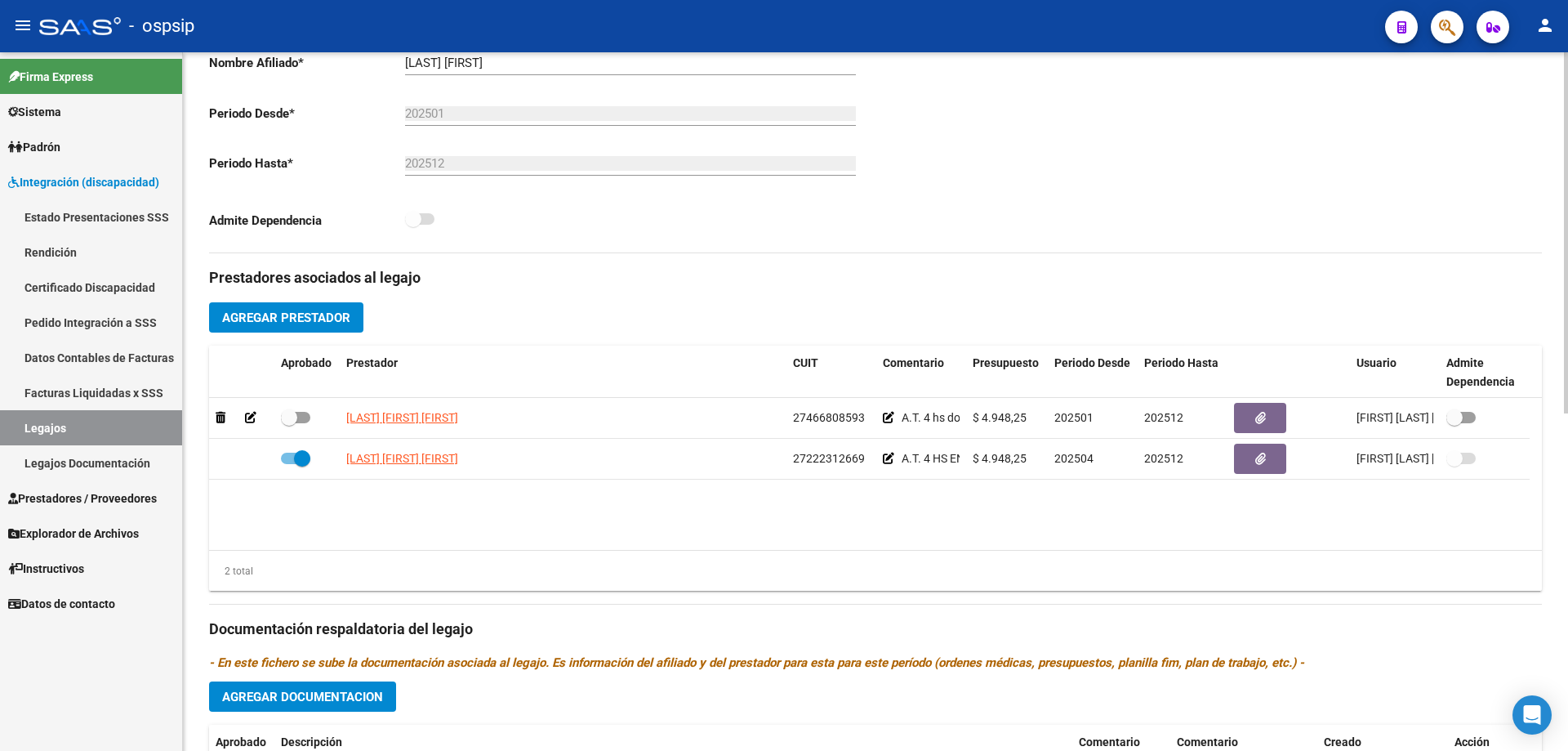 scroll, scrollTop: 409, scrollLeft: 0, axis: vertical 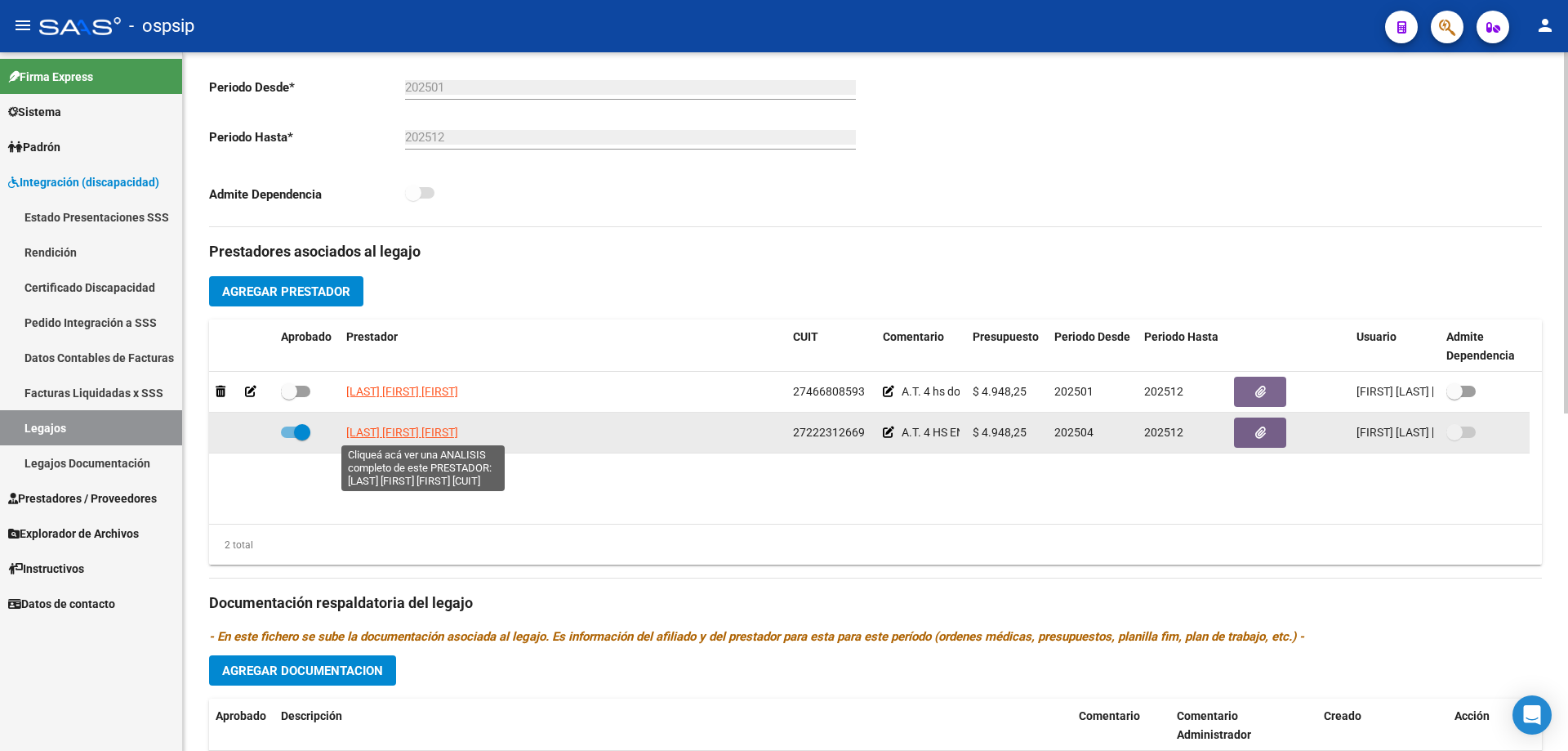 click on "[LAST] [LAST] [LAST]" 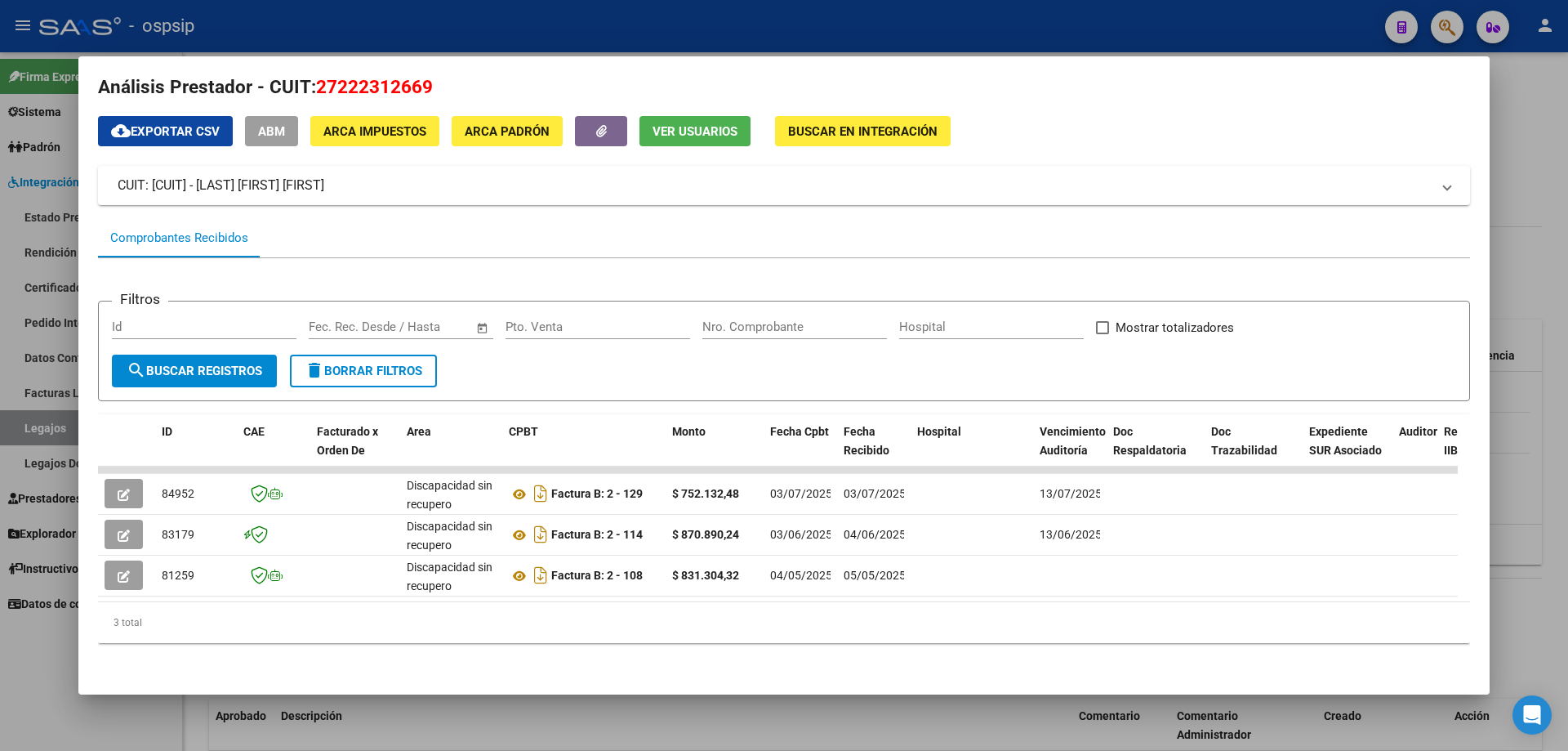 scroll, scrollTop: 0, scrollLeft: 0, axis: both 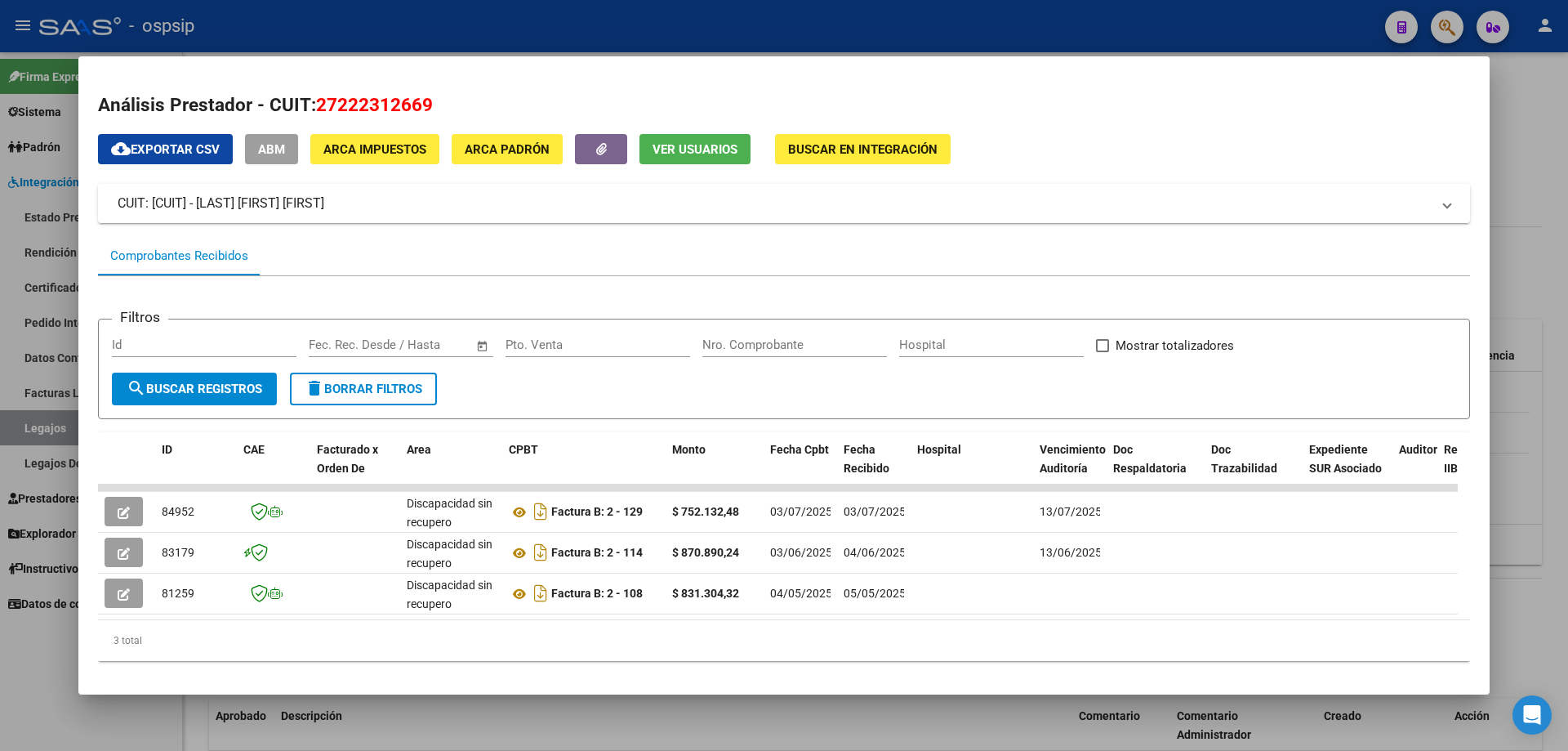 click at bounding box center (784, 375) 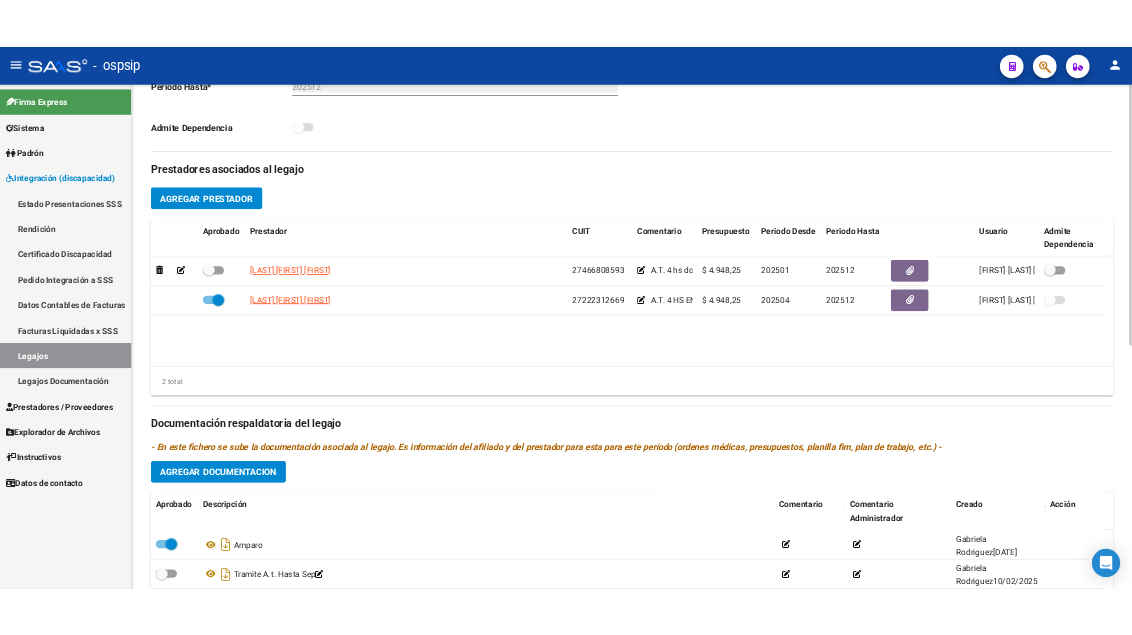 scroll, scrollTop: 500, scrollLeft: 0, axis: vertical 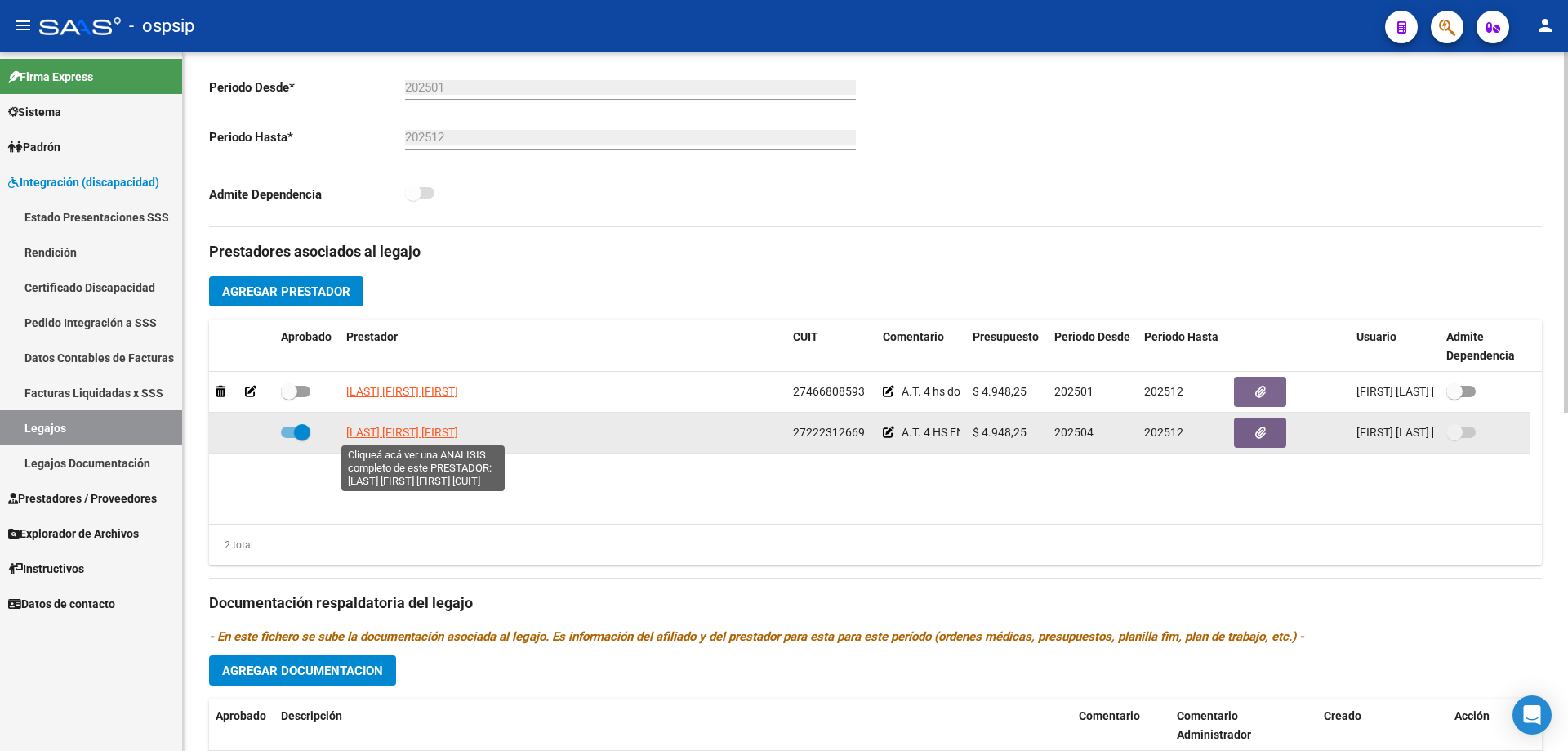 click on "[LAST] [LAST] [LAST]" 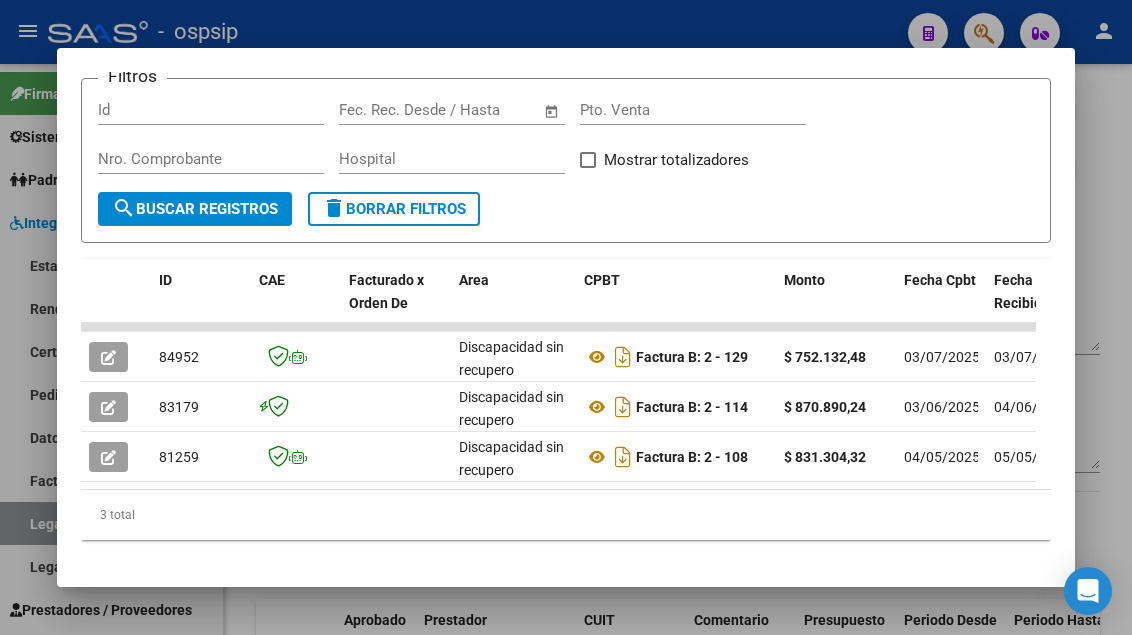 scroll, scrollTop: 361, scrollLeft: 0, axis: vertical 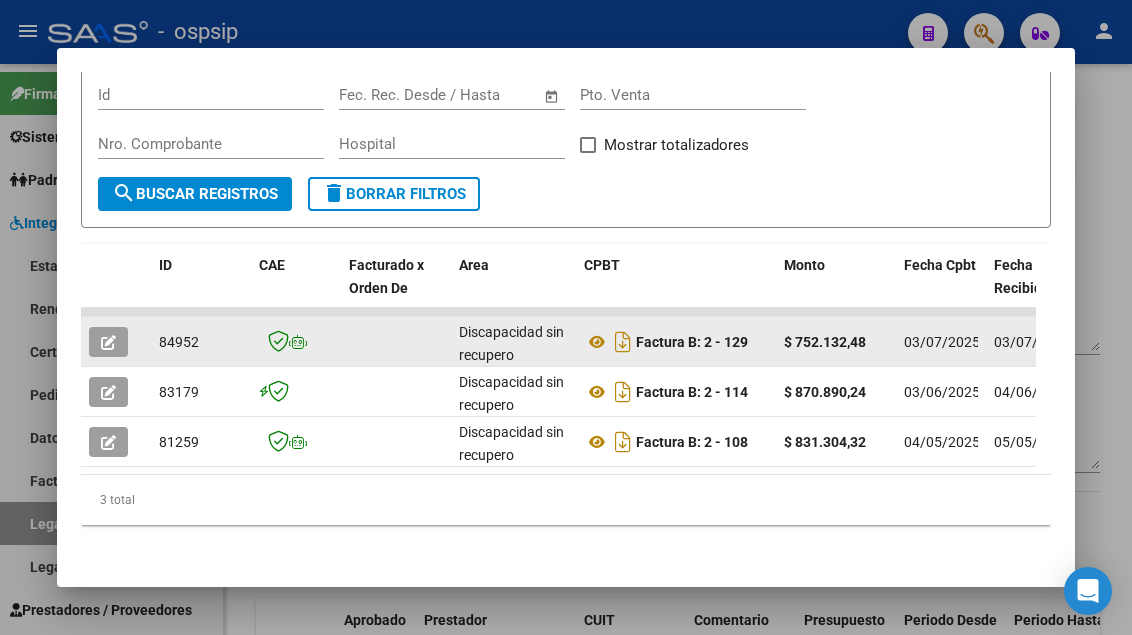 click 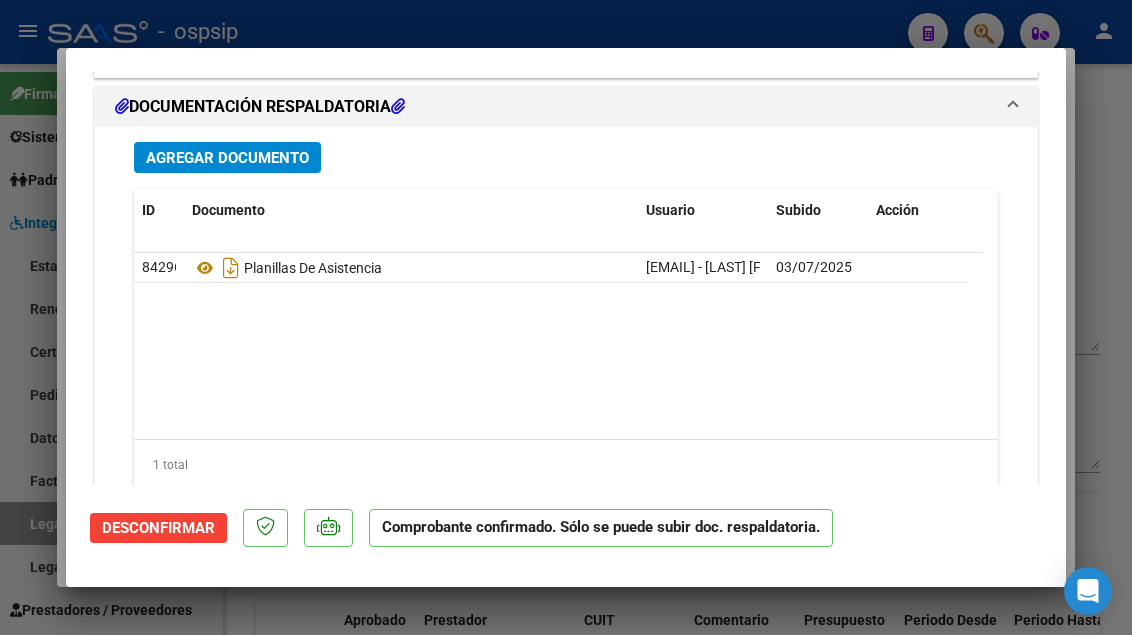 scroll, scrollTop: 1596, scrollLeft: 0, axis: vertical 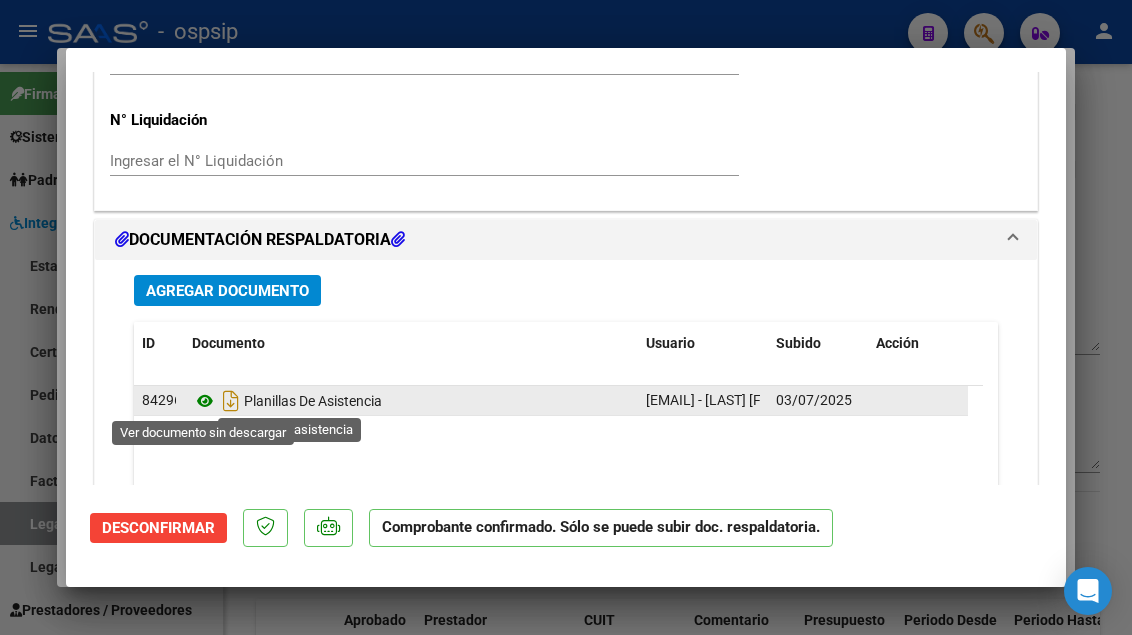 click 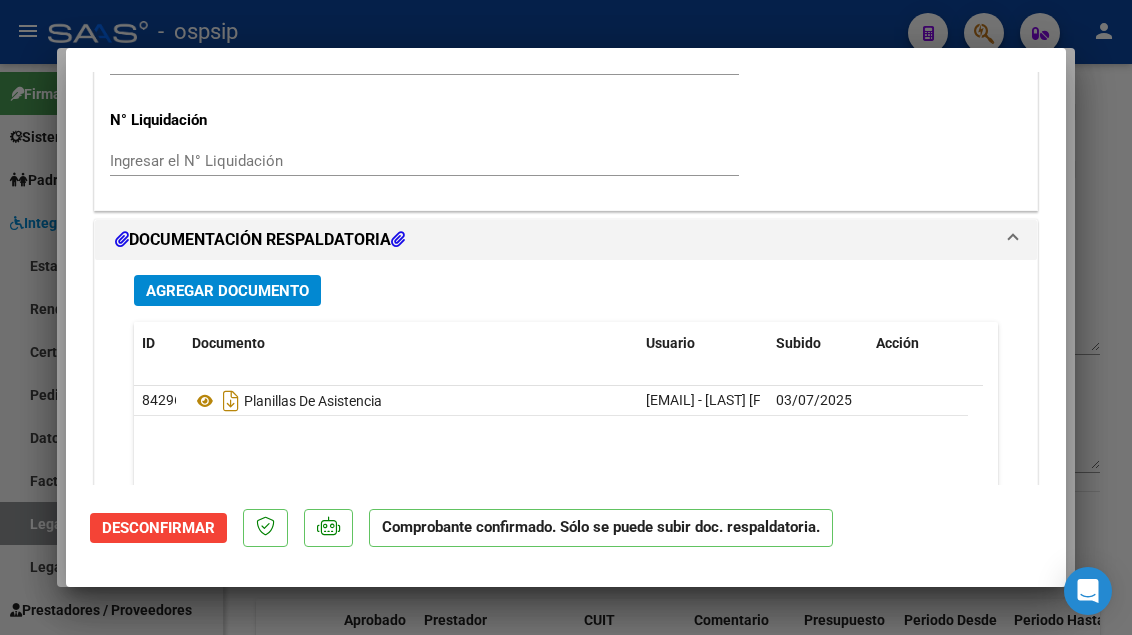 click at bounding box center [566, 317] 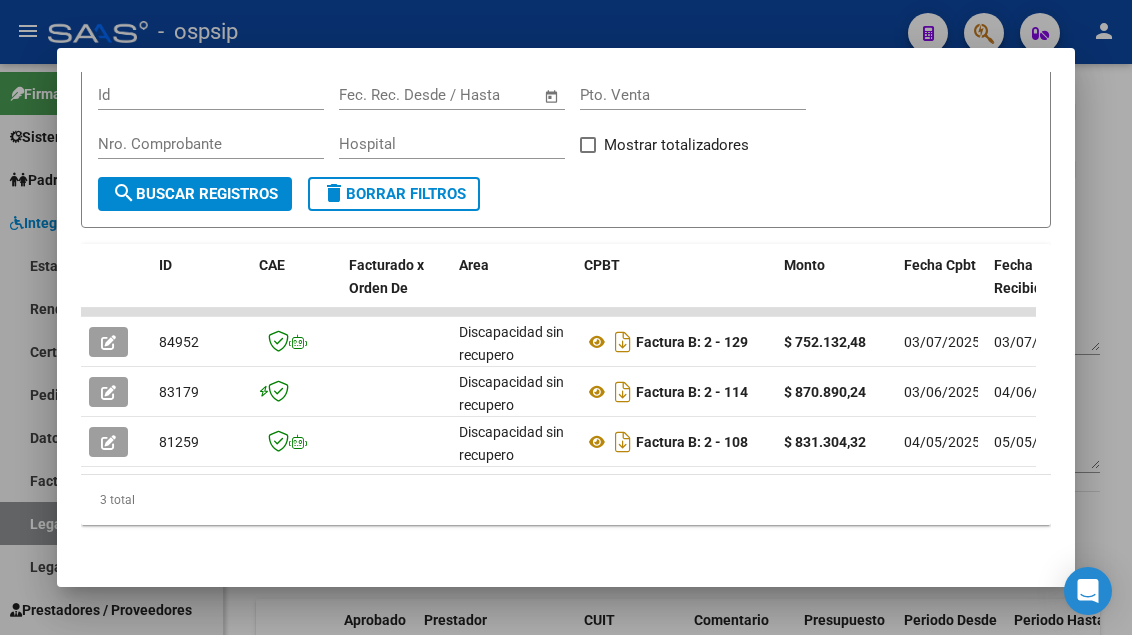 click at bounding box center (566, 317) 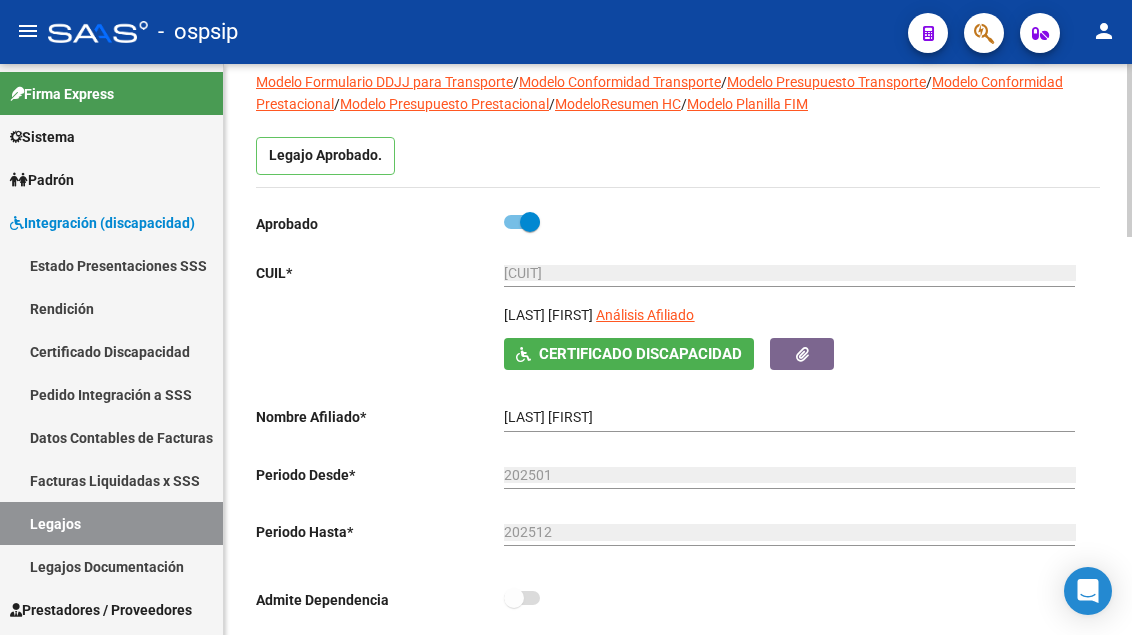 scroll, scrollTop: 100, scrollLeft: 0, axis: vertical 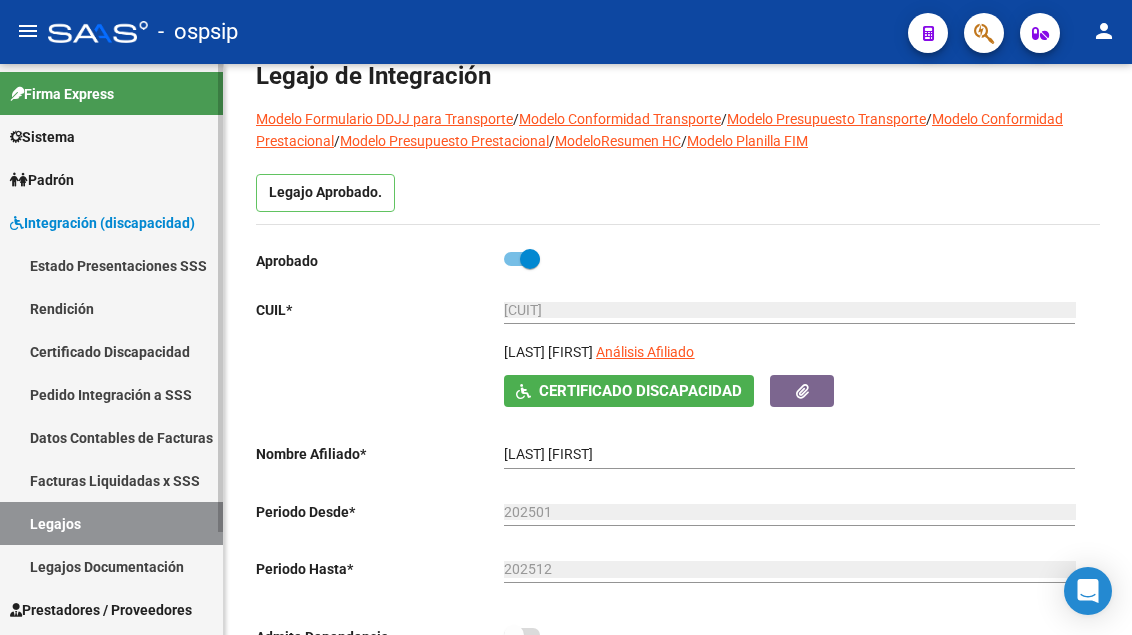 click on "Legajos" at bounding box center [111, 523] 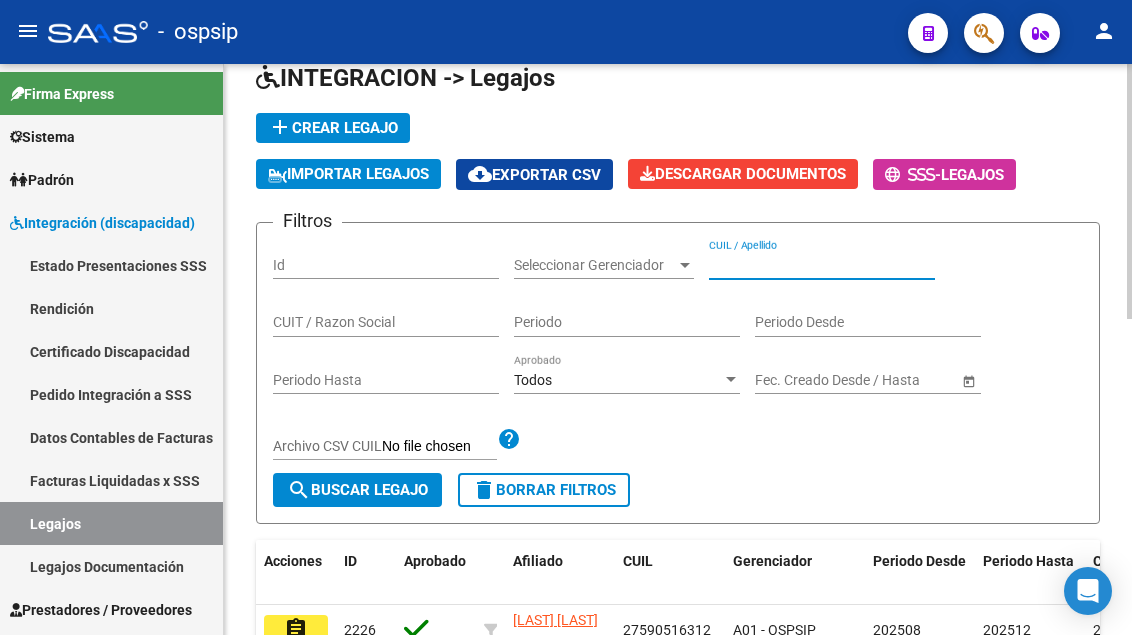 click on "CUIL / Apellido" at bounding box center (822, 265) 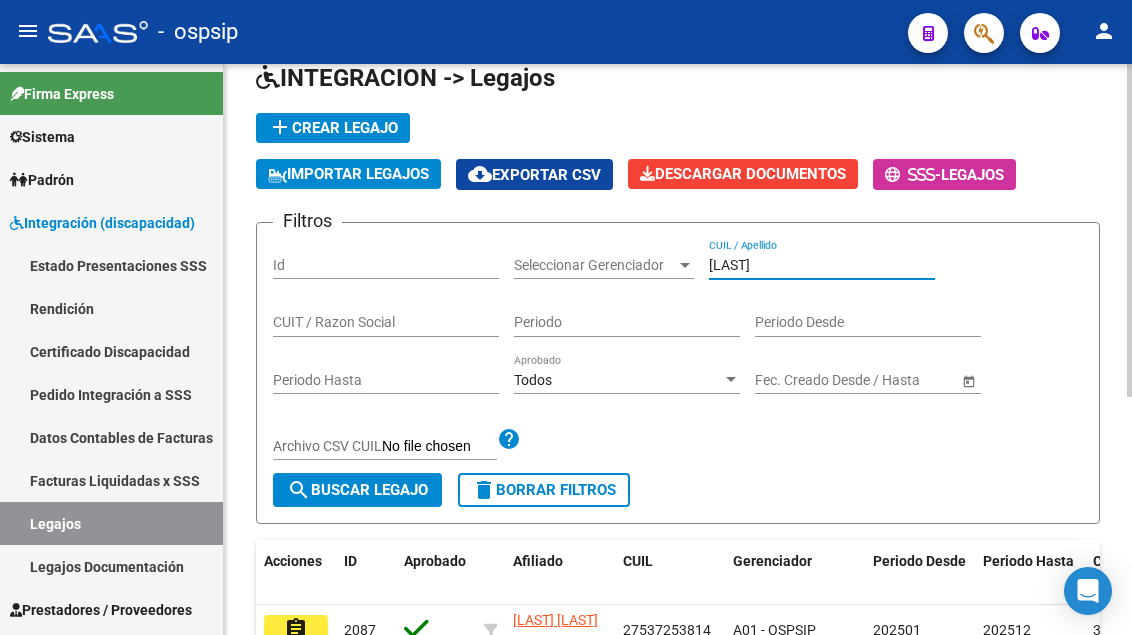 scroll, scrollTop: 408, scrollLeft: 0, axis: vertical 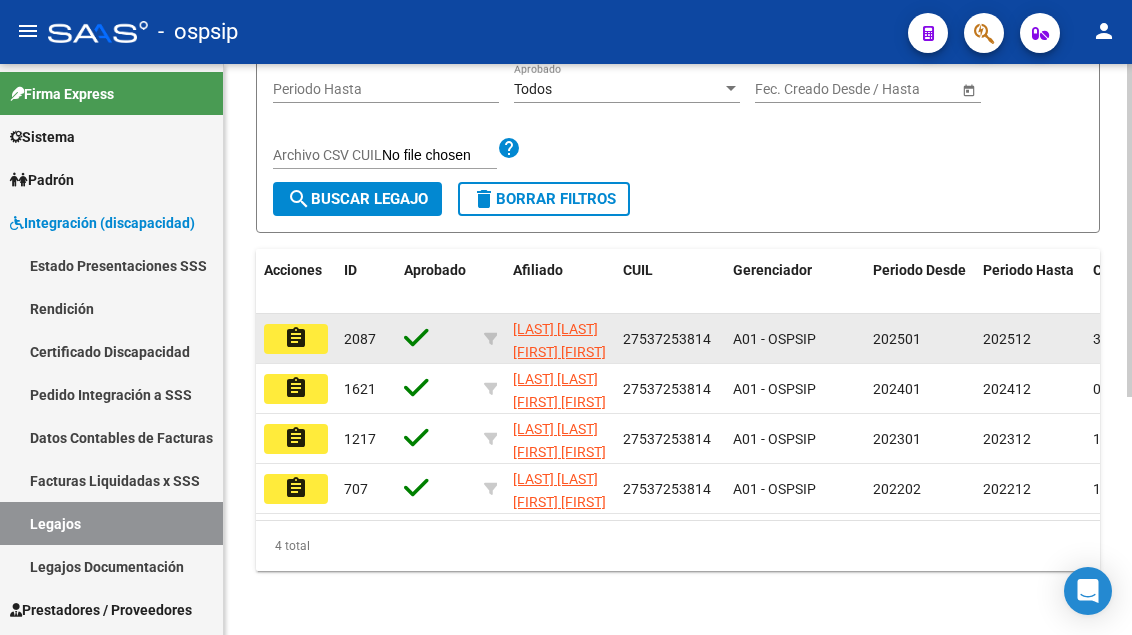 type on "SALICAS" 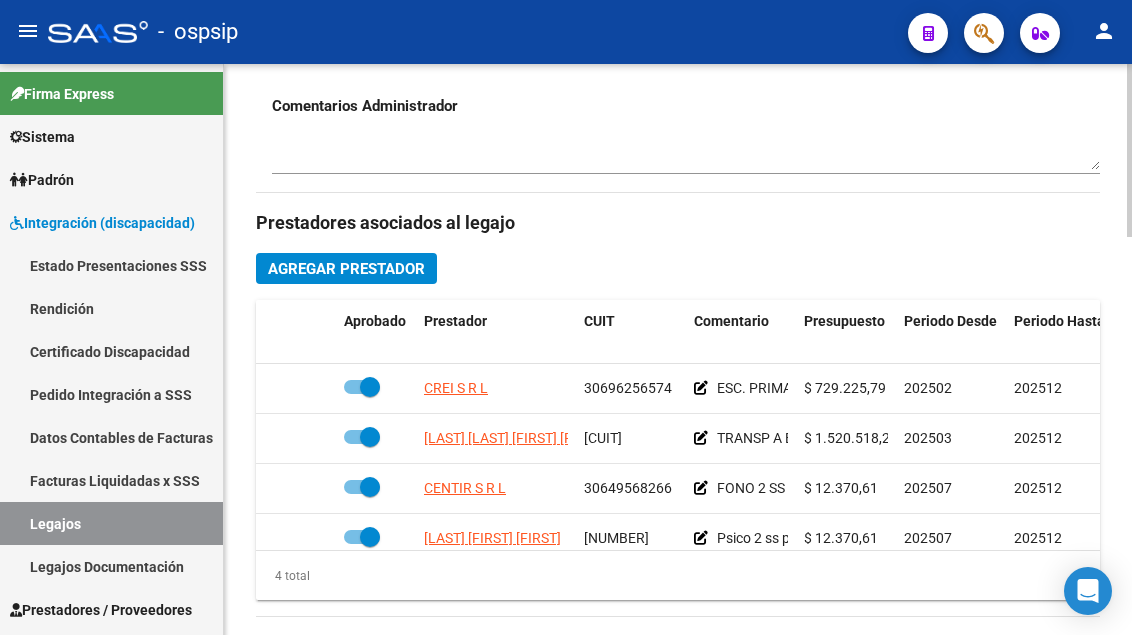 scroll, scrollTop: 800, scrollLeft: 0, axis: vertical 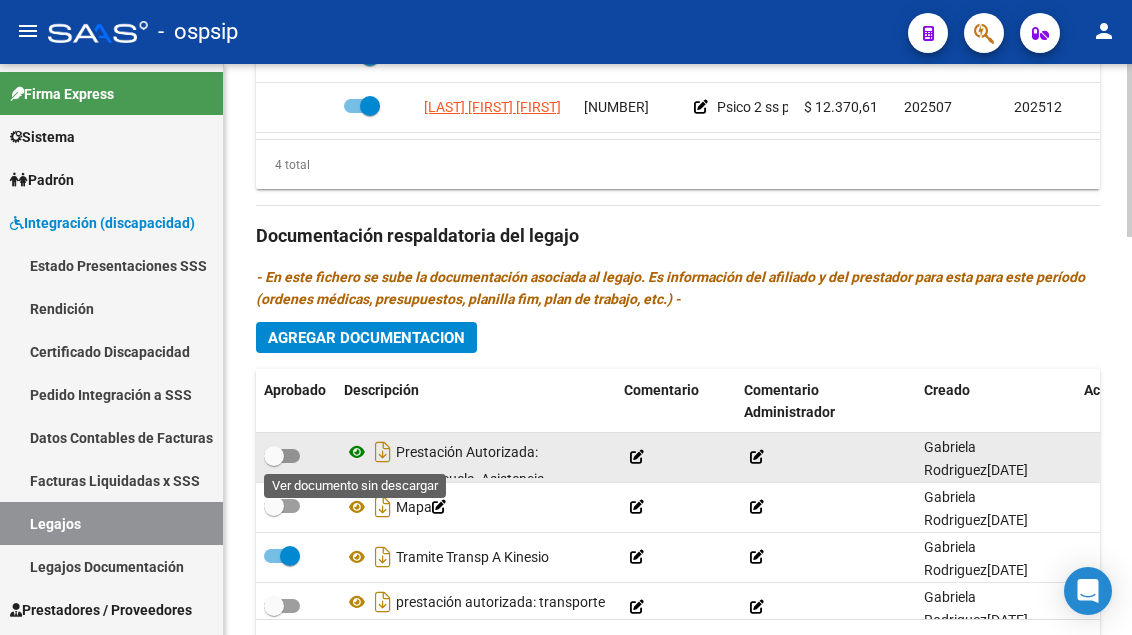 click 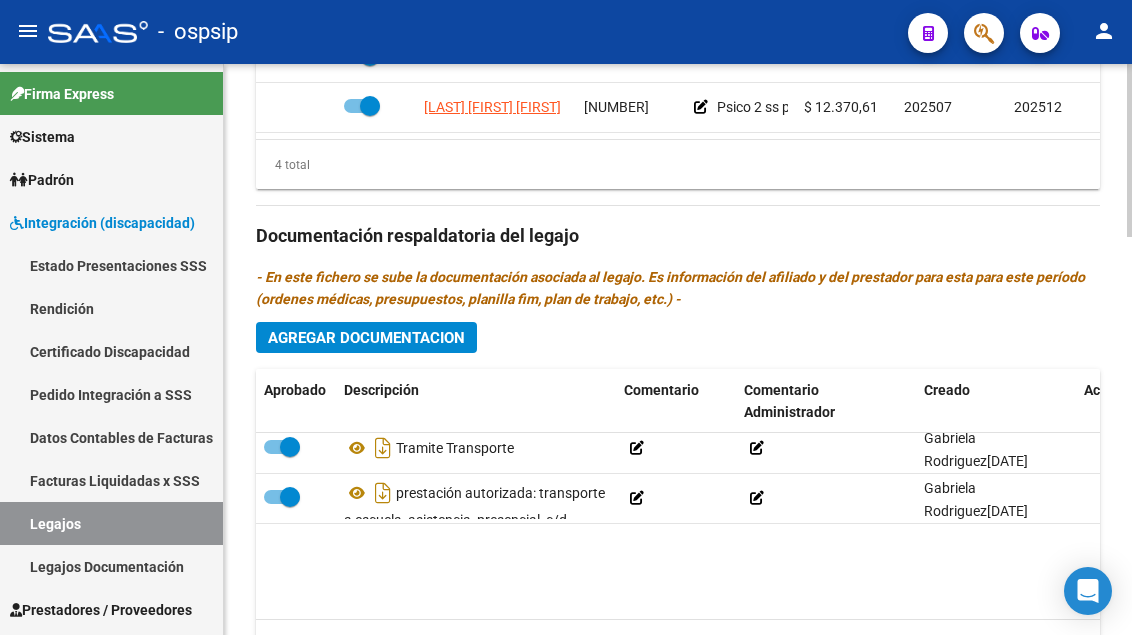 scroll, scrollTop: 0, scrollLeft: 0, axis: both 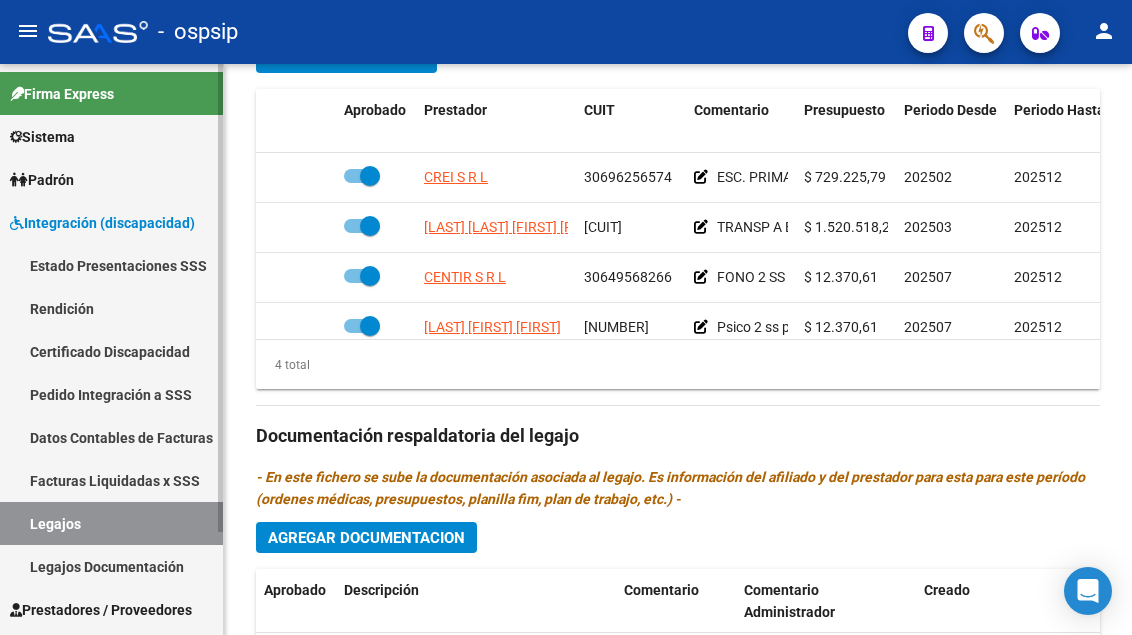 click on "Legajos" at bounding box center (111, 523) 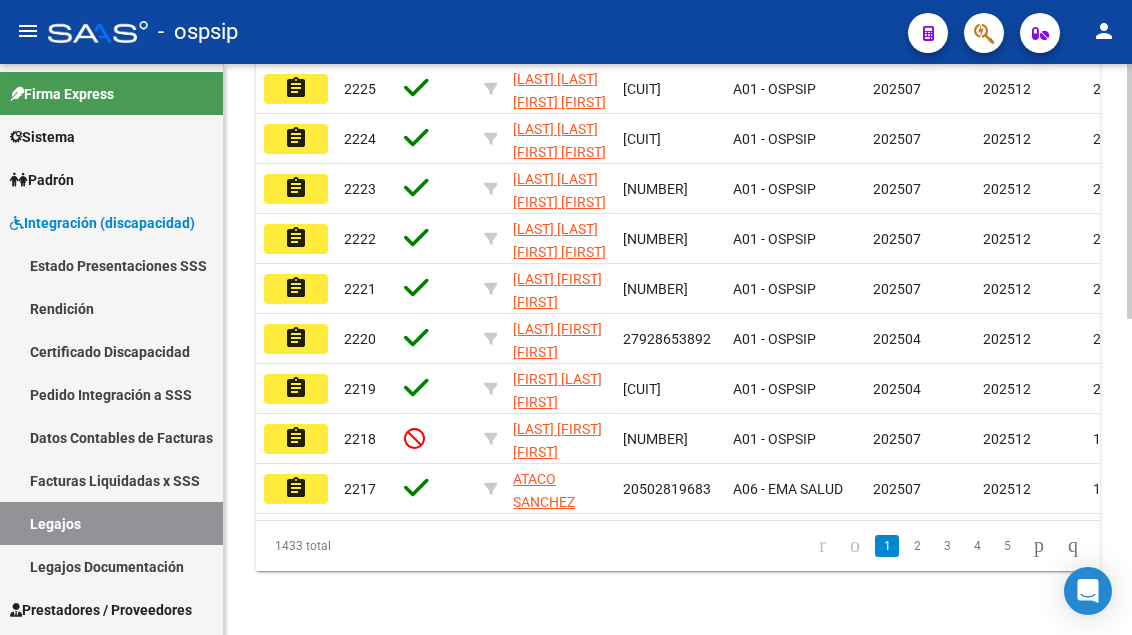click on "A01 - OSPSIP" 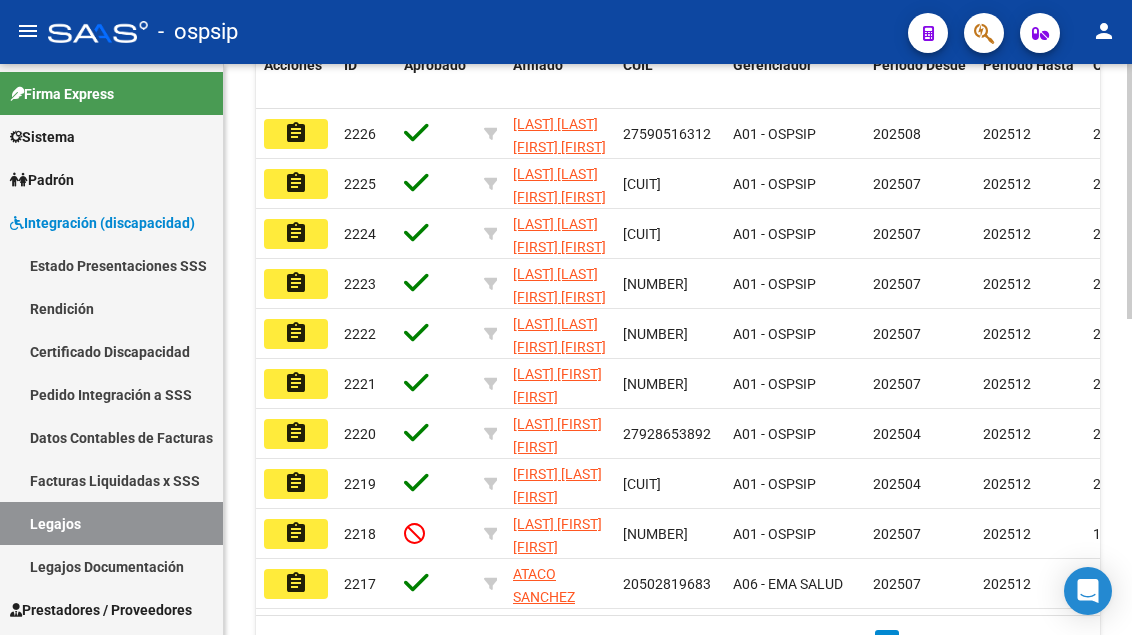 scroll, scrollTop: 208, scrollLeft: 0, axis: vertical 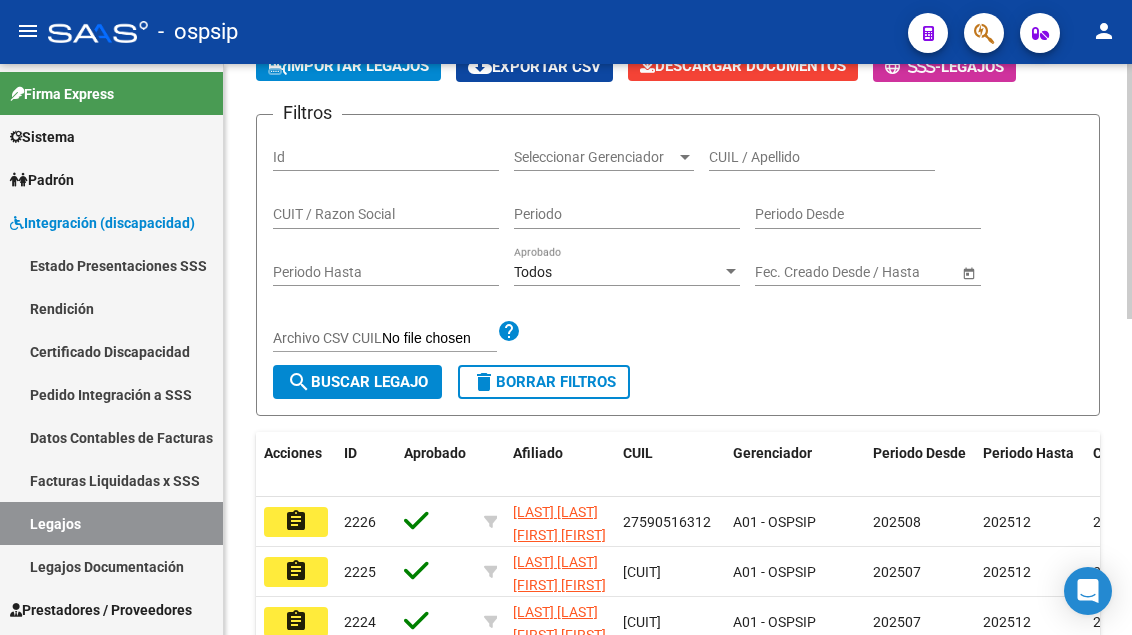 click on "CUIL / Apellido" at bounding box center [822, 157] 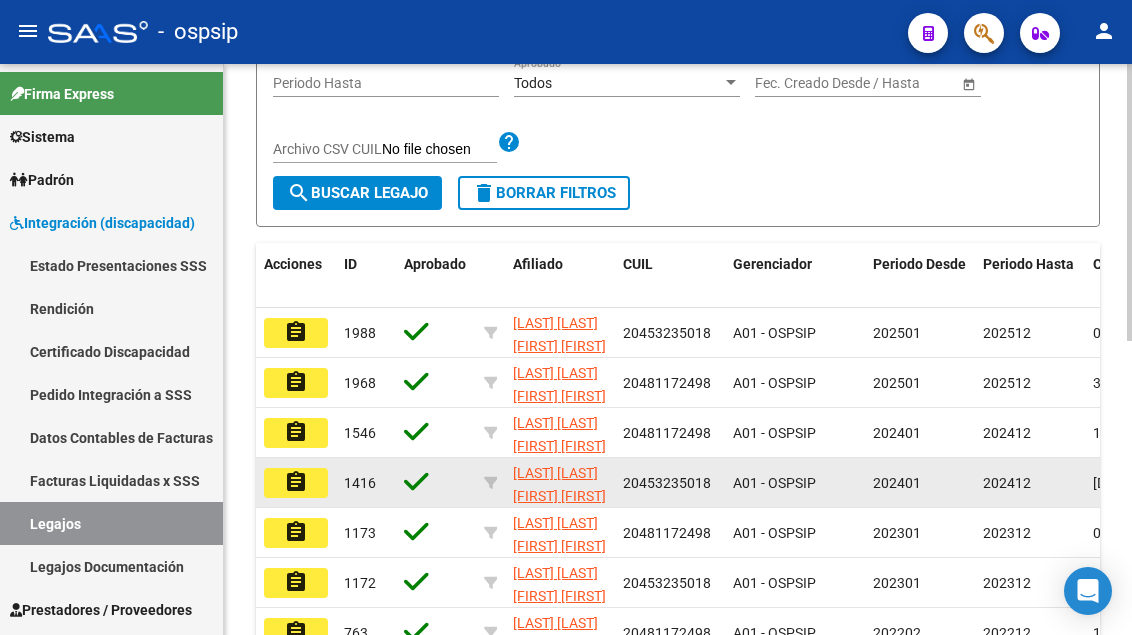 scroll, scrollTop: 408, scrollLeft: 0, axis: vertical 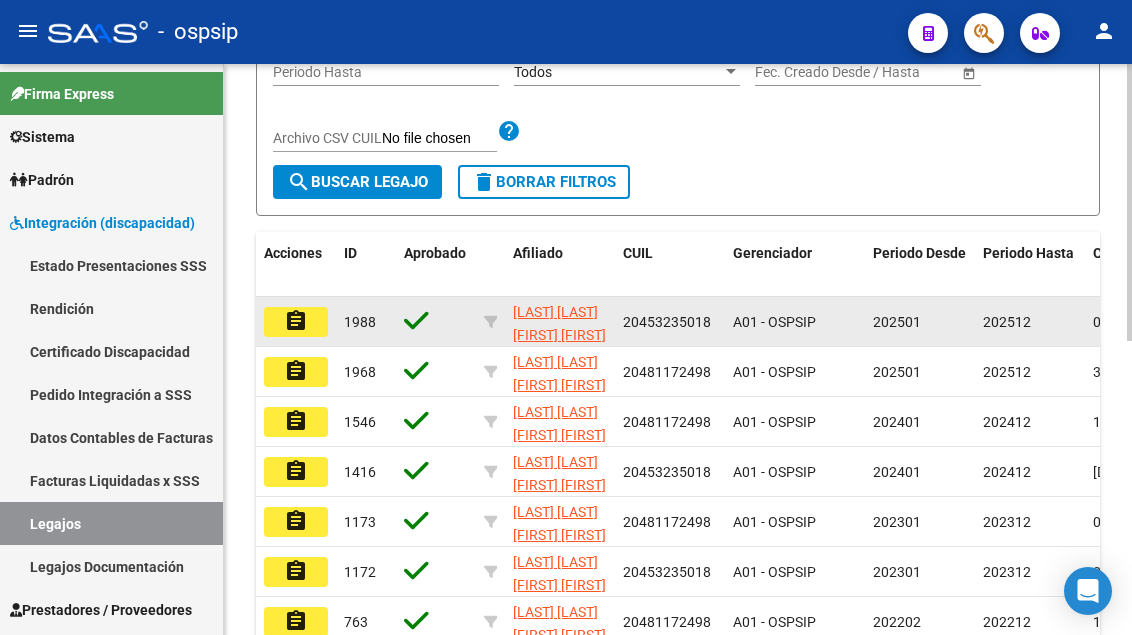 type on "SOSA V" 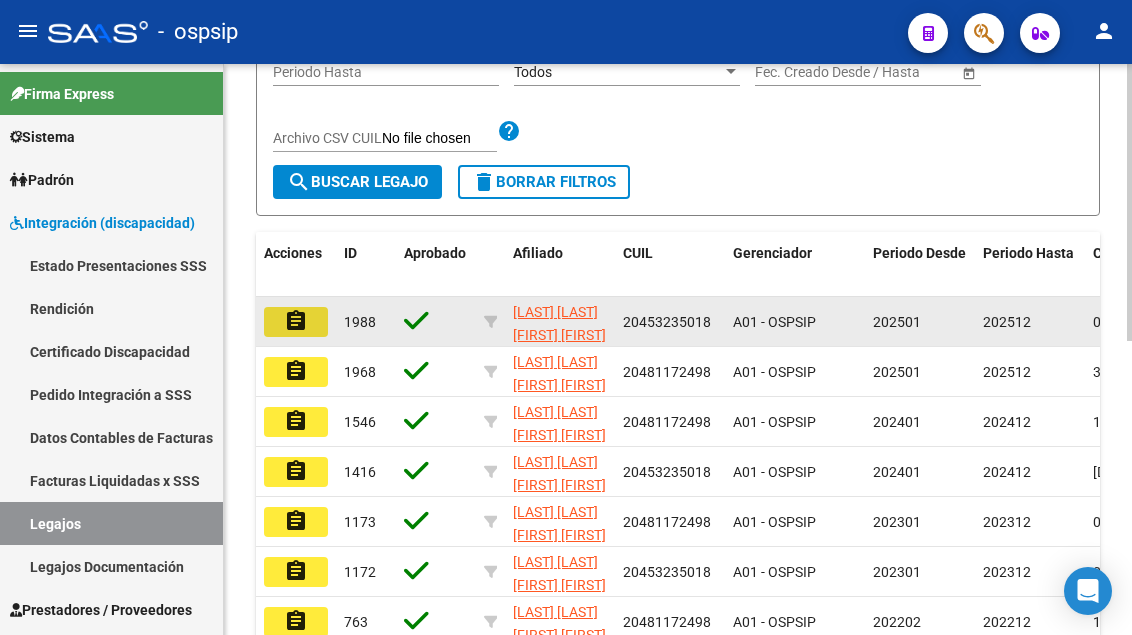 click on "assignment" 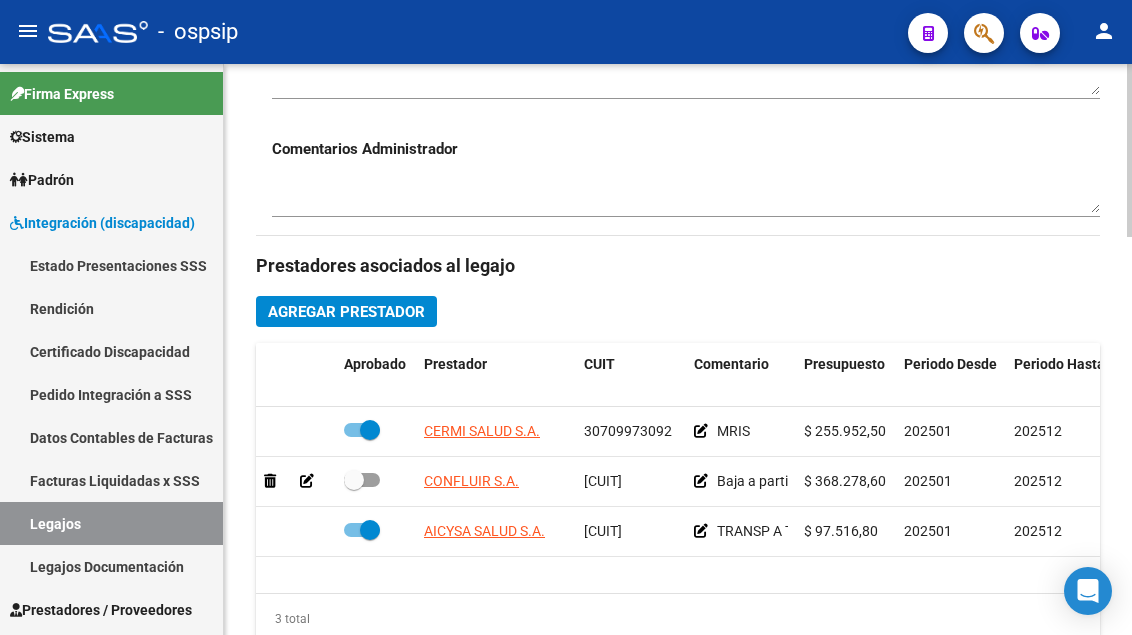 scroll, scrollTop: 800, scrollLeft: 0, axis: vertical 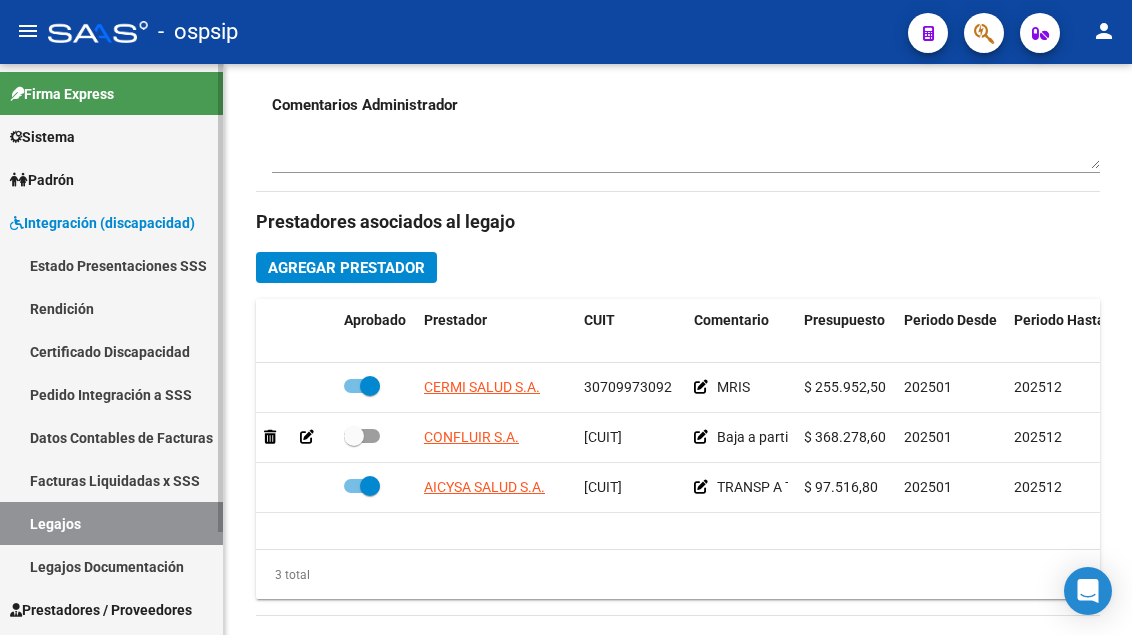 click on "Legajos" at bounding box center (111, 523) 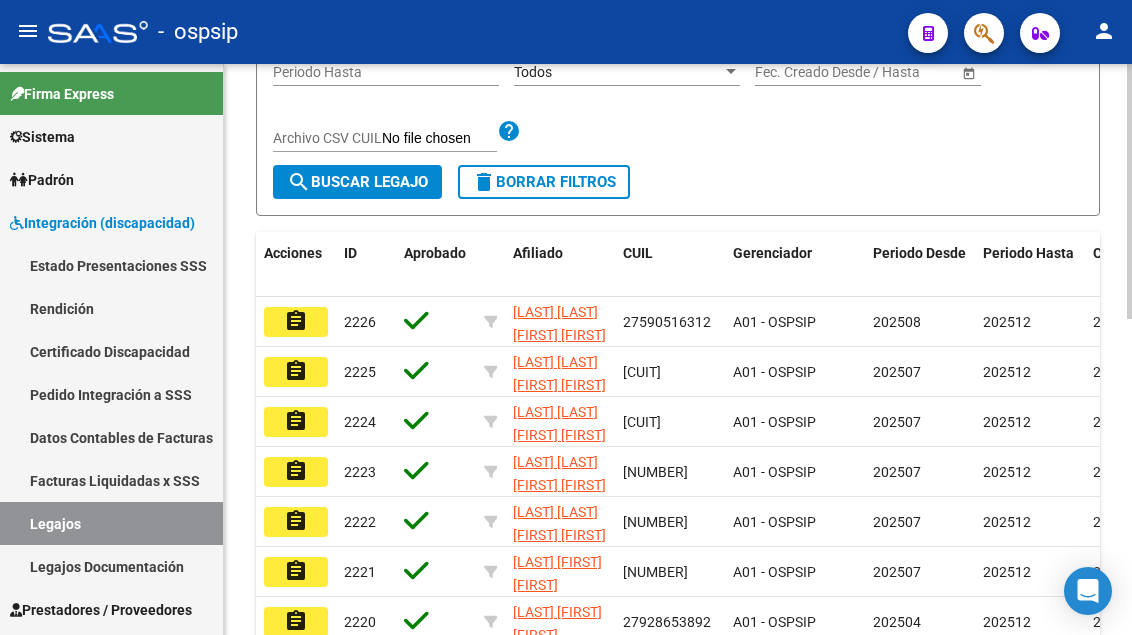 scroll, scrollTop: 108, scrollLeft: 0, axis: vertical 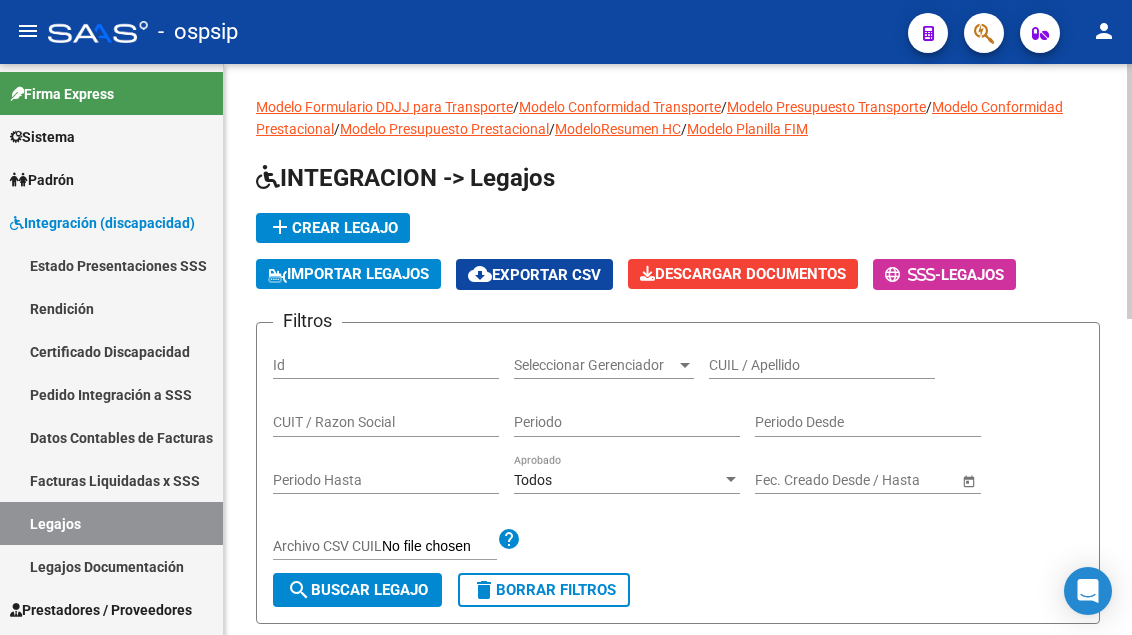click on "CUIL / Apellido" at bounding box center (822, 365) 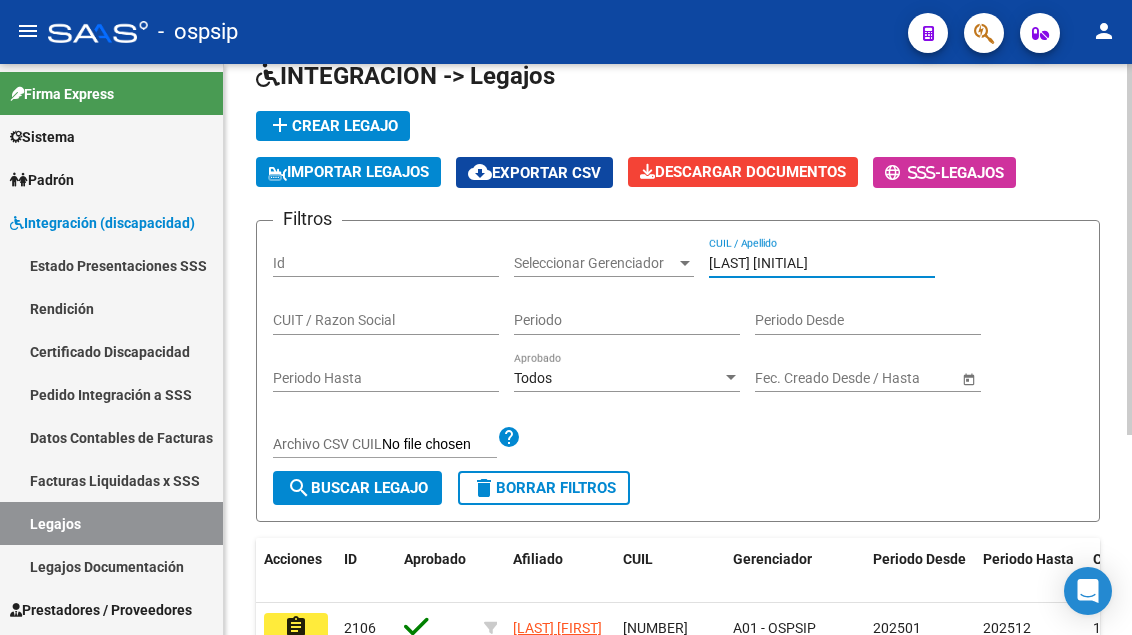 scroll, scrollTop: 300, scrollLeft: 0, axis: vertical 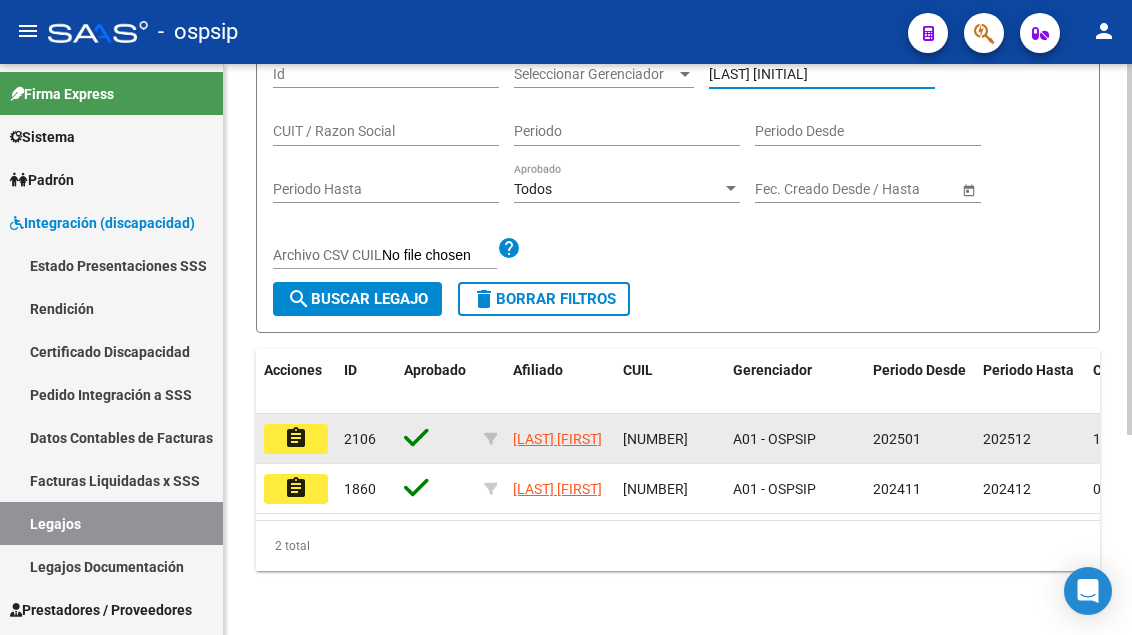 type on "[LAST] [INITIAL]" 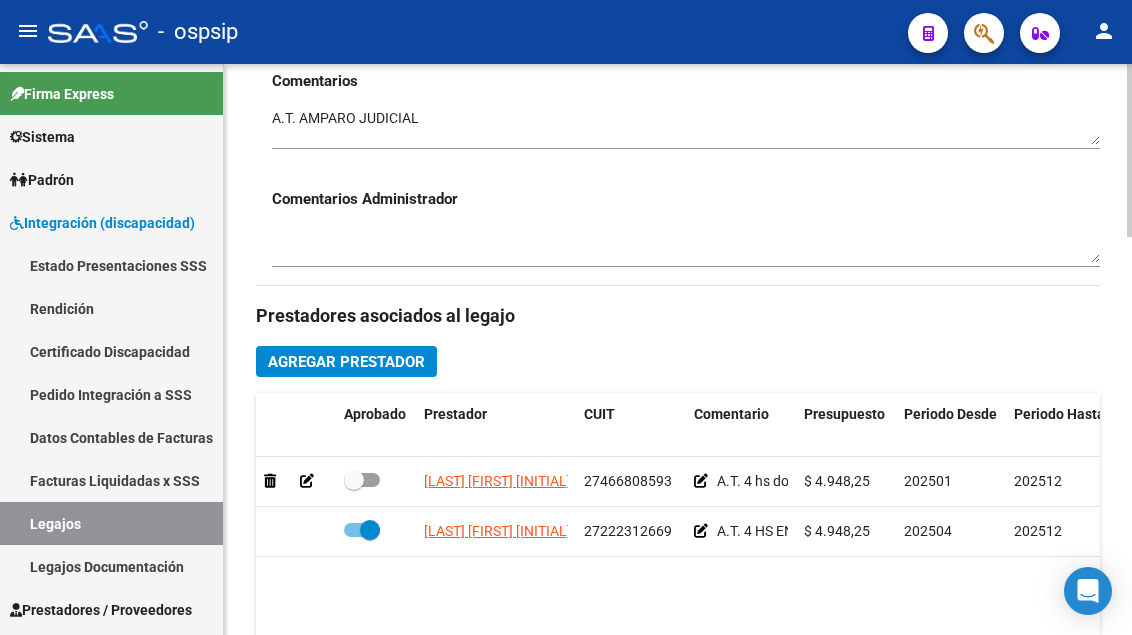 scroll, scrollTop: 900, scrollLeft: 0, axis: vertical 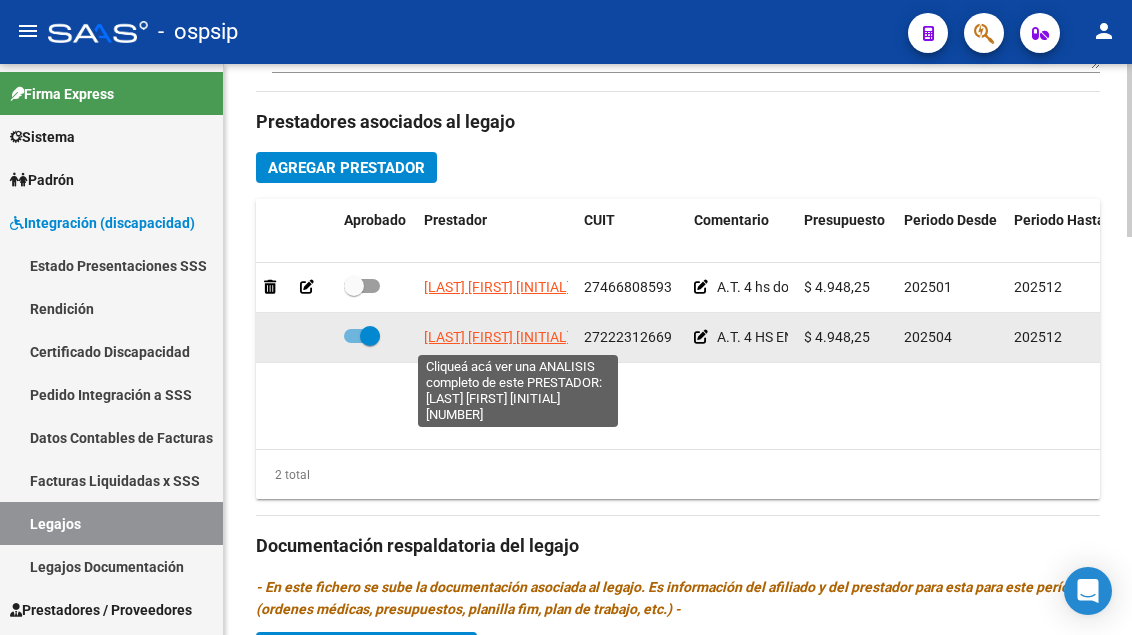 click on "[LAST] [FIRST] [INITIAL]" 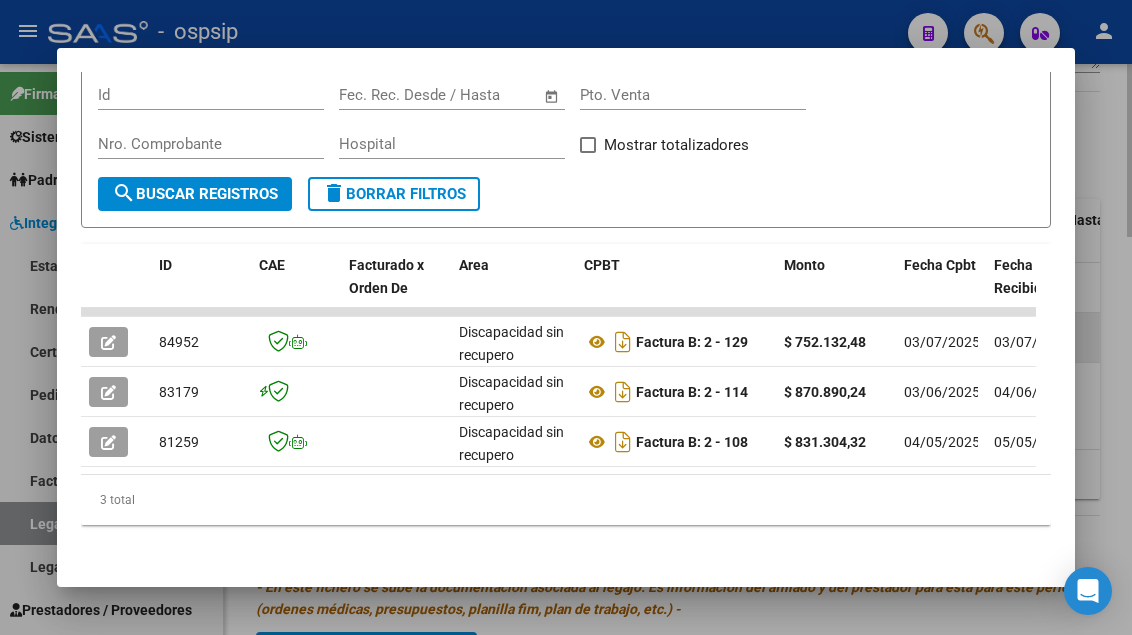 scroll, scrollTop: 361, scrollLeft: 0, axis: vertical 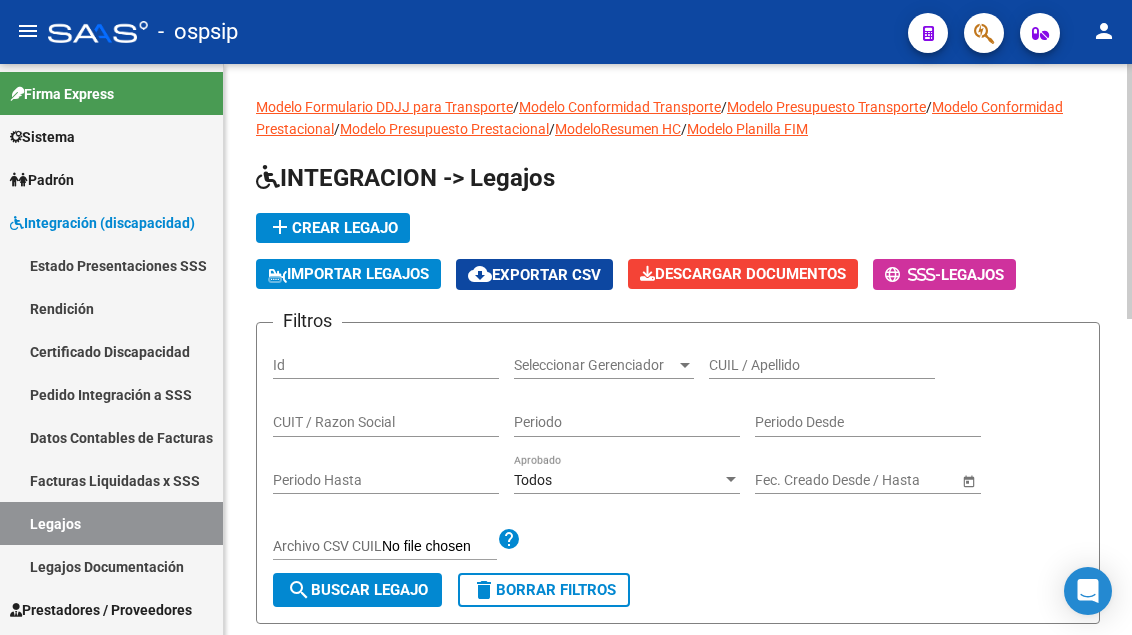 click on "CUIL / Apellido" 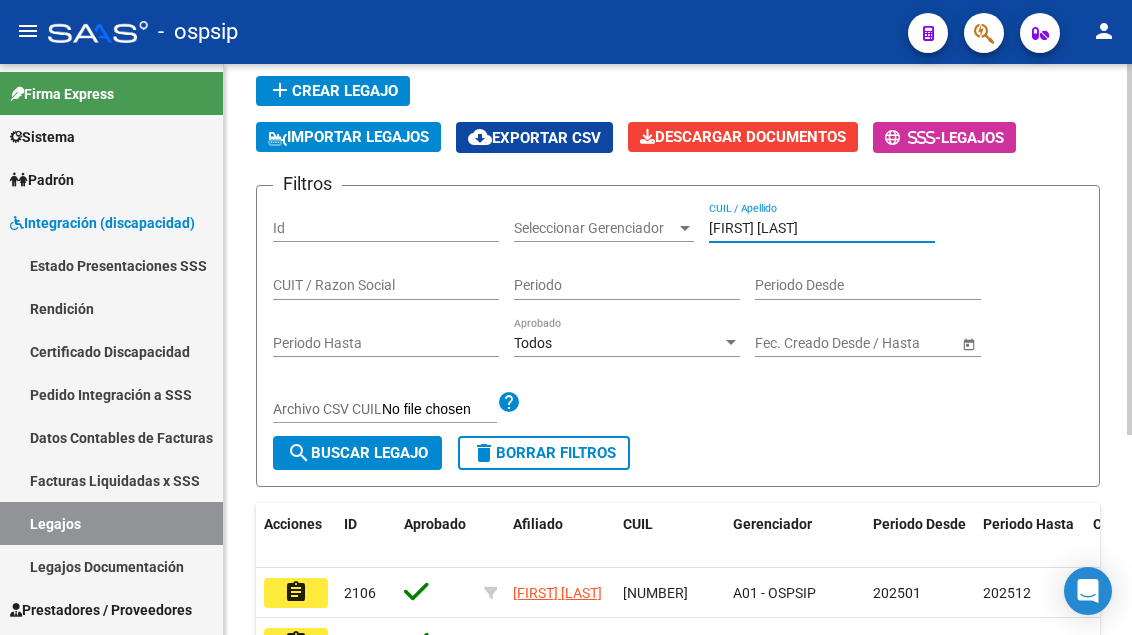 scroll, scrollTop: 308, scrollLeft: 0, axis: vertical 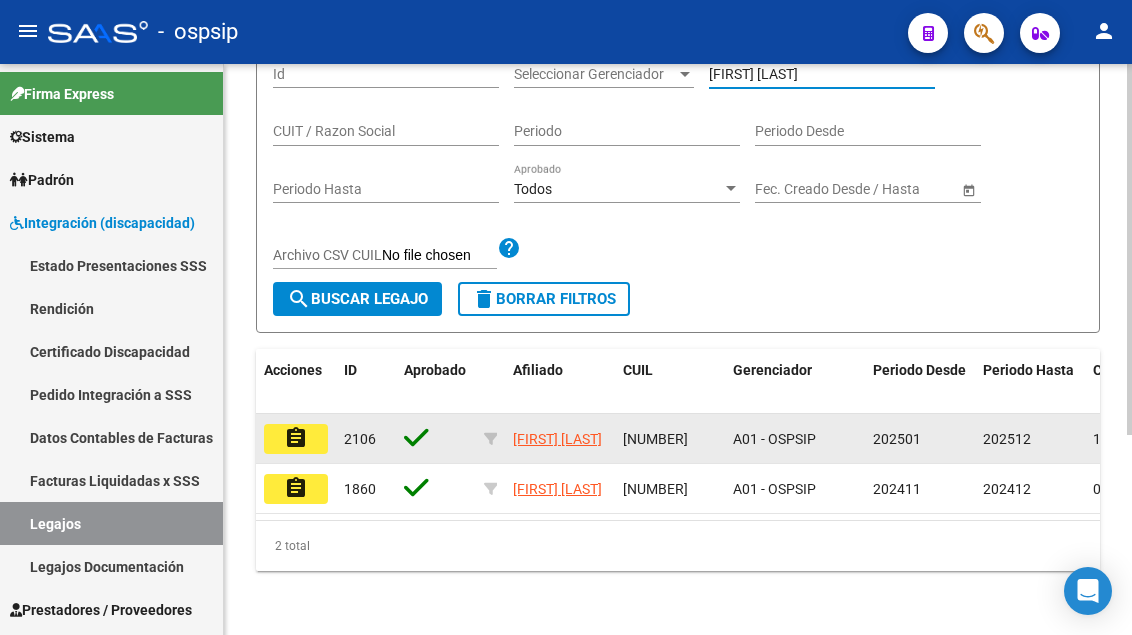 type on "[LAST] [FIRST]" 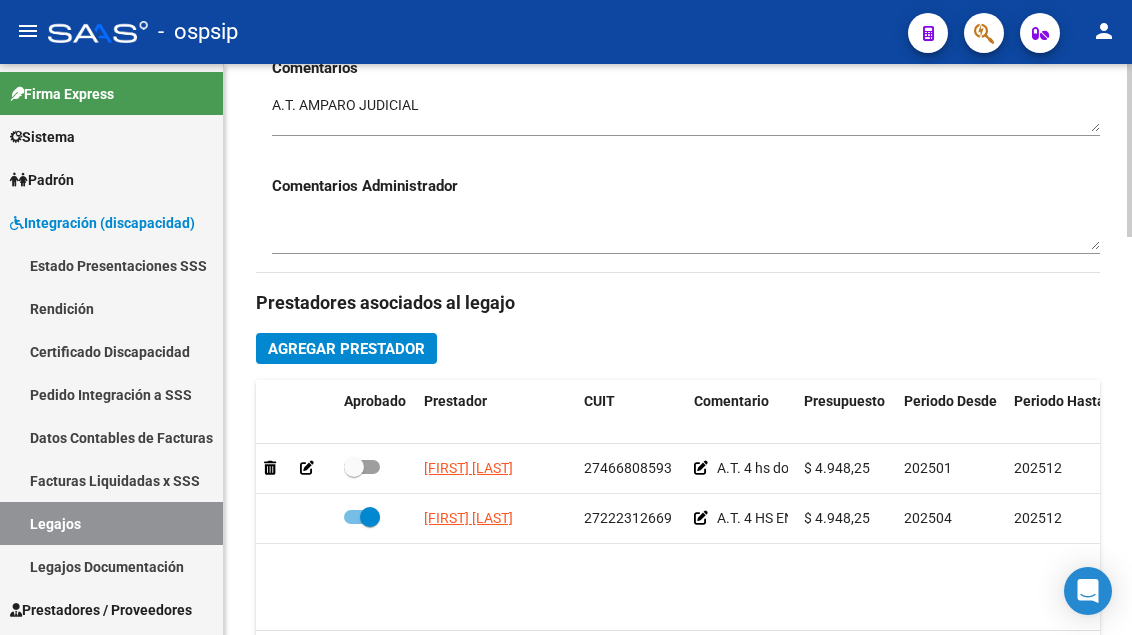 scroll, scrollTop: 900, scrollLeft: 0, axis: vertical 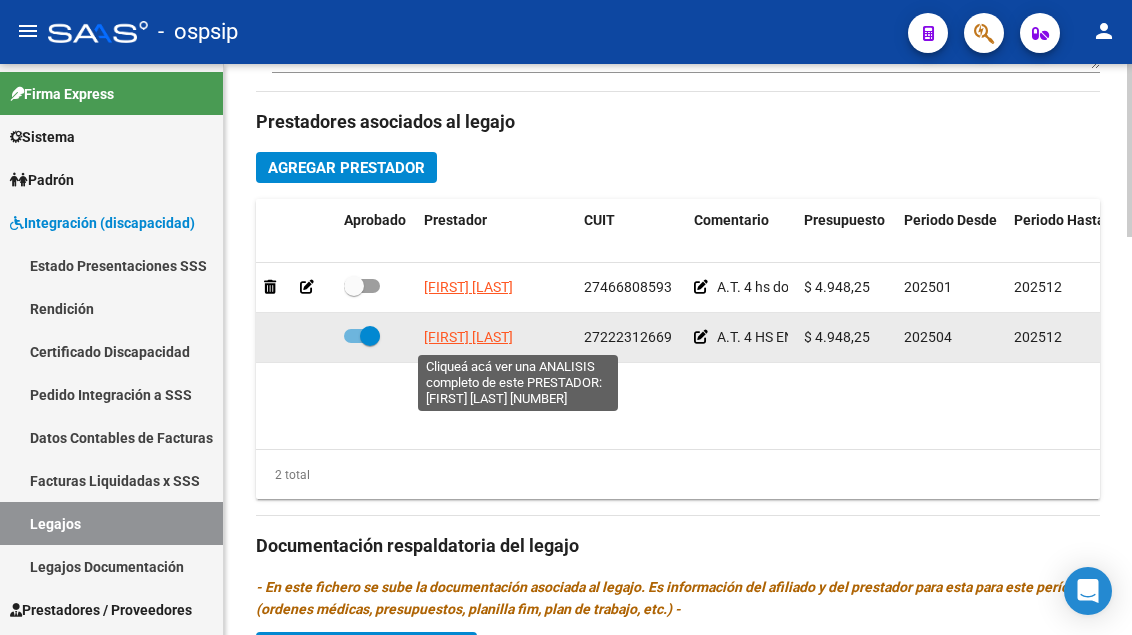 click on "[LAST] [LAST] [LAST]" 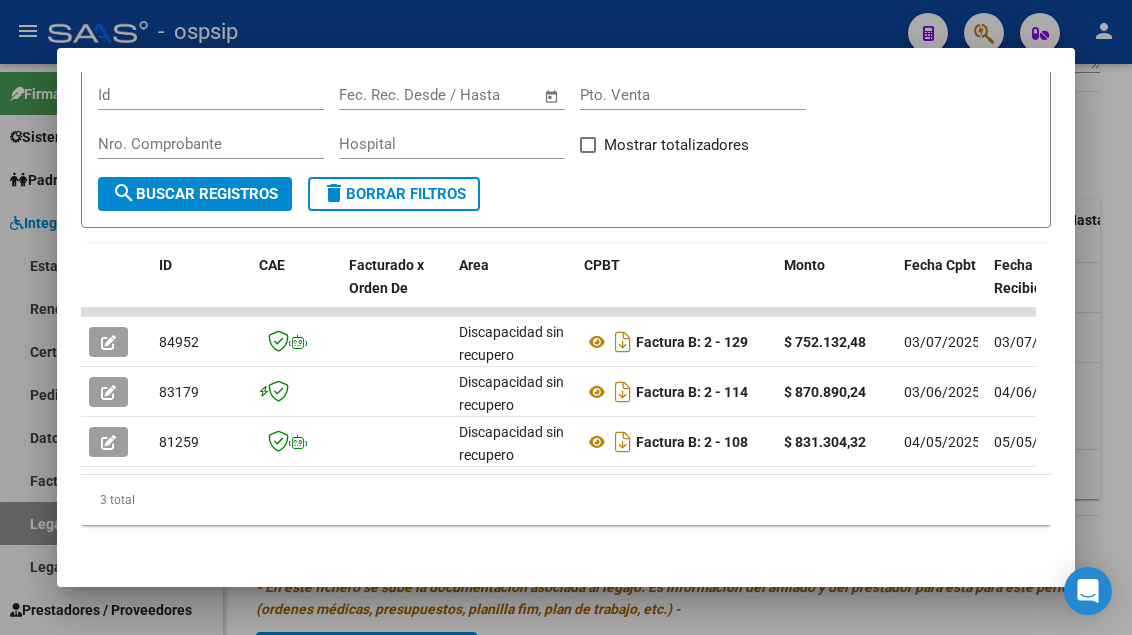 scroll, scrollTop: 361, scrollLeft: 0, axis: vertical 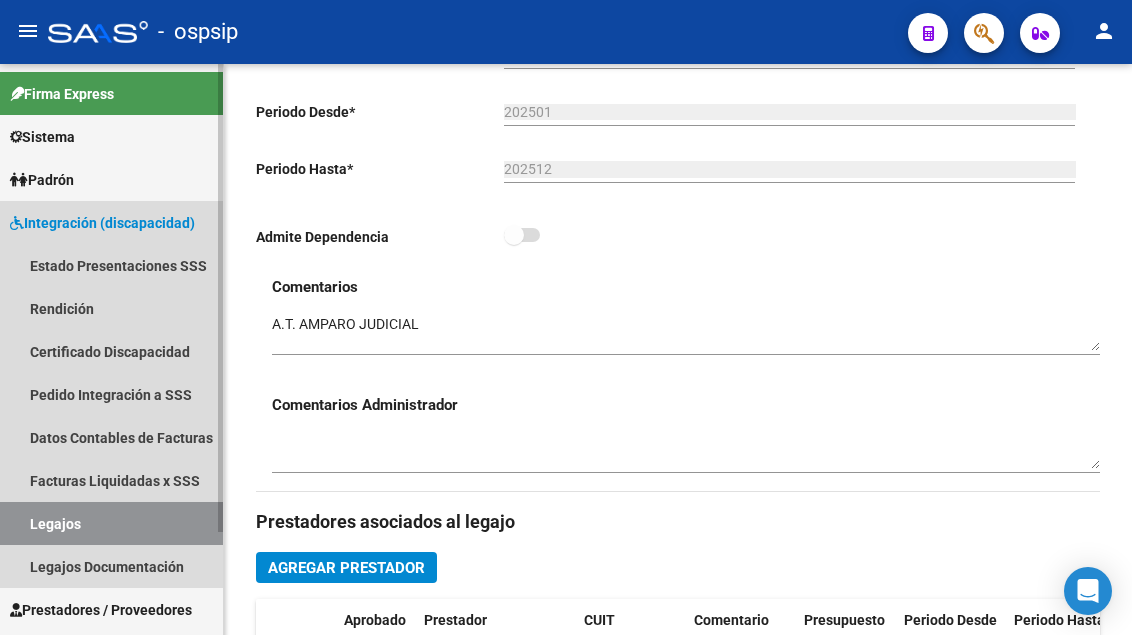 click on "Legajos" at bounding box center (111, 523) 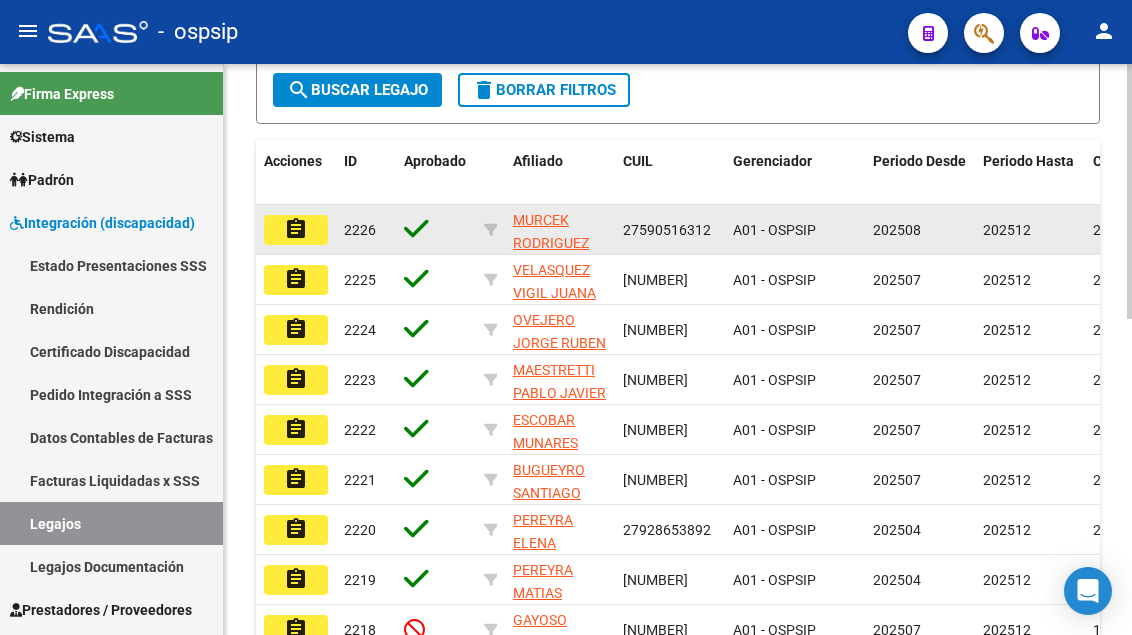 scroll, scrollTop: 200, scrollLeft: 0, axis: vertical 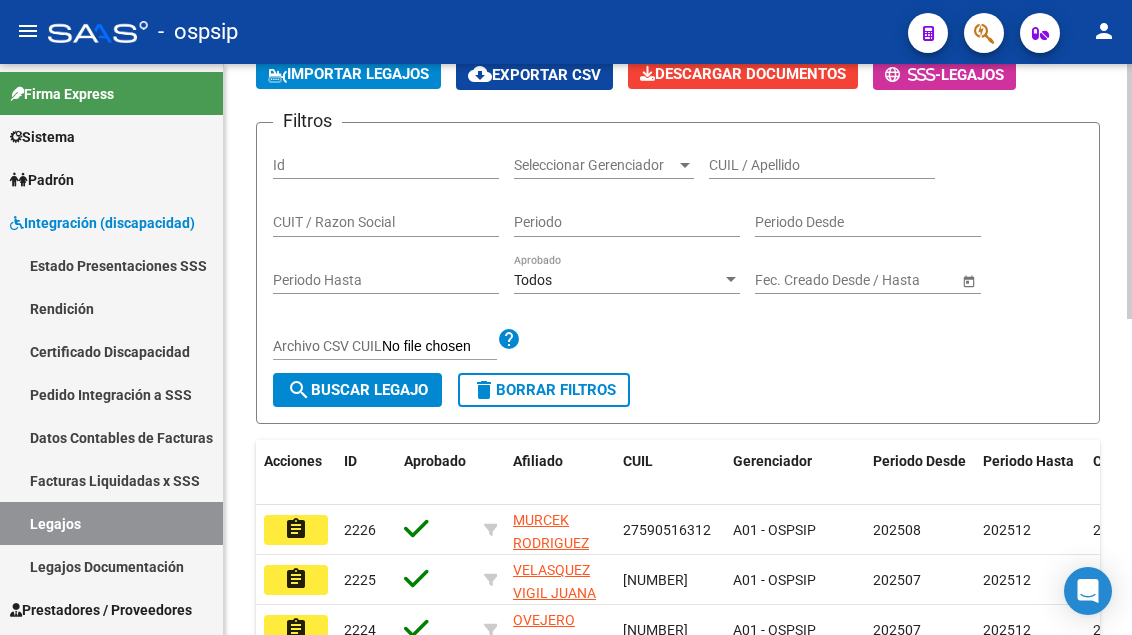 click on "CUIL / Apellido" 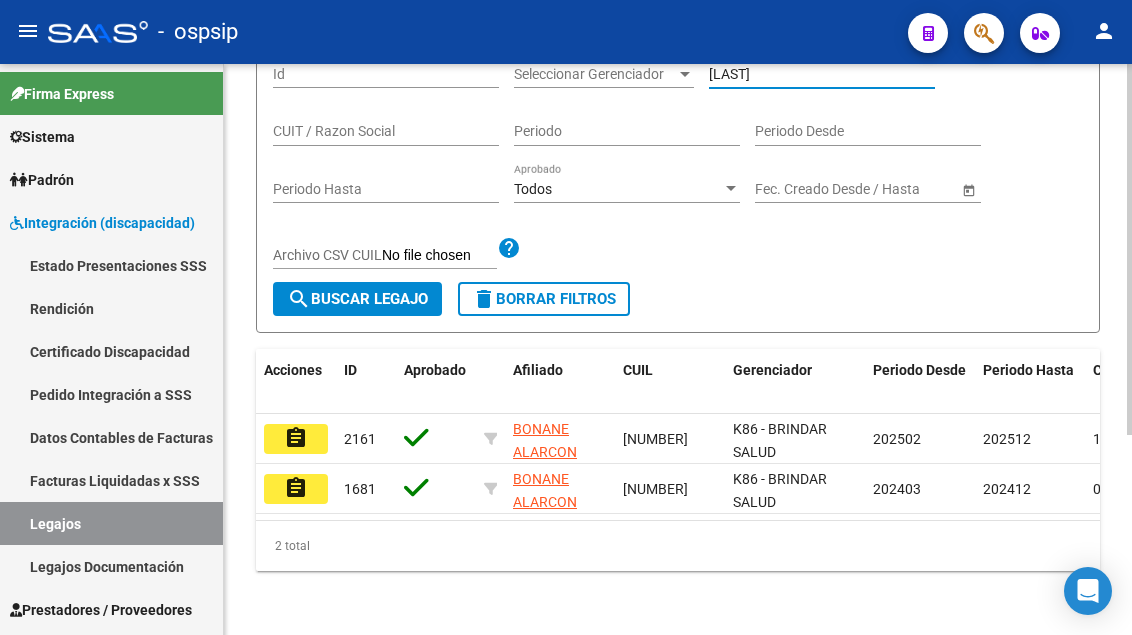 scroll, scrollTop: 308, scrollLeft: 0, axis: vertical 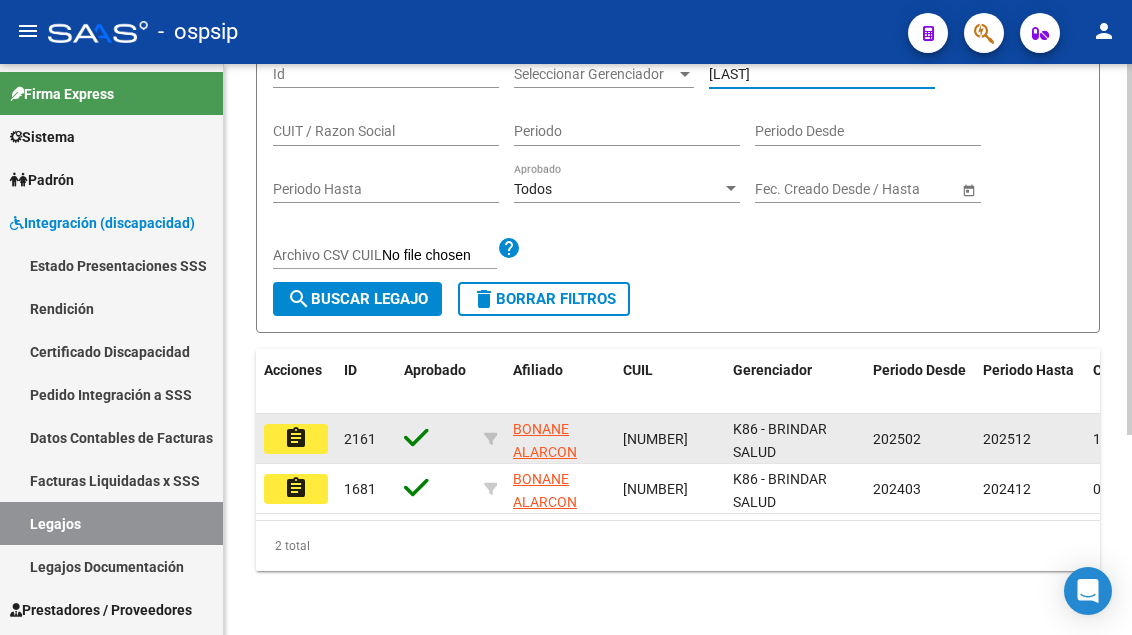 type on "BONANE" 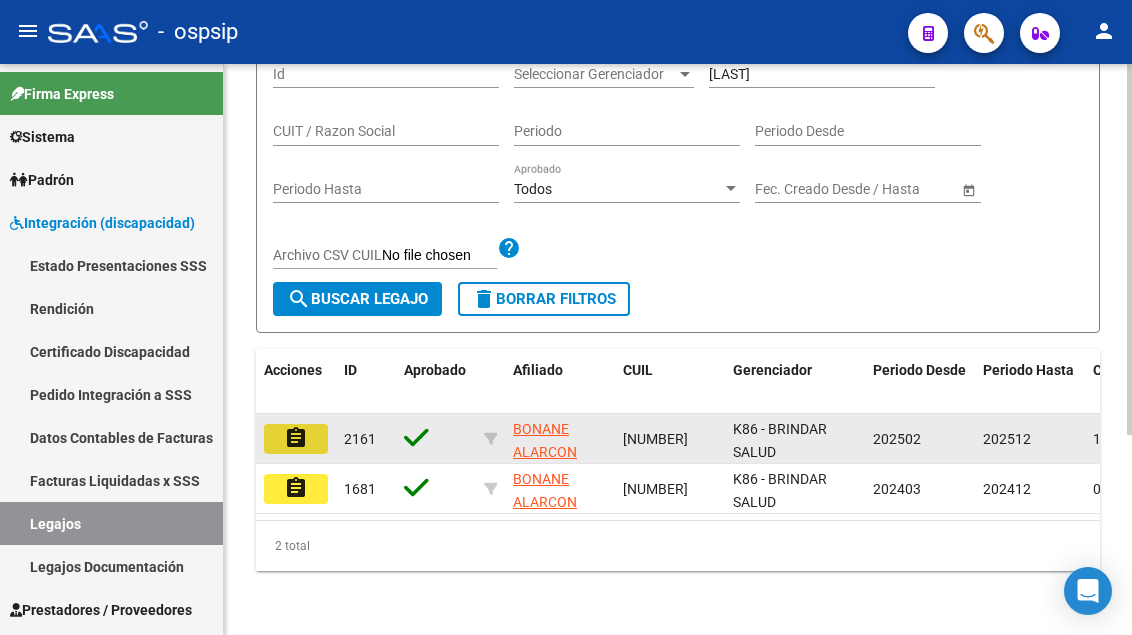 click on "assignment" 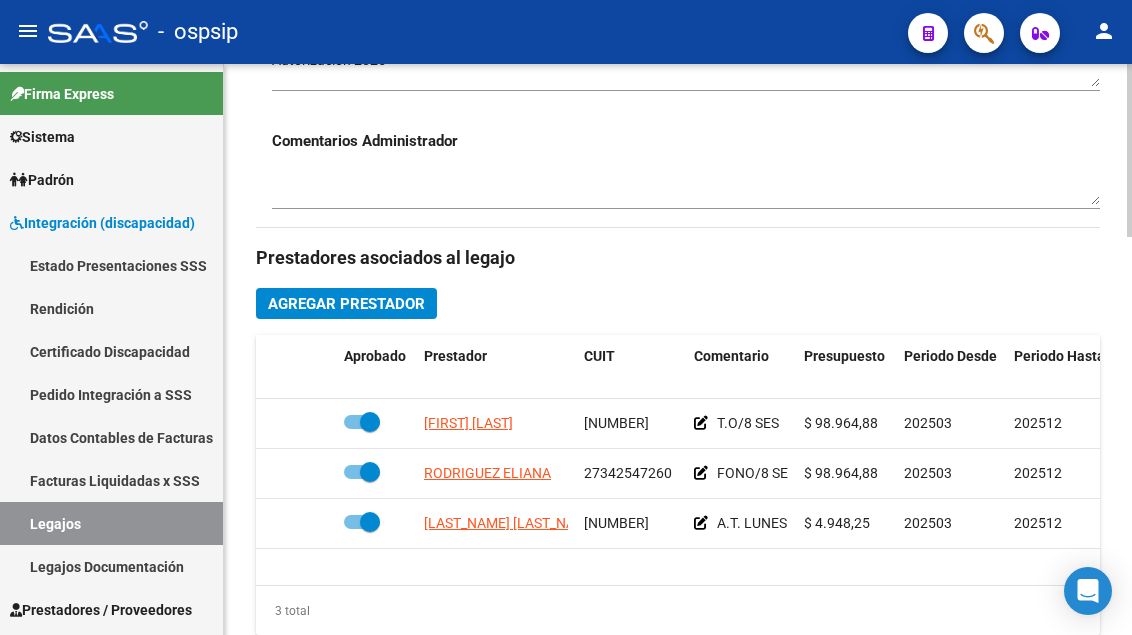 scroll, scrollTop: 800, scrollLeft: 0, axis: vertical 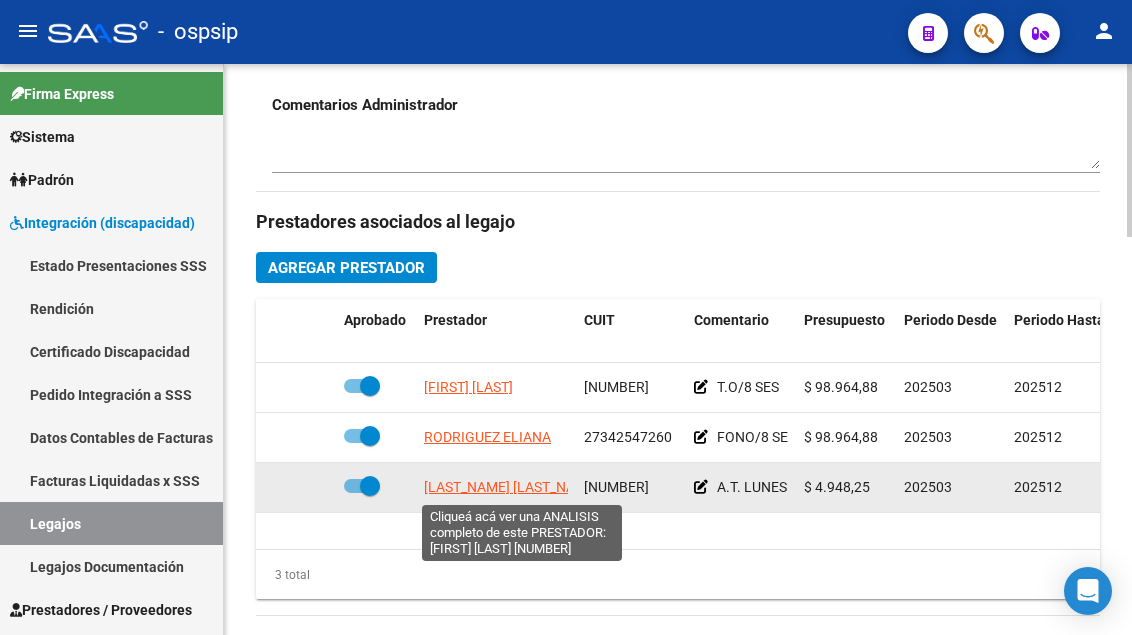 click on "CHADER ORTIZ MELINA BELEN" 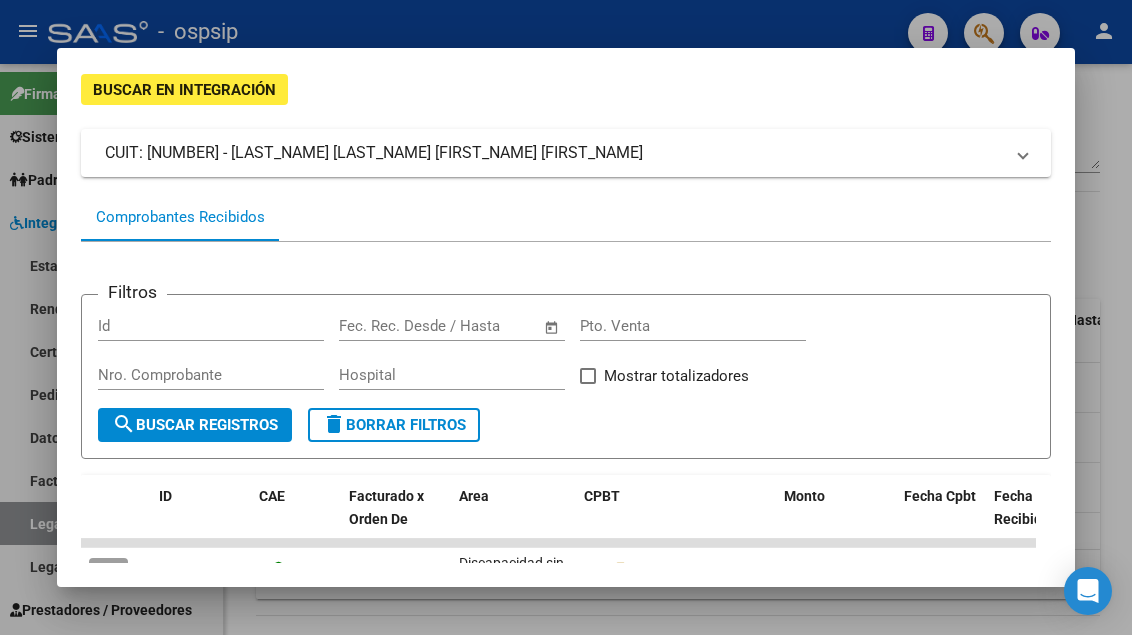 scroll, scrollTop: 85, scrollLeft: 0, axis: vertical 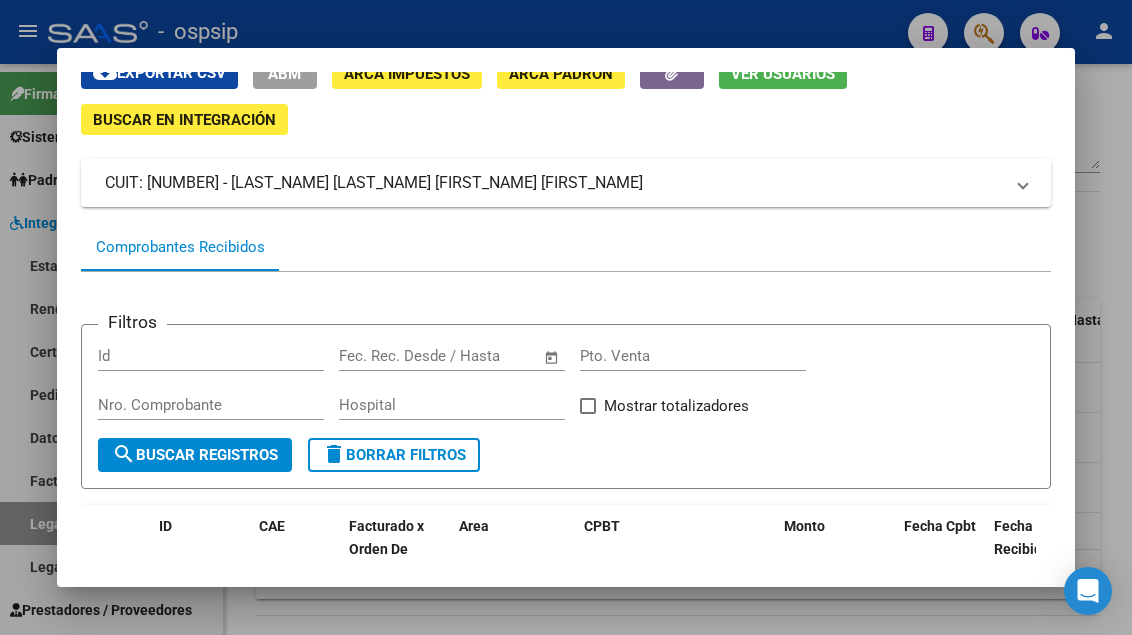 drag, startPoint x: 27, startPoint y: 526, endPoint x: 44, endPoint y: 520, distance: 18.027756 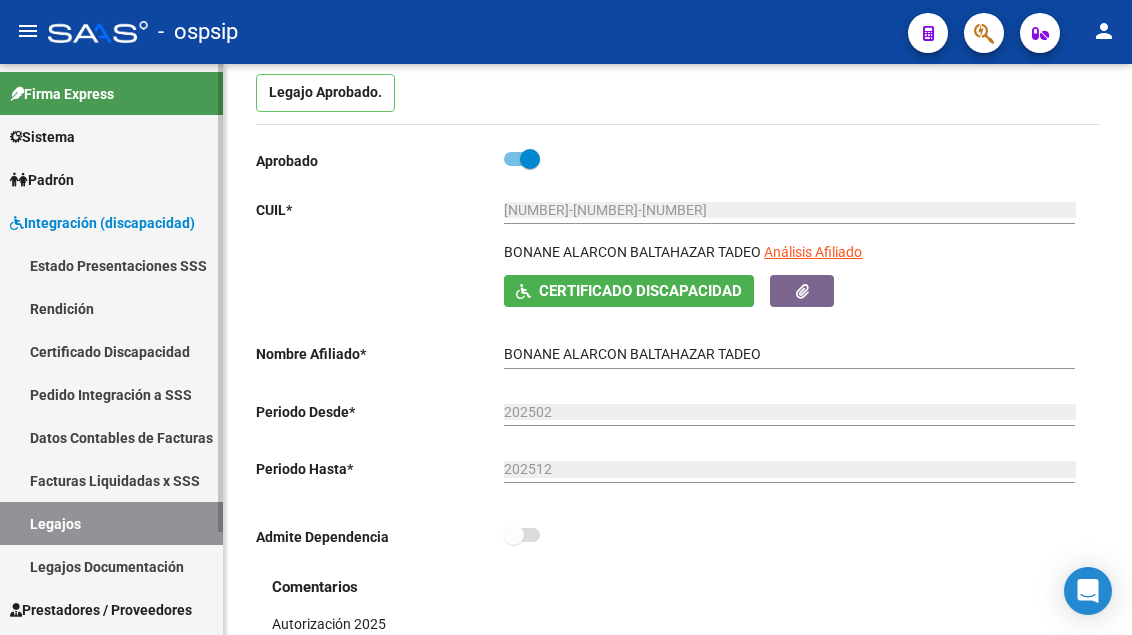 click on "Legajos" at bounding box center (111, 523) 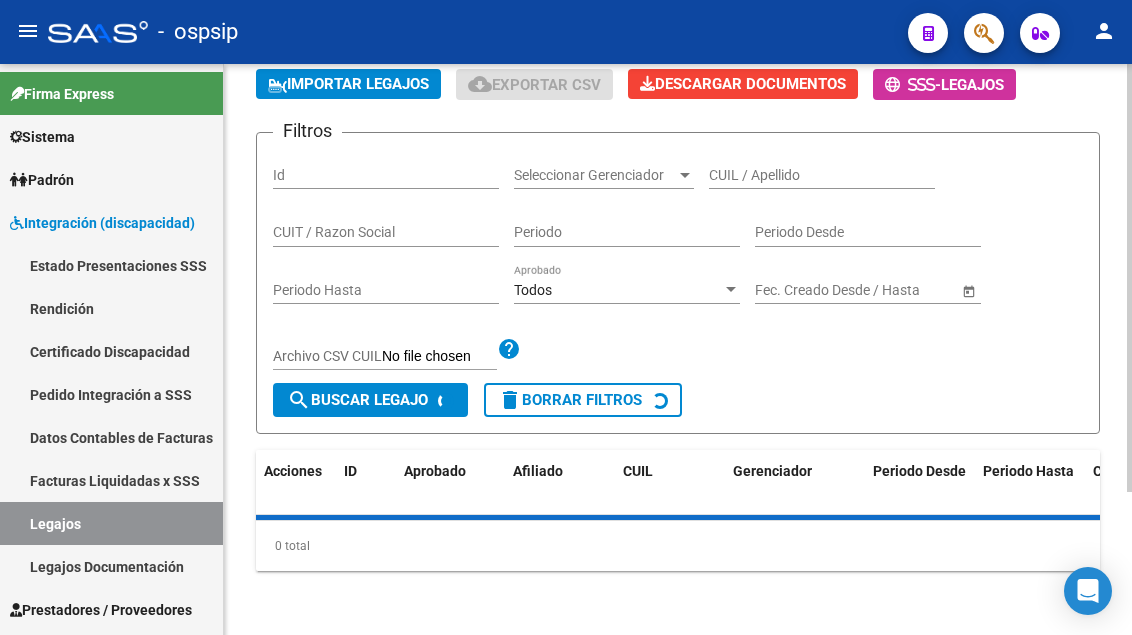 scroll, scrollTop: 200, scrollLeft: 0, axis: vertical 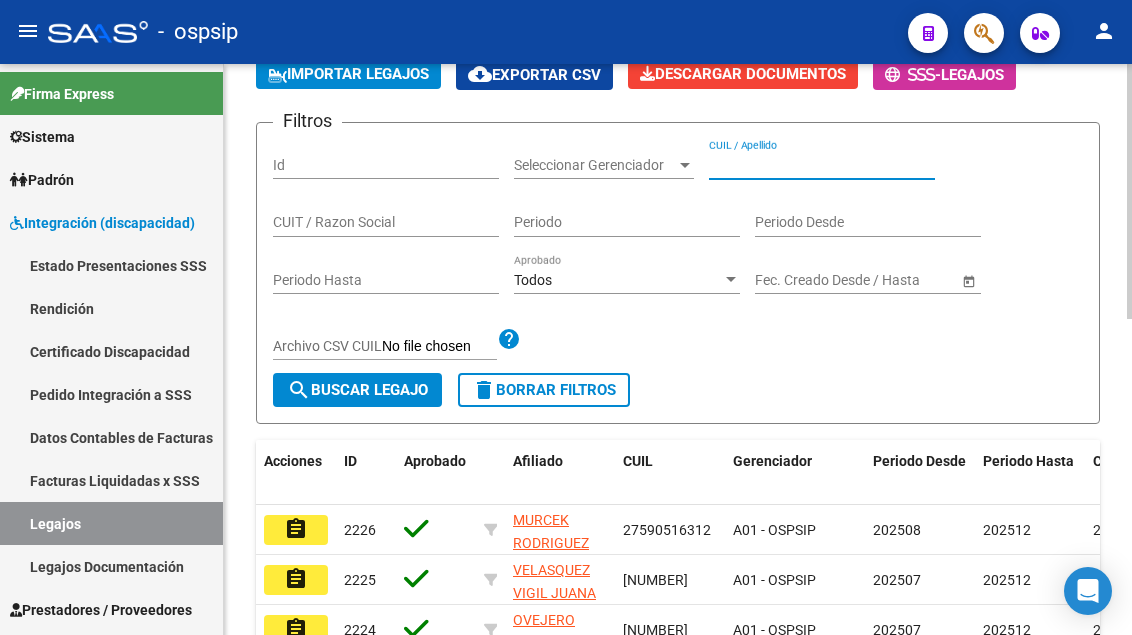 click on "CUIL / Apellido" at bounding box center [822, 165] 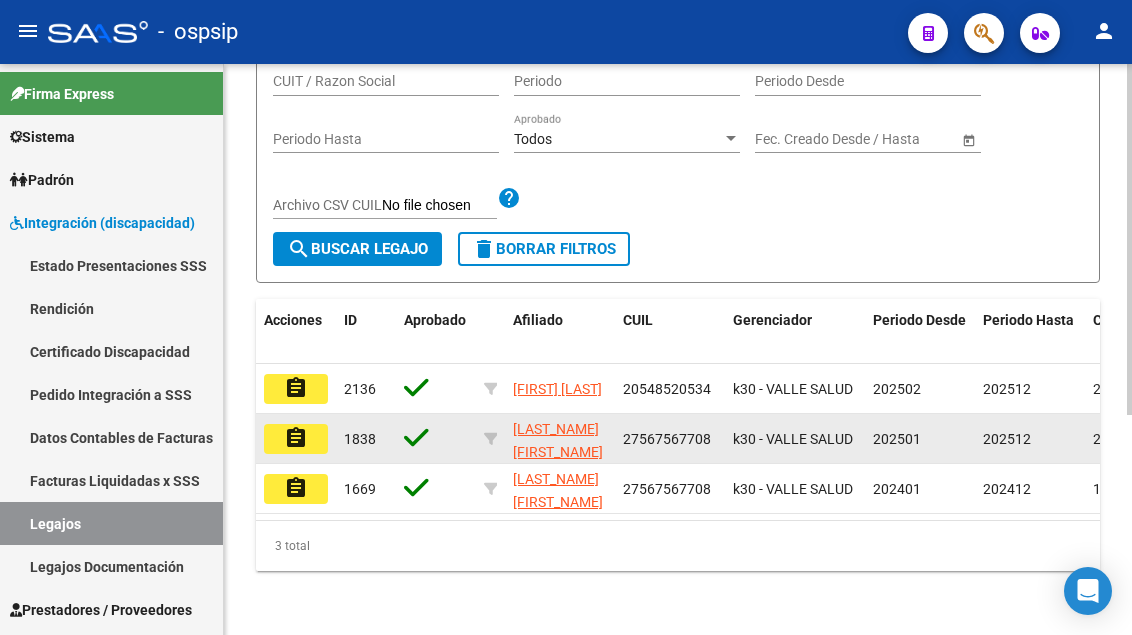 scroll, scrollTop: 358, scrollLeft: 0, axis: vertical 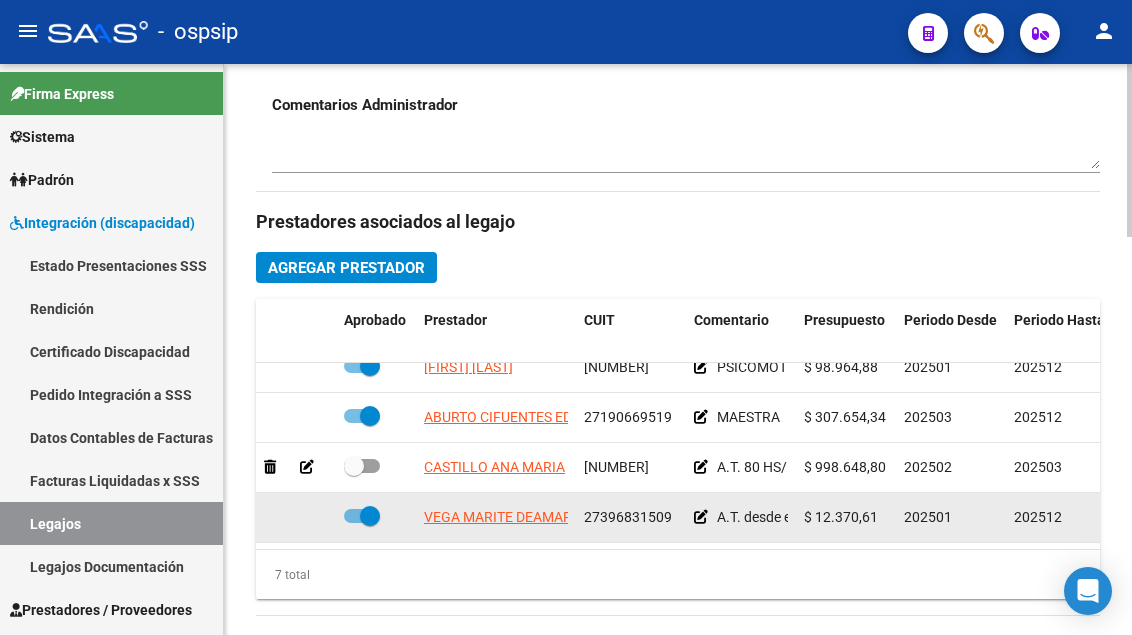 click on "VEGA MARITE DEAMAR ELISA" 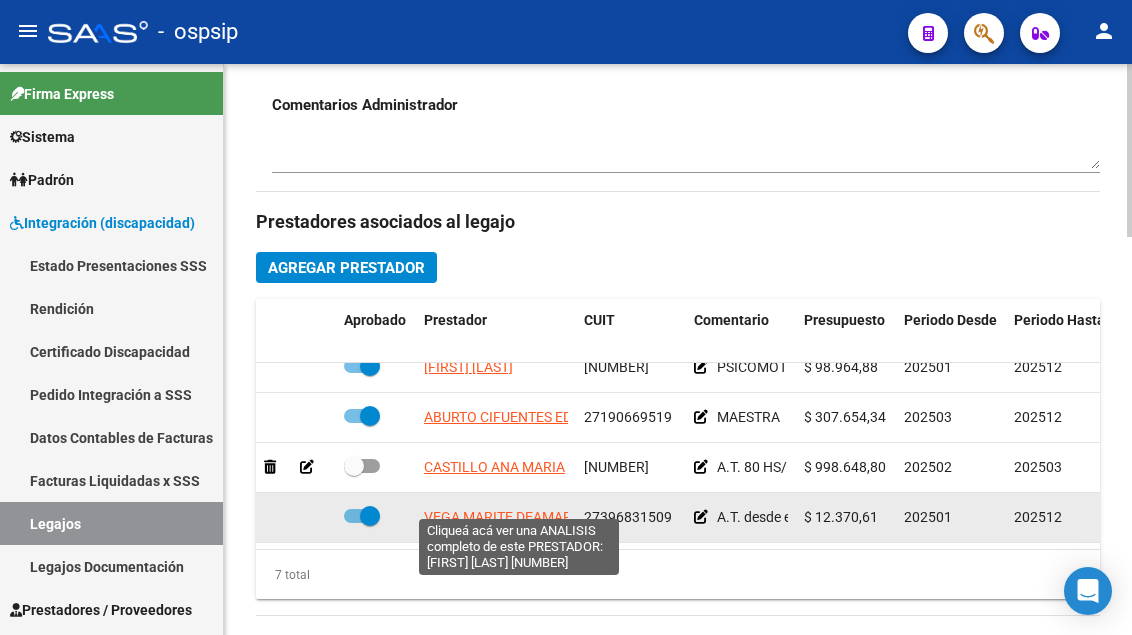 click on "VEGA MARITE DEAMAR ELISA" 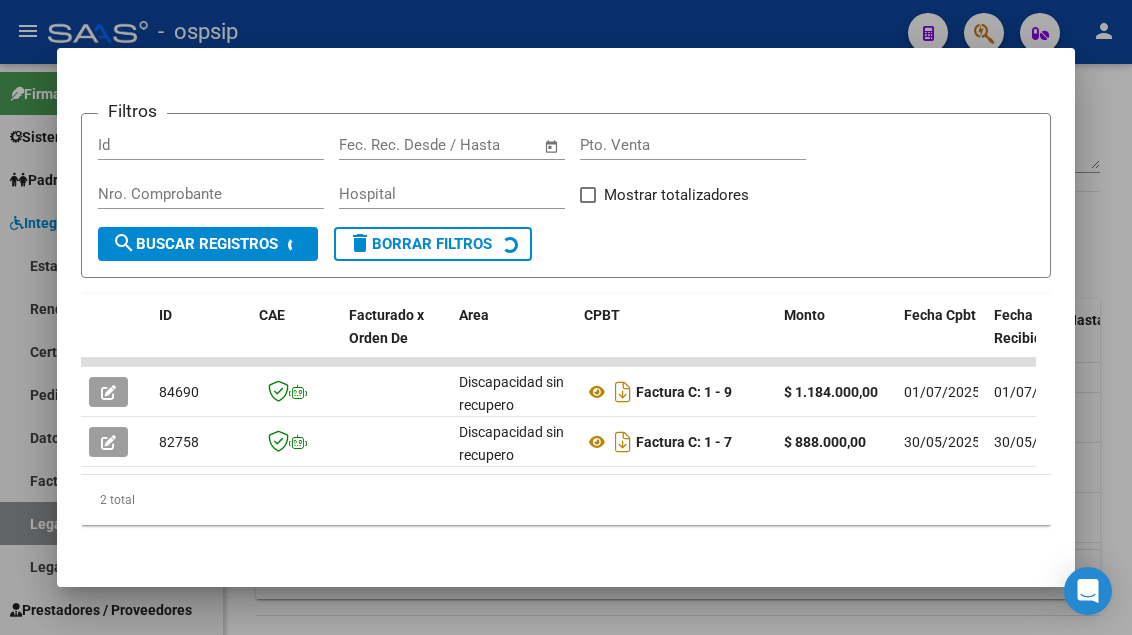 scroll, scrollTop: 311, scrollLeft: 0, axis: vertical 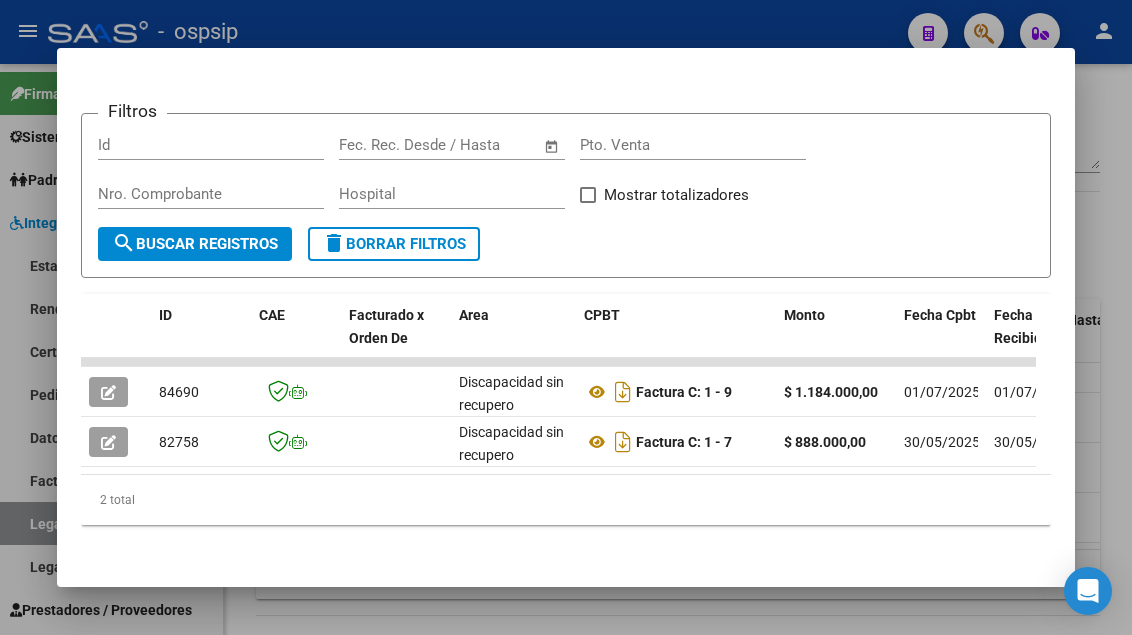 click at bounding box center [566, 317] 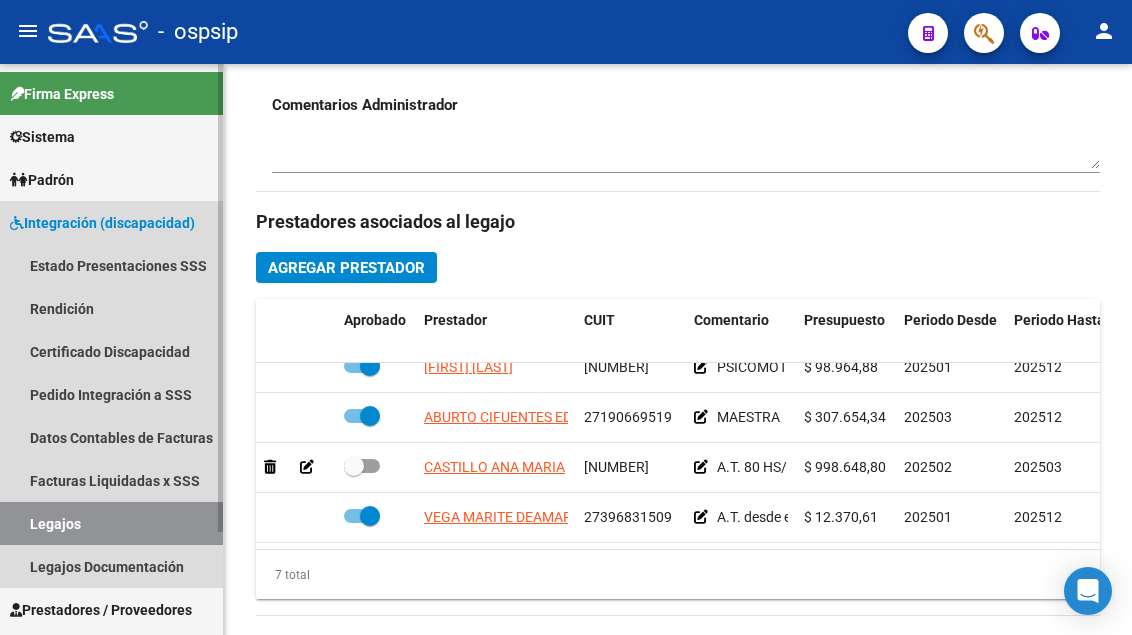 click on "Legajos" at bounding box center (111, 523) 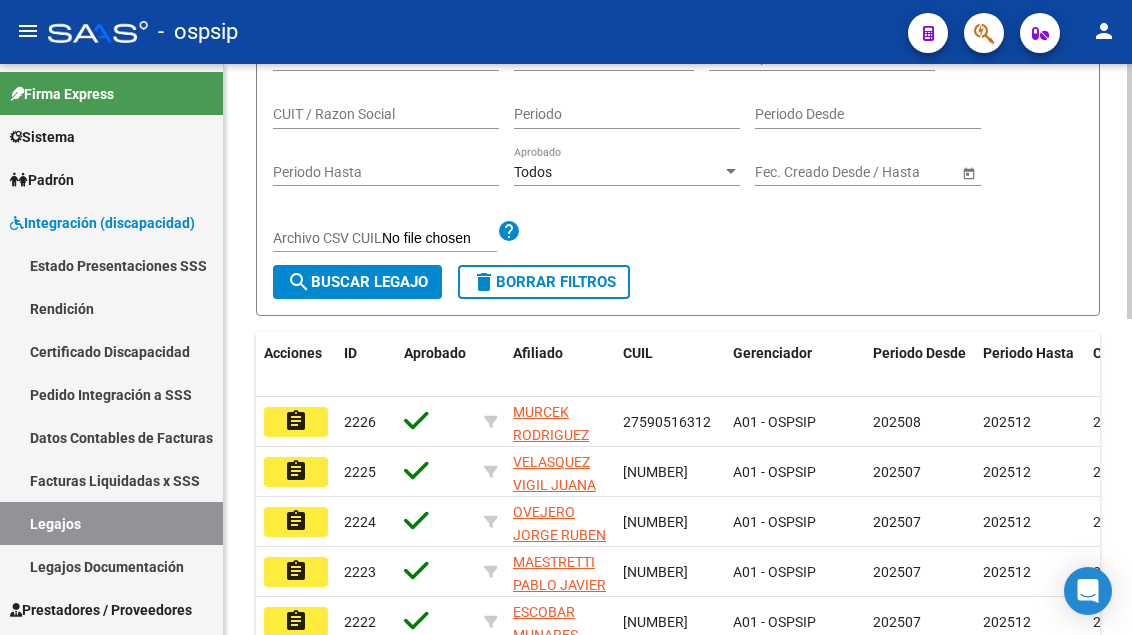 scroll, scrollTop: 108, scrollLeft: 0, axis: vertical 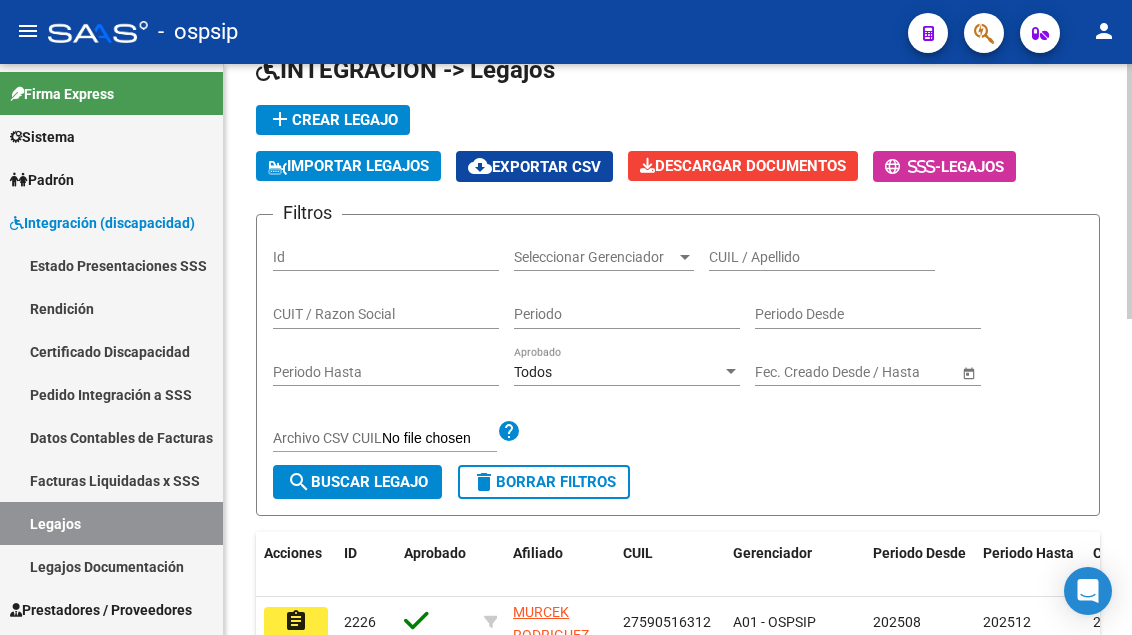 click on "CUIL / Apellido" at bounding box center (822, 257) 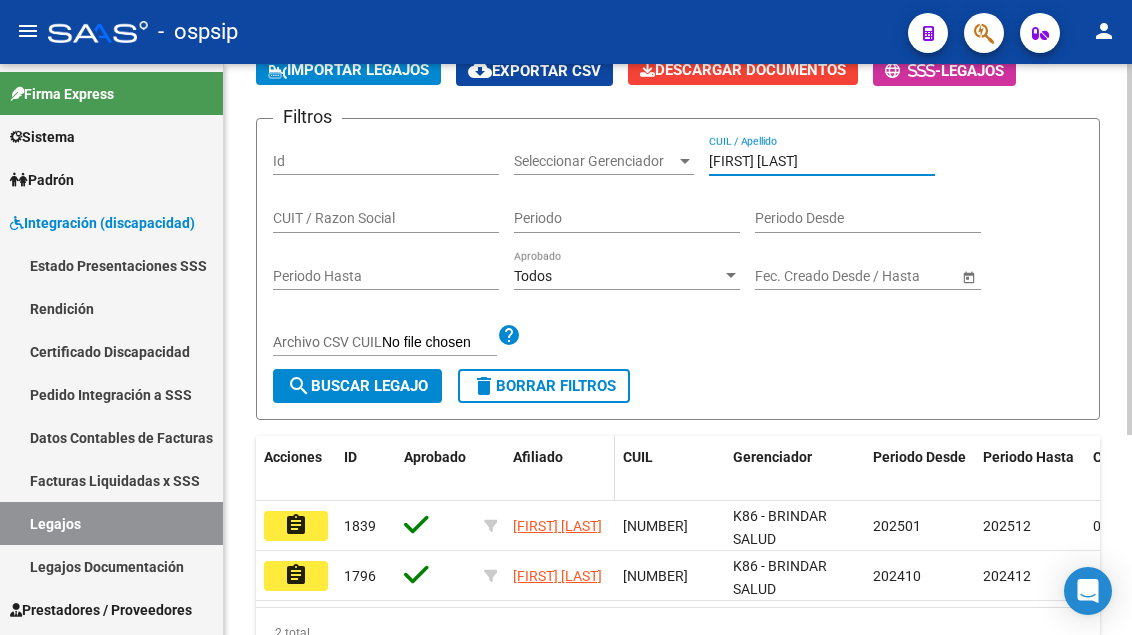 scroll, scrollTop: 308, scrollLeft: 0, axis: vertical 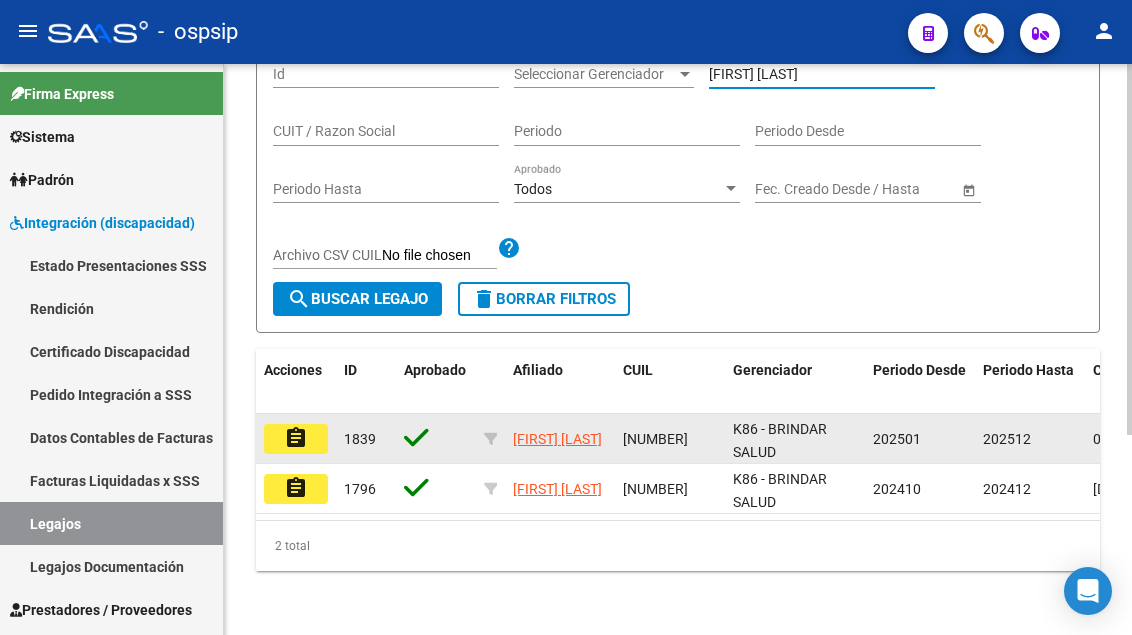 type on "FERNANDEZ ISA" 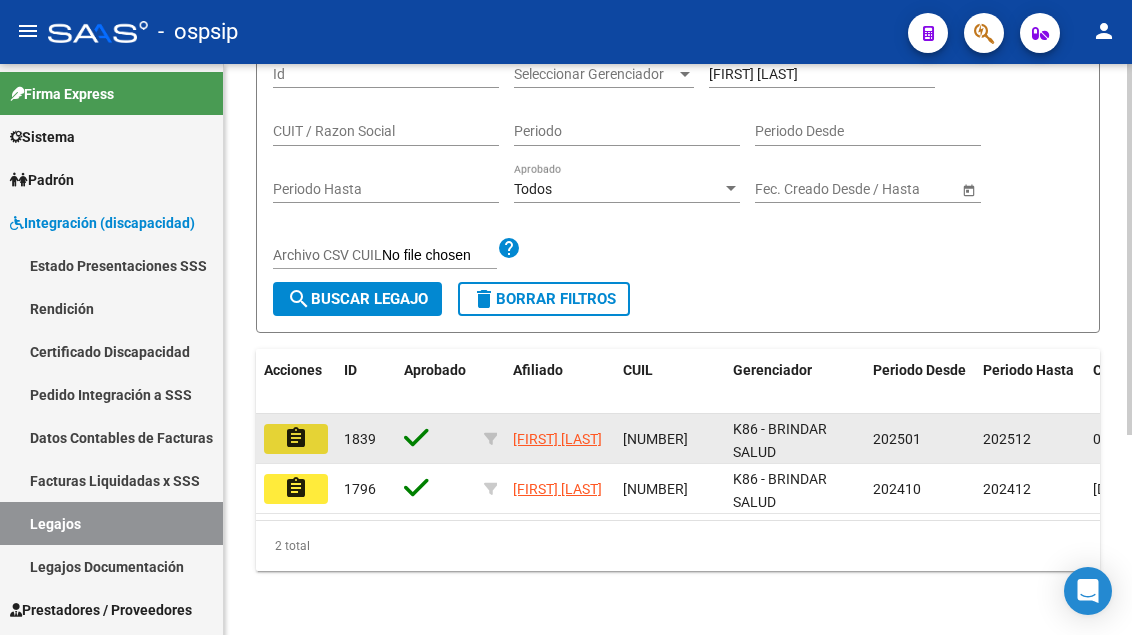 click on "assignment" 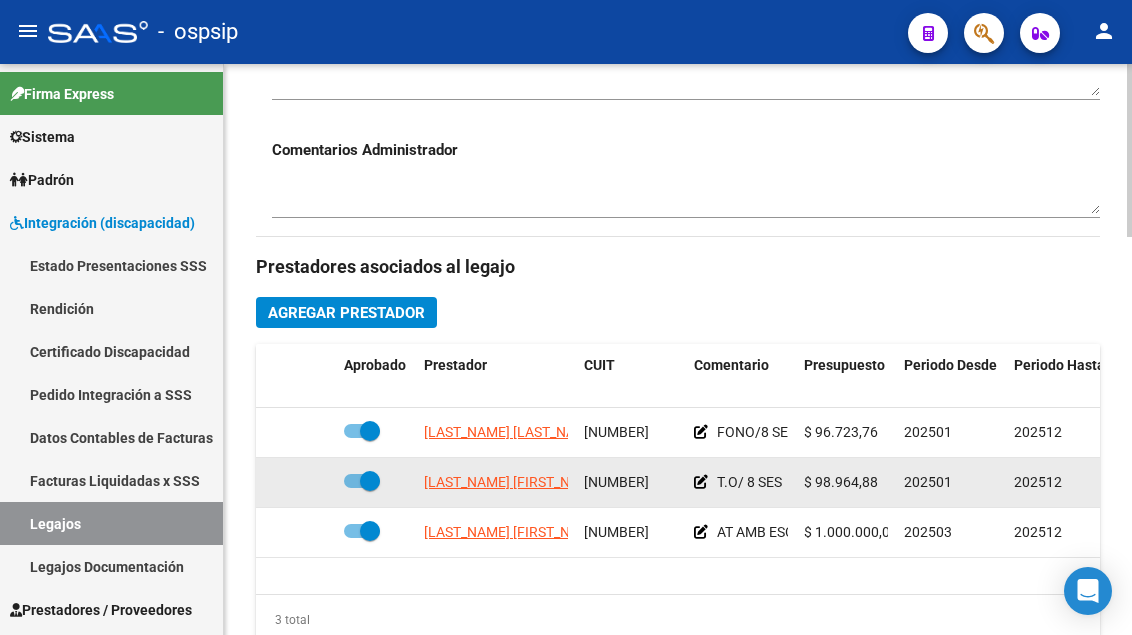 scroll, scrollTop: 800, scrollLeft: 0, axis: vertical 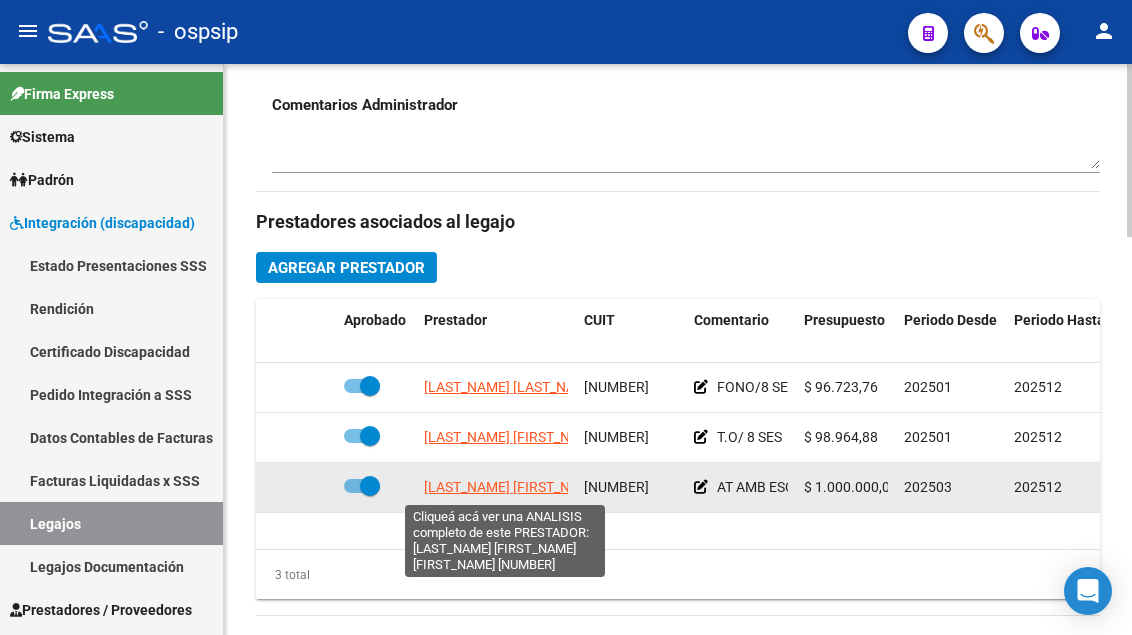 click on "LARSEN CAMILA ATENAS" 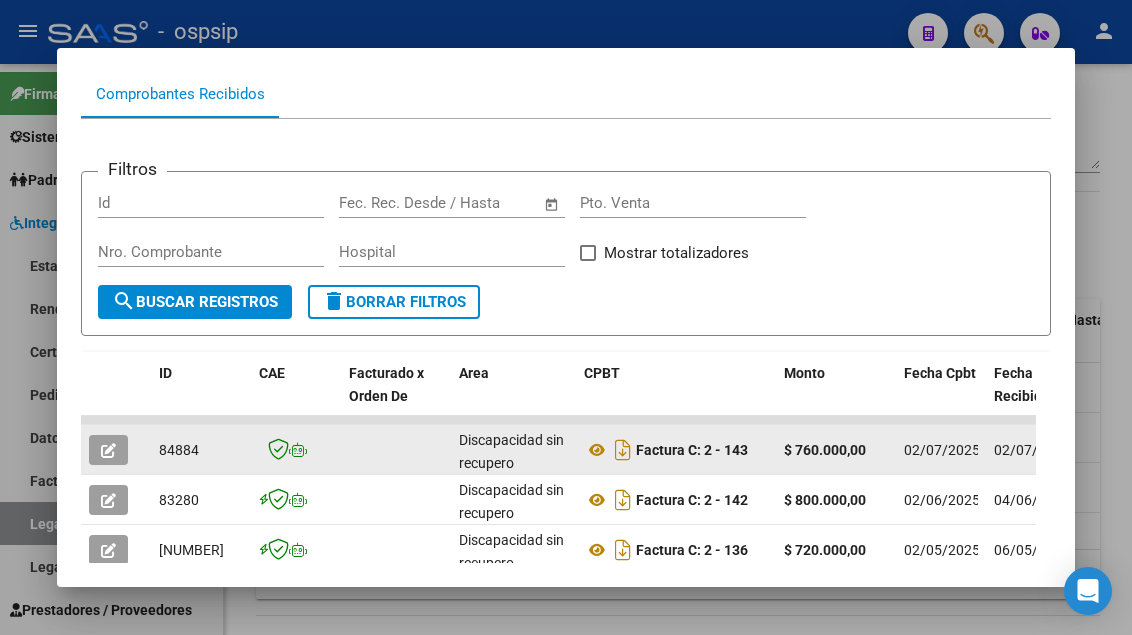 scroll, scrollTop: 285, scrollLeft: 0, axis: vertical 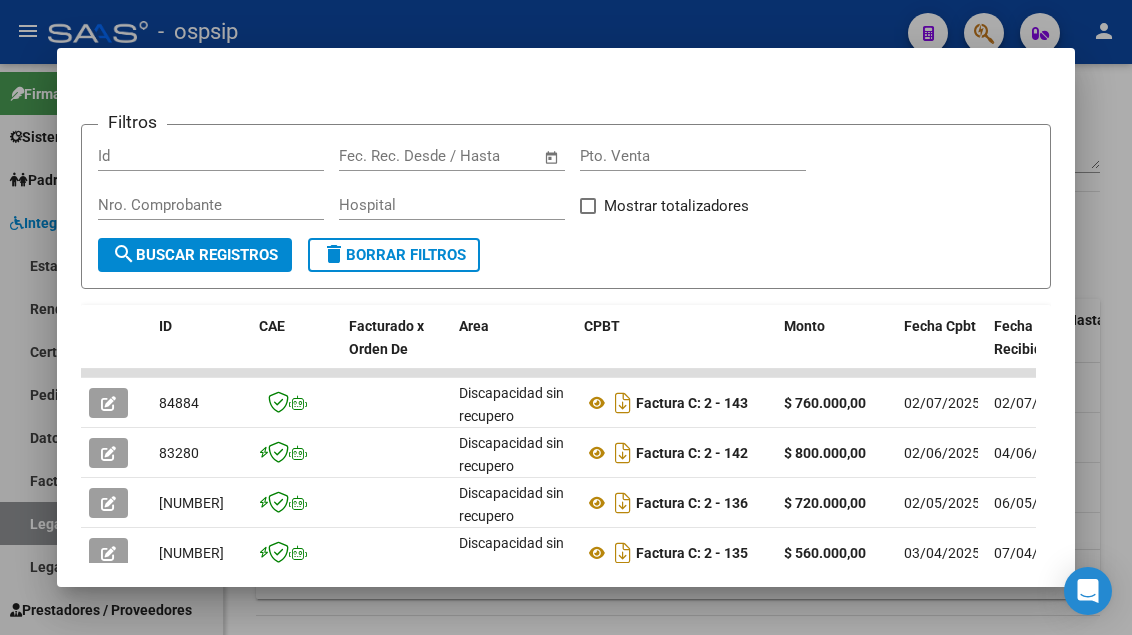 click at bounding box center [566, 317] 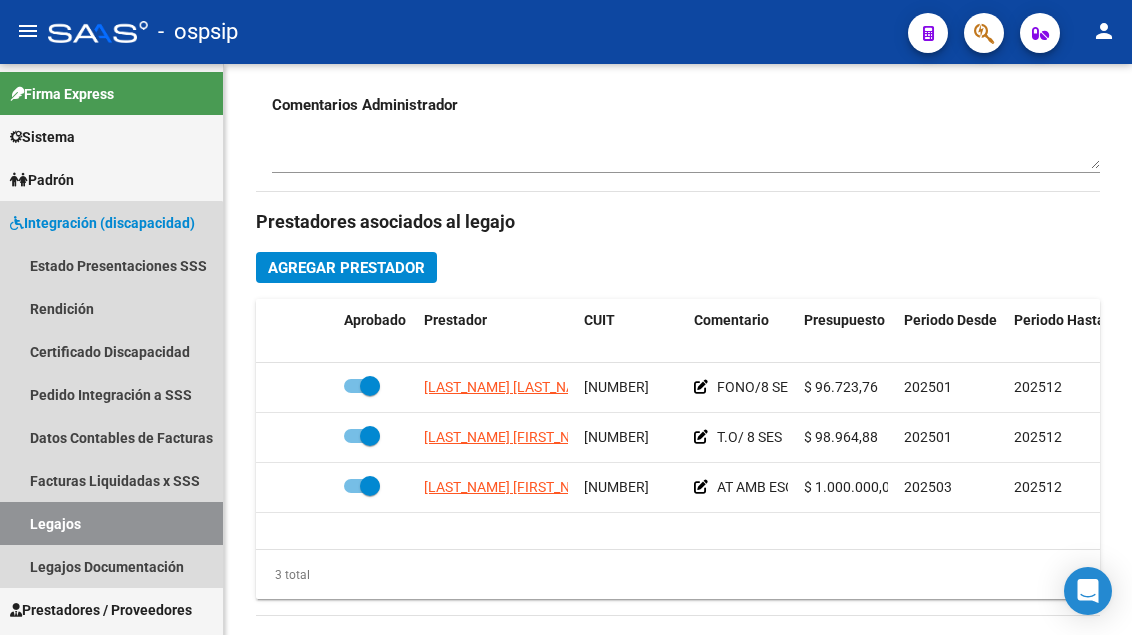 click on "Legajos" at bounding box center (111, 523) 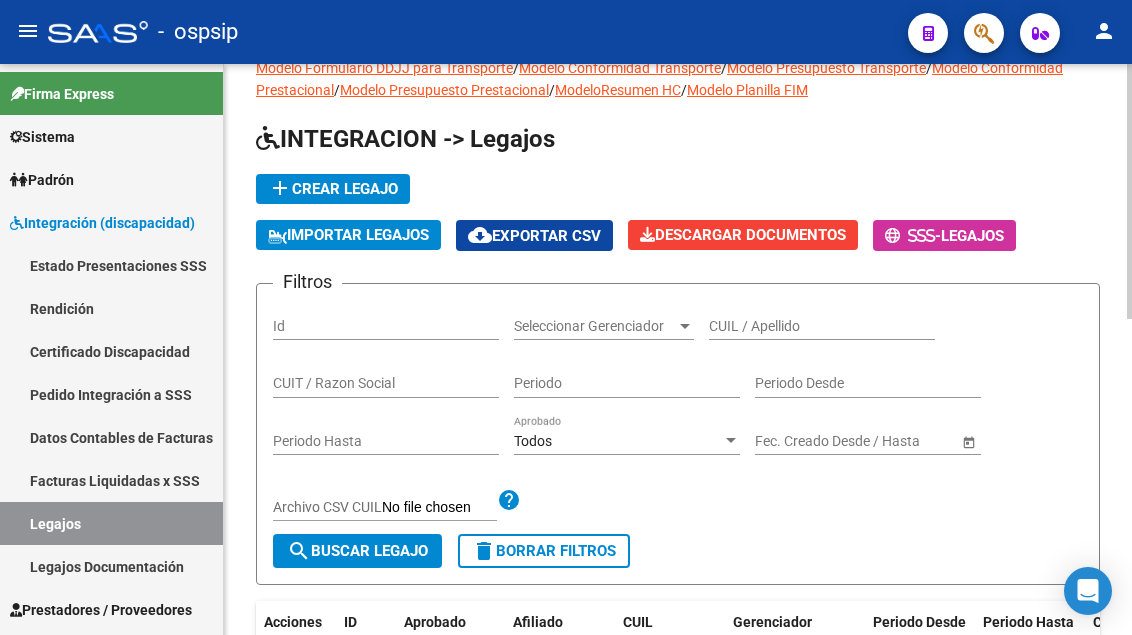 scroll, scrollTop: 8, scrollLeft: 0, axis: vertical 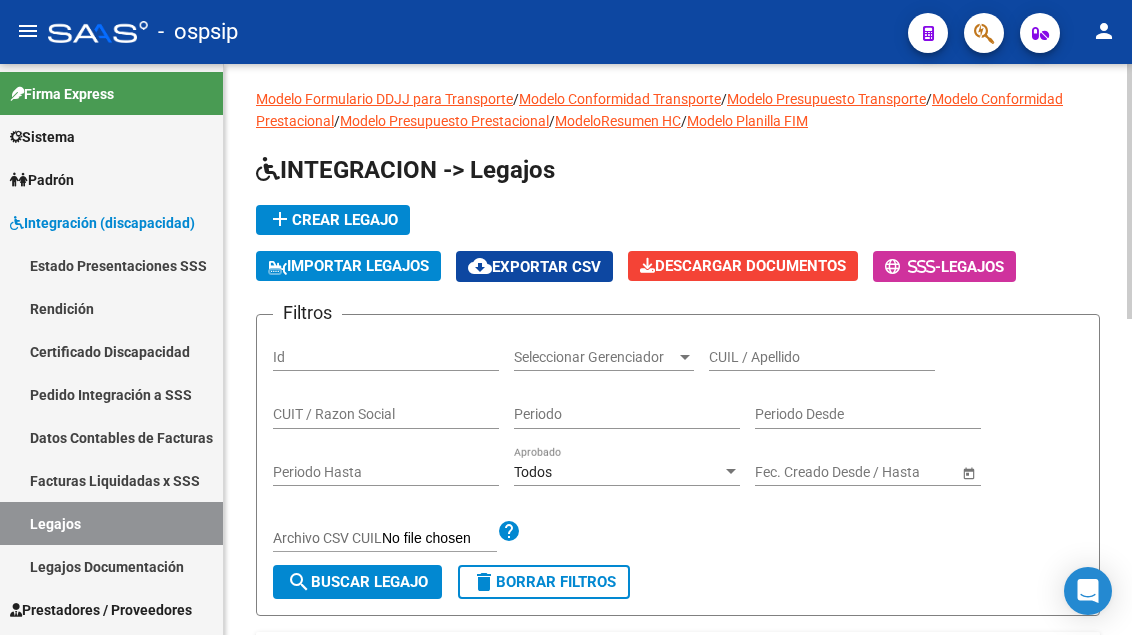 click on "CUIL / Apellido" at bounding box center [822, 357] 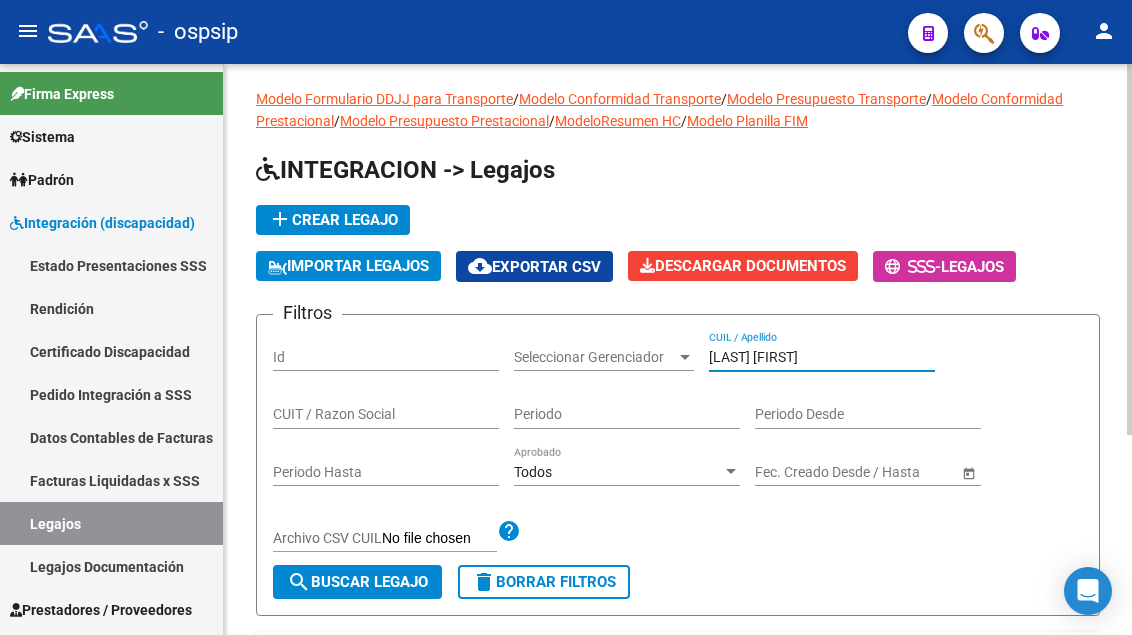 scroll, scrollTop: 208, scrollLeft: 0, axis: vertical 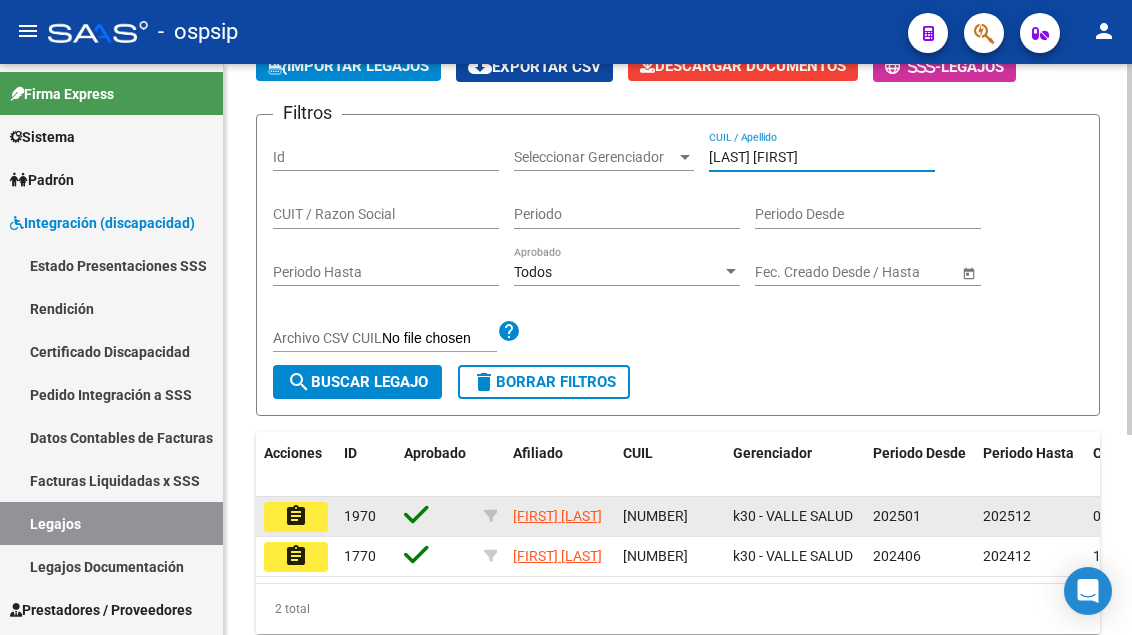 type on "TORRES B" 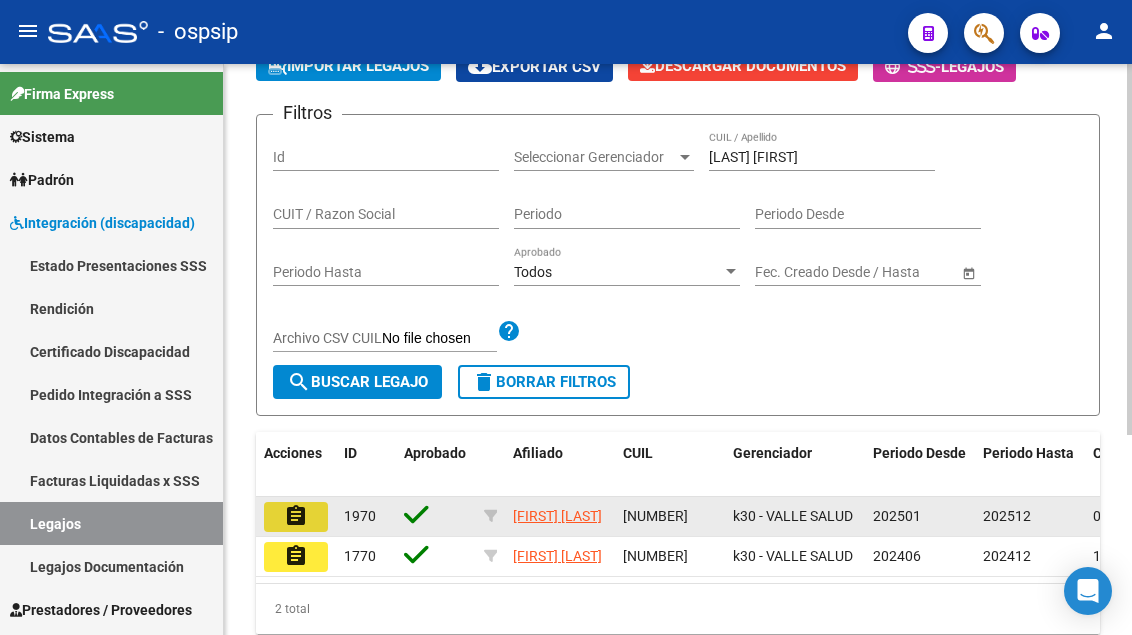 click on "assignment" 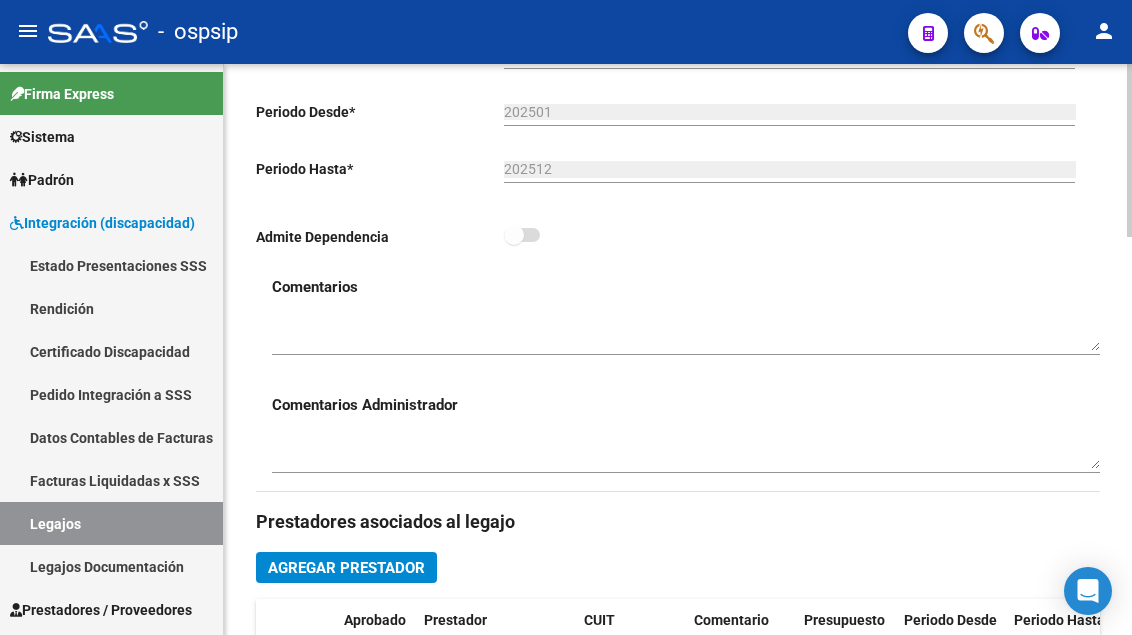 scroll, scrollTop: 900, scrollLeft: 0, axis: vertical 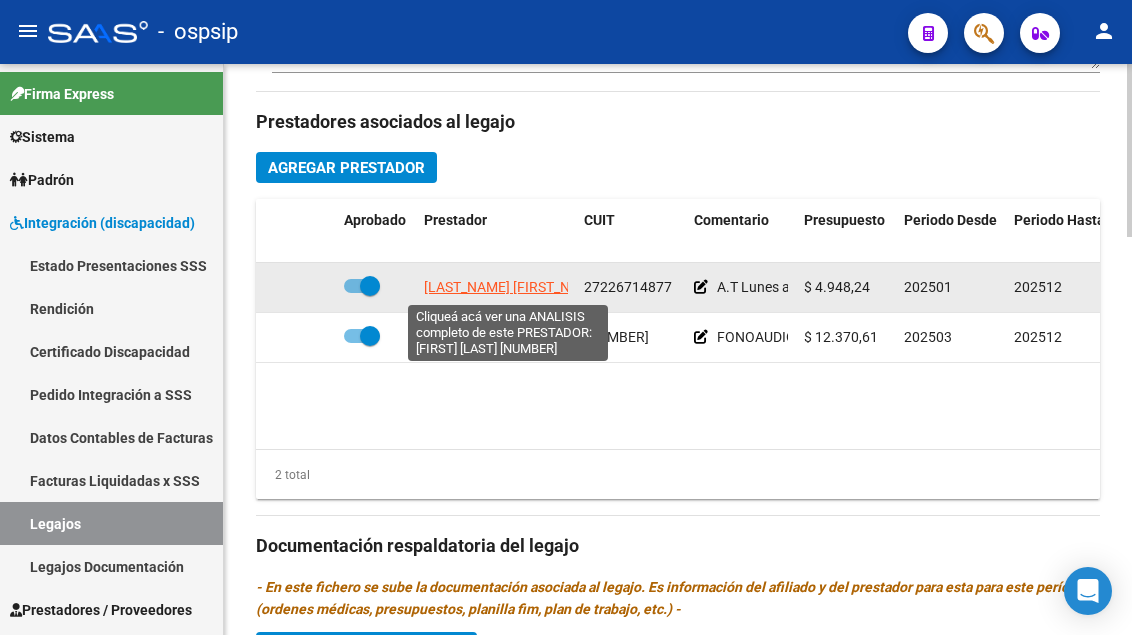 click on "CASTRO CLAUDIA ESTHER" 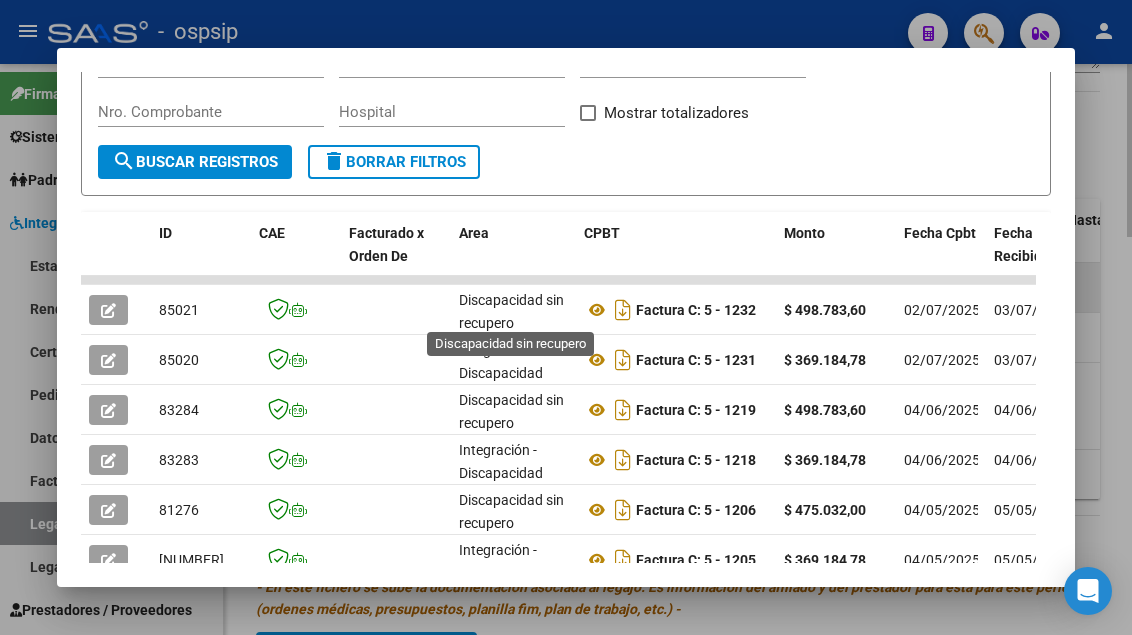 scroll, scrollTop: 285, scrollLeft: 0, axis: vertical 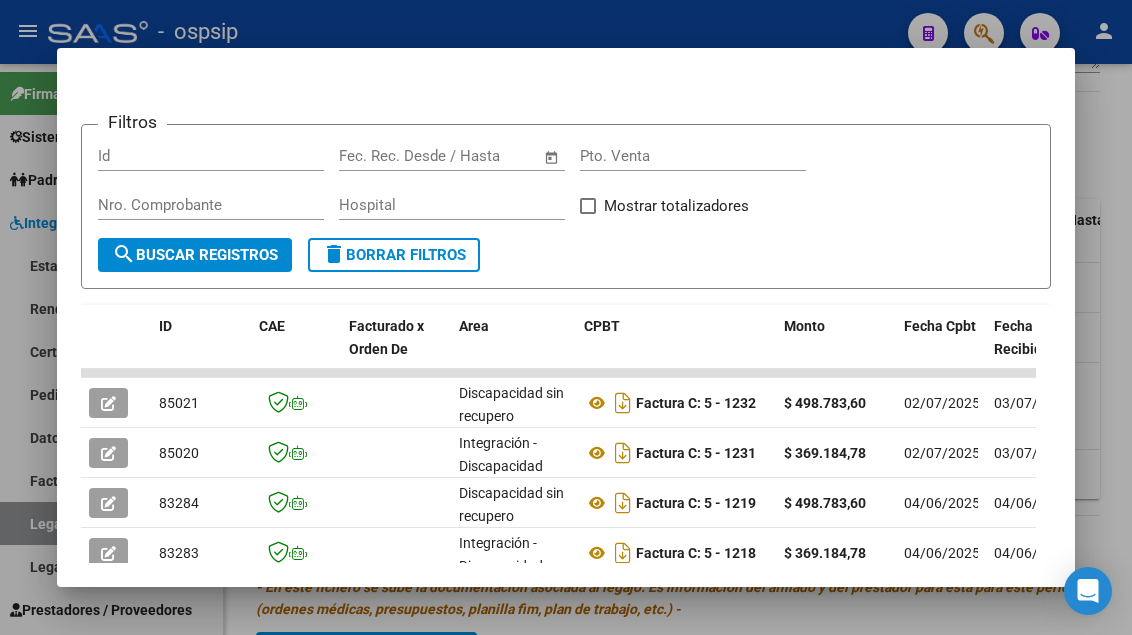click at bounding box center [566, 317] 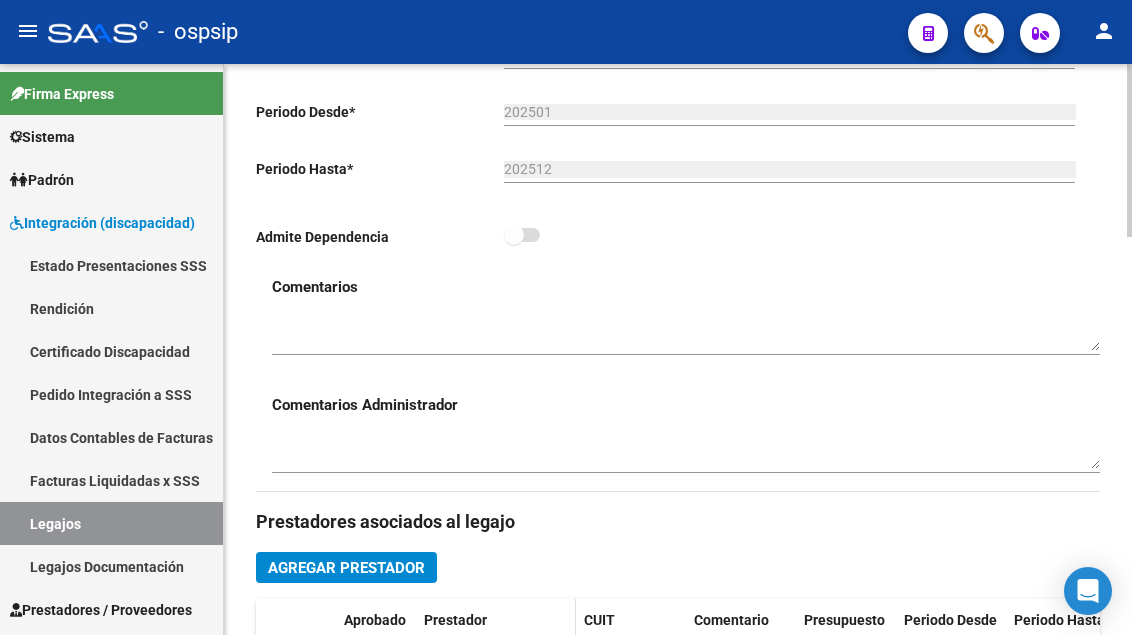 scroll, scrollTop: 300, scrollLeft: 0, axis: vertical 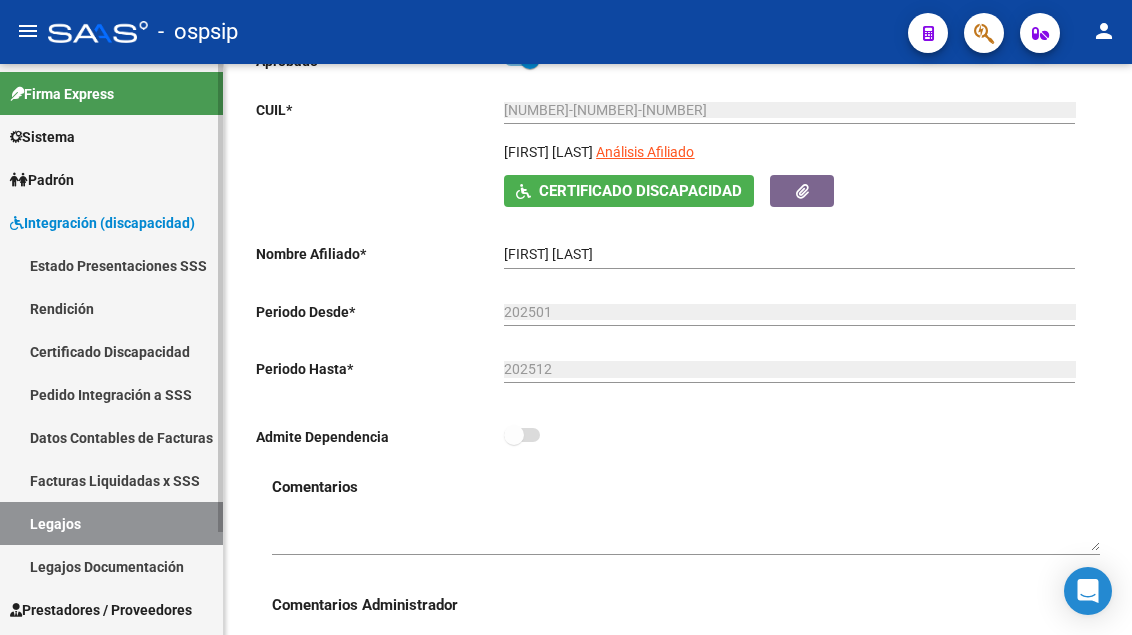click on "Legajos" at bounding box center [111, 523] 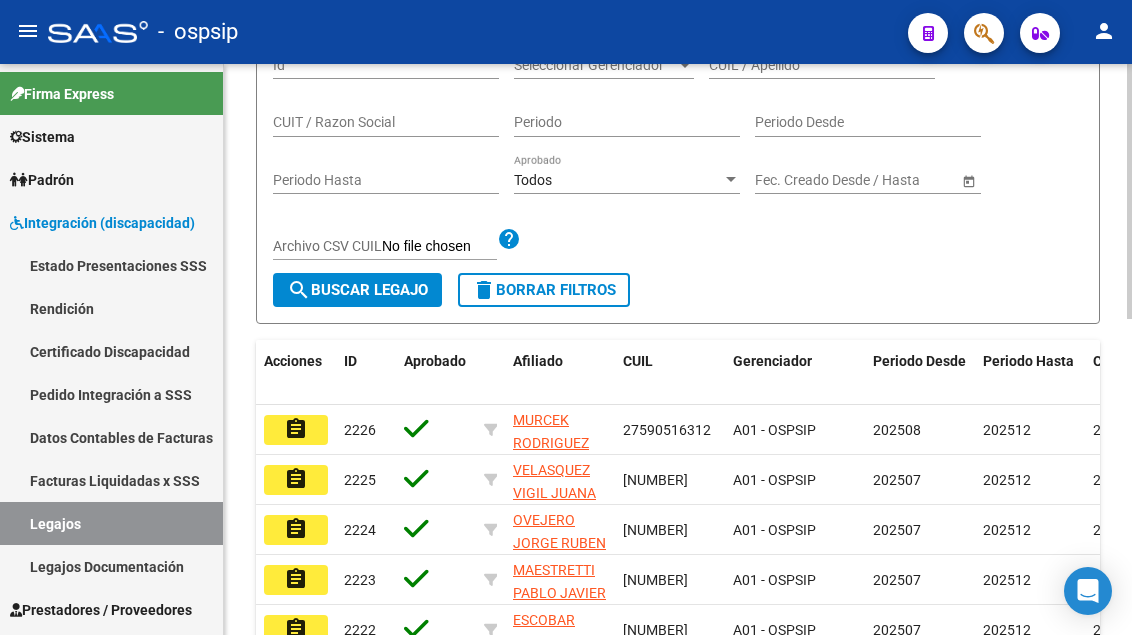 click on "Todos Aprobado" 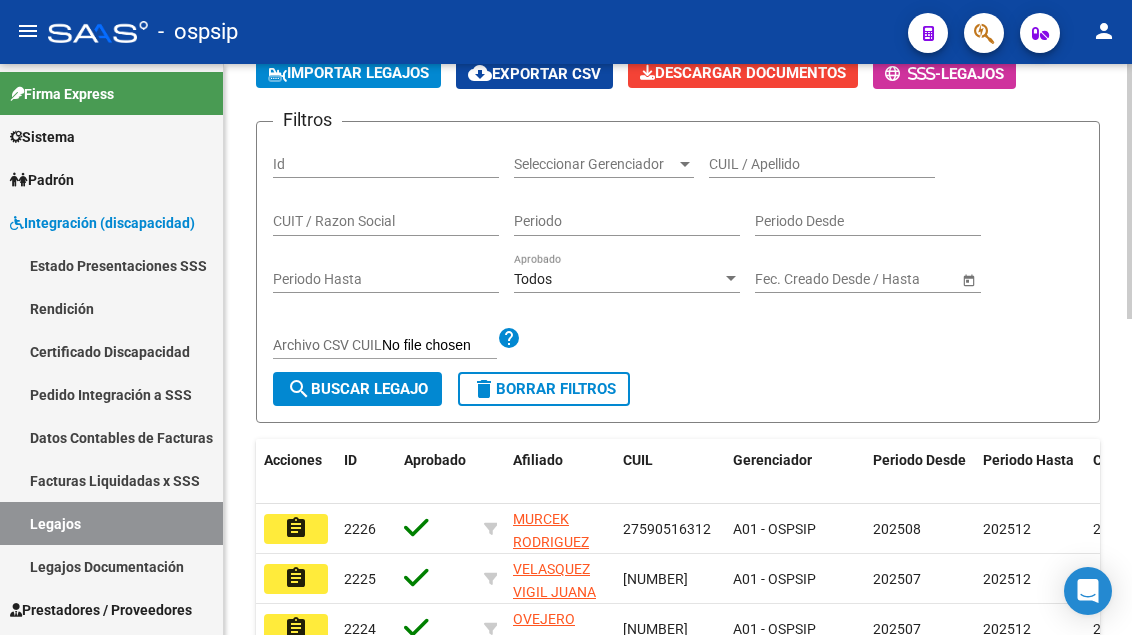 scroll, scrollTop: 0, scrollLeft: 0, axis: both 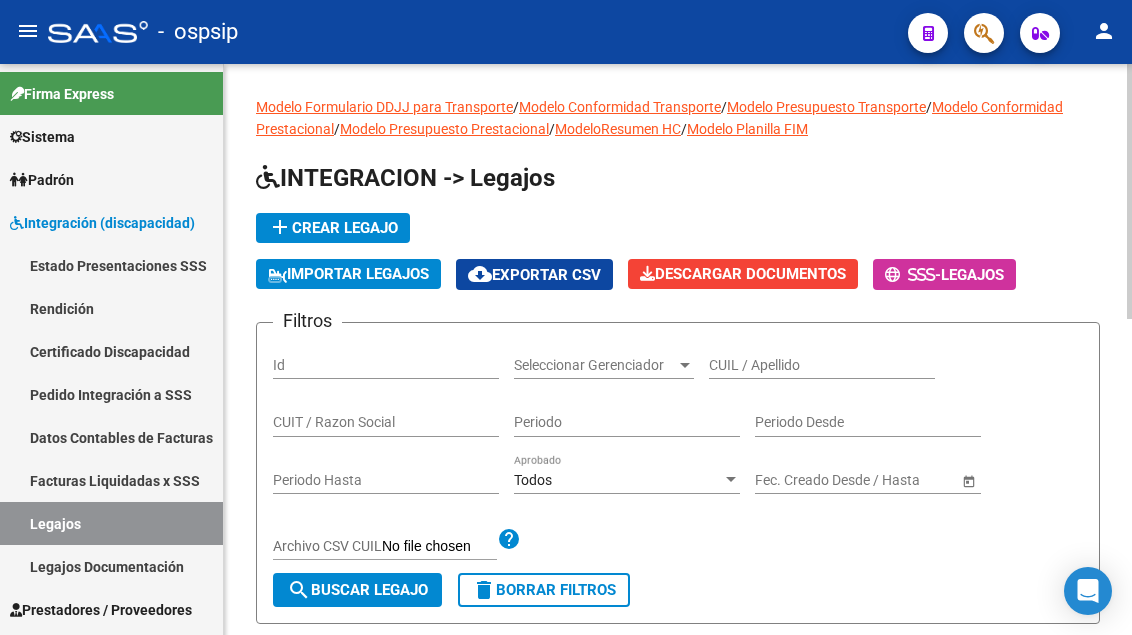 click on "CUIL / Apellido" at bounding box center [822, 365] 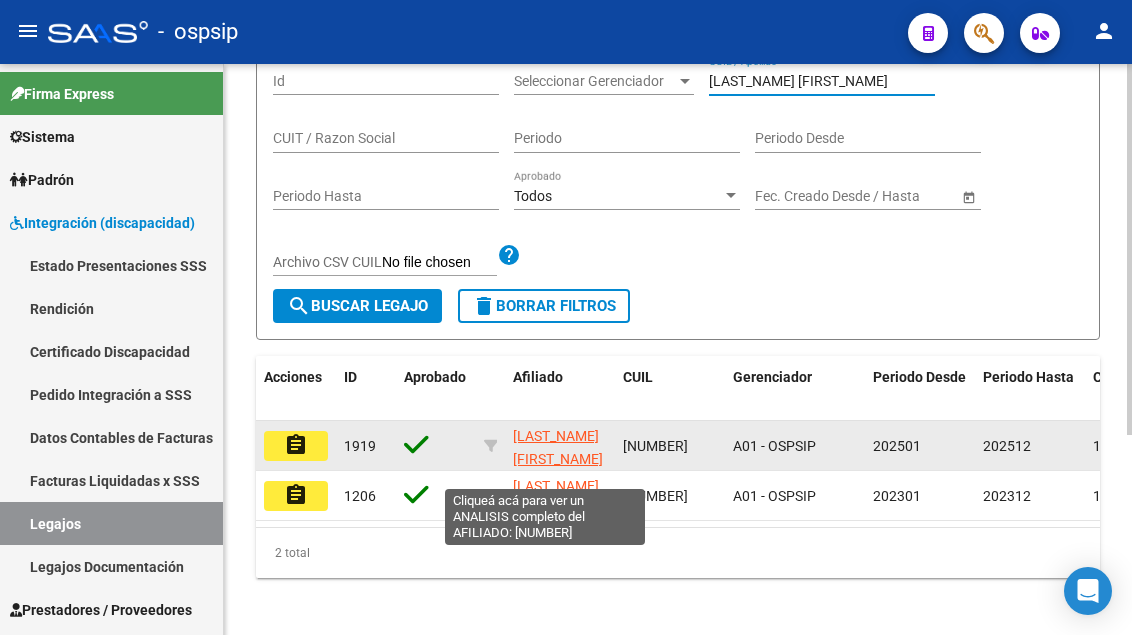 scroll, scrollTop: 300, scrollLeft: 0, axis: vertical 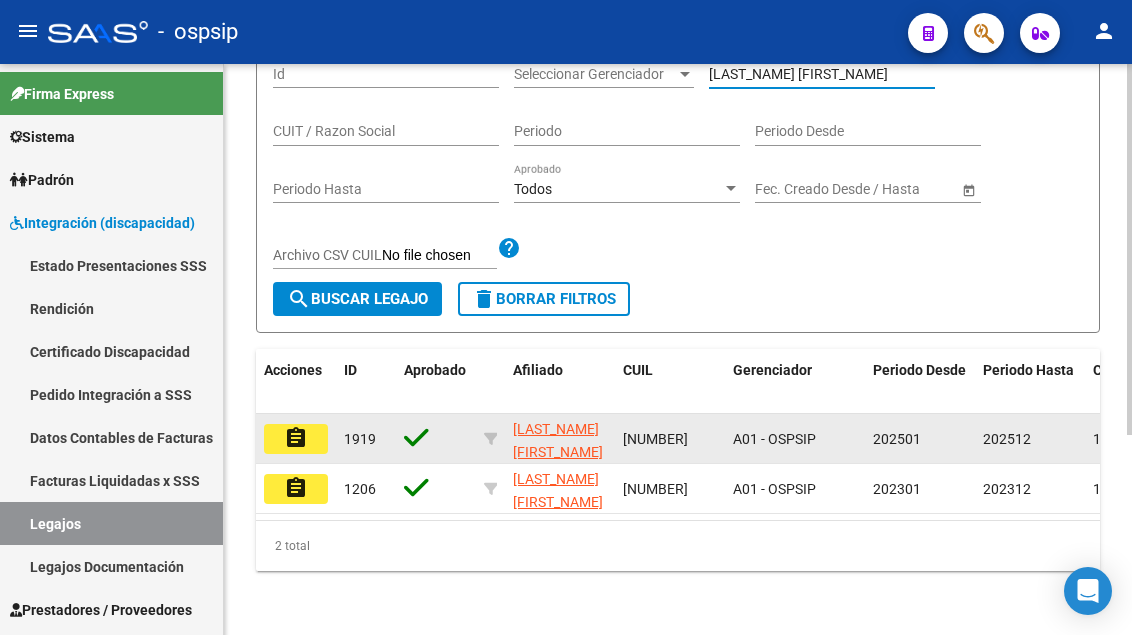 type on "NUÑEZ F" 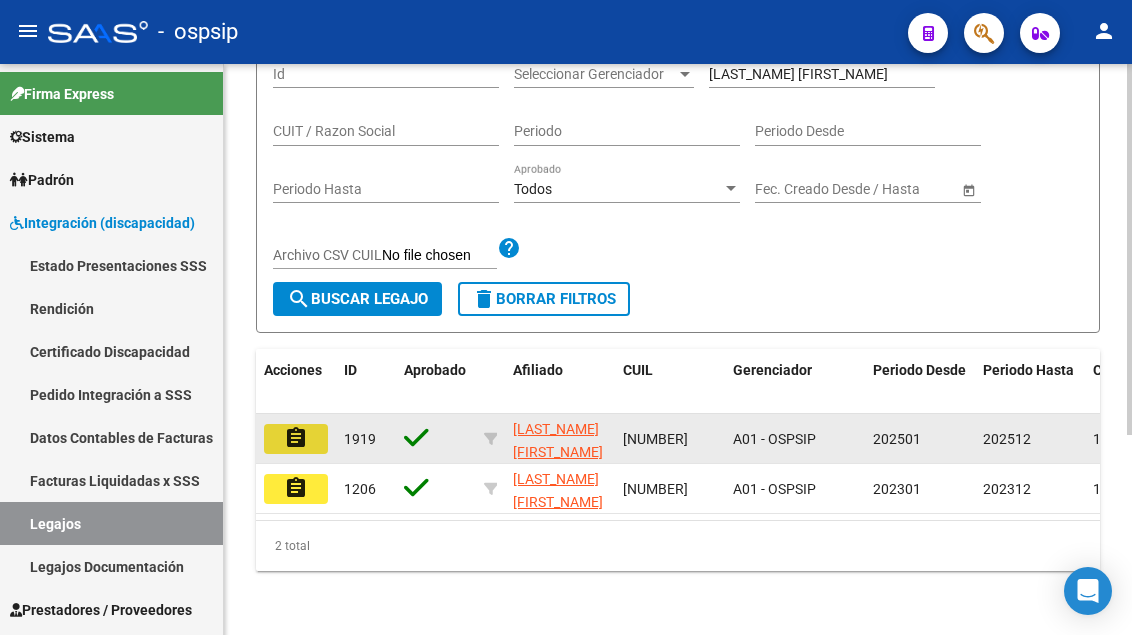 click on "assignment" 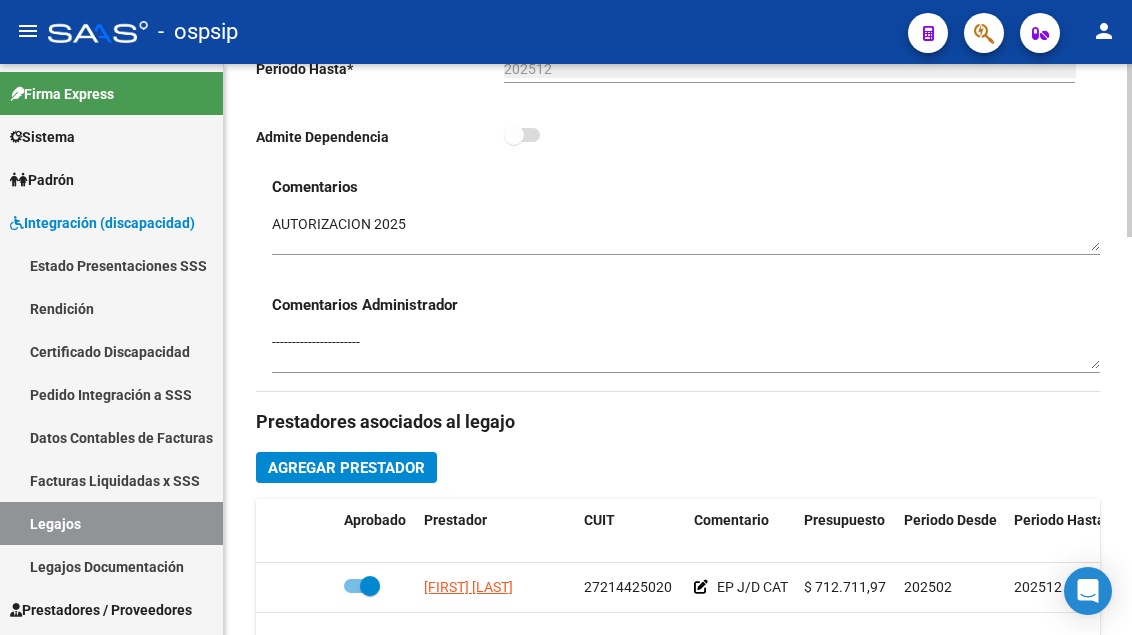 scroll, scrollTop: 900, scrollLeft: 0, axis: vertical 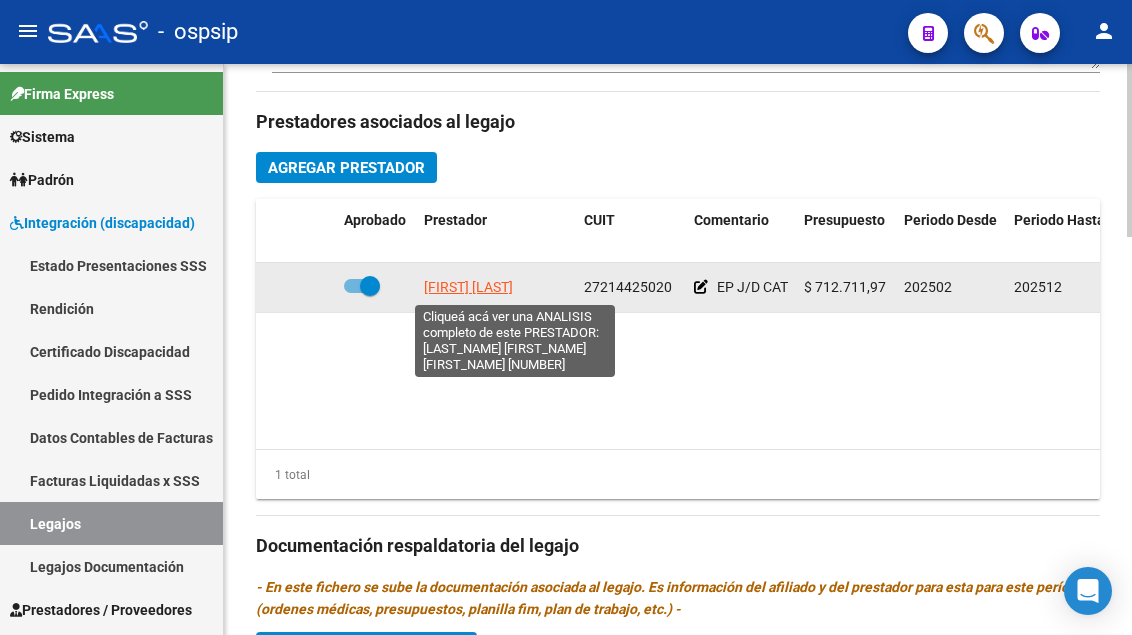 click on "BOUVET LIA MARIA NATALIA" 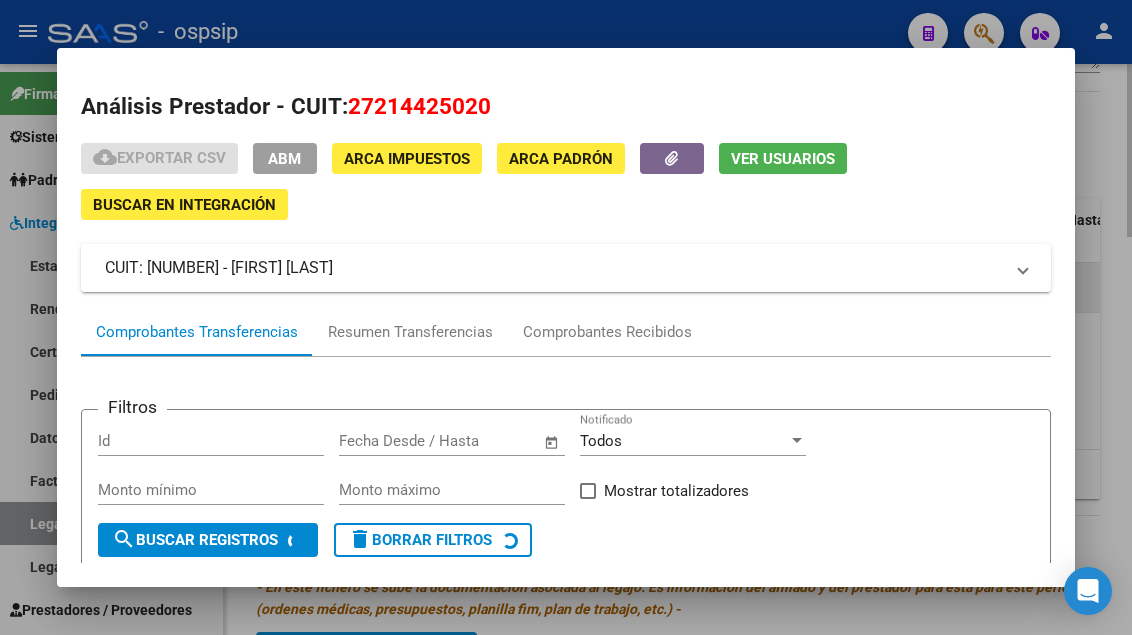 scroll, scrollTop: 100, scrollLeft: 0, axis: vertical 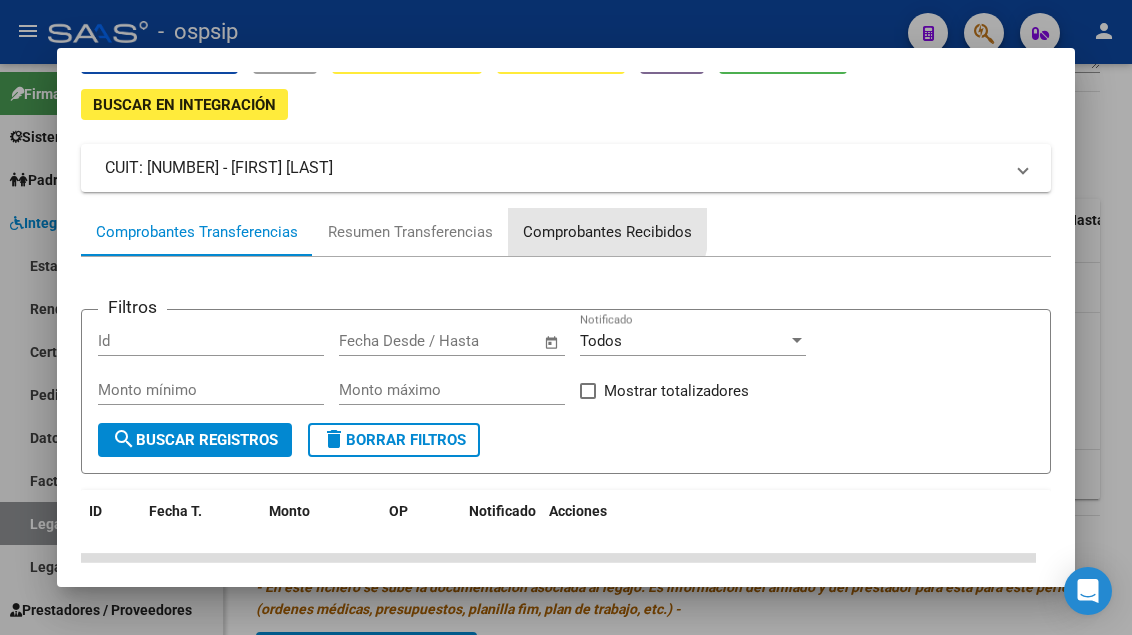 click on "Comprobantes Recibidos" at bounding box center (607, 232) 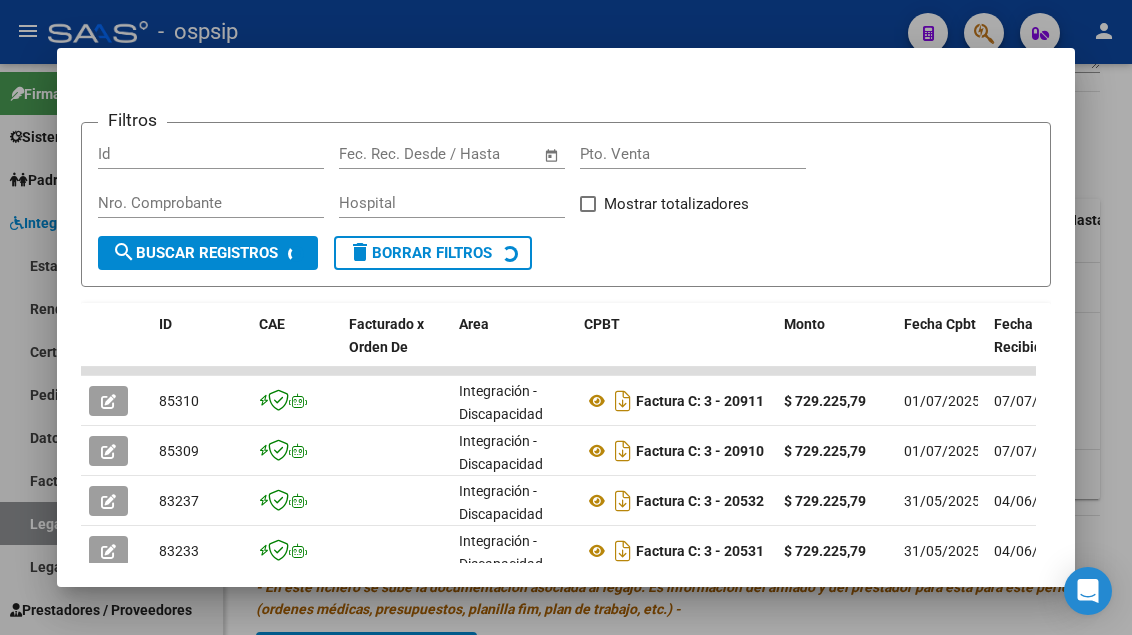 scroll, scrollTop: 485, scrollLeft: 0, axis: vertical 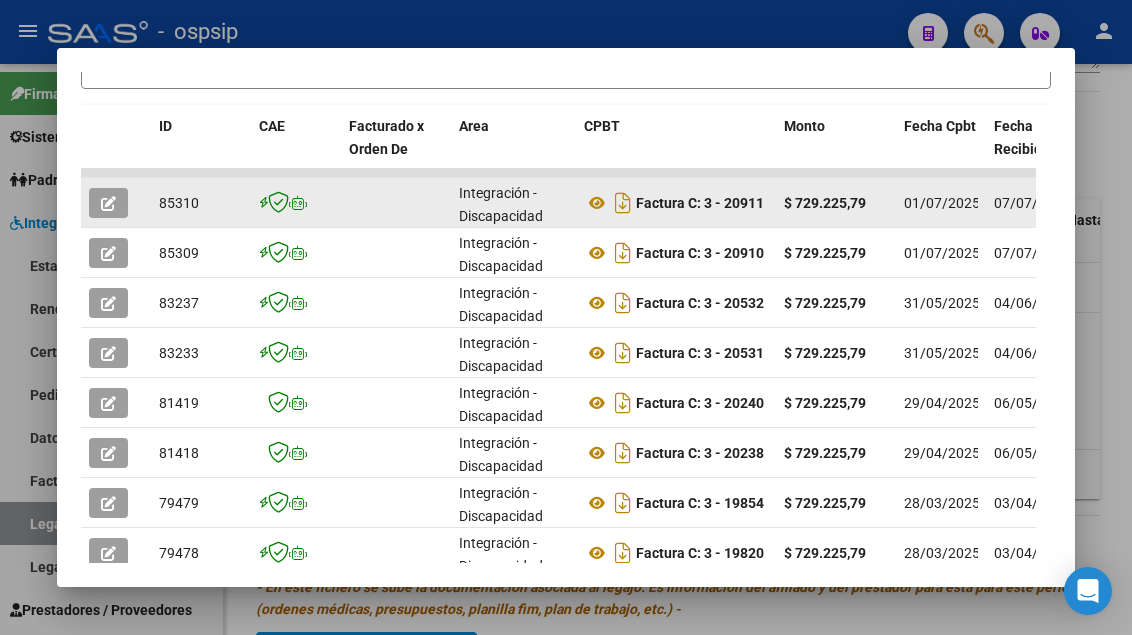 click 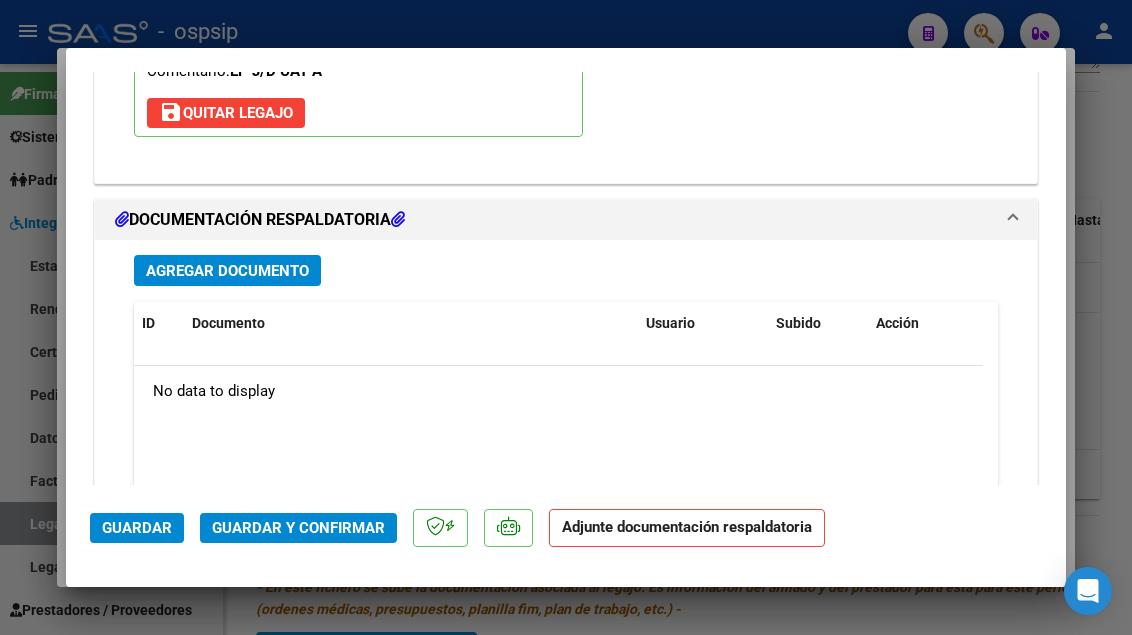 scroll, scrollTop: 2655, scrollLeft: 0, axis: vertical 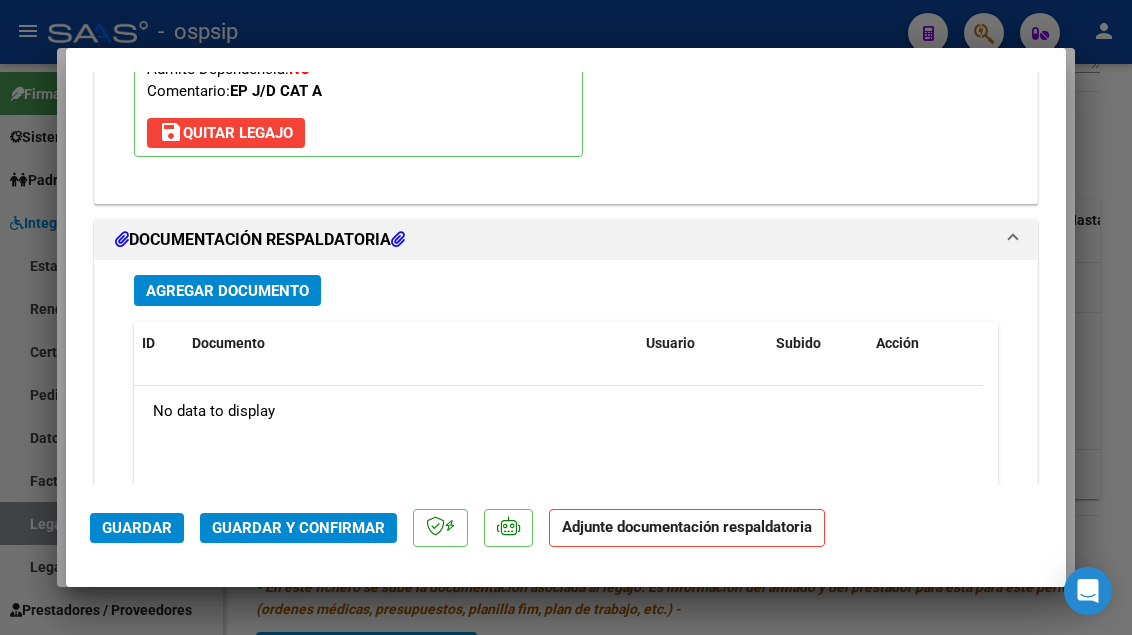 type 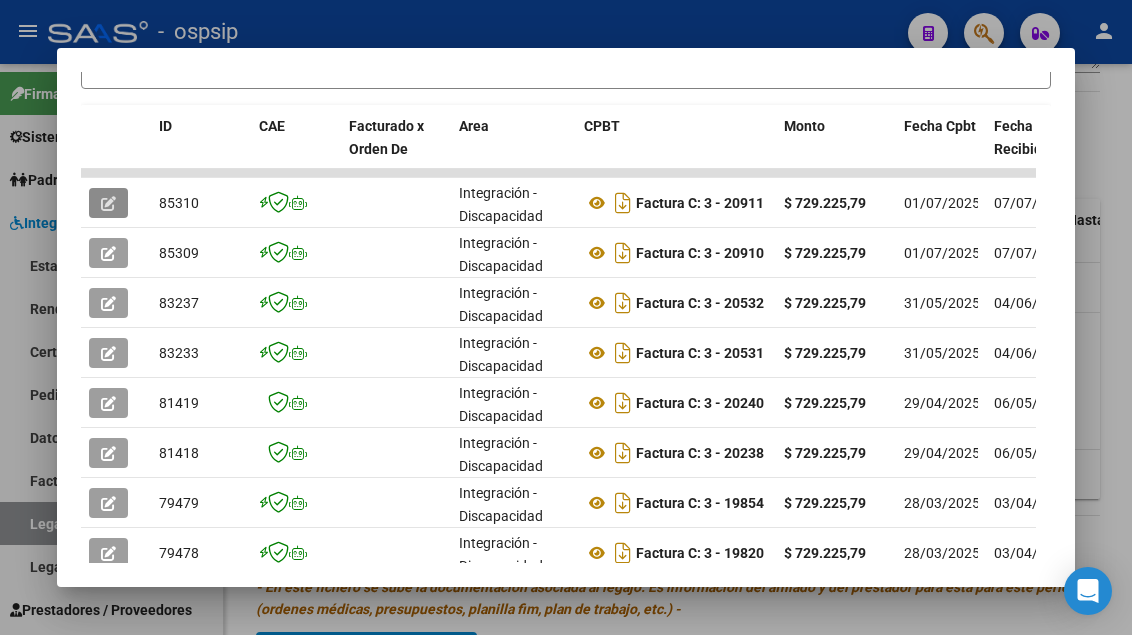 type 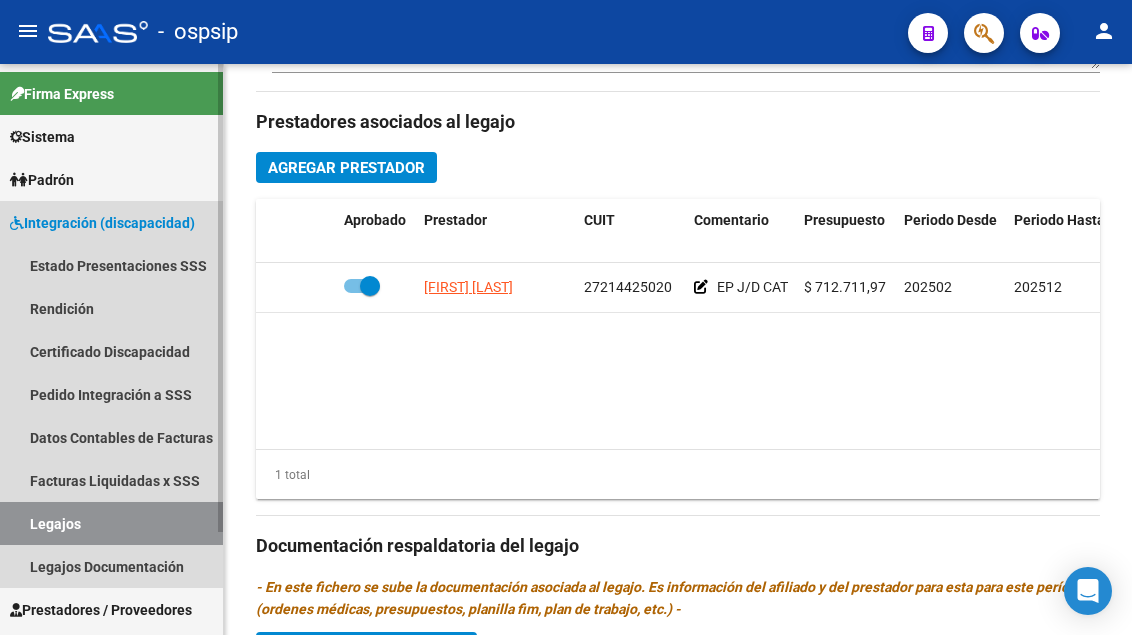 click on "Legajos" at bounding box center (111, 523) 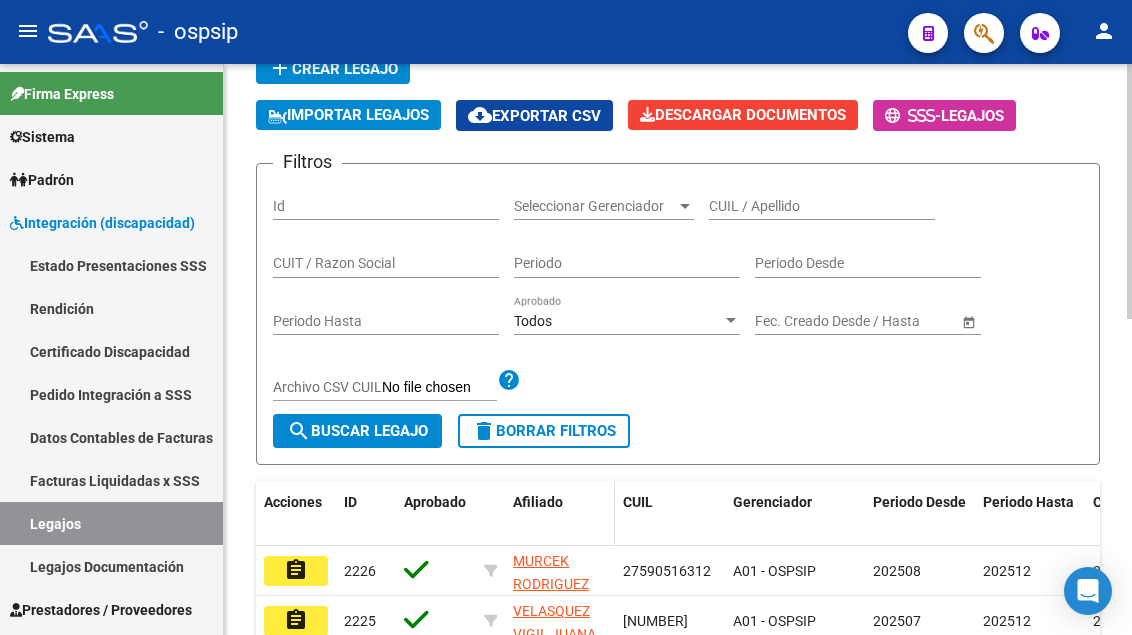 scroll, scrollTop: 0, scrollLeft: 0, axis: both 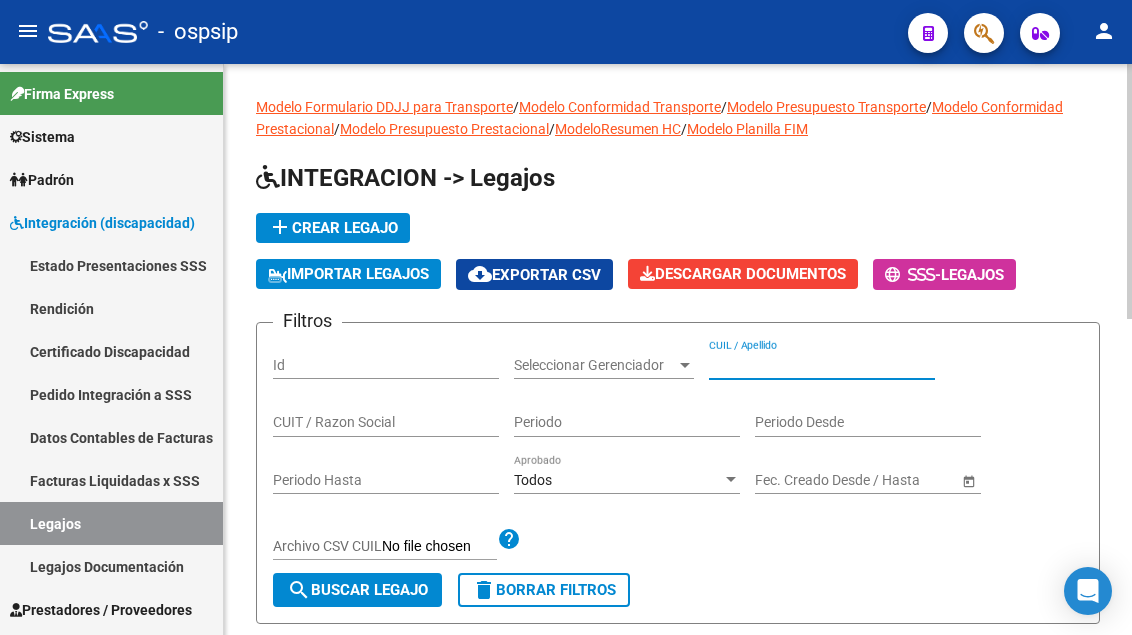click on "CUIL / Apellido" at bounding box center (822, 365) 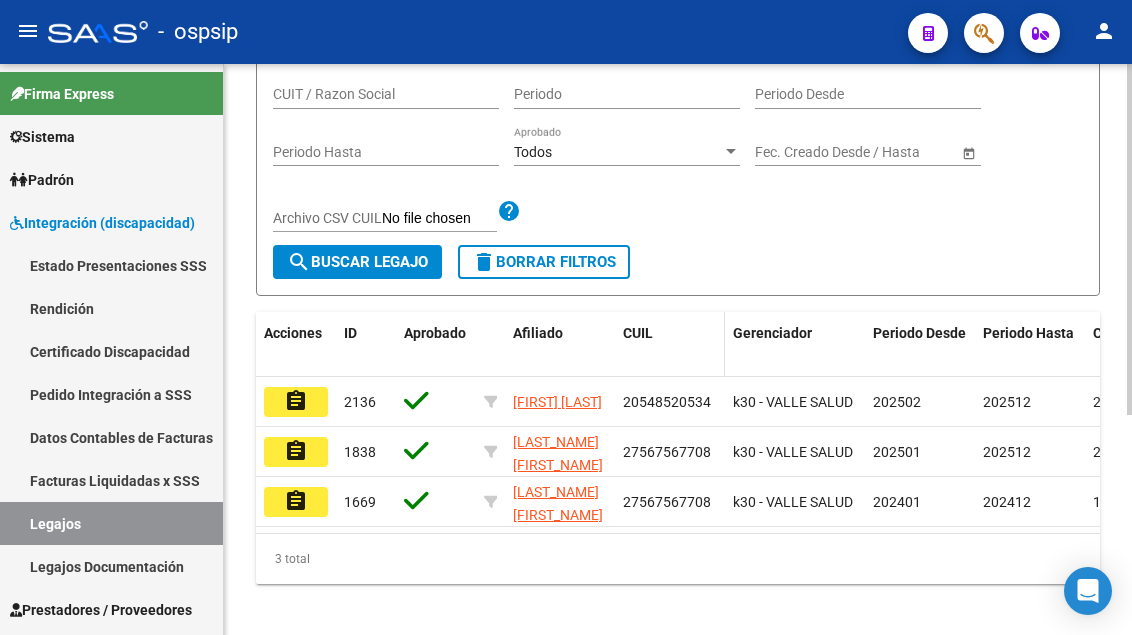 scroll, scrollTop: 358, scrollLeft: 0, axis: vertical 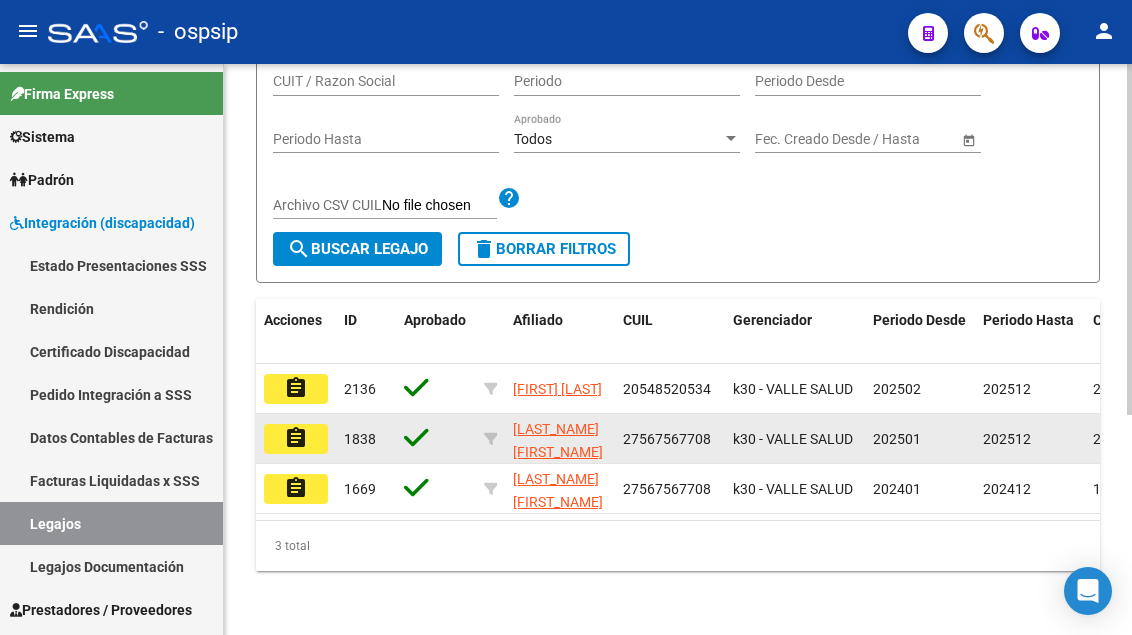 type on "SEIJIDO" 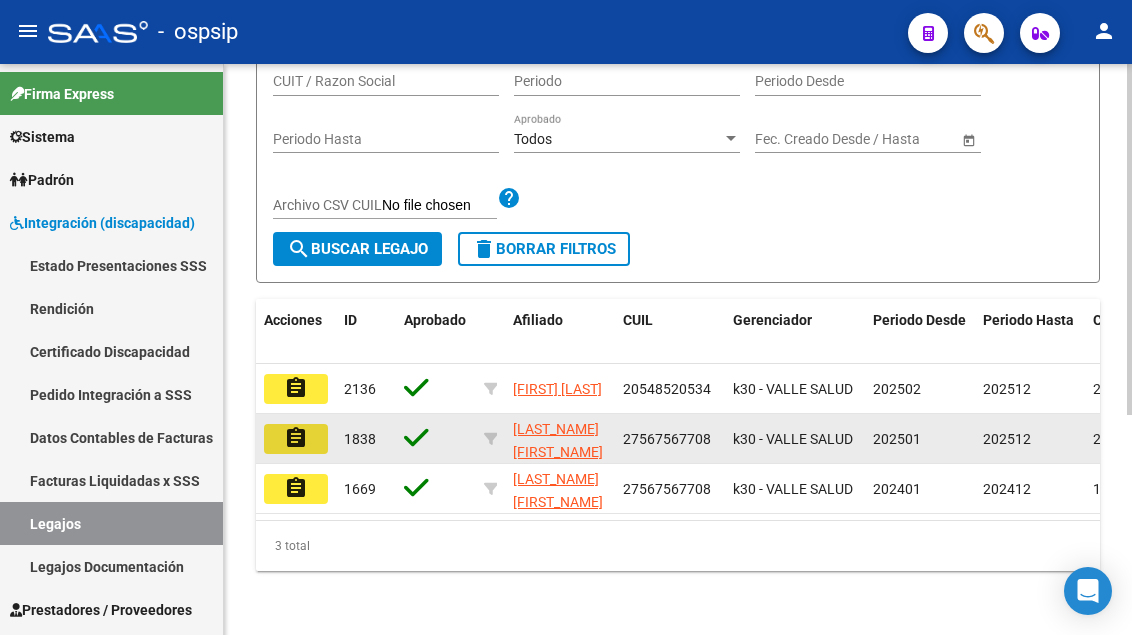 click on "assignment" 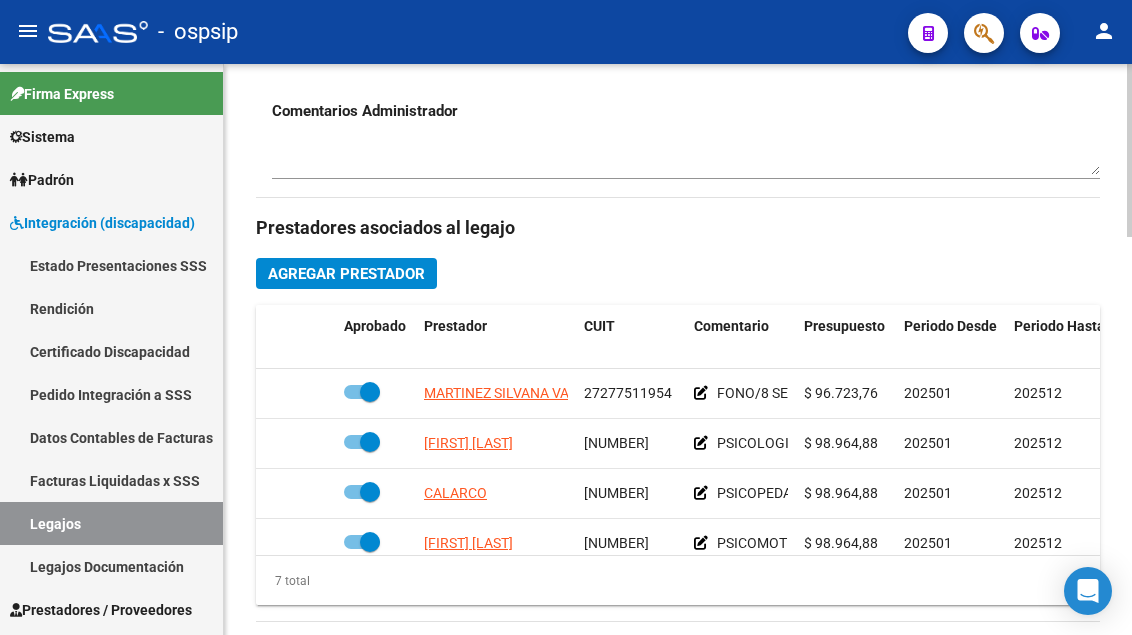 scroll, scrollTop: 800, scrollLeft: 0, axis: vertical 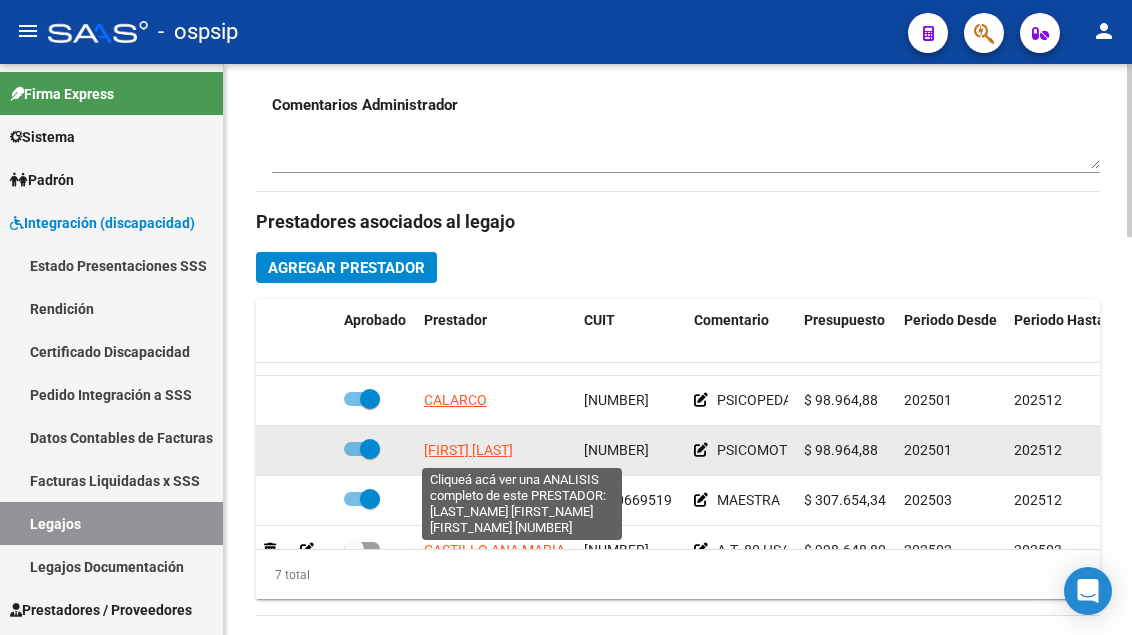 click on "LOPEZ YAMILA ALICIA ESTHER" 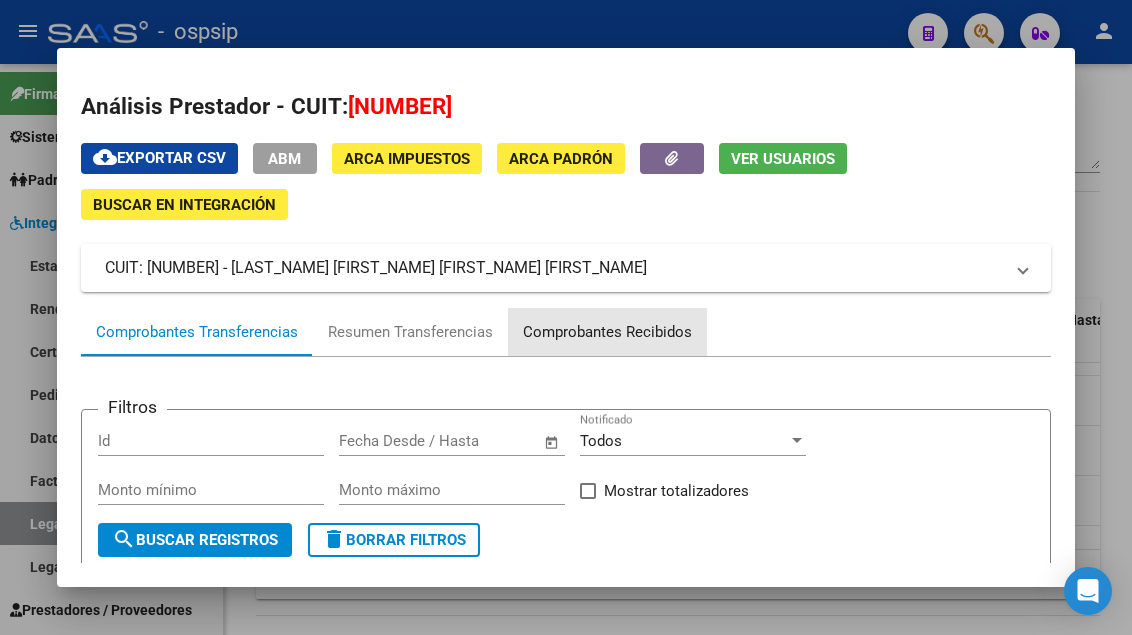 click on "Comprobantes Recibidos" at bounding box center (607, 332) 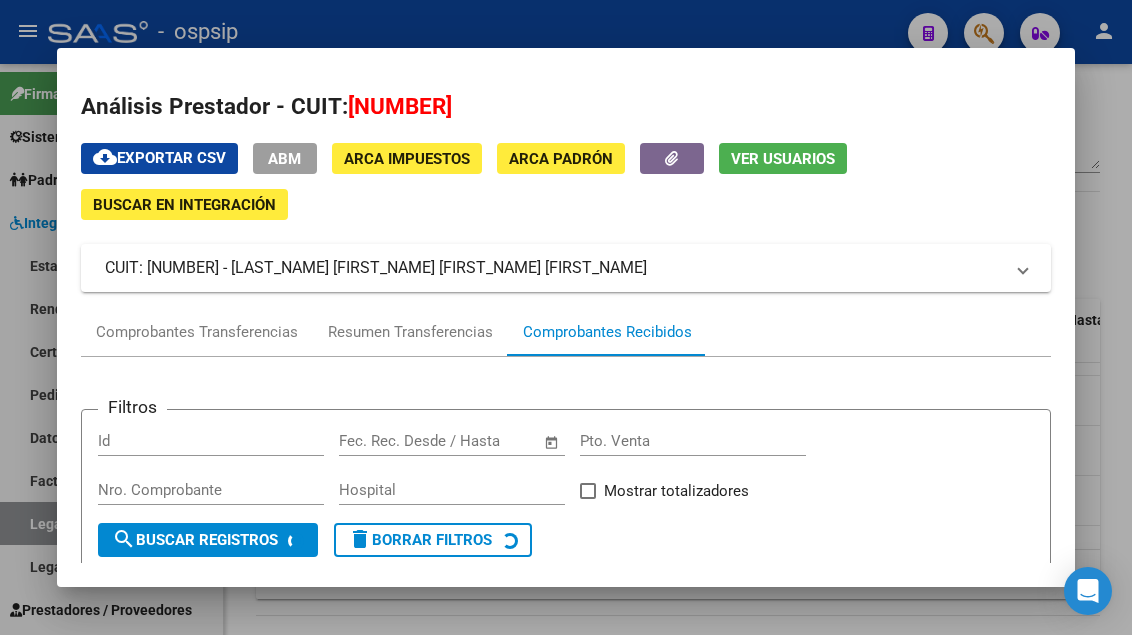scroll, scrollTop: 400, scrollLeft: 0, axis: vertical 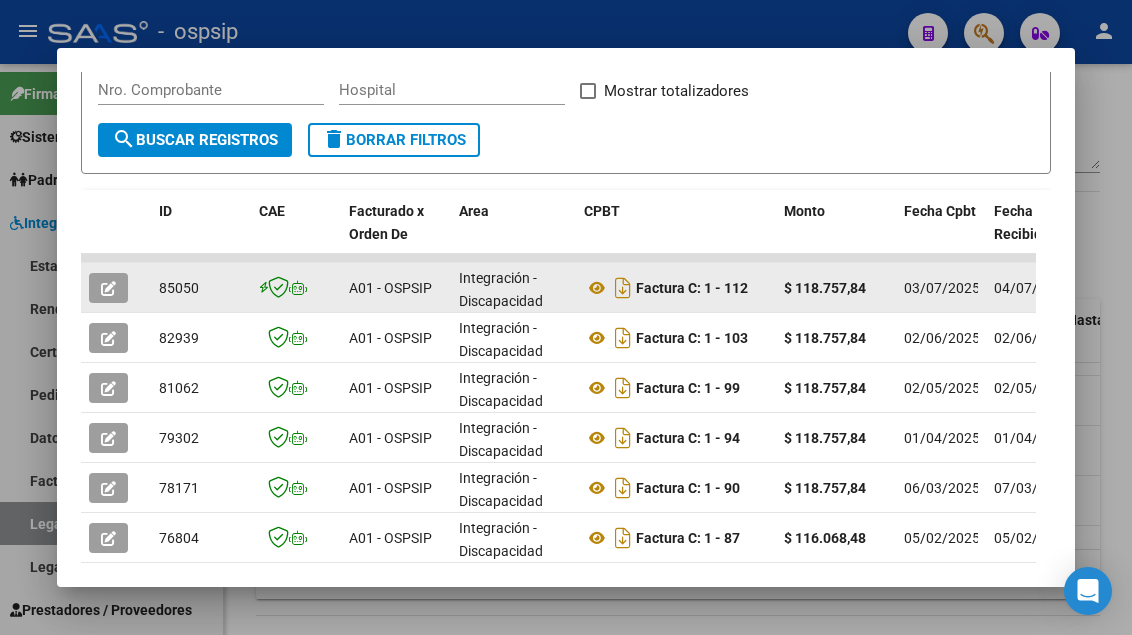 click 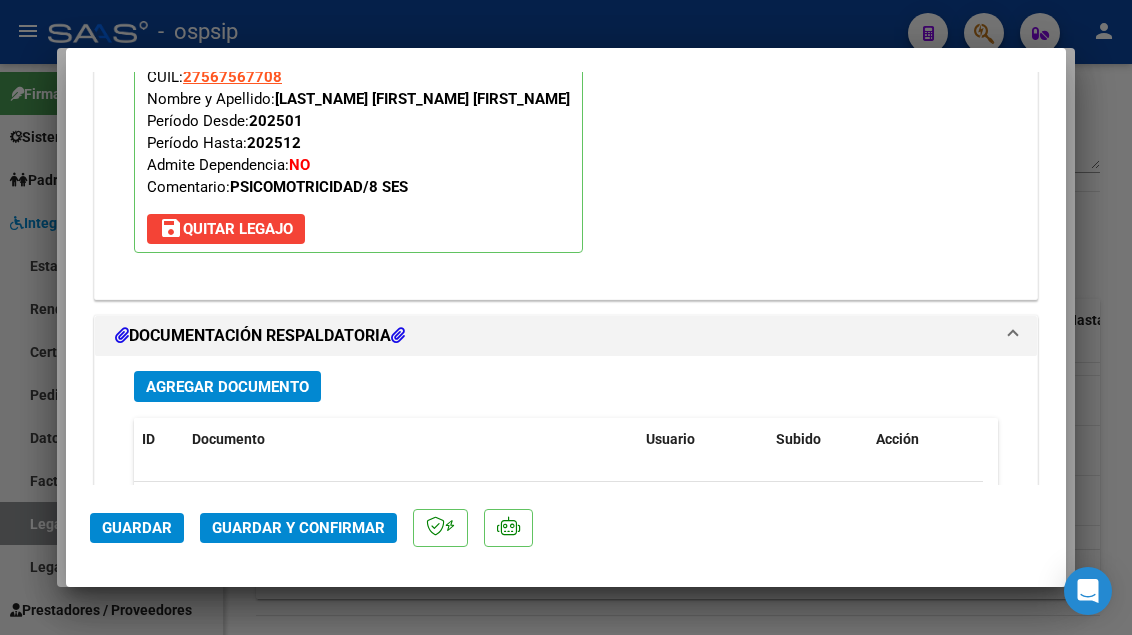 scroll, scrollTop: 2555, scrollLeft: 0, axis: vertical 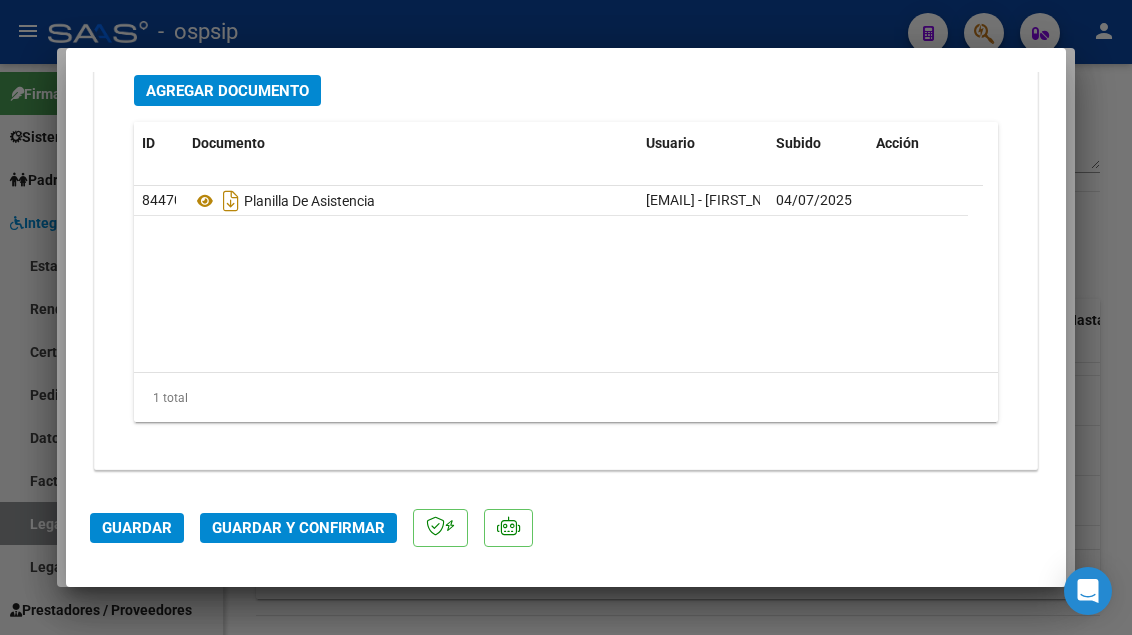 click at bounding box center (566, 317) 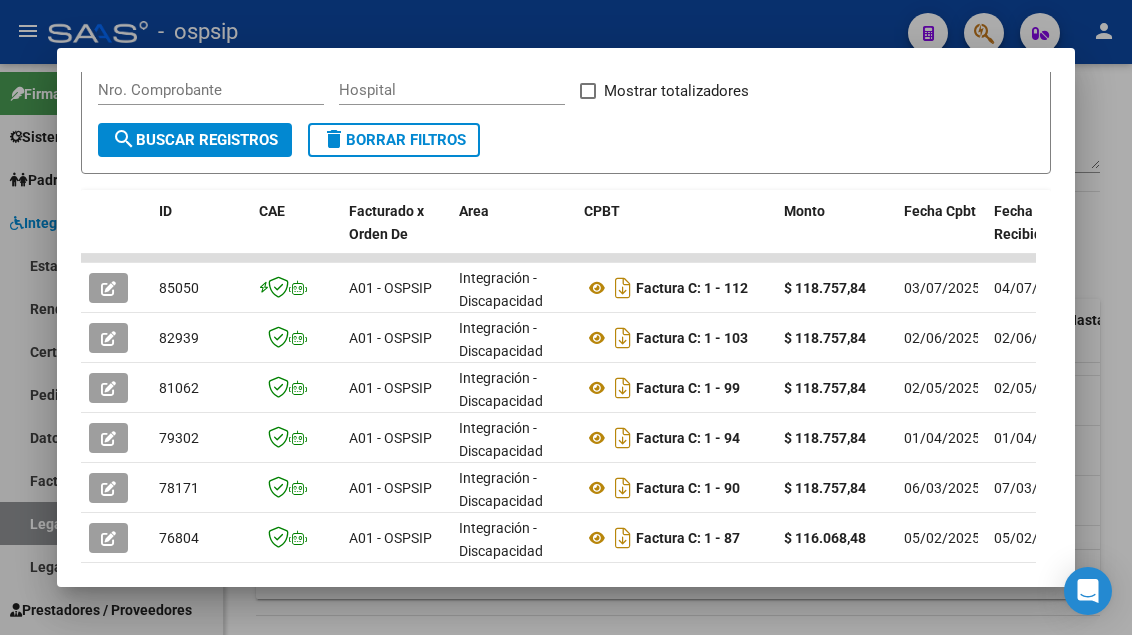 click at bounding box center (566, 317) 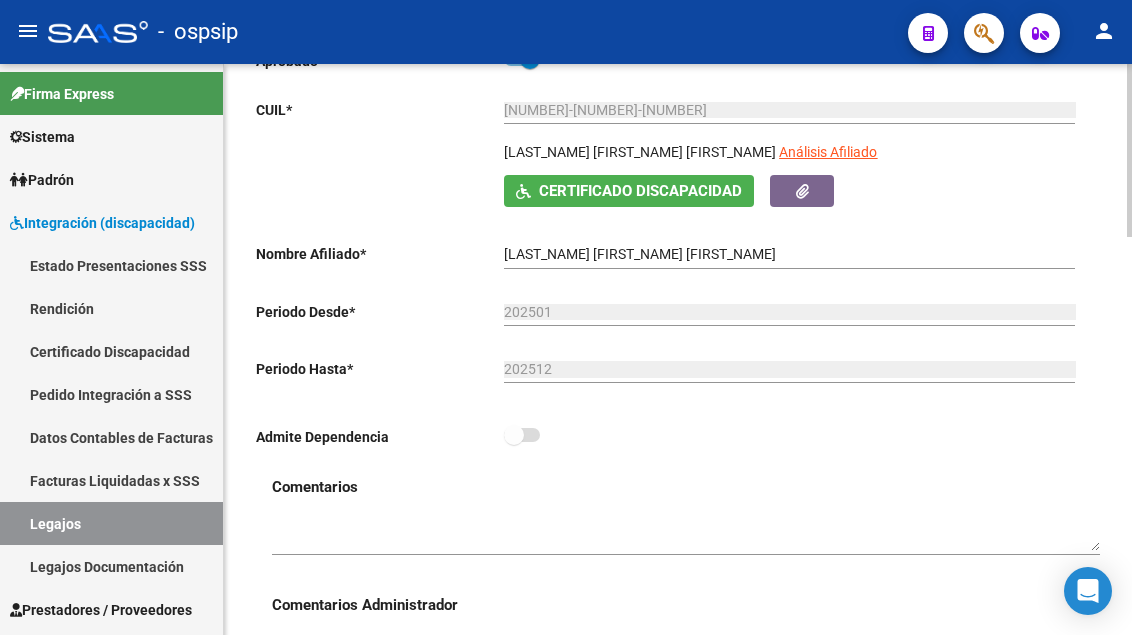scroll, scrollTop: 200, scrollLeft: 0, axis: vertical 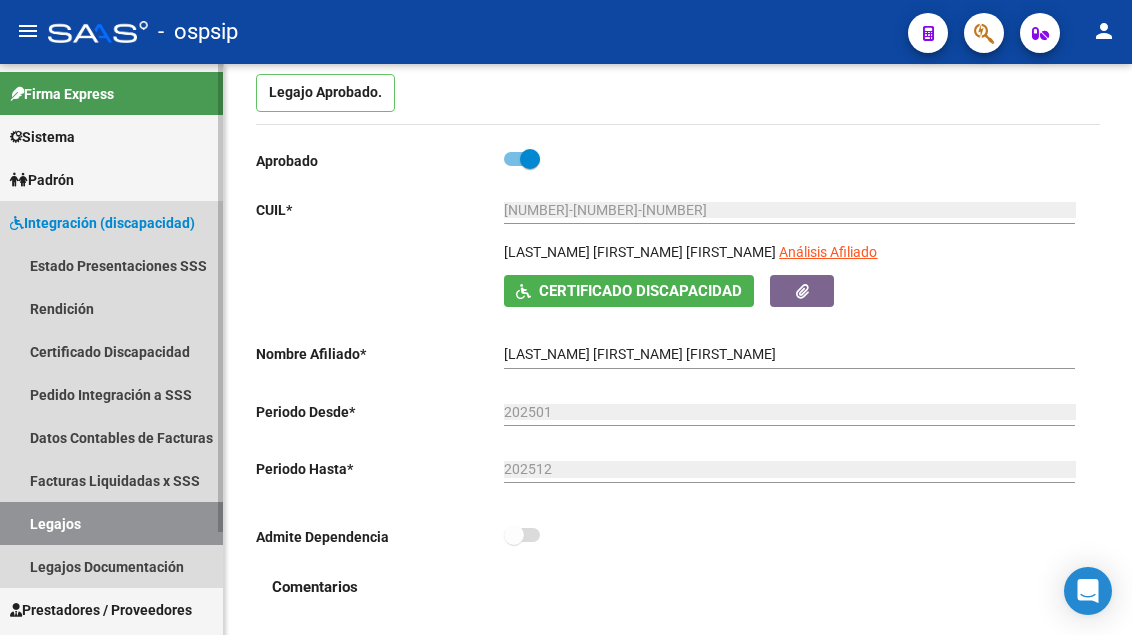 click on "Legajos" at bounding box center [111, 523] 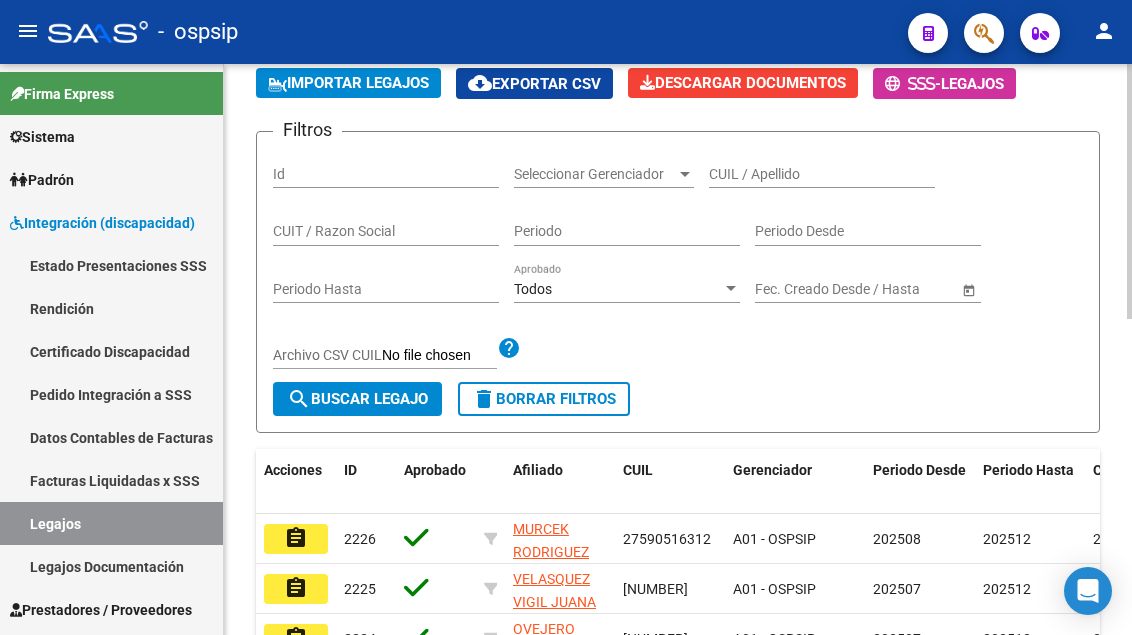 scroll, scrollTop: 200, scrollLeft: 0, axis: vertical 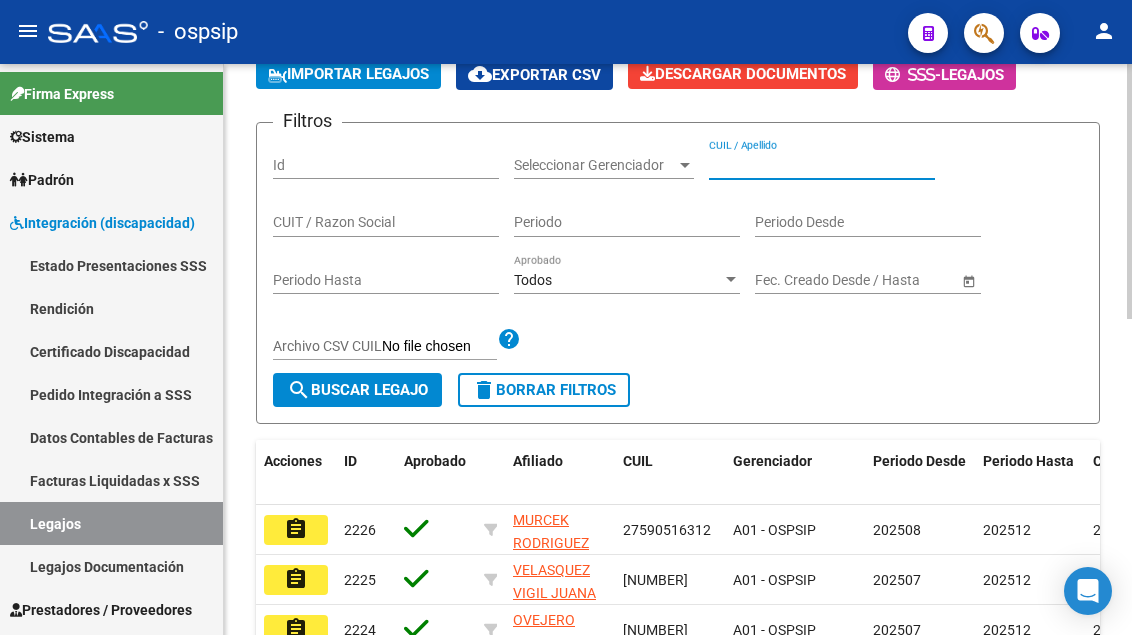 click on "CUIL / Apellido" at bounding box center (822, 165) 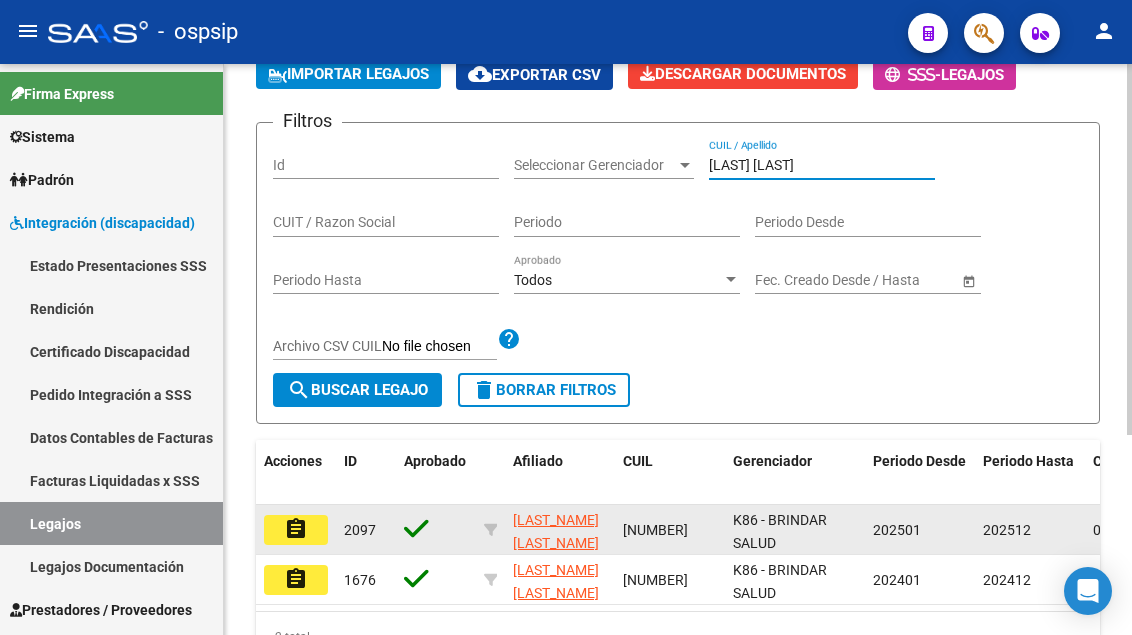 type on "MONTOYA JARA" 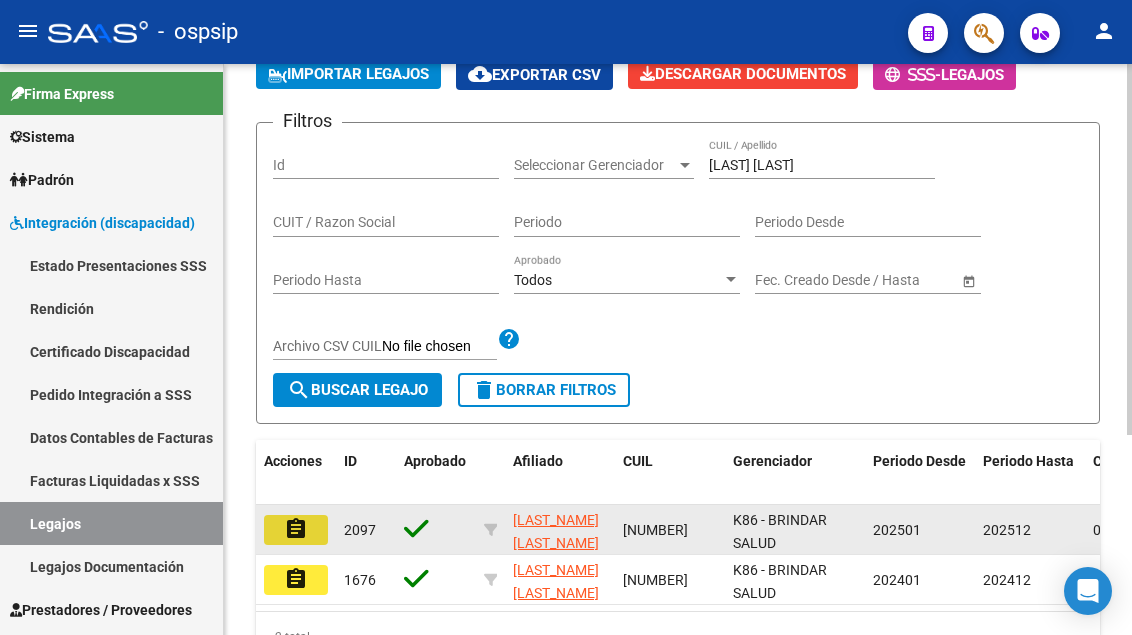 click on "assignment" 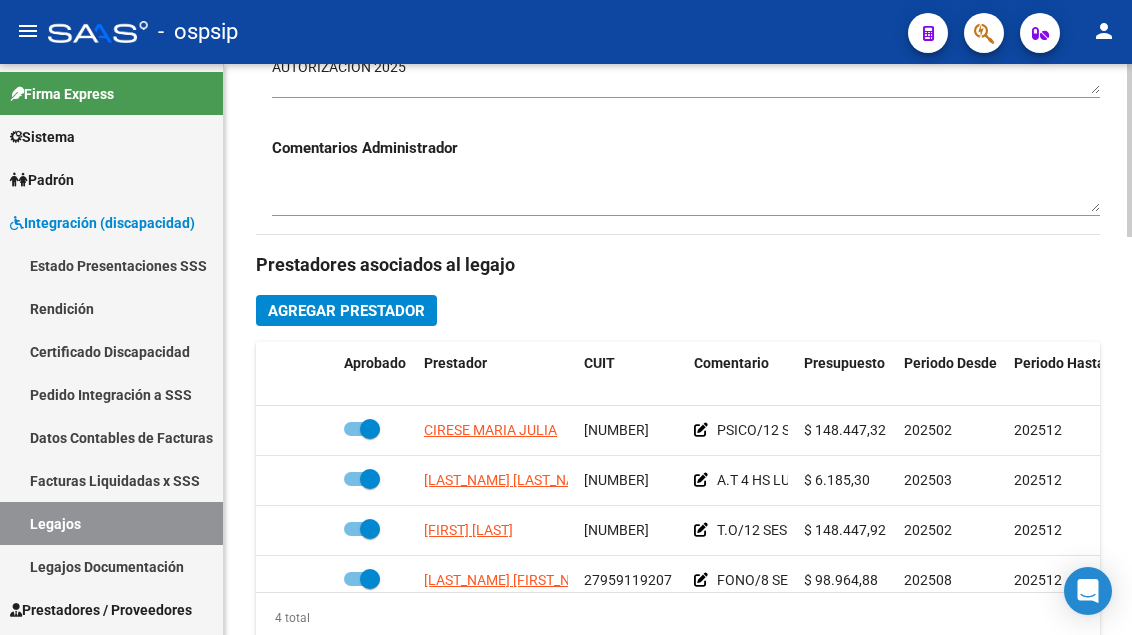 scroll, scrollTop: 800, scrollLeft: 0, axis: vertical 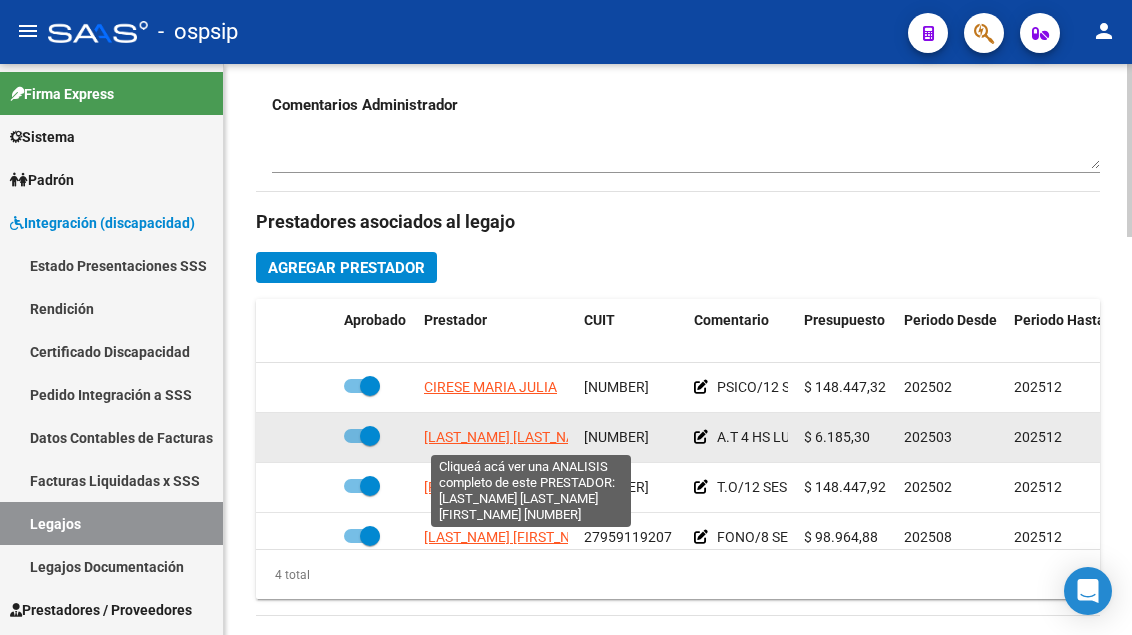 click on "PIEDRABUENA CLAUDIA MARISEL" 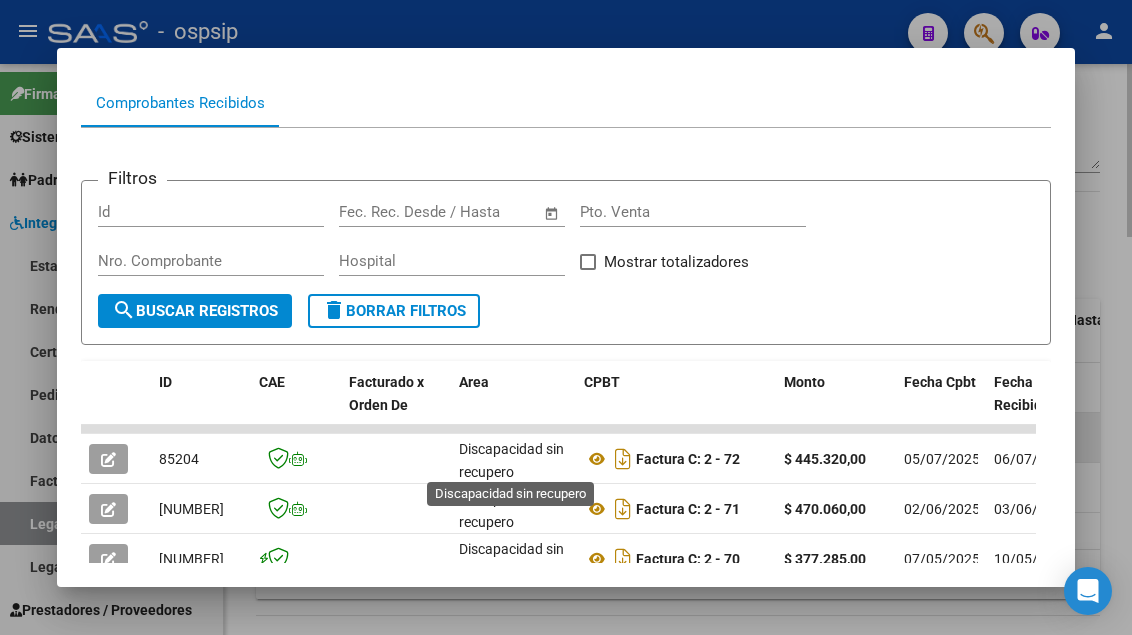 scroll, scrollTop: 185, scrollLeft: 0, axis: vertical 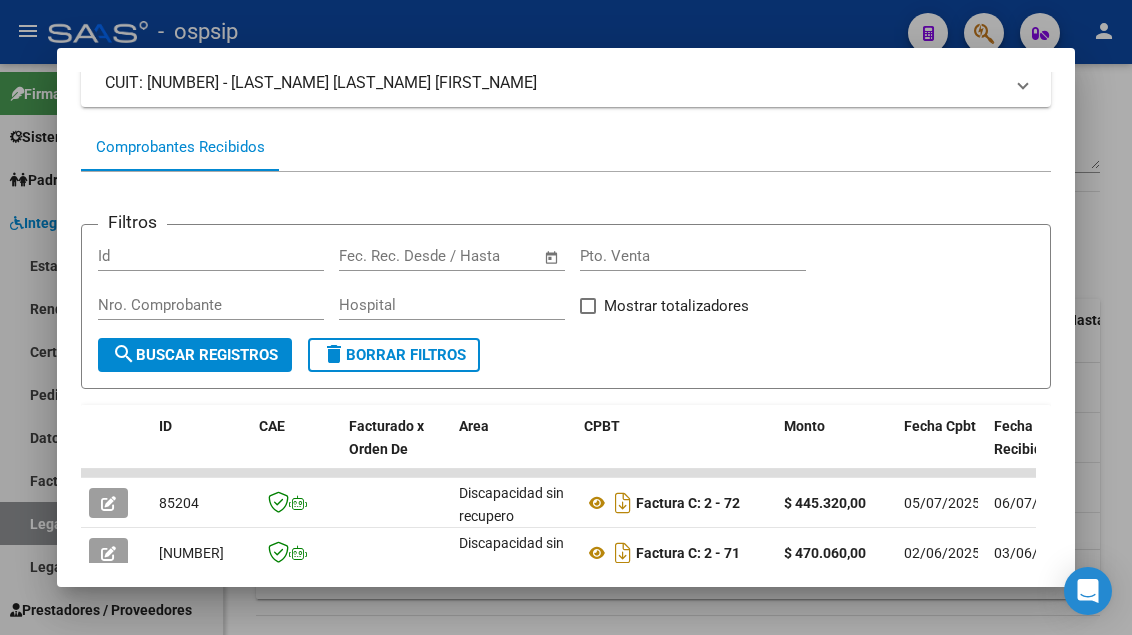 click at bounding box center (566, 317) 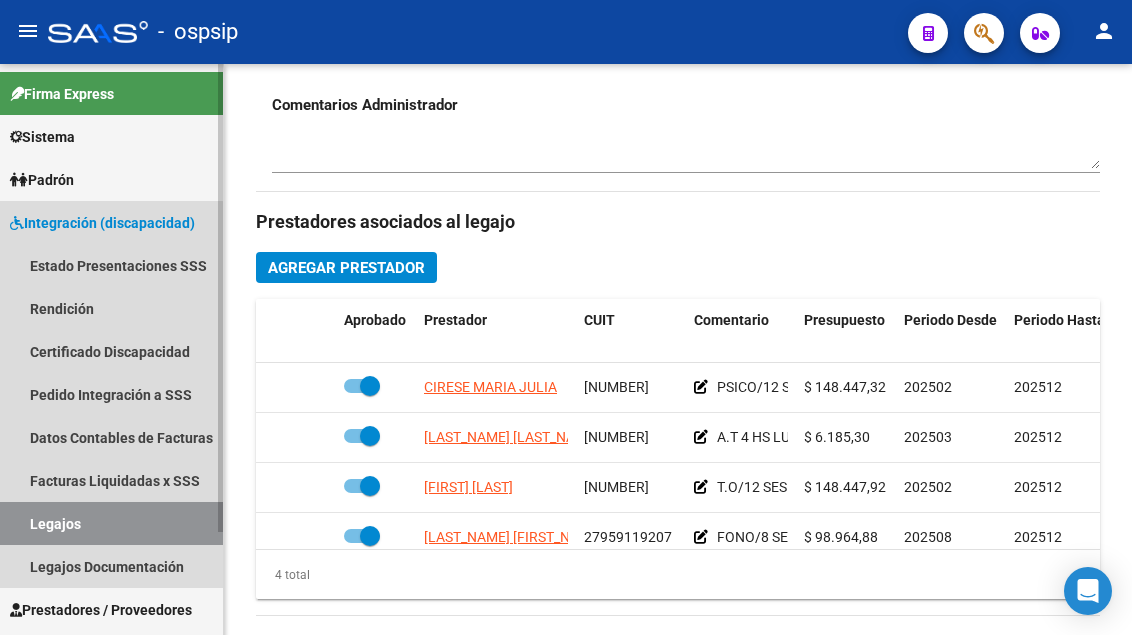 click on "Legajos" at bounding box center [111, 523] 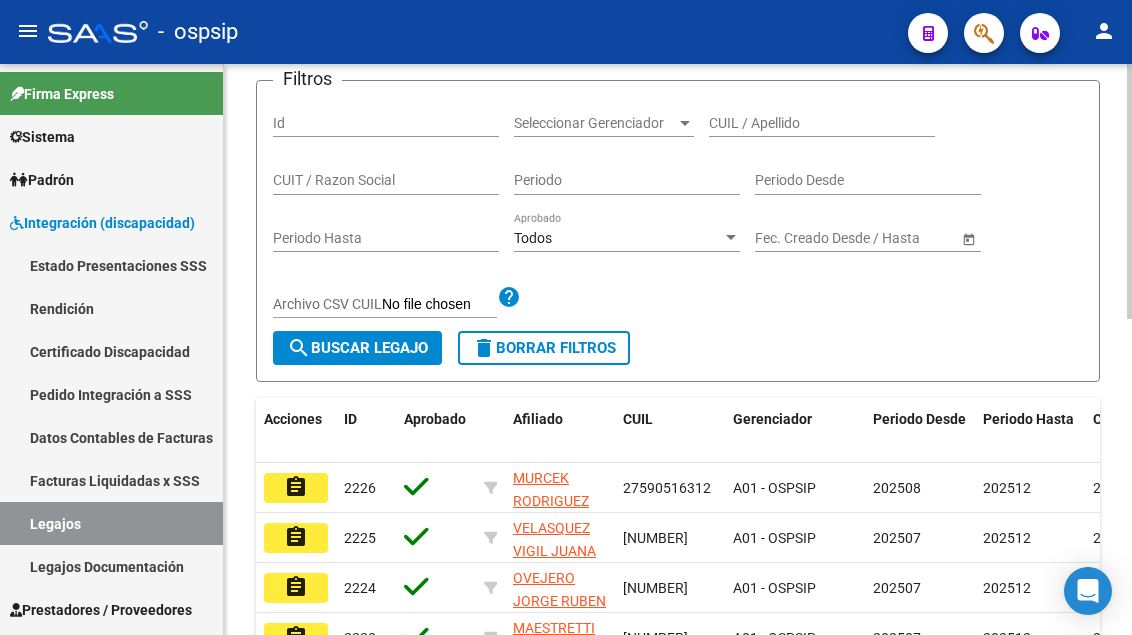 scroll, scrollTop: 208, scrollLeft: 0, axis: vertical 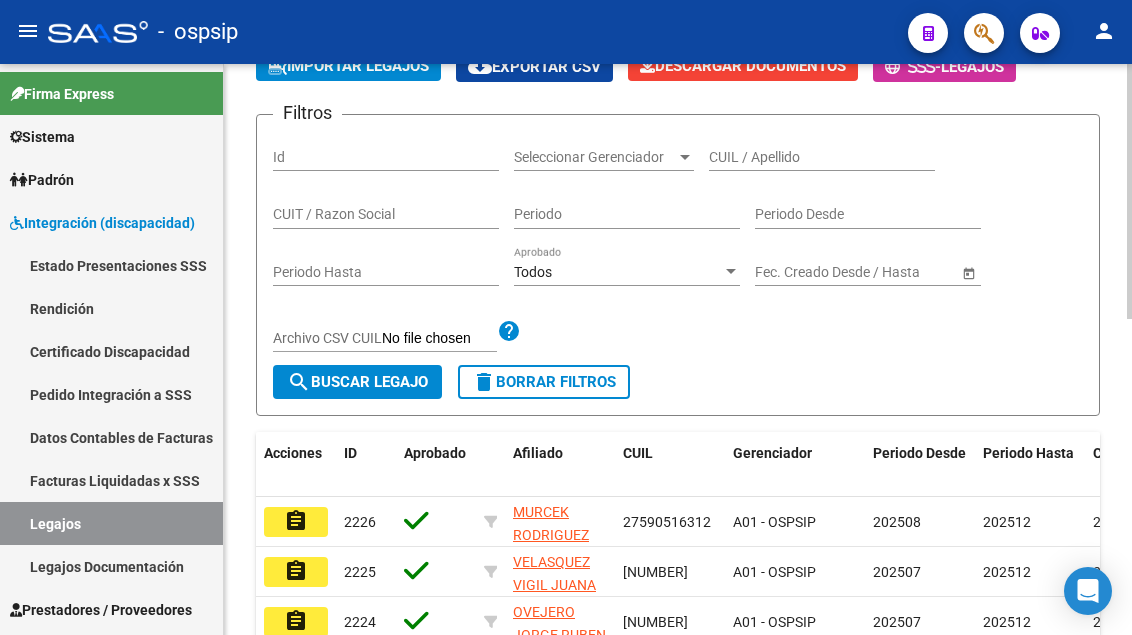 click on "CUIL / Apellido" 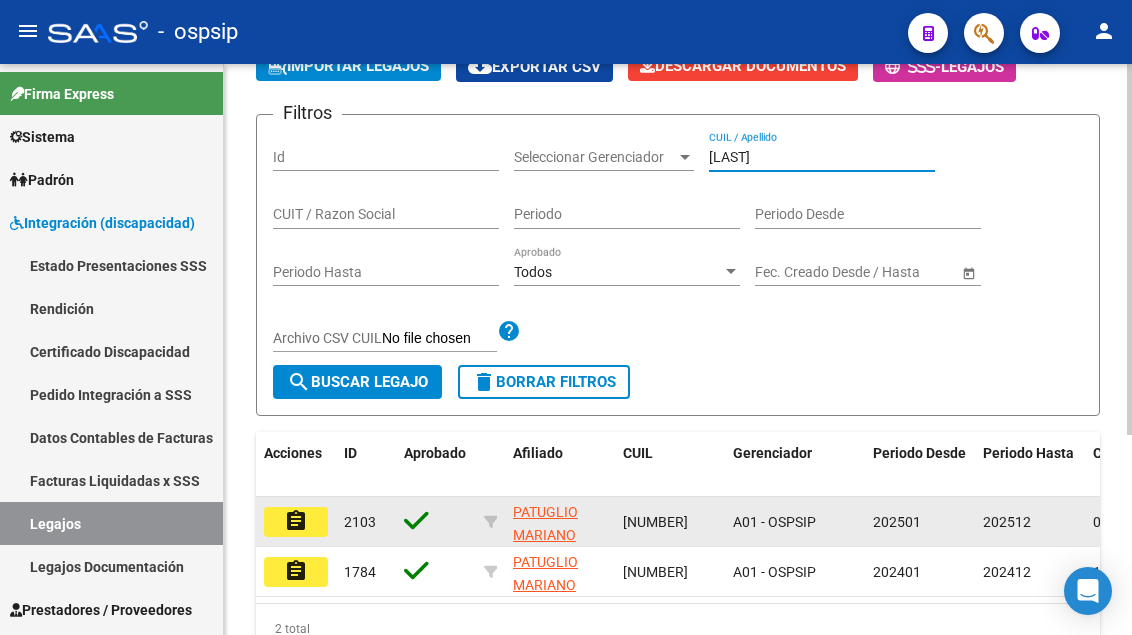 type on "PATUGLIO" 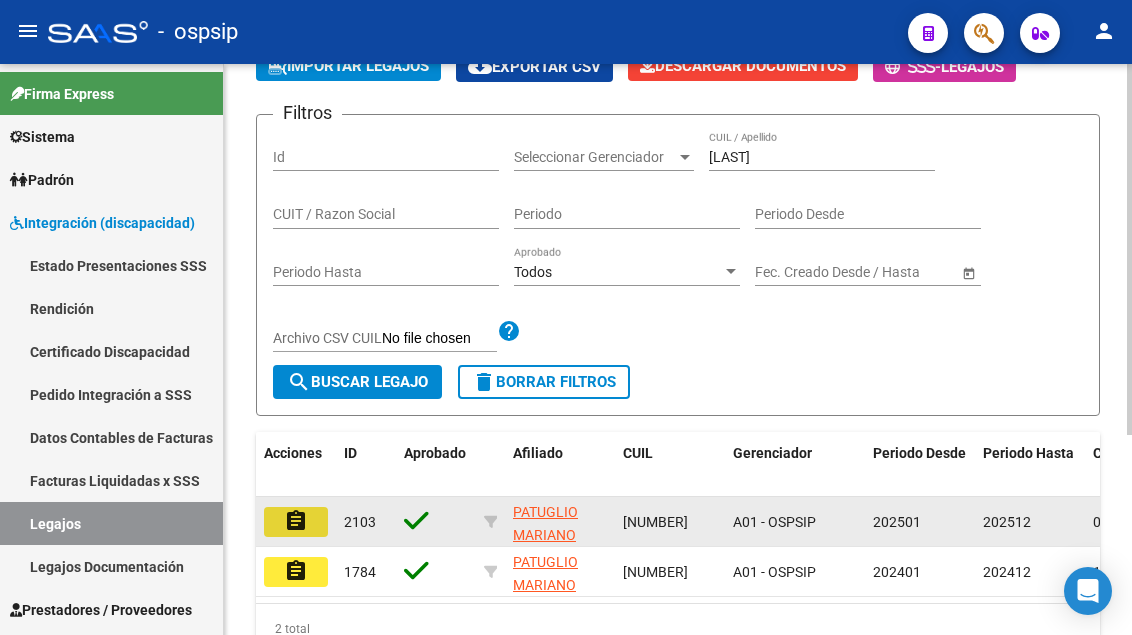 click on "assignment" 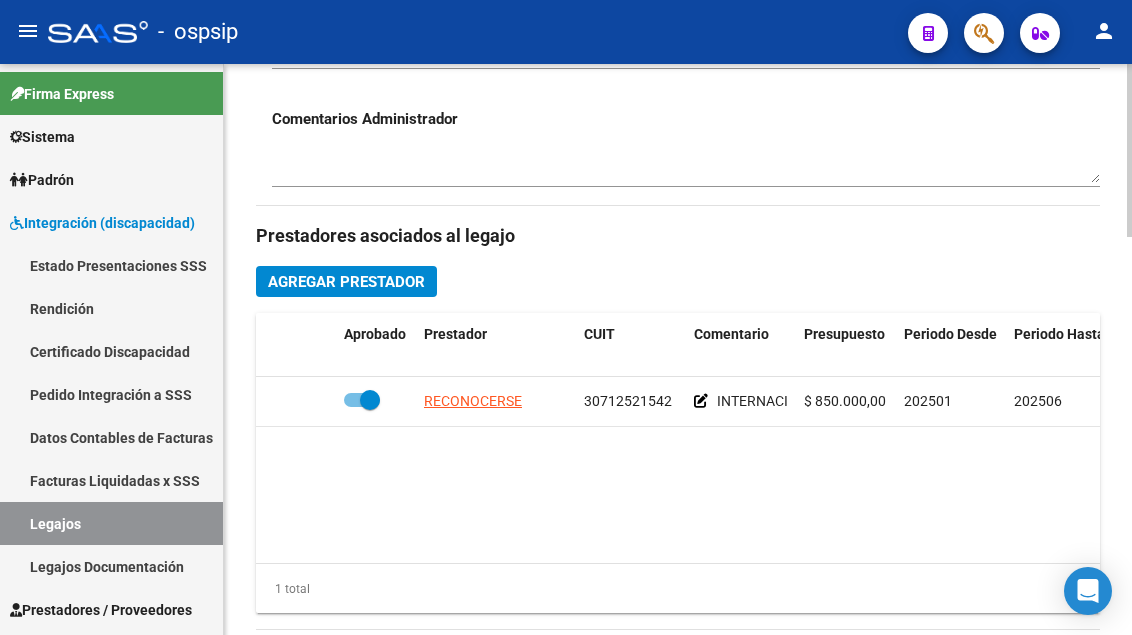 scroll, scrollTop: 800, scrollLeft: 0, axis: vertical 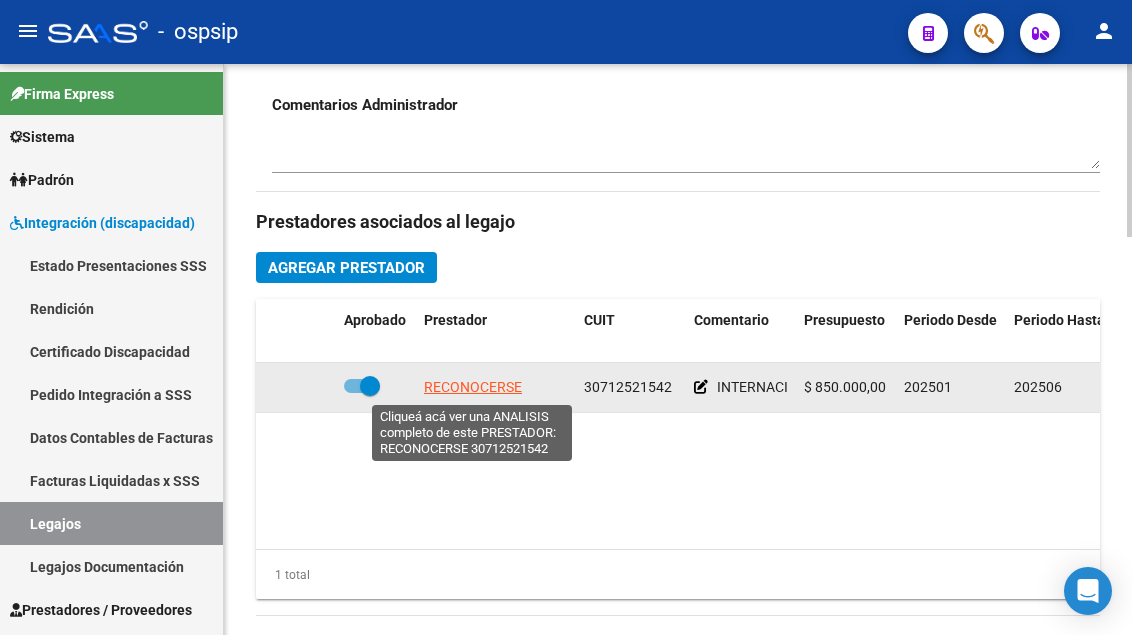 click on "RECONOCERSE" 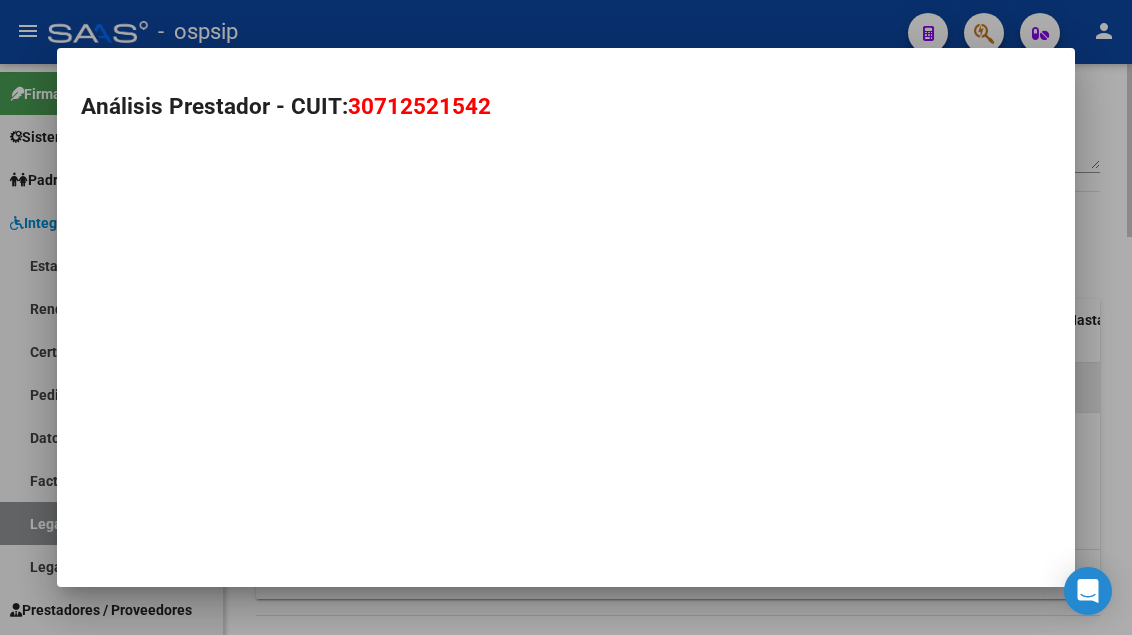 type on "30712521542" 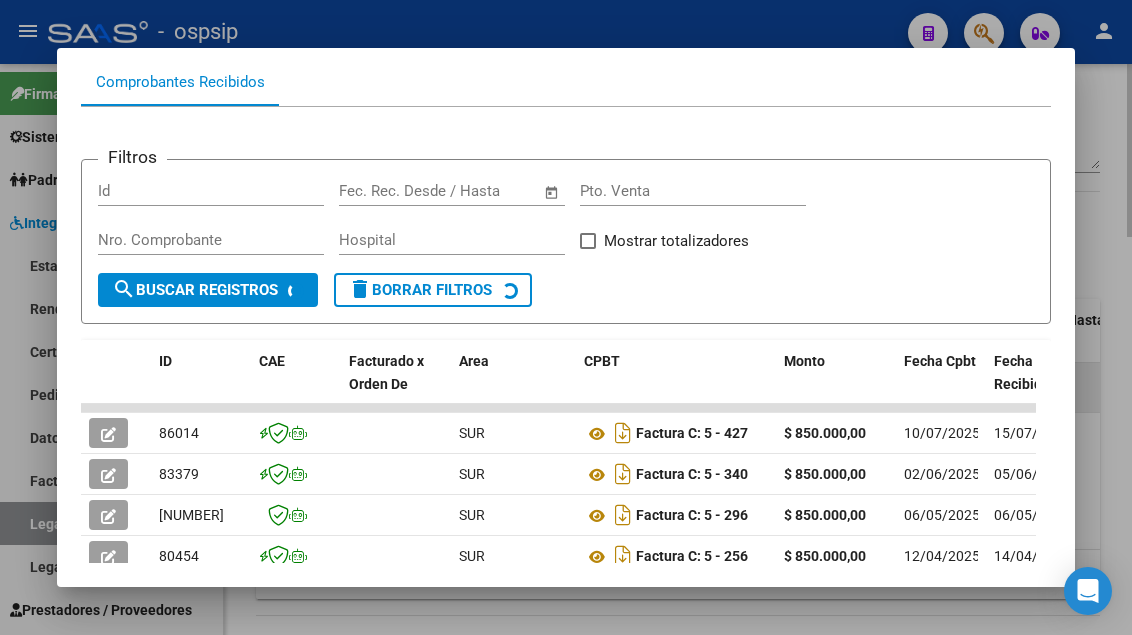 scroll, scrollTop: 285, scrollLeft: 0, axis: vertical 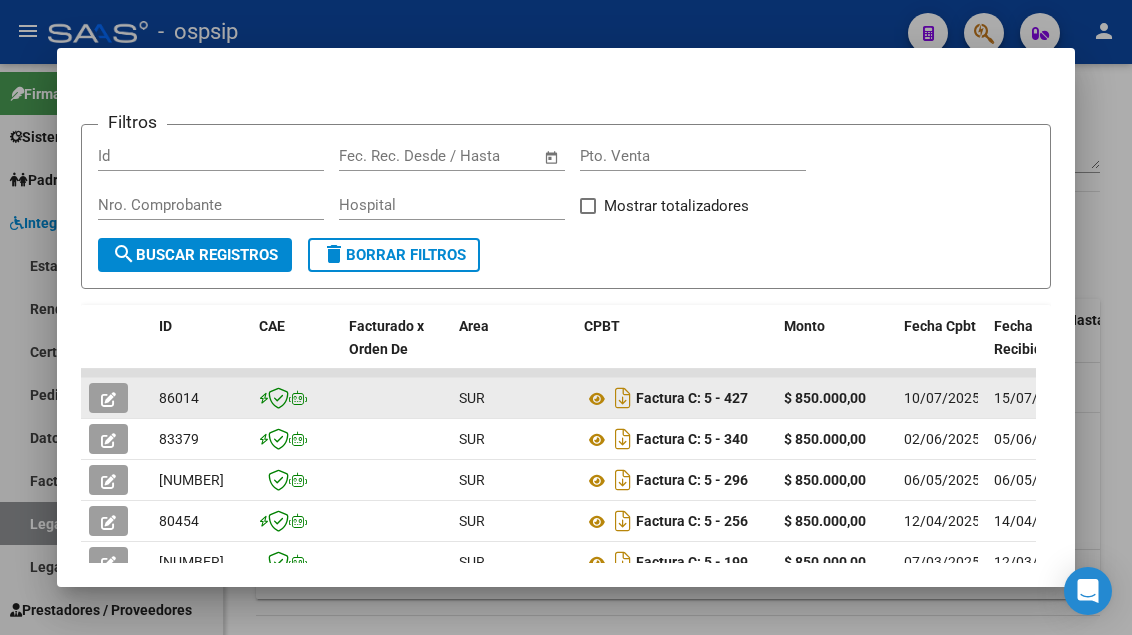 click 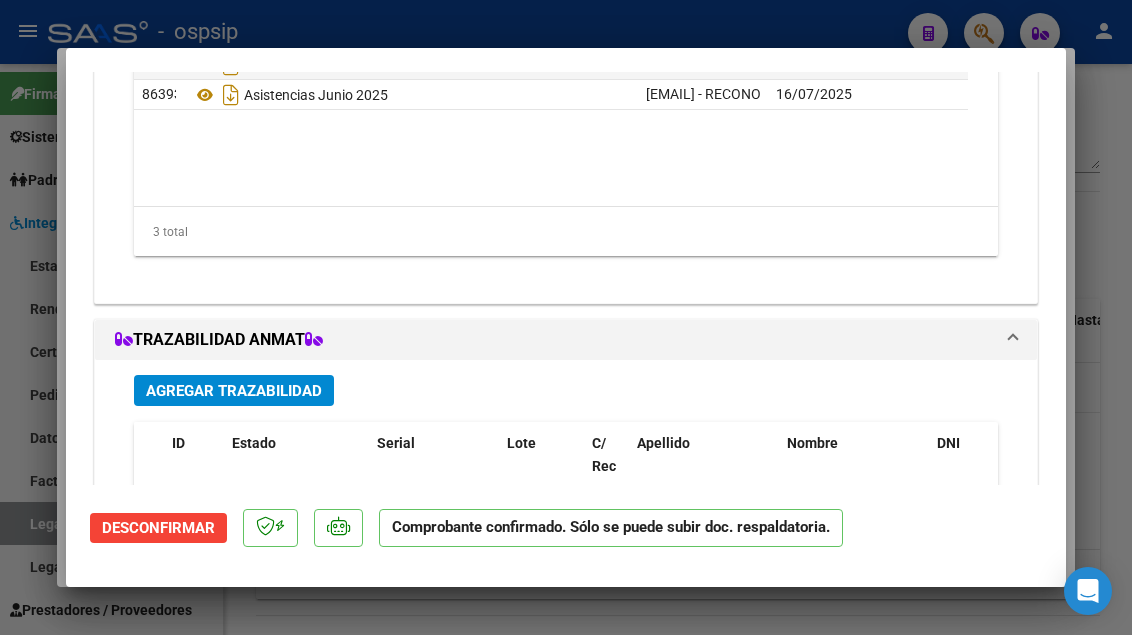 scroll, scrollTop: 2104, scrollLeft: 0, axis: vertical 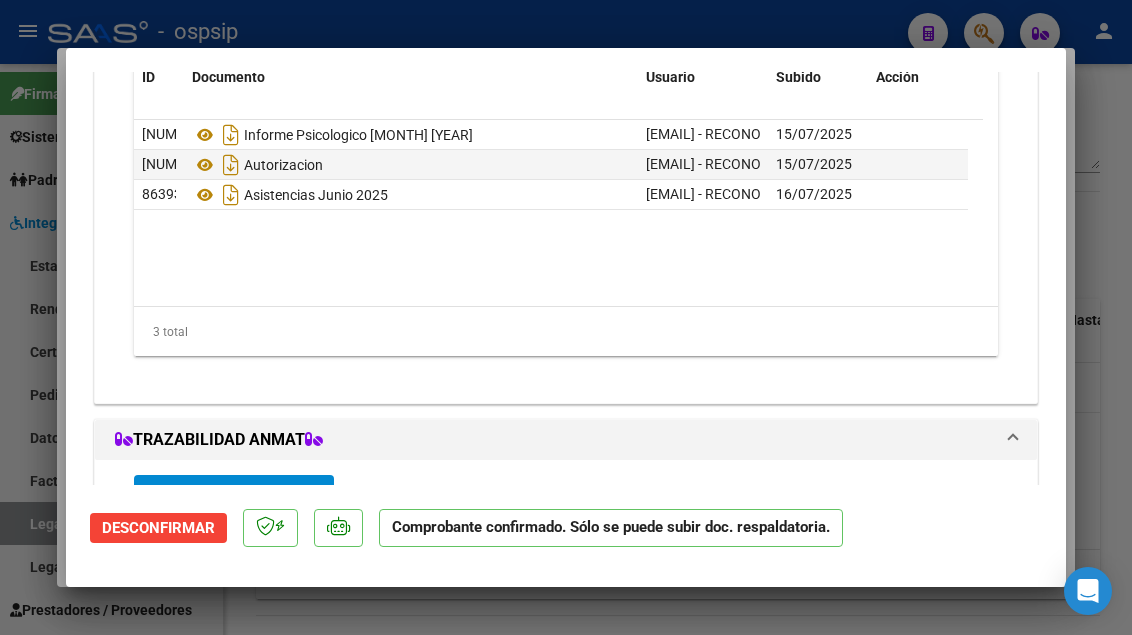 type 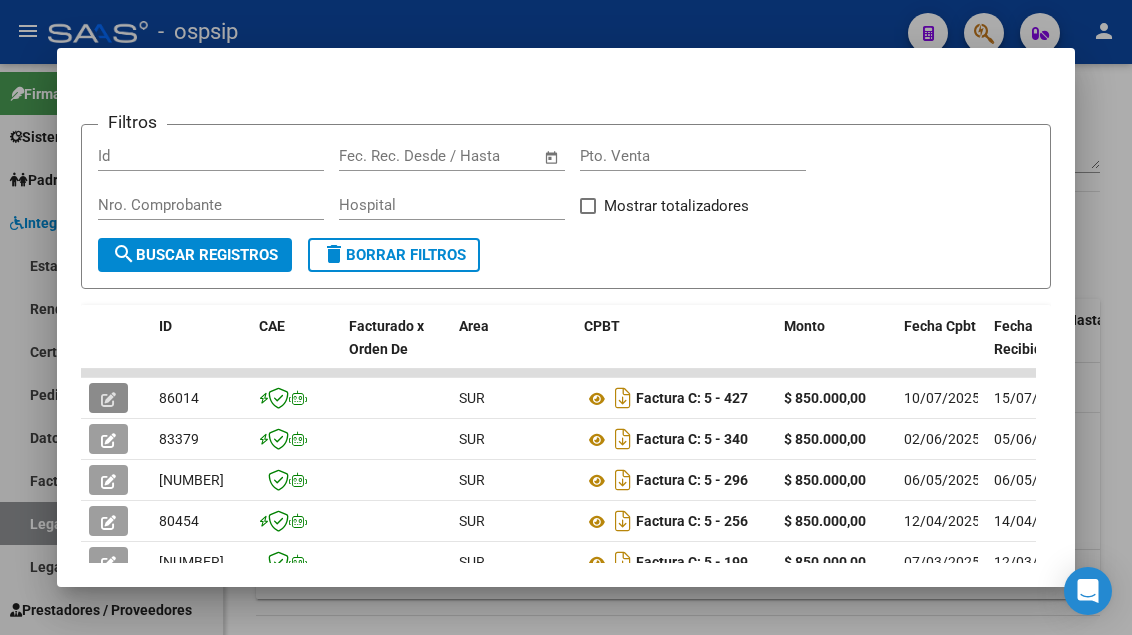 type 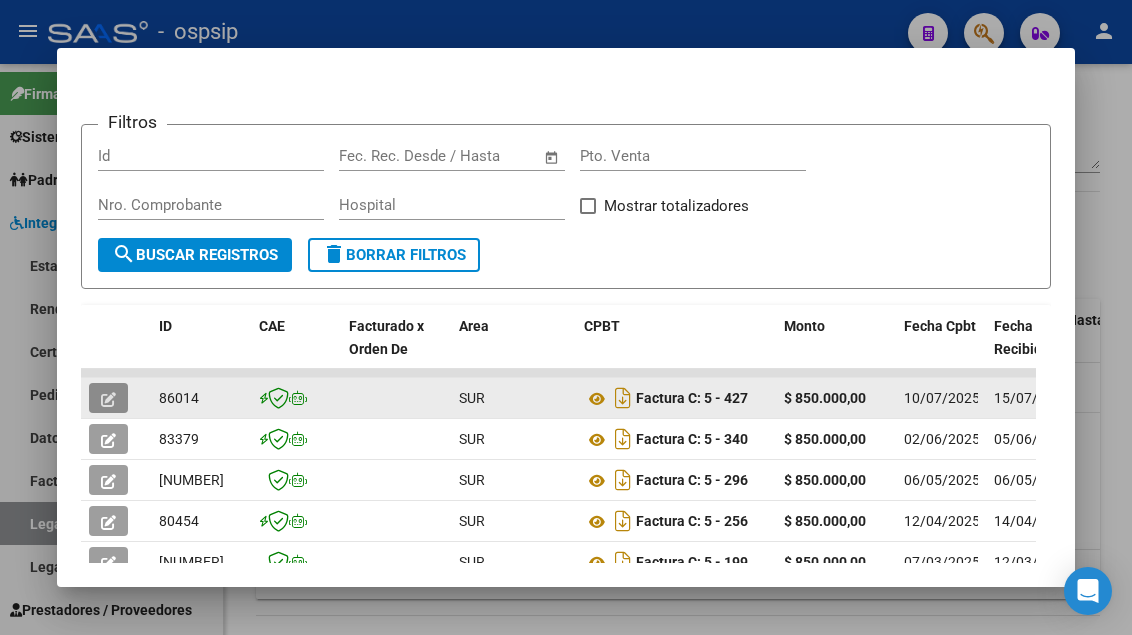 click 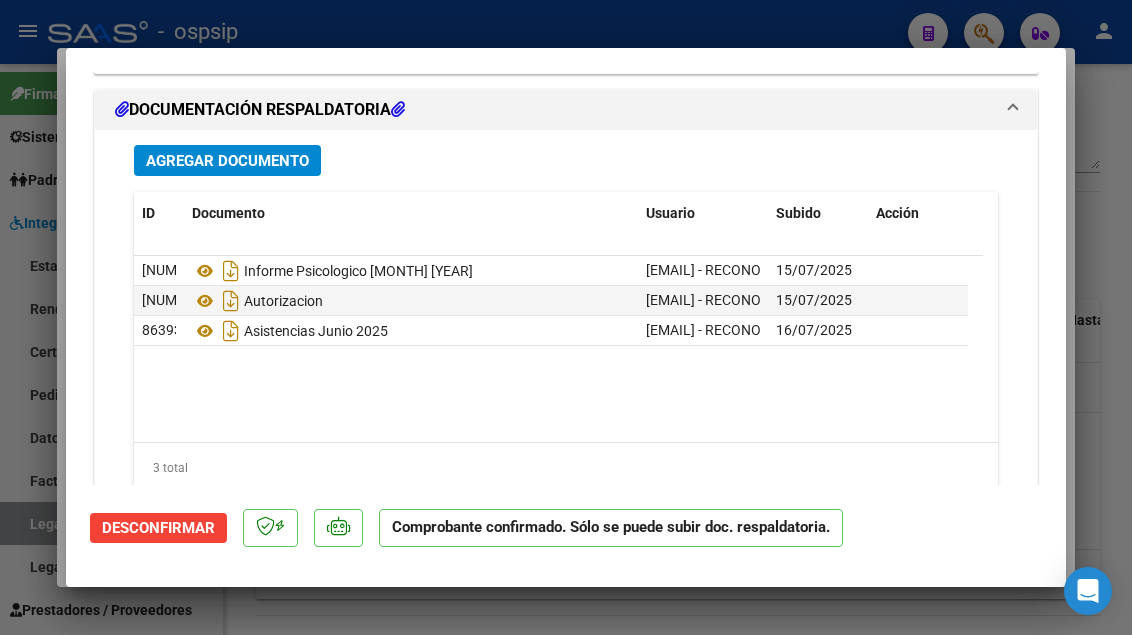 scroll, scrollTop: 2000, scrollLeft: 0, axis: vertical 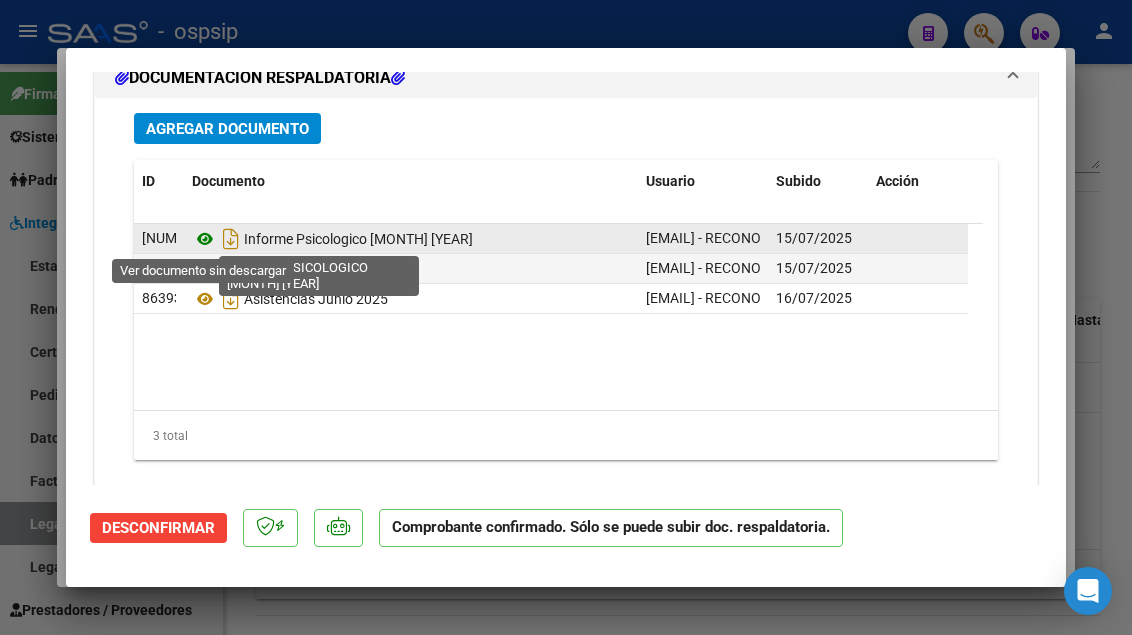 click 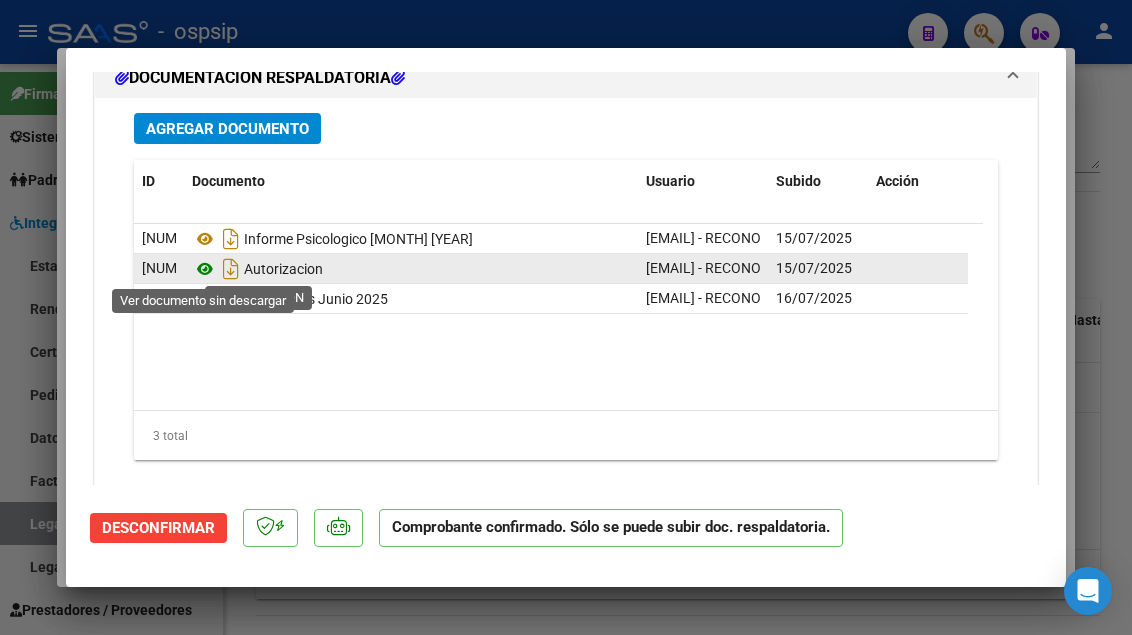 click 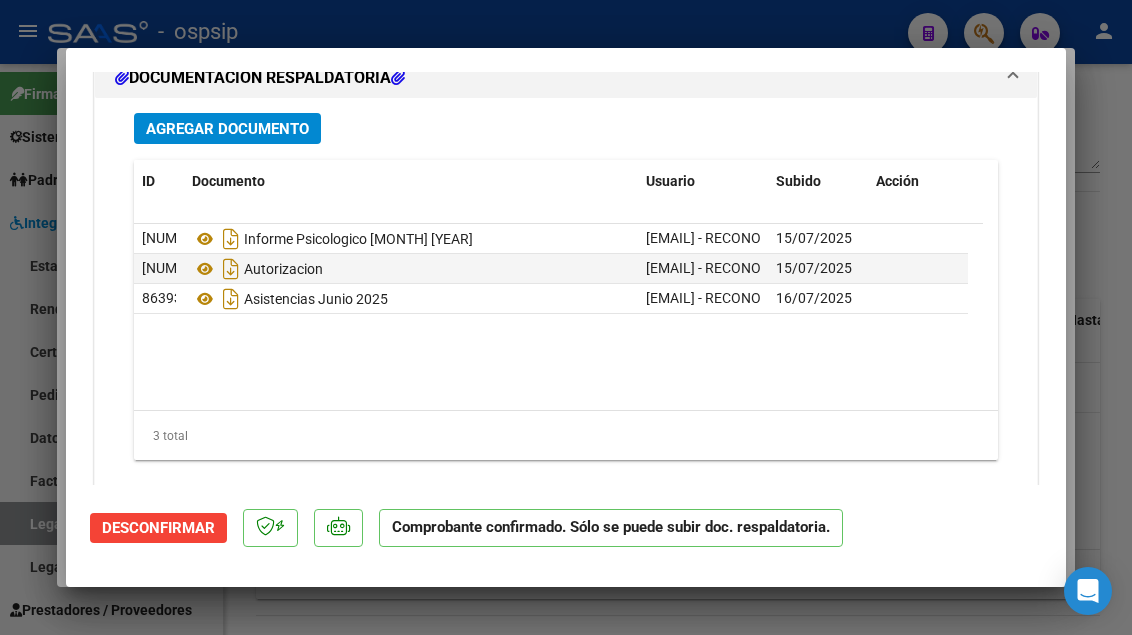click at bounding box center (566, 317) 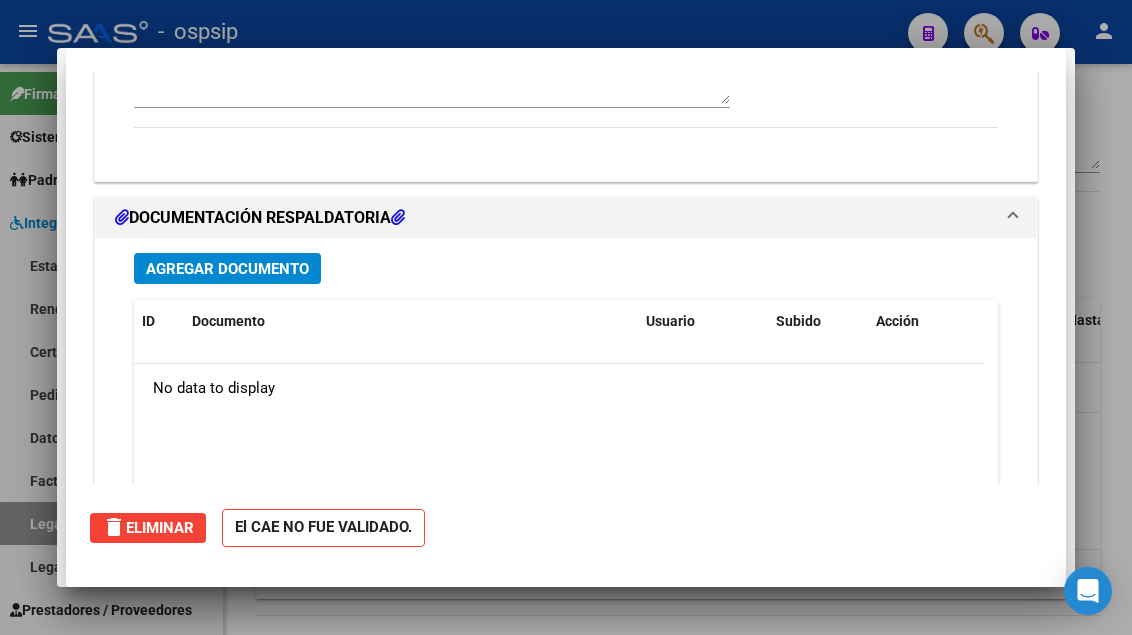 scroll, scrollTop: 0, scrollLeft: 0, axis: both 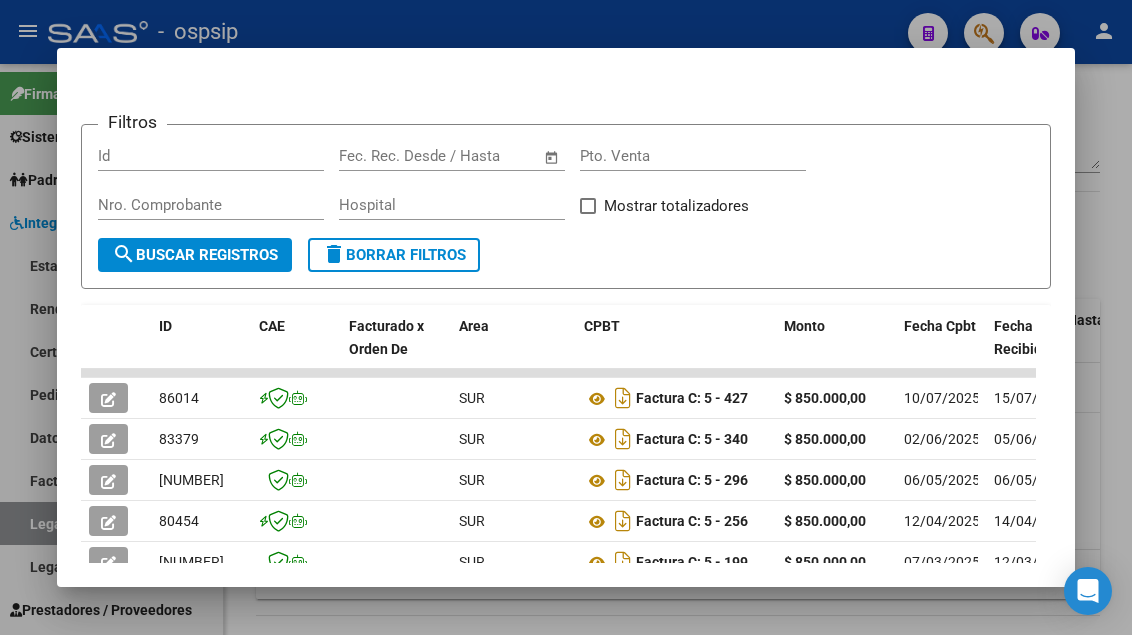 click at bounding box center (566, 317) 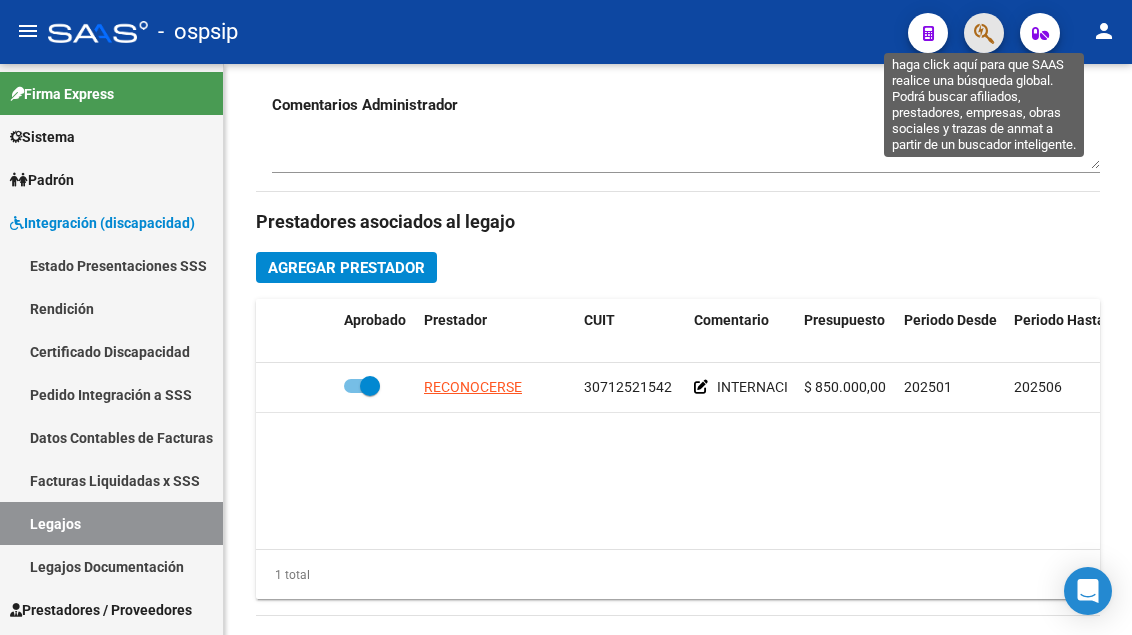 click 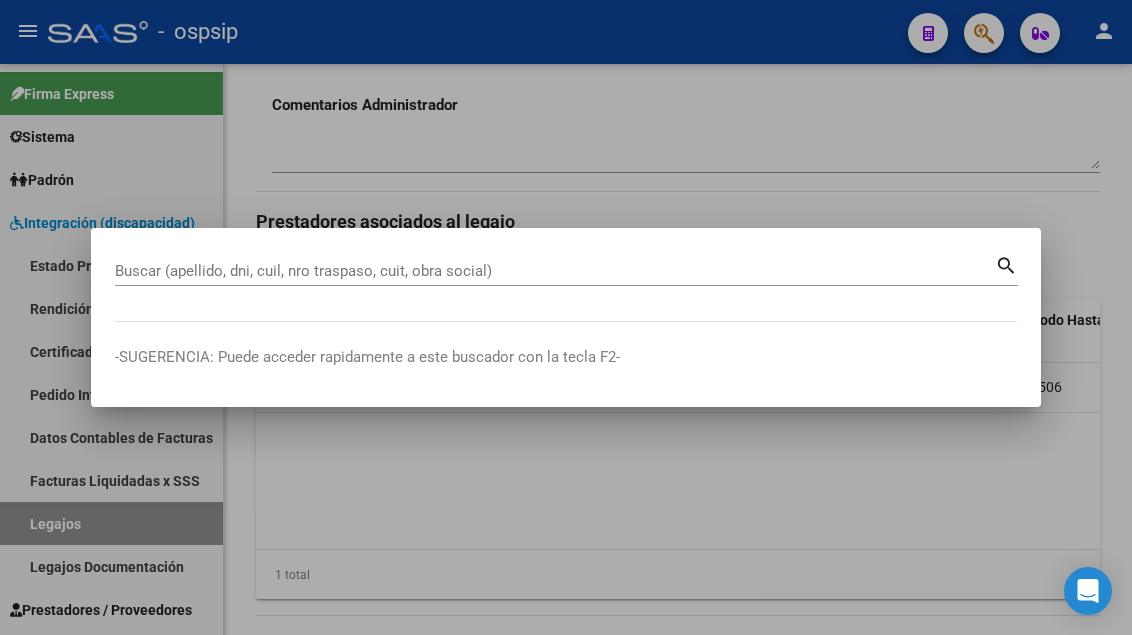 drag, startPoint x: 122, startPoint y: 256, endPoint x: 120, endPoint y: 277, distance: 21.095022 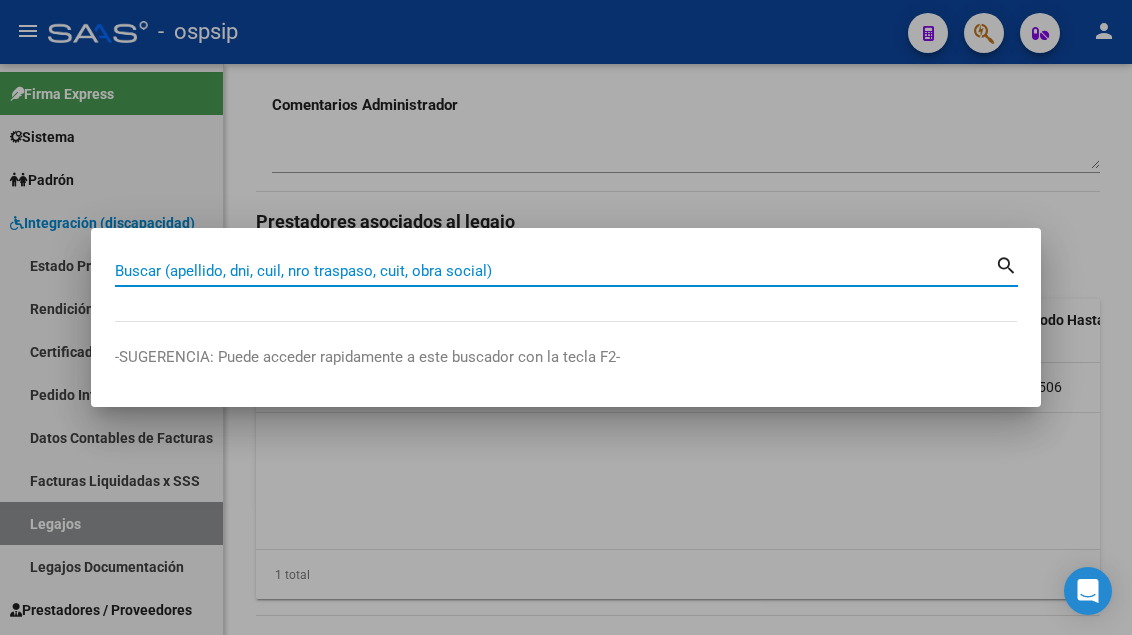 paste on "20-32472335-9" 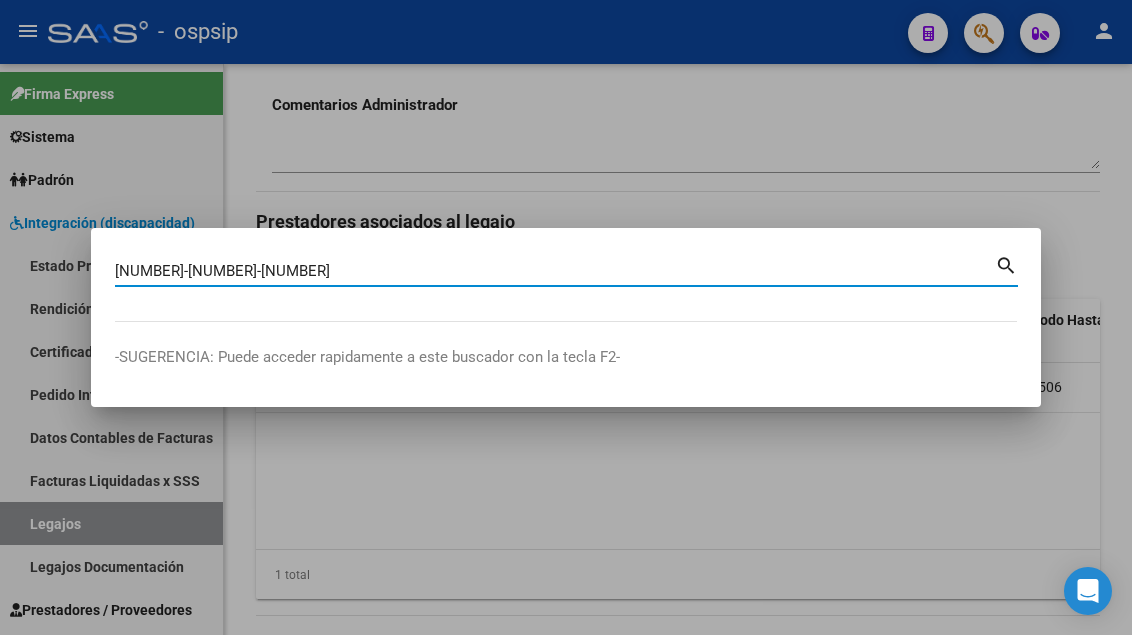 type on "20324723359" 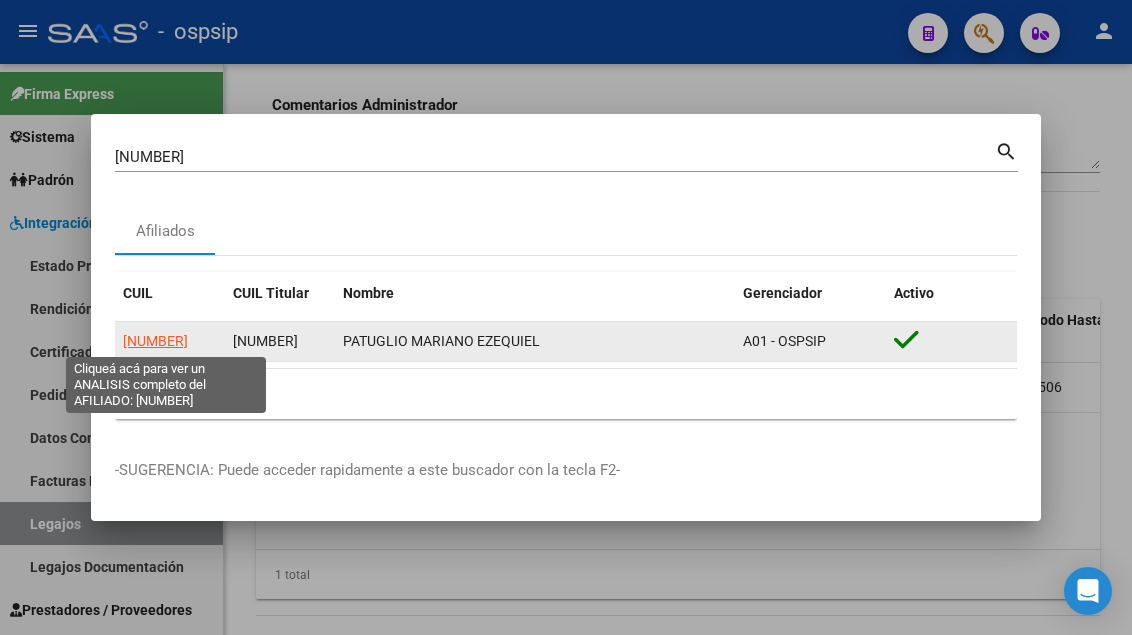 click on "20324723359" 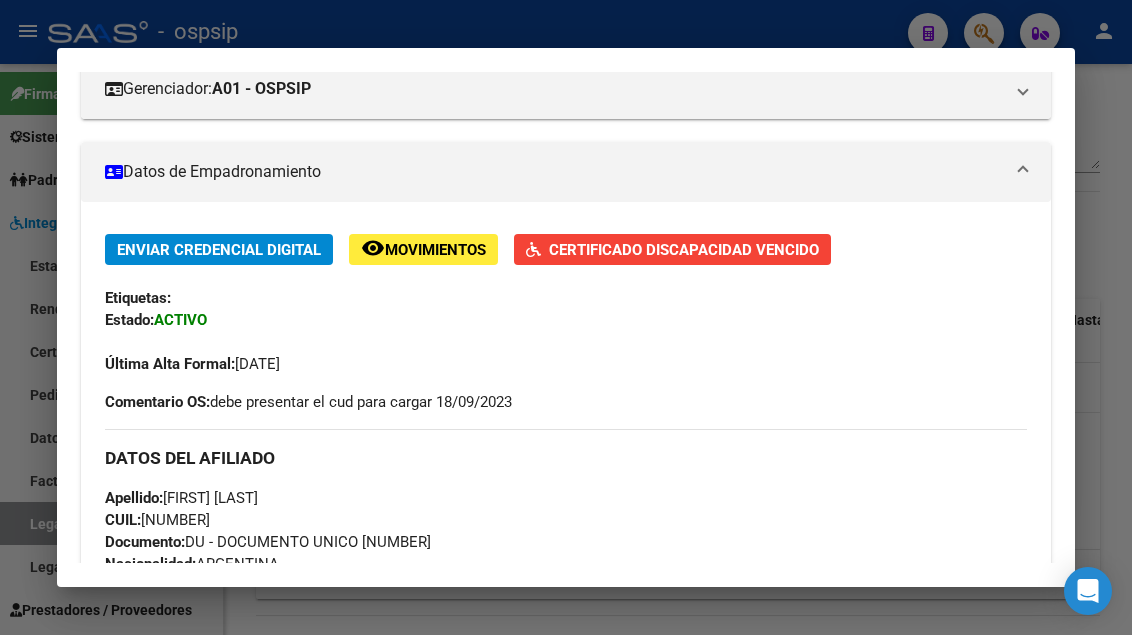 scroll, scrollTop: 200, scrollLeft: 0, axis: vertical 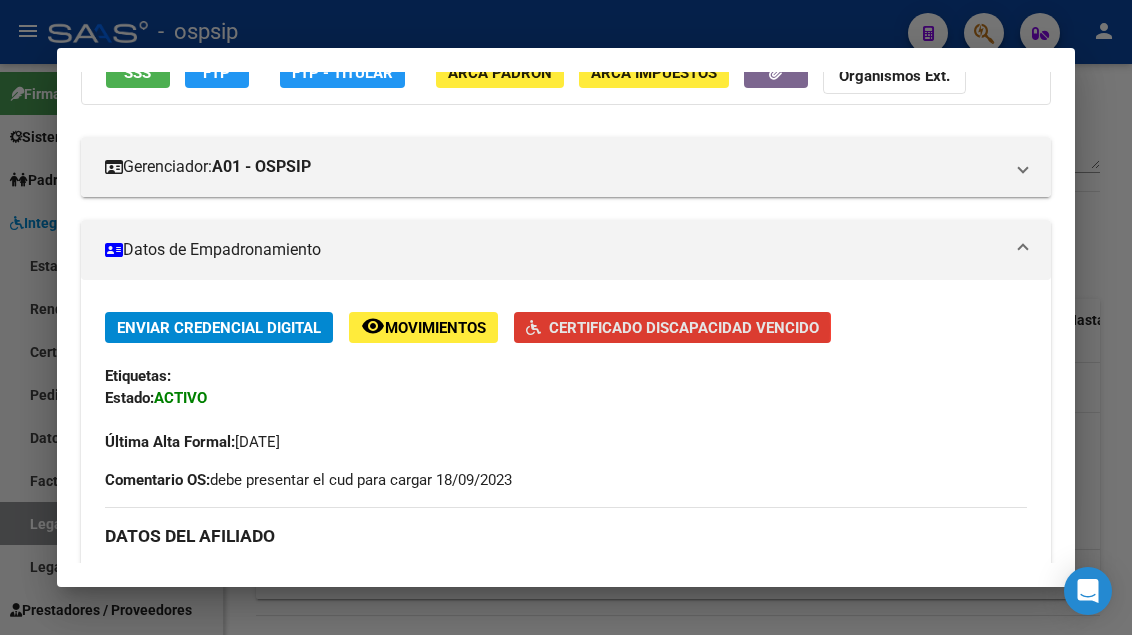 click on "Certificado Discapacidad Vencido" 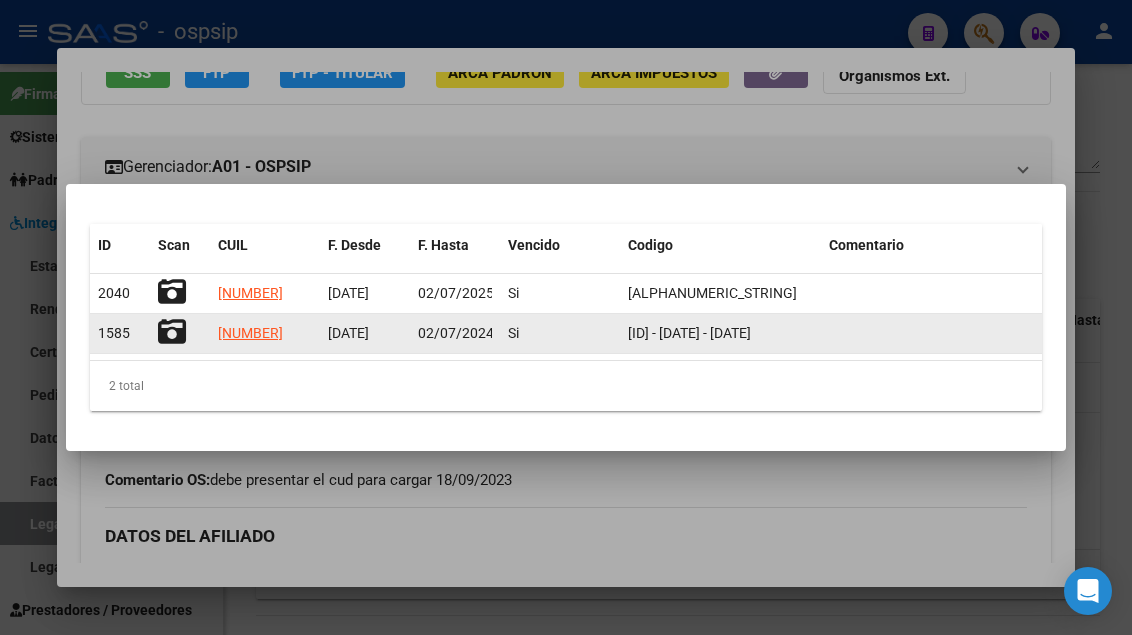 click 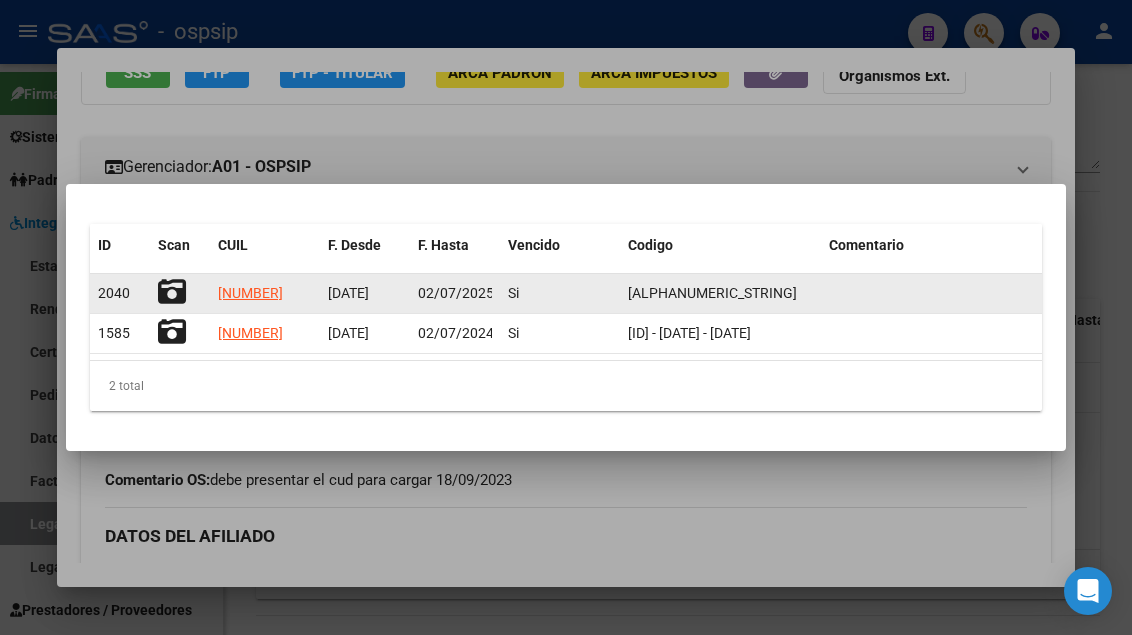 click 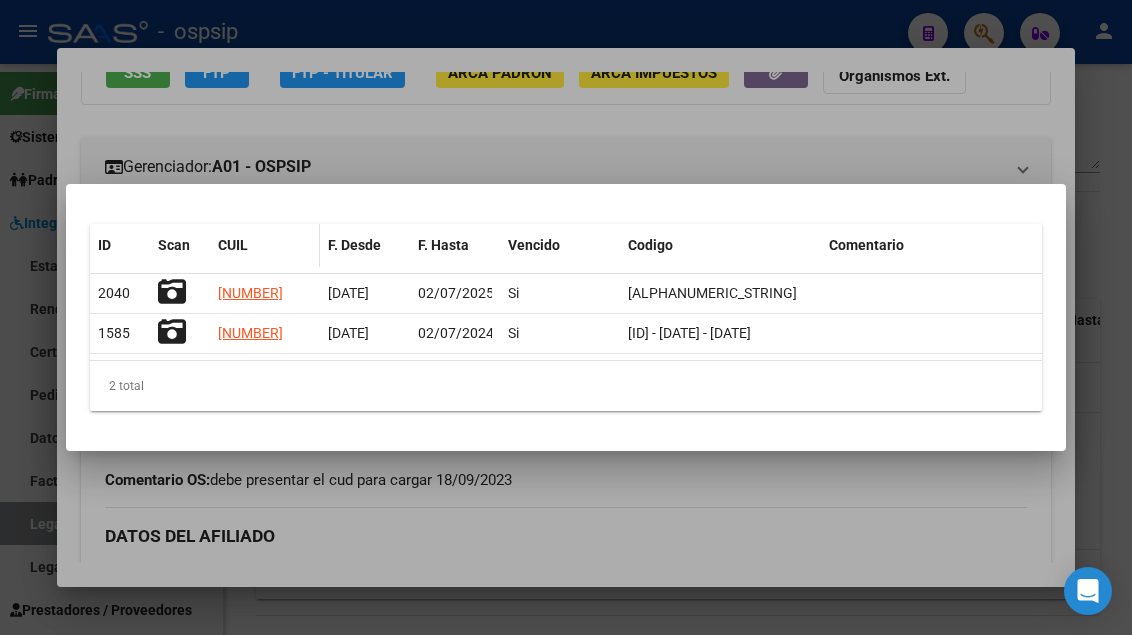 type 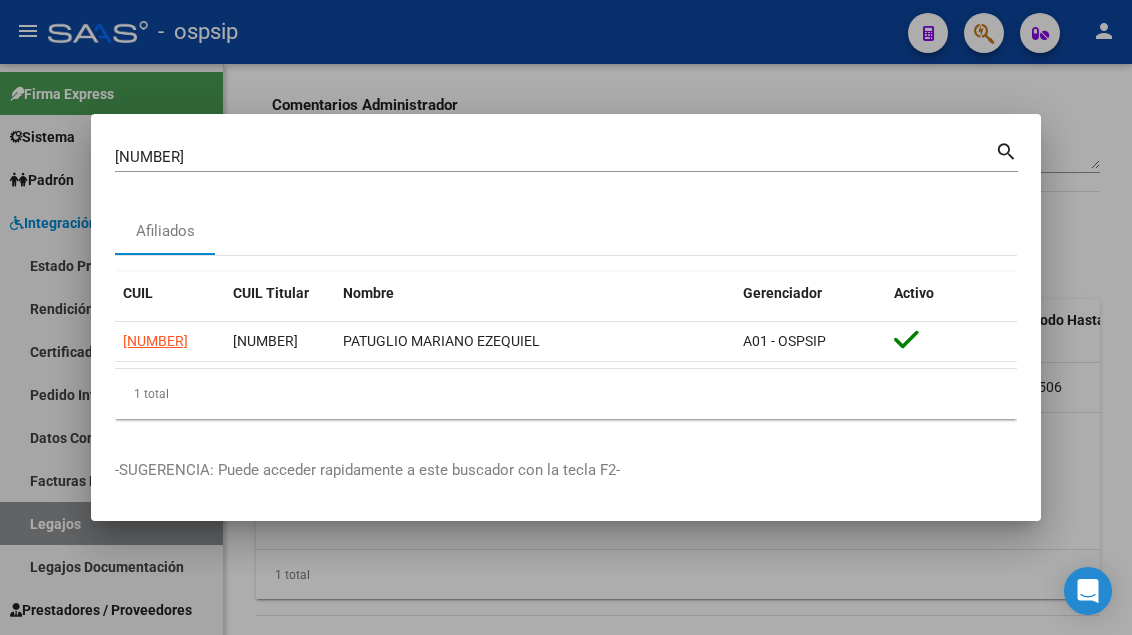 type 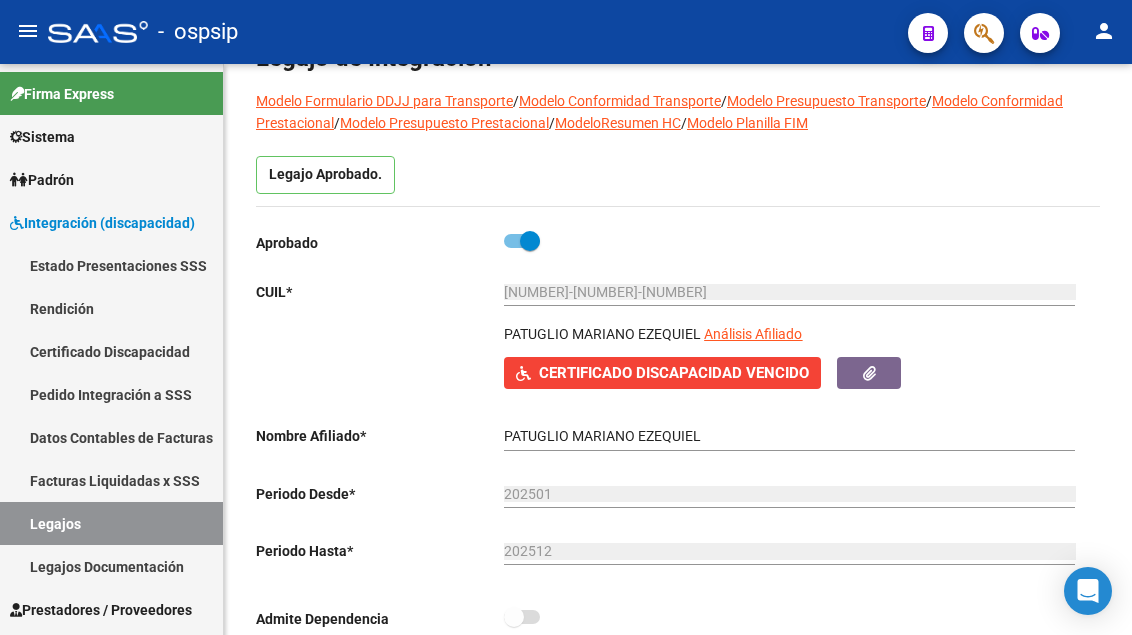 scroll, scrollTop: 0, scrollLeft: 0, axis: both 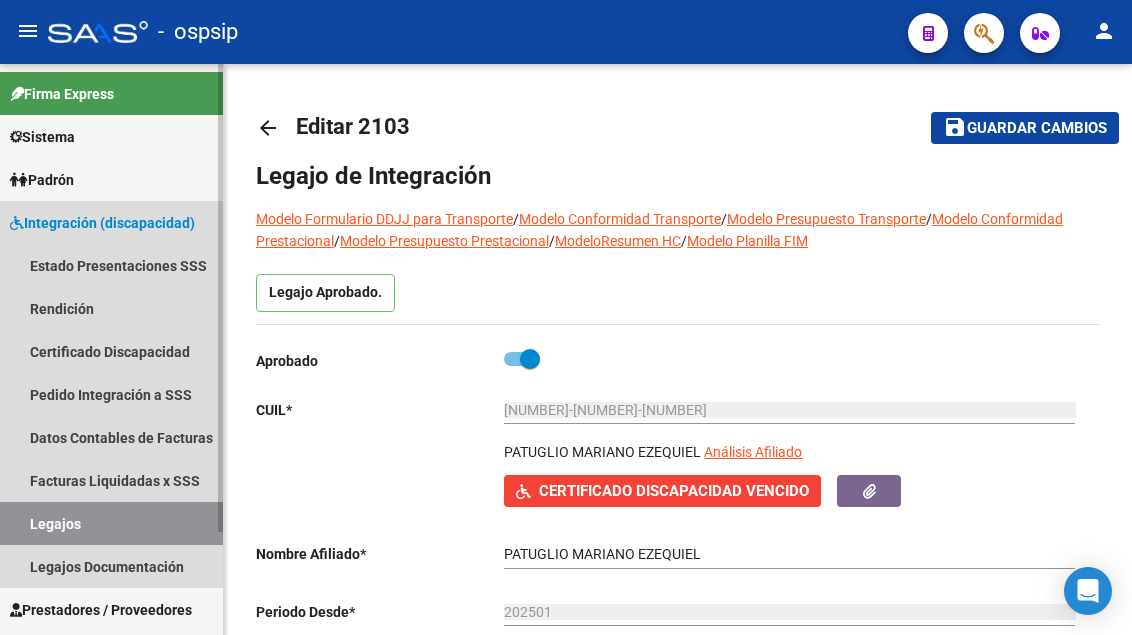 click on "Legajos" at bounding box center [111, 523] 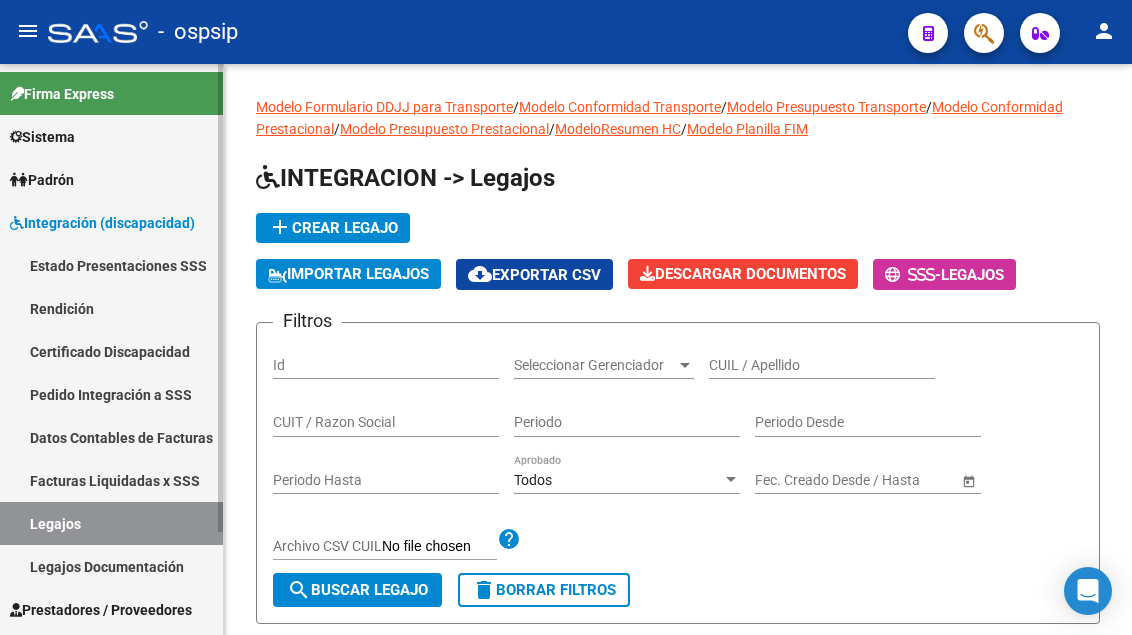 click on "Legajos" at bounding box center (111, 523) 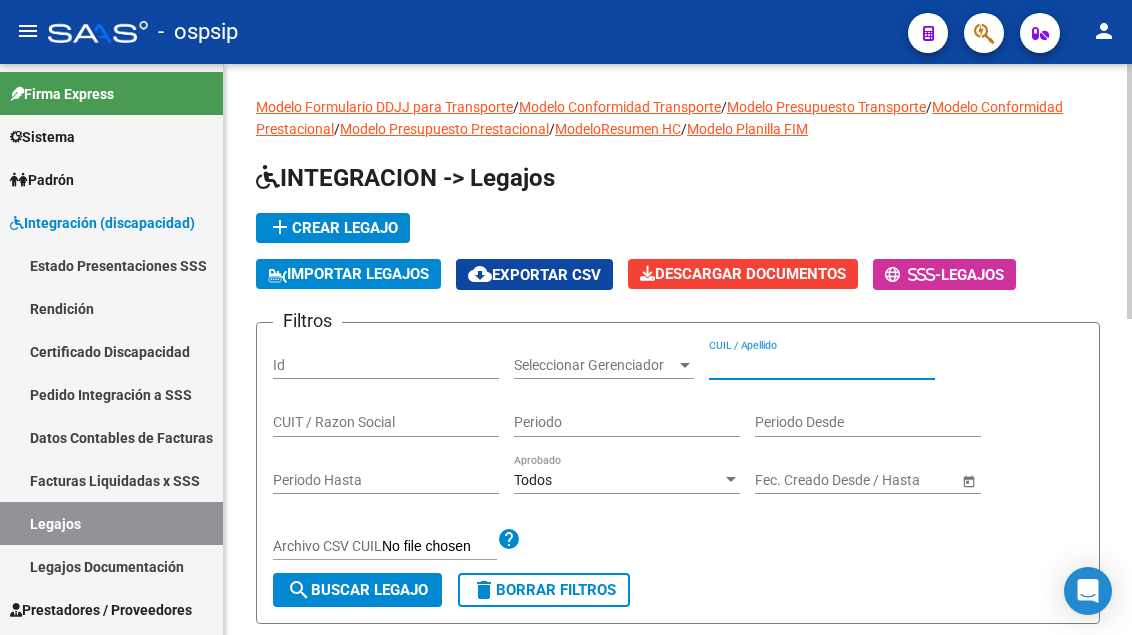 click on "CUIL / Apellido" at bounding box center (822, 365) 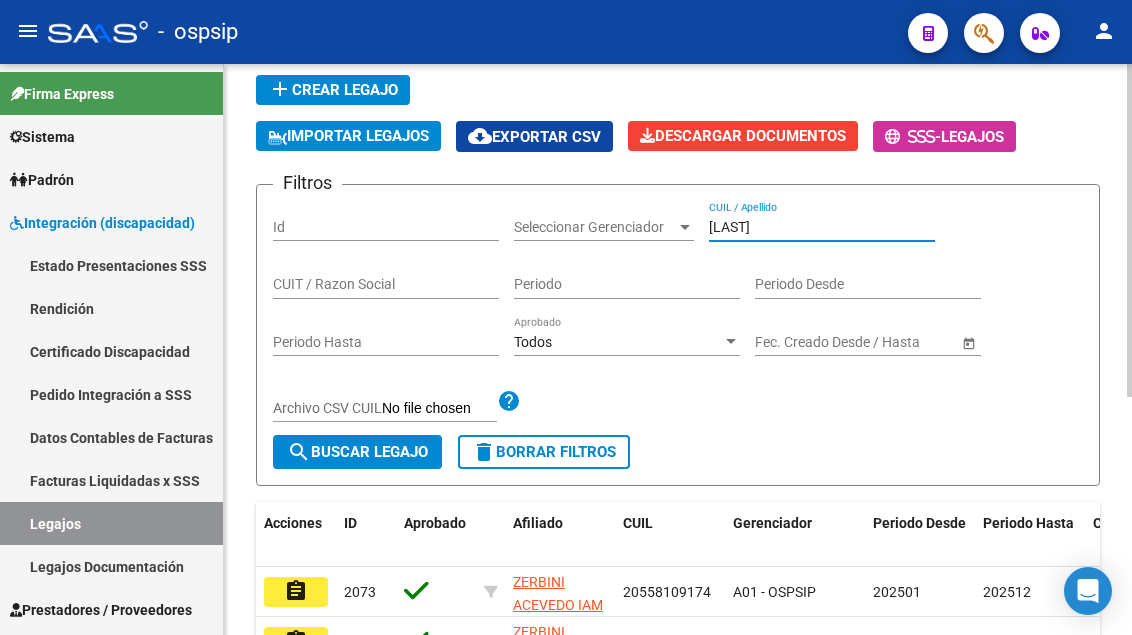 scroll, scrollTop: 300, scrollLeft: 0, axis: vertical 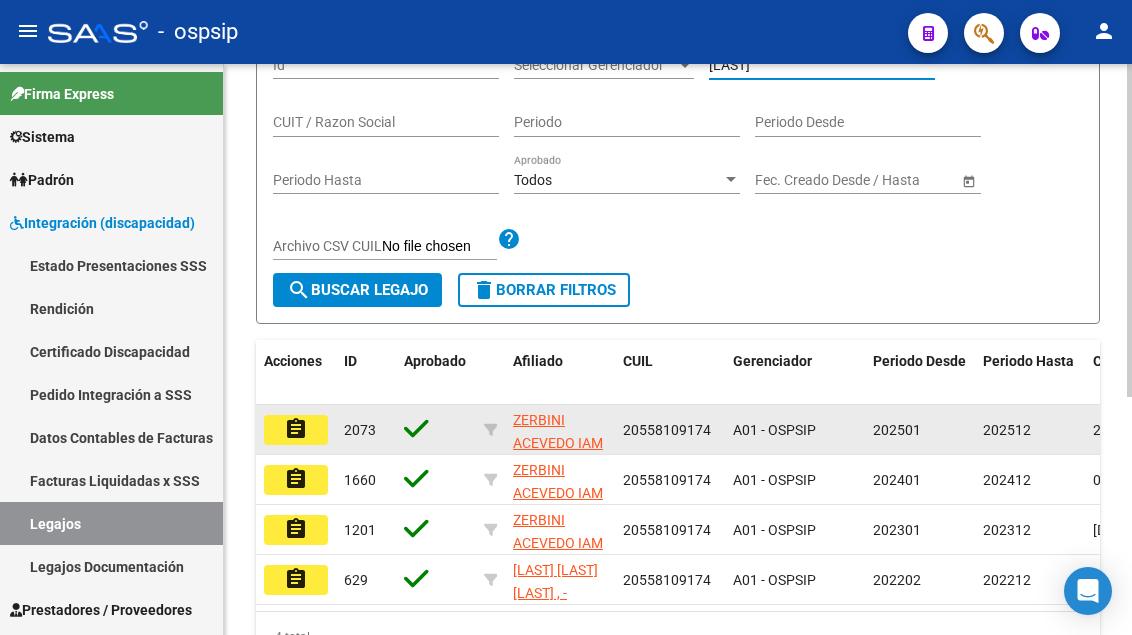 type on "ZERBINI" 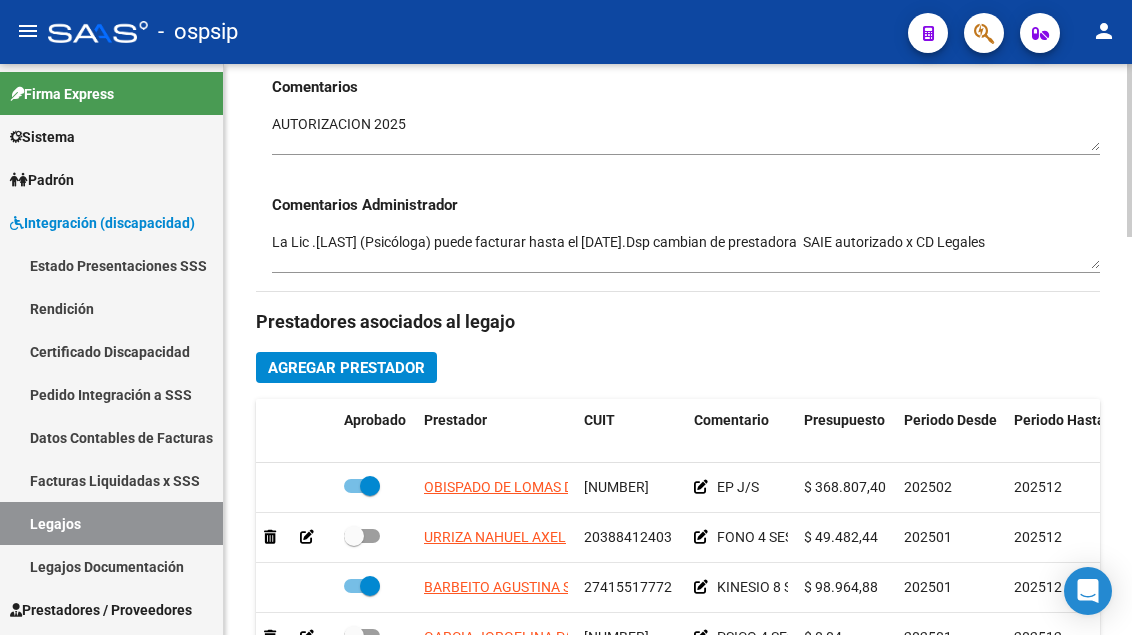 scroll, scrollTop: 900, scrollLeft: 0, axis: vertical 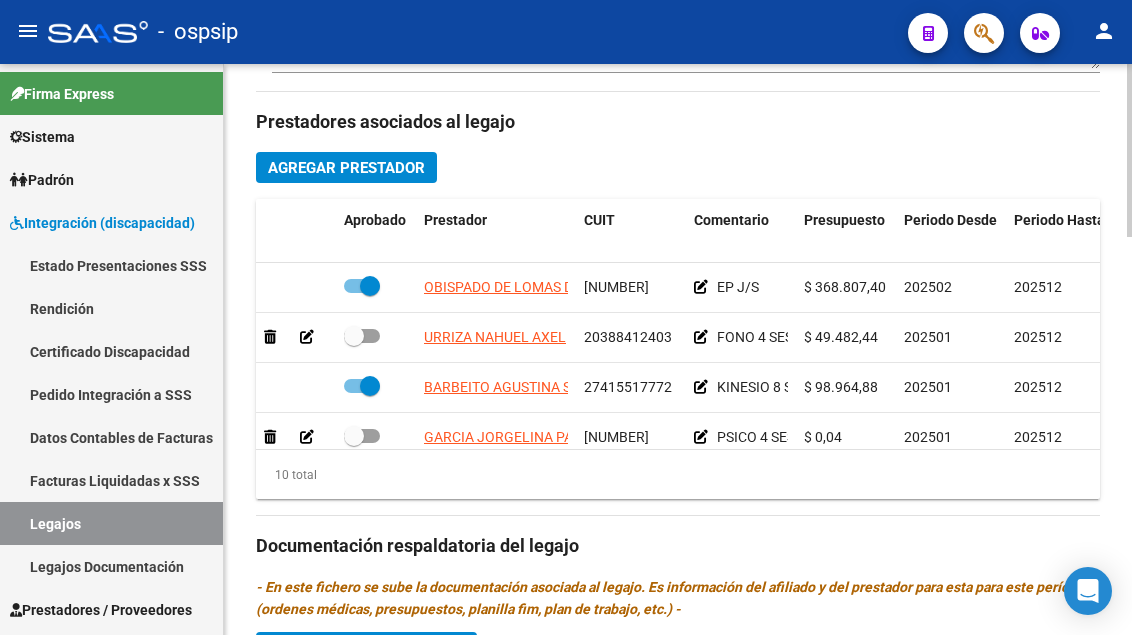 drag, startPoint x: 1103, startPoint y: 302, endPoint x: 1108, endPoint y: 400, distance: 98.12747 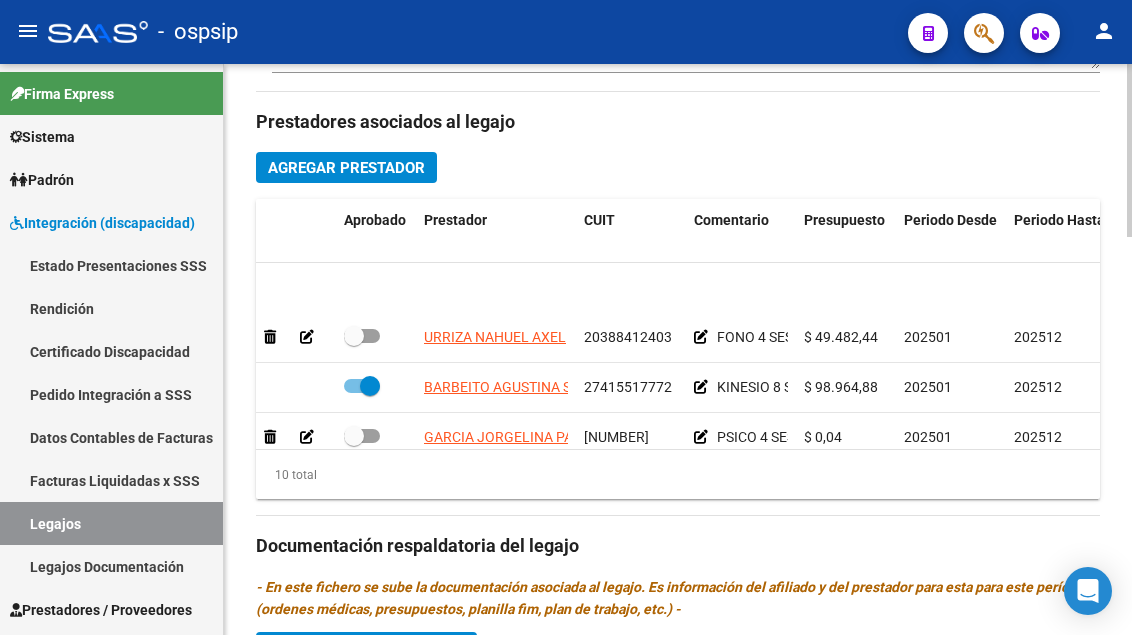 scroll, scrollTop: 336, scrollLeft: 0, axis: vertical 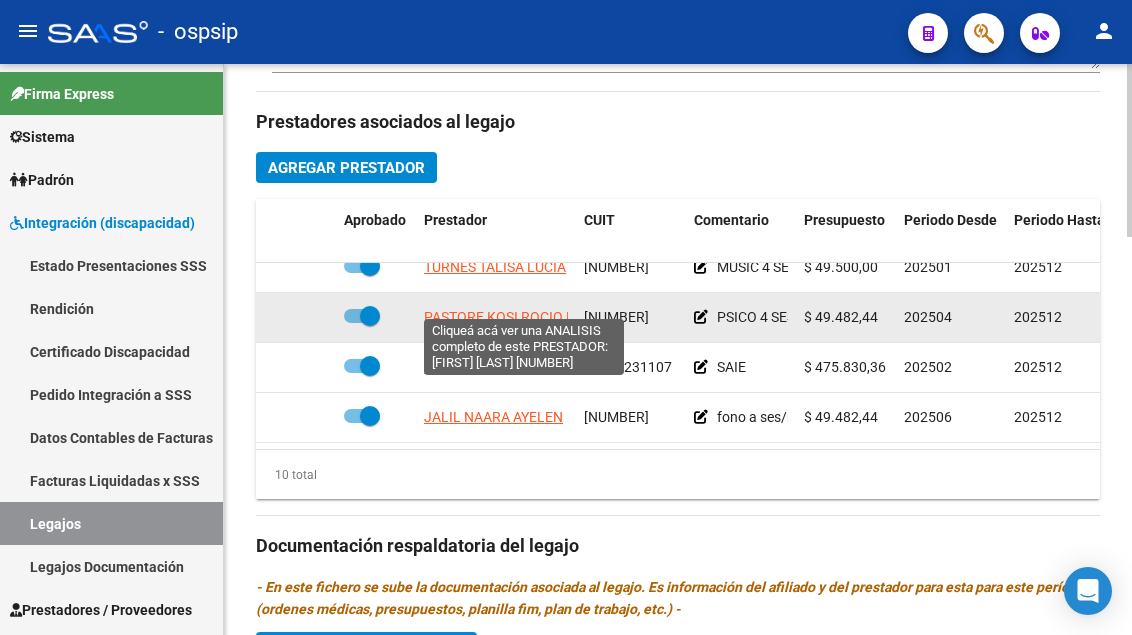 click on "PASTORE KOSI ROCIO MICAELA" 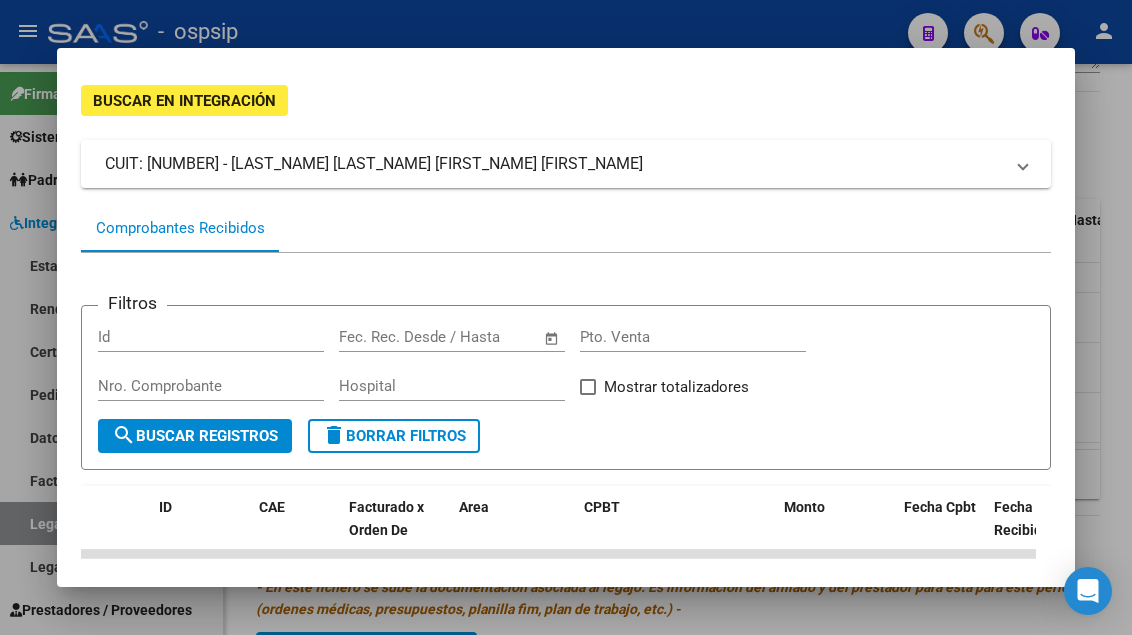 scroll, scrollTop: 300, scrollLeft: 0, axis: vertical 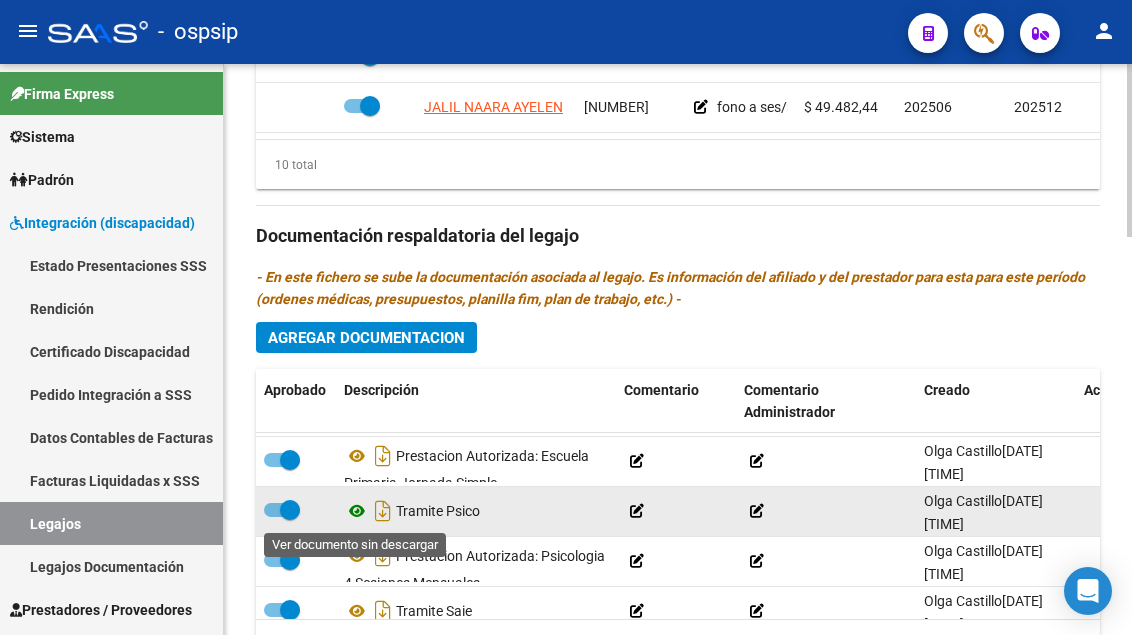 click 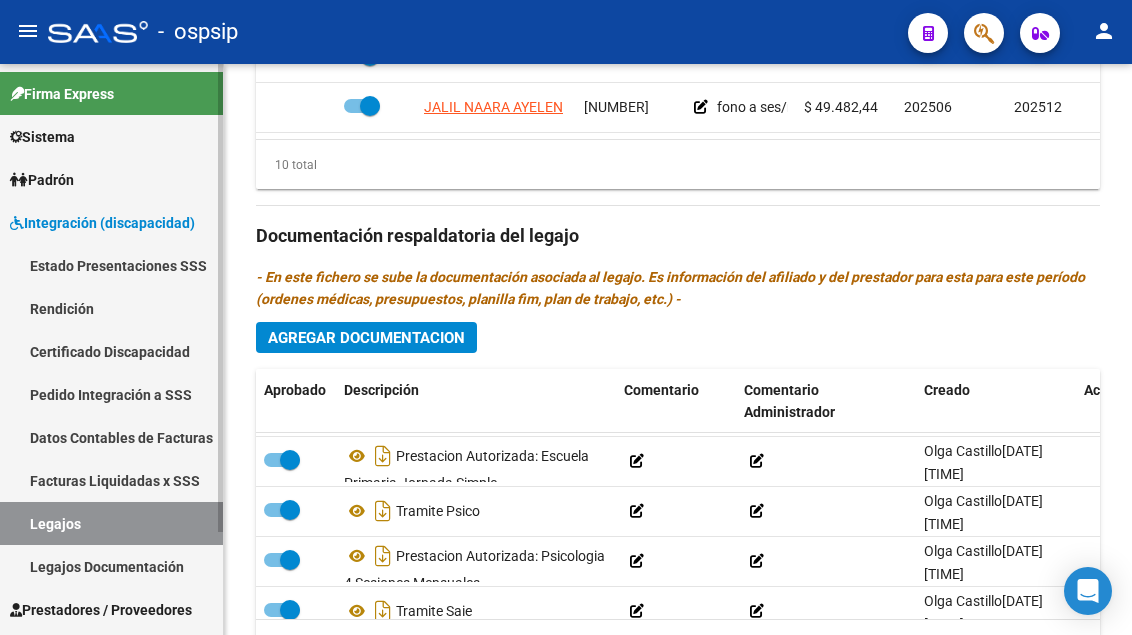 click on "Legajos" at bounding box center [111, 523] 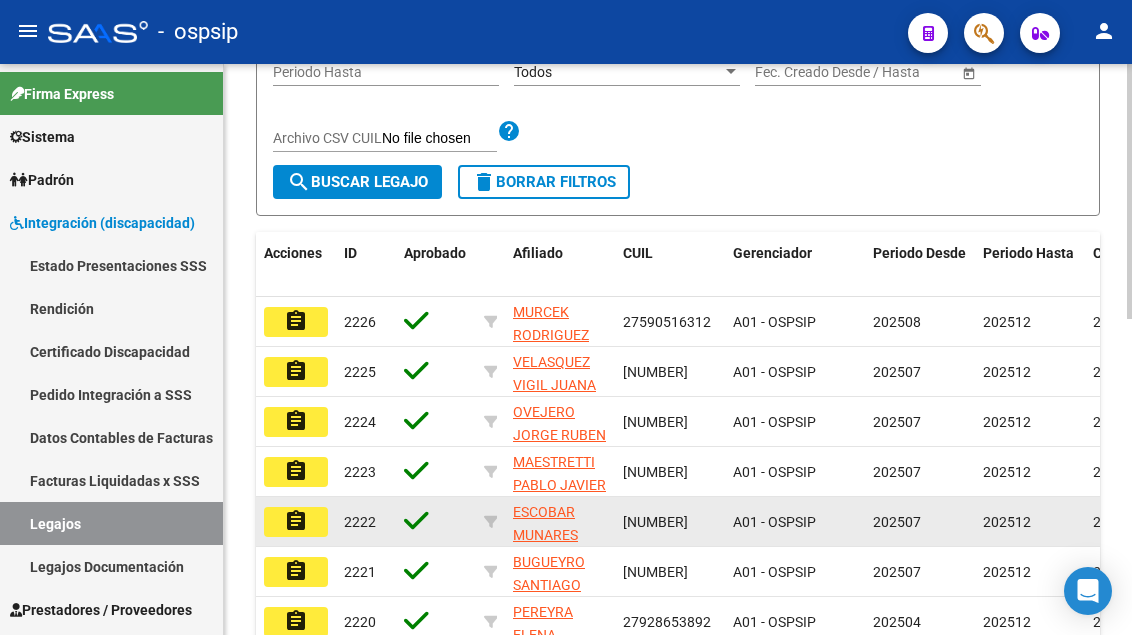 scroll, scrollTop: 8, scrollLeft: 0, axis: vertical 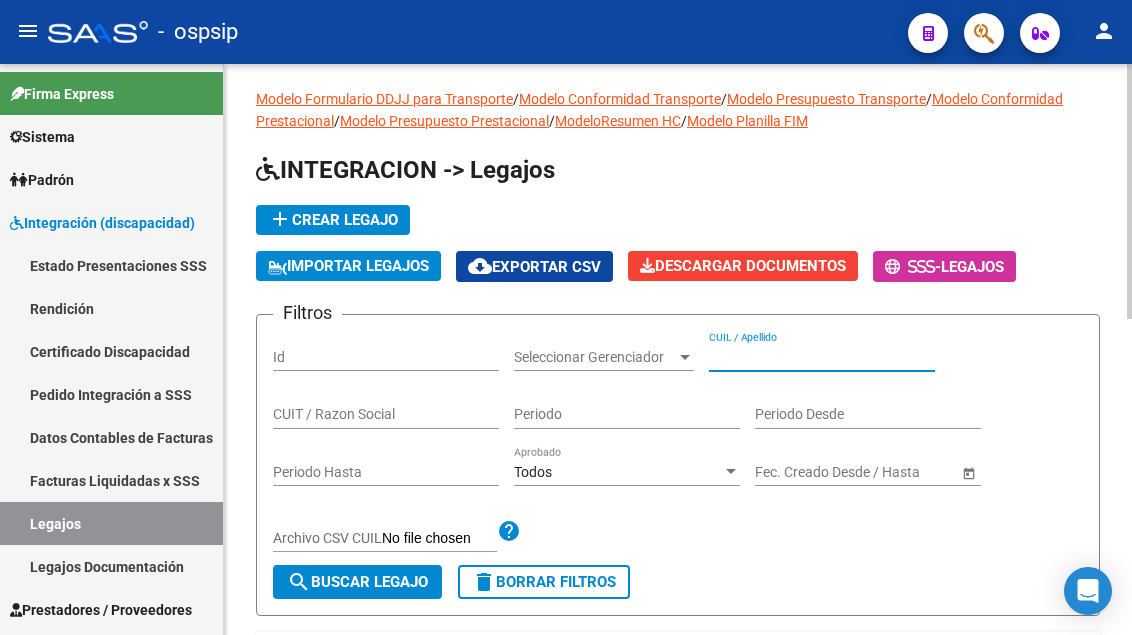 click on "CUIL / Apellido" at bounding box center (822, 357) 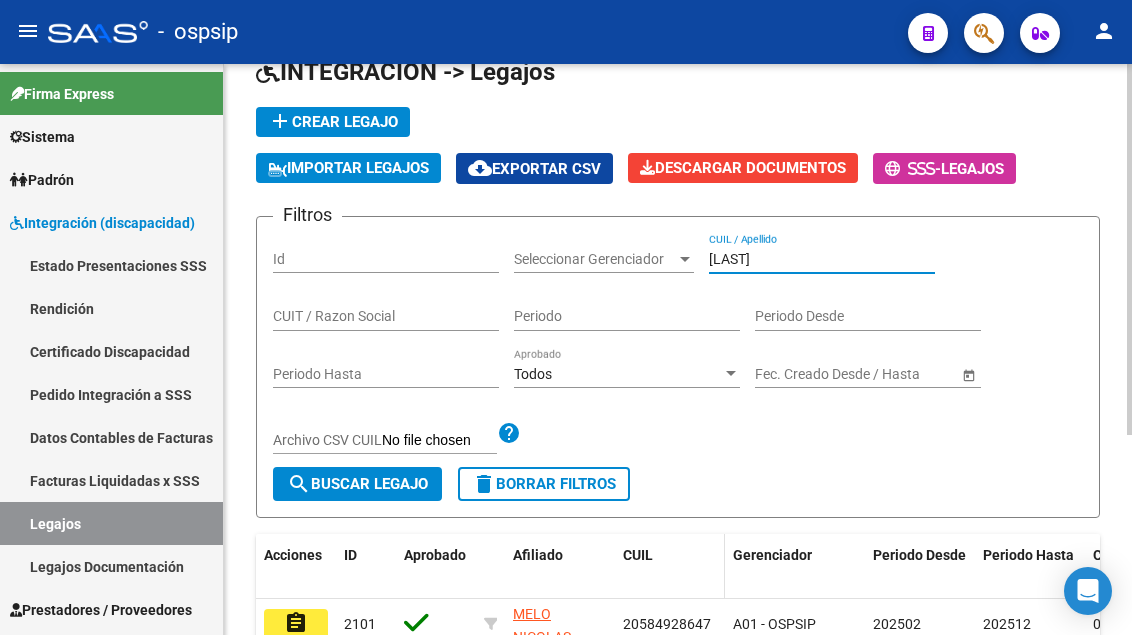 scroll, scrollTop: 308, scrollLeft: 0, axis: vertical 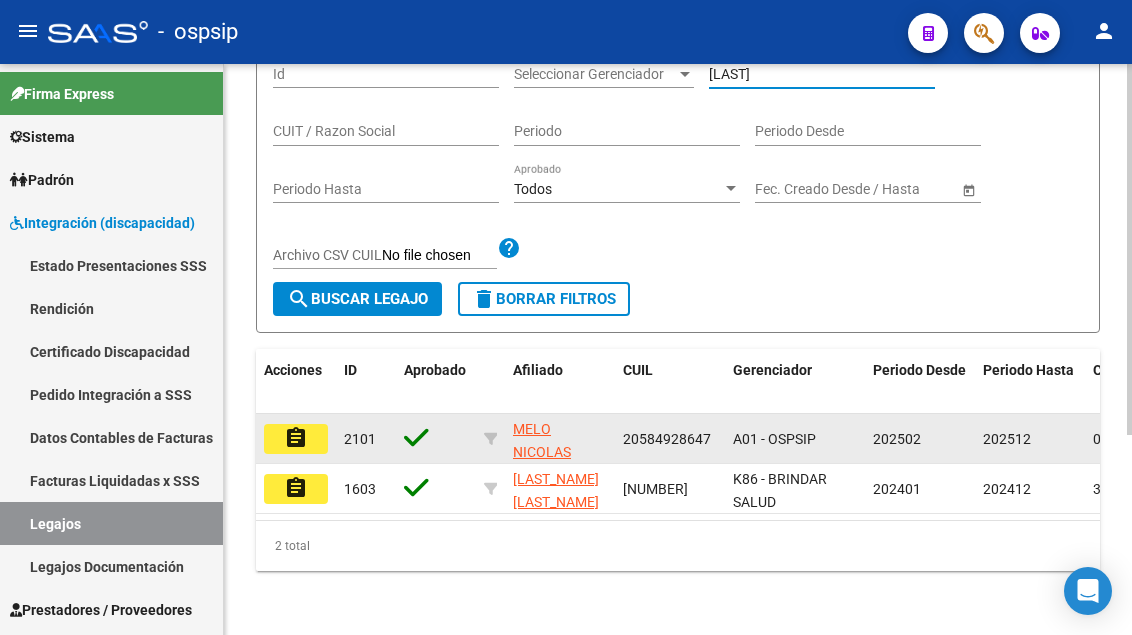 type on "MELO" 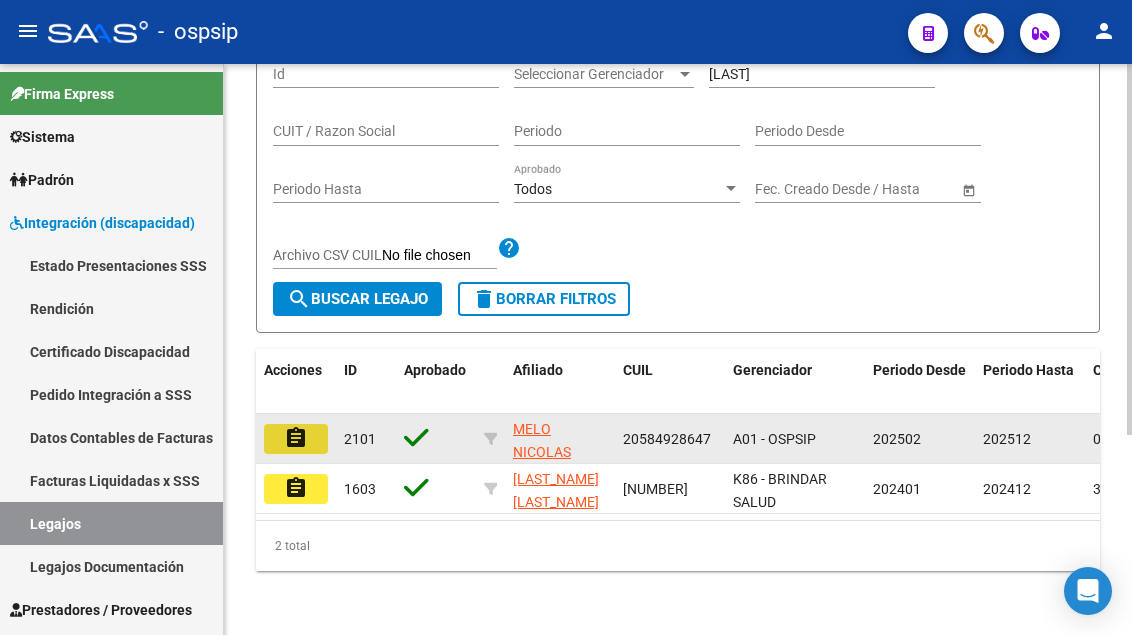 click on "assignment" 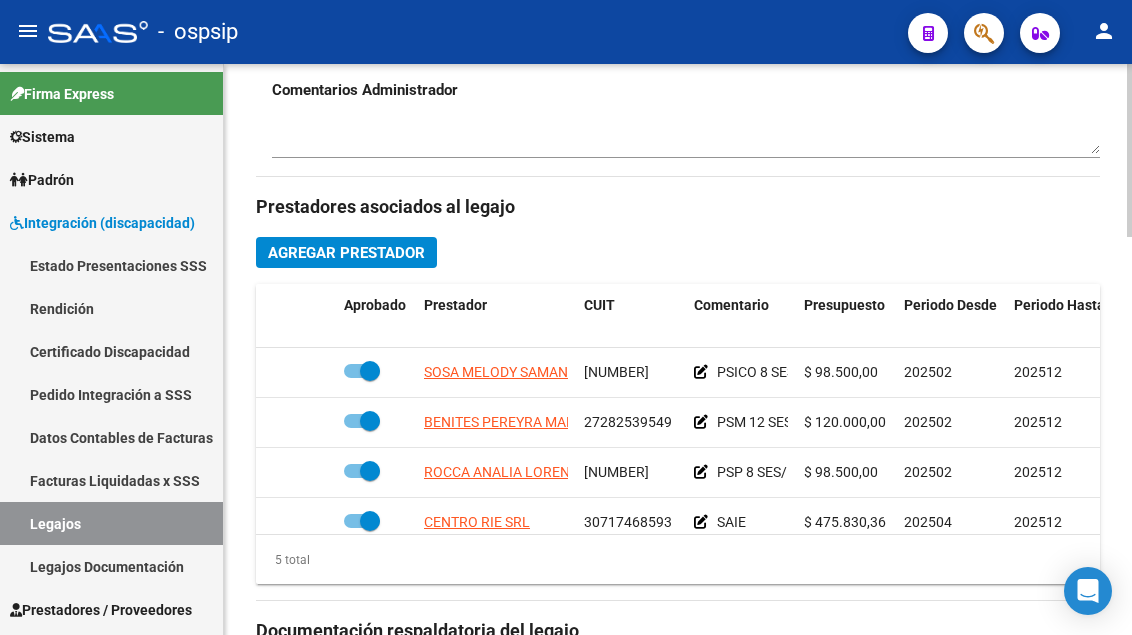 scroll, scrollTop: 900, scrollLeft: 0, axis: vertical 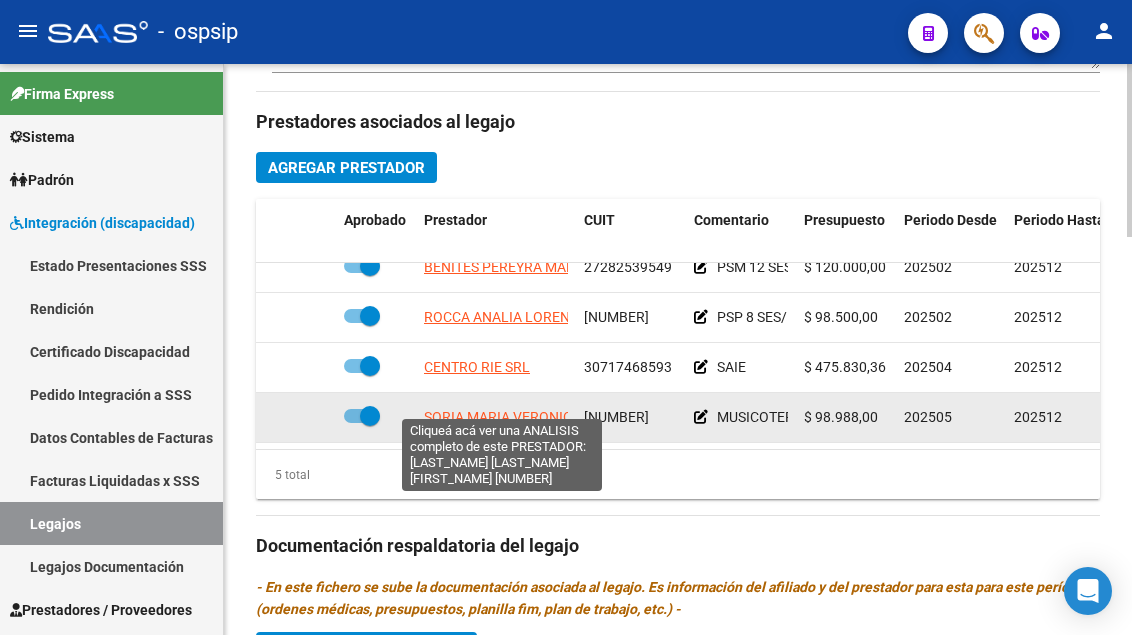 click on "SORIA MARIA VERONICA" 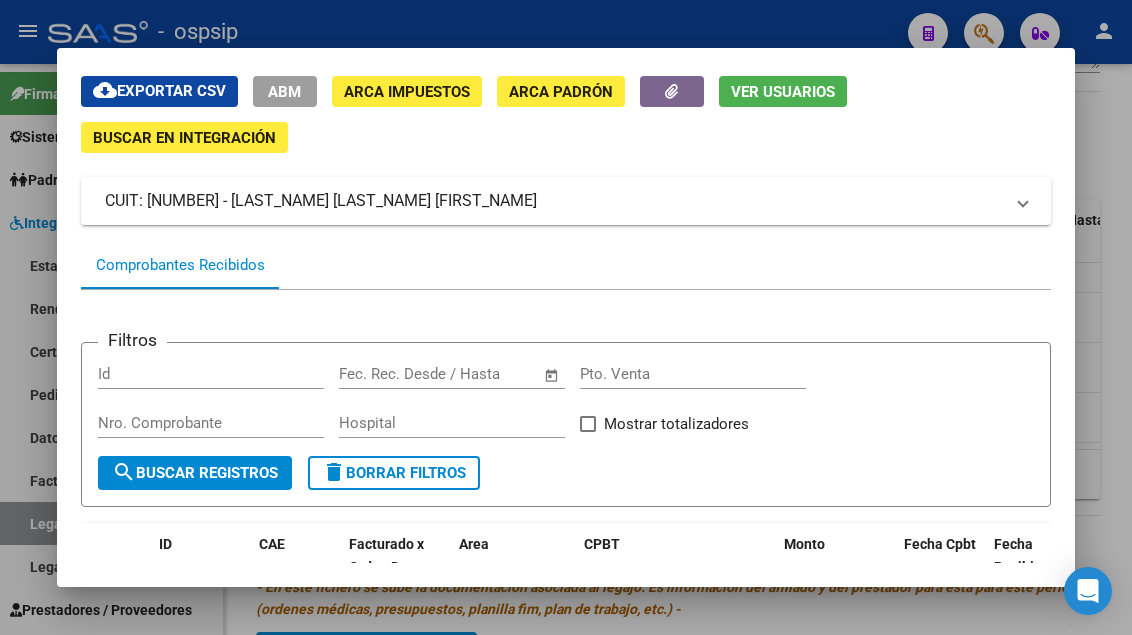 scroll, scrollTop: 61, scrollLeft: 0, axis: vertical 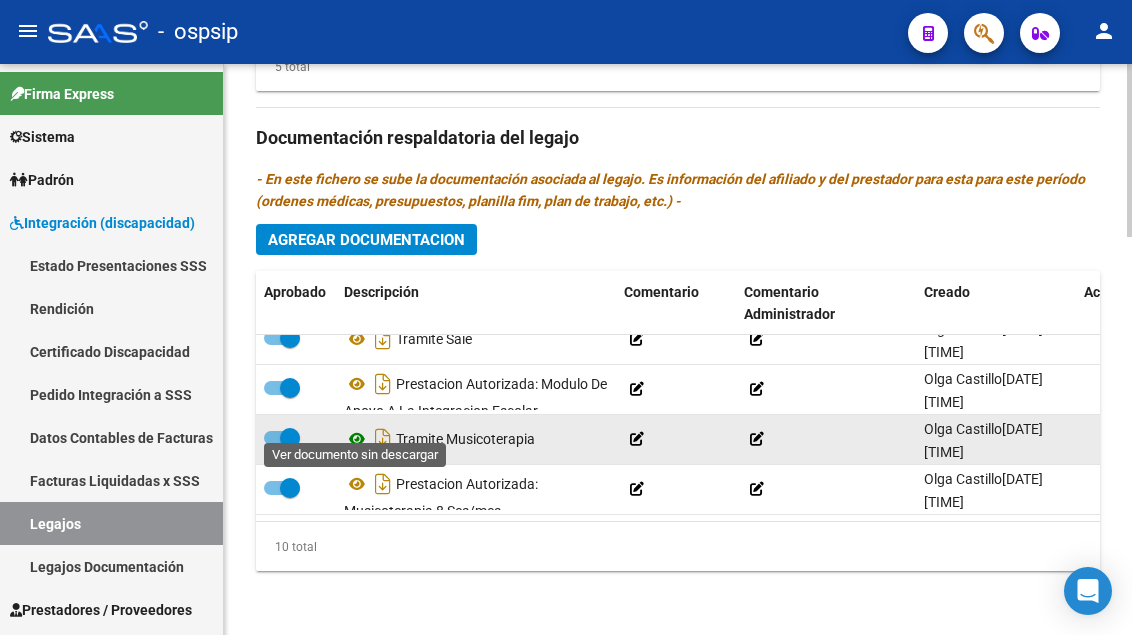 click 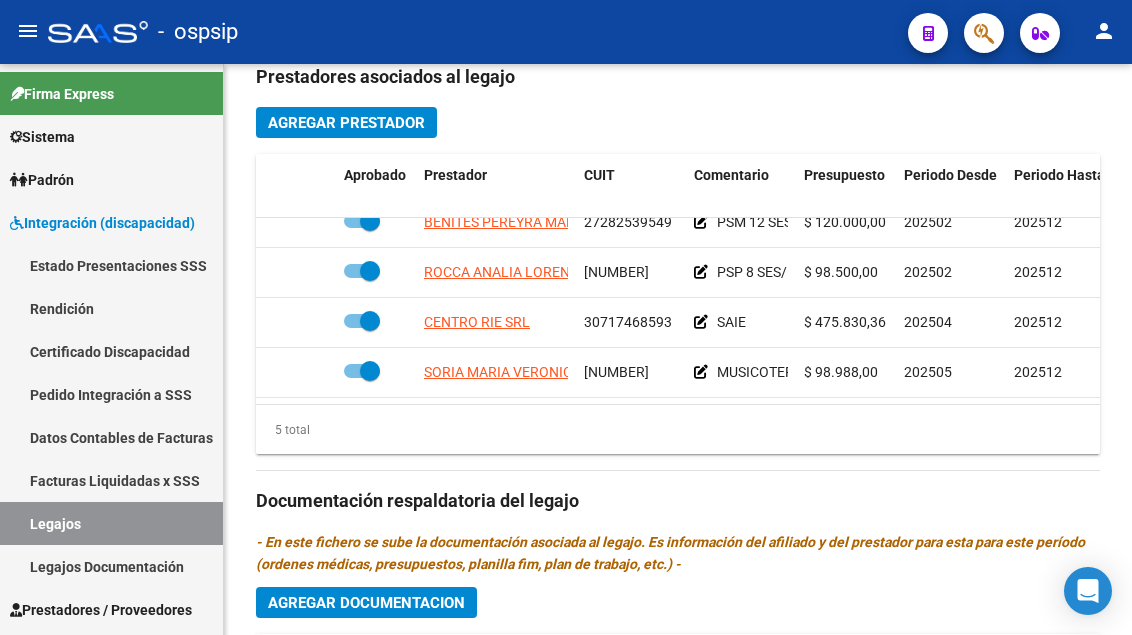 scroll, scrollTop: 910, scrollLeft: 0, axis: vertical 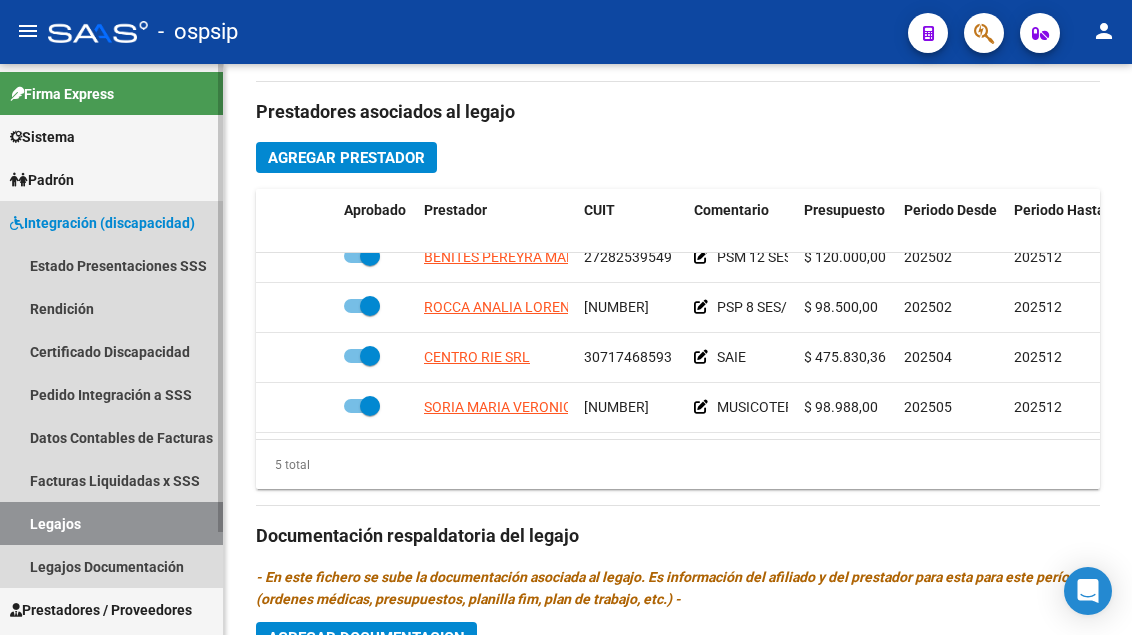 click on "Legajos" at bounding box center (111, 523) 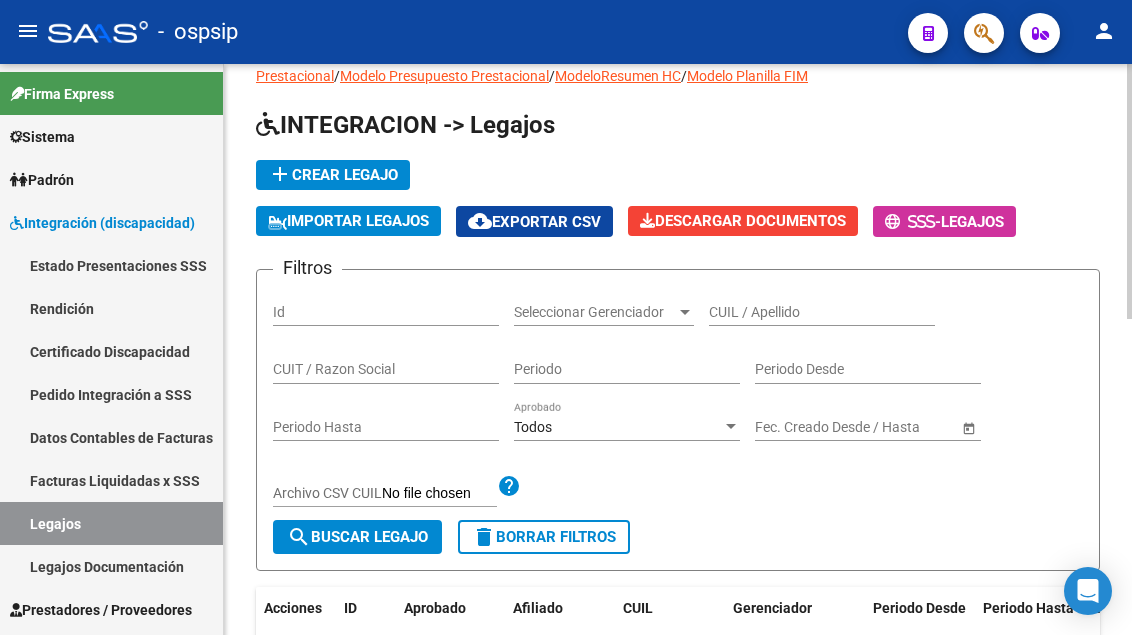 scroll, scrollTop: 8, scrollLeft: 0, axis: vertical 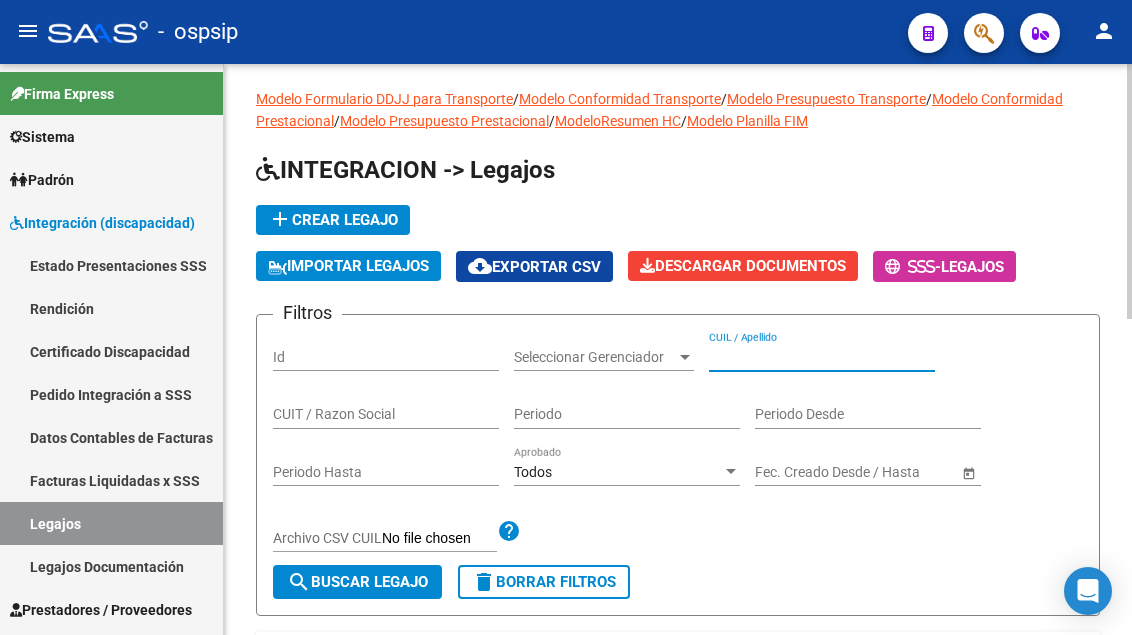 click on "CUIL / Apellido" at bounding box center (822, 357) 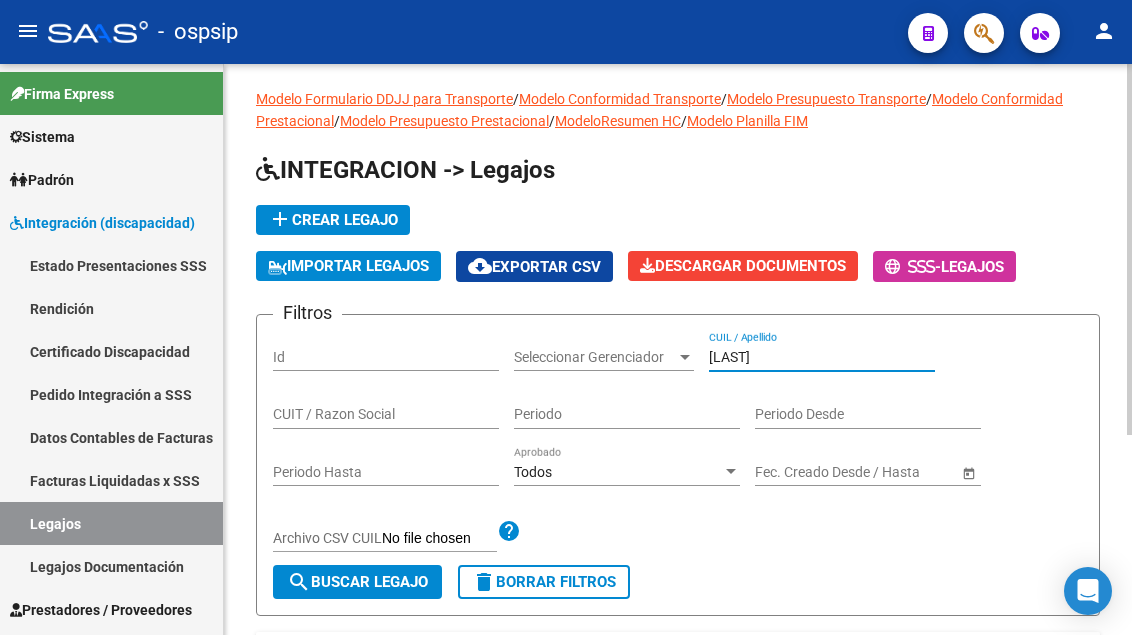 scroll, scrollTop: 208, scrollLeft: 0, axis: vertical 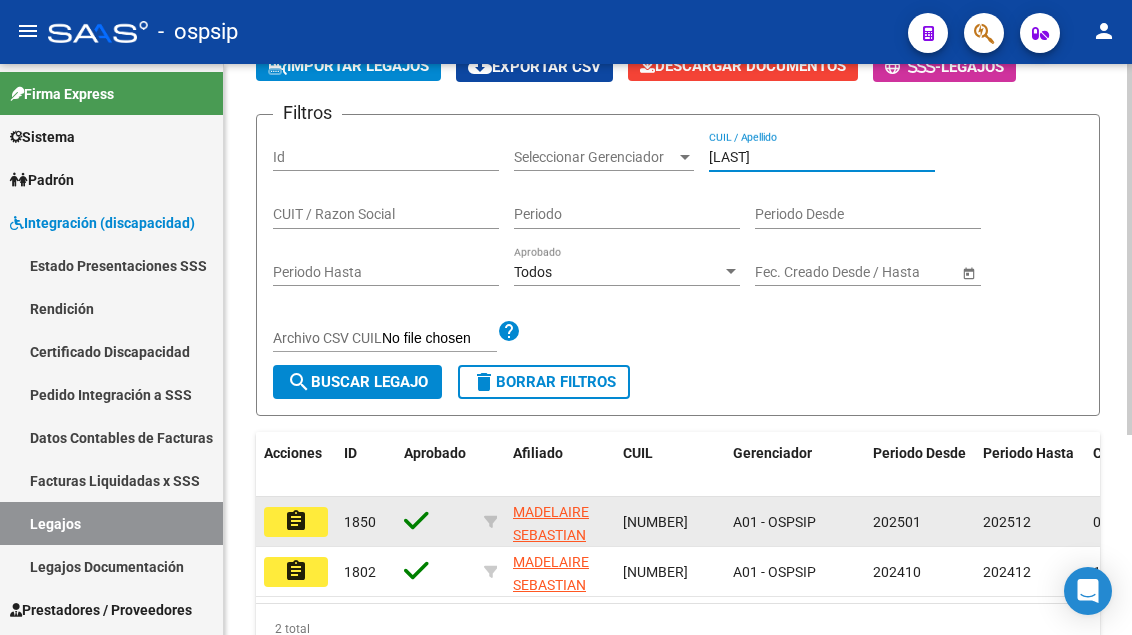 type on "MADELAIRE" 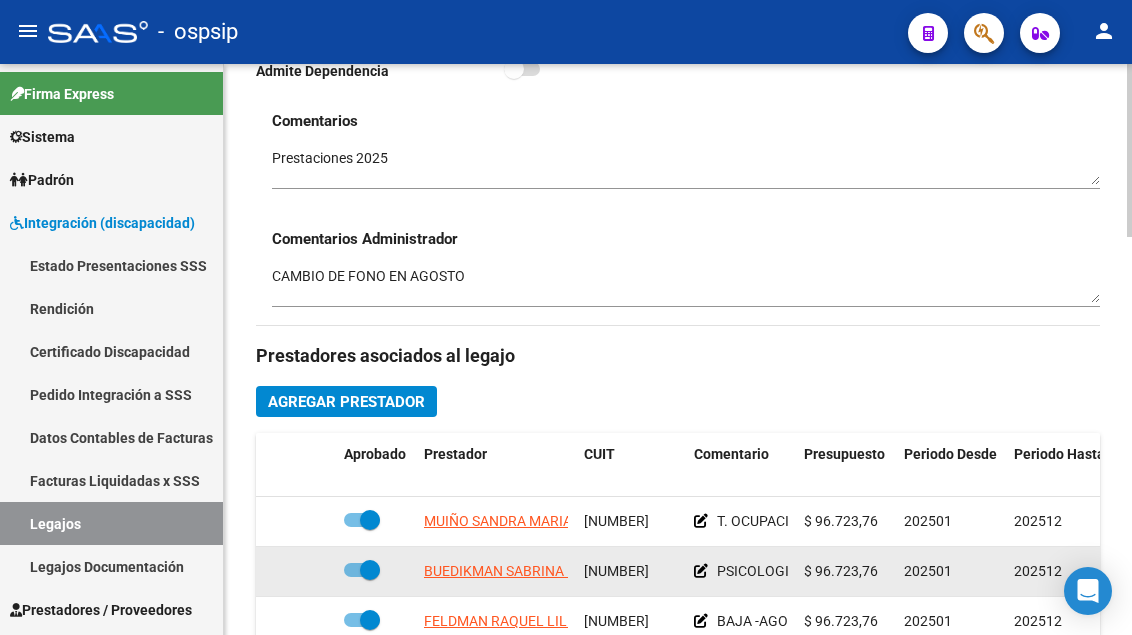 scroll, scrollTop: 800, scrollLeft: 0, axis: vertical 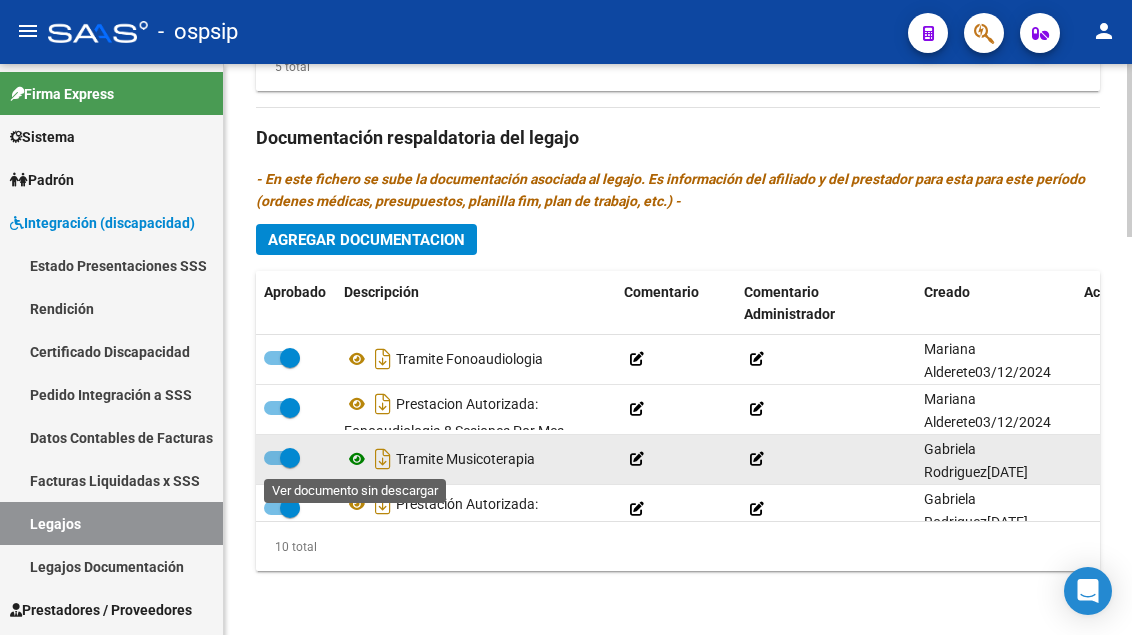 click 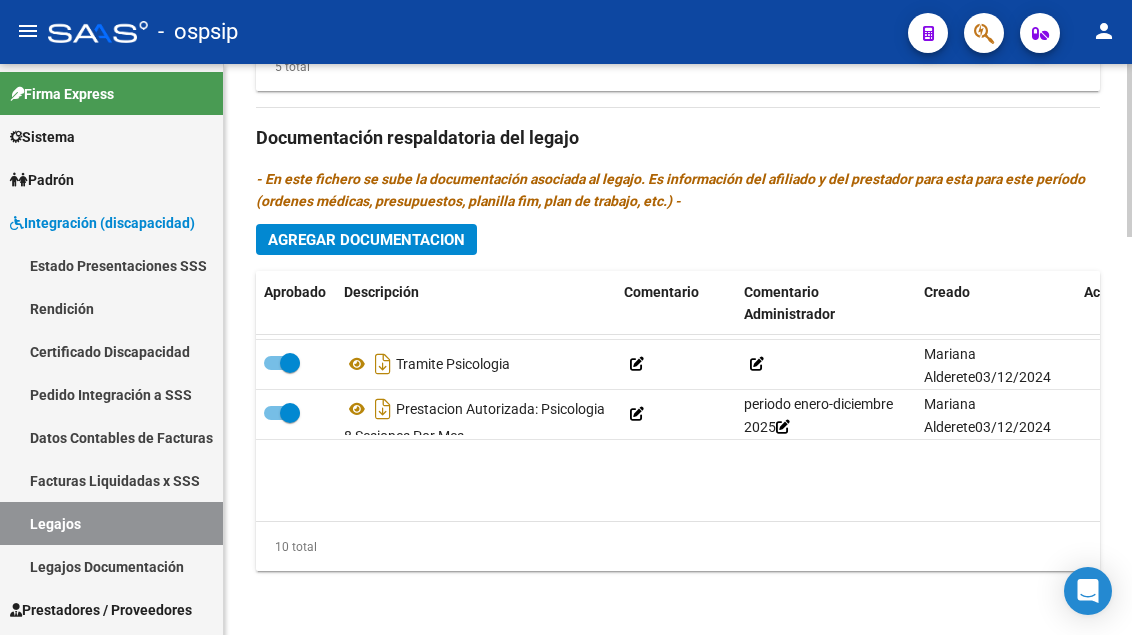 scroll, scrollTop: 0, scrollLeft: 0, axis: both 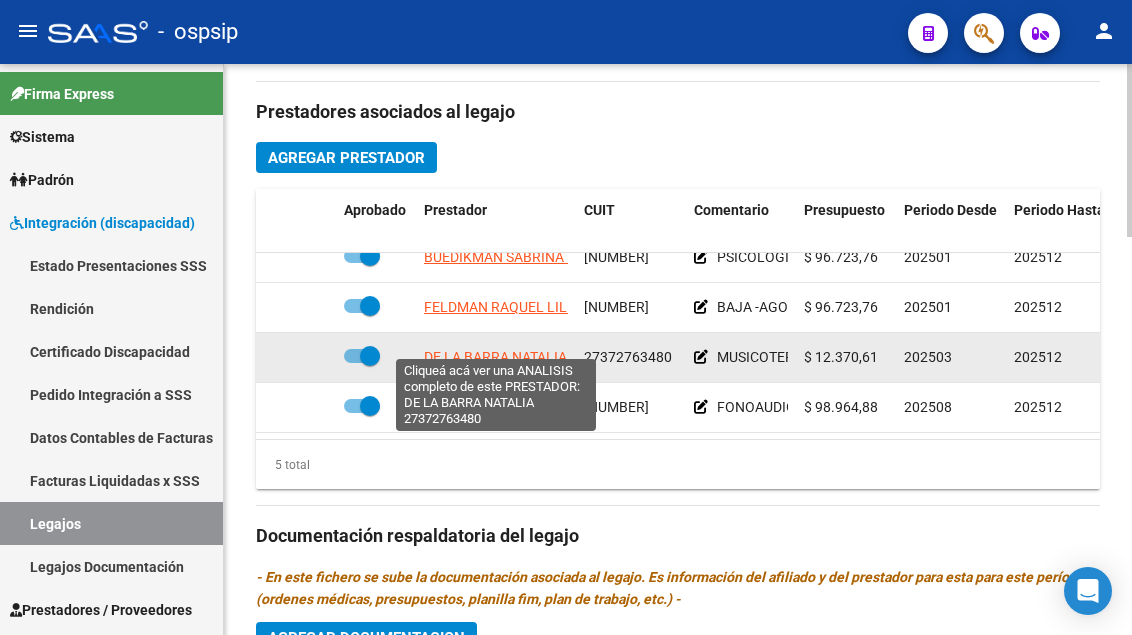 click on "DE LA BARRA NATALIA" 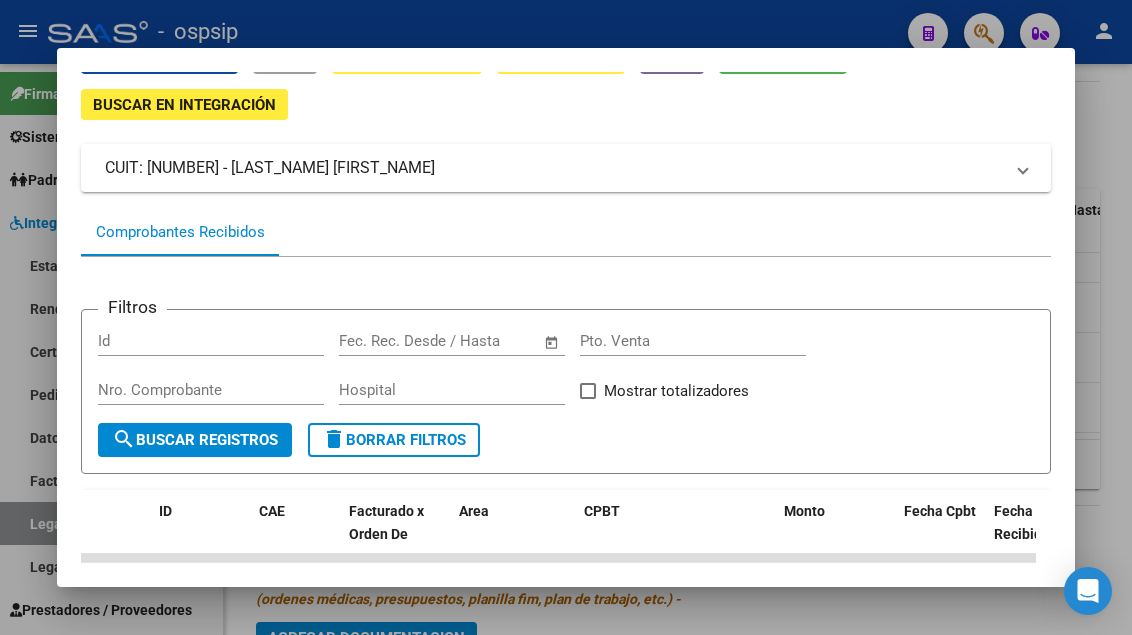 scroll, scrollTop: 0, scrollLeft: 0, axis: both 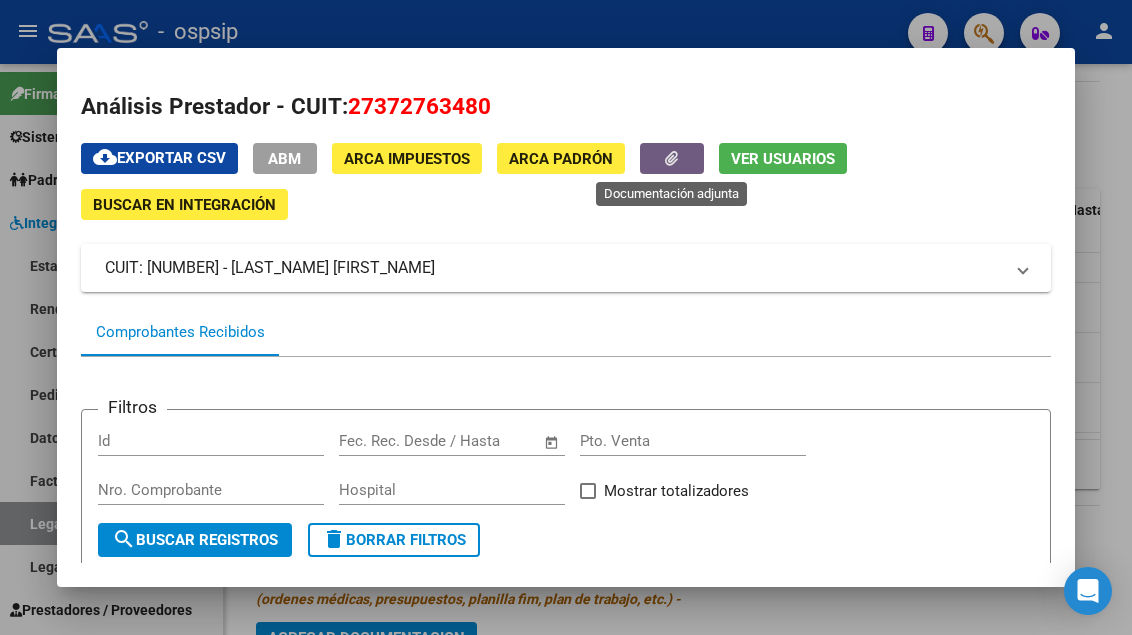 click 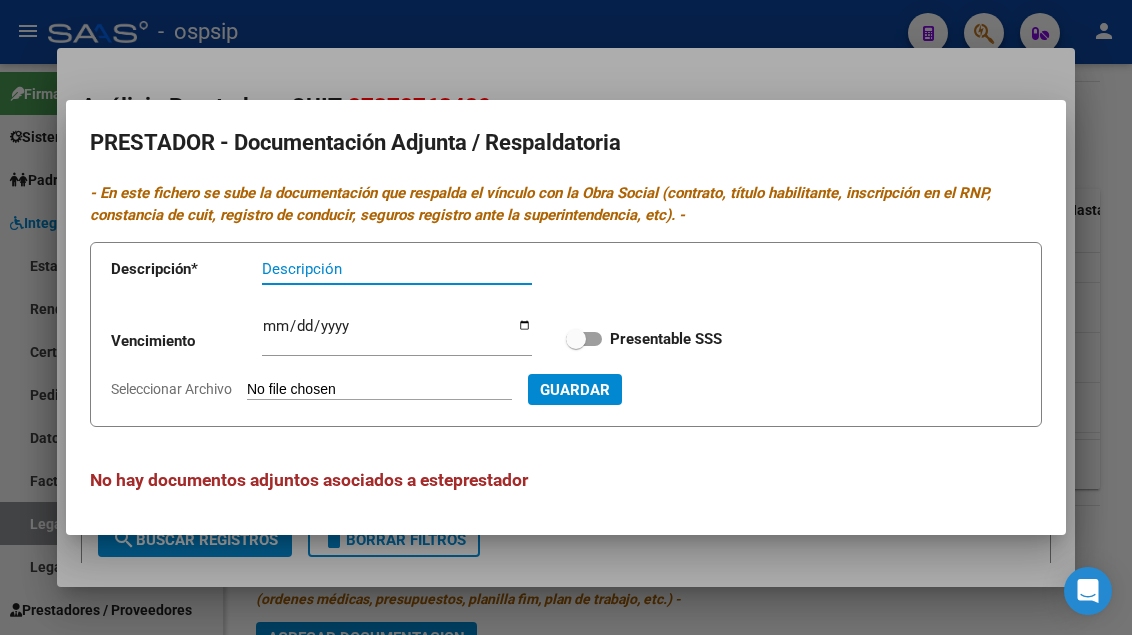 click on "Descripción" at bounding box center (397, 269) 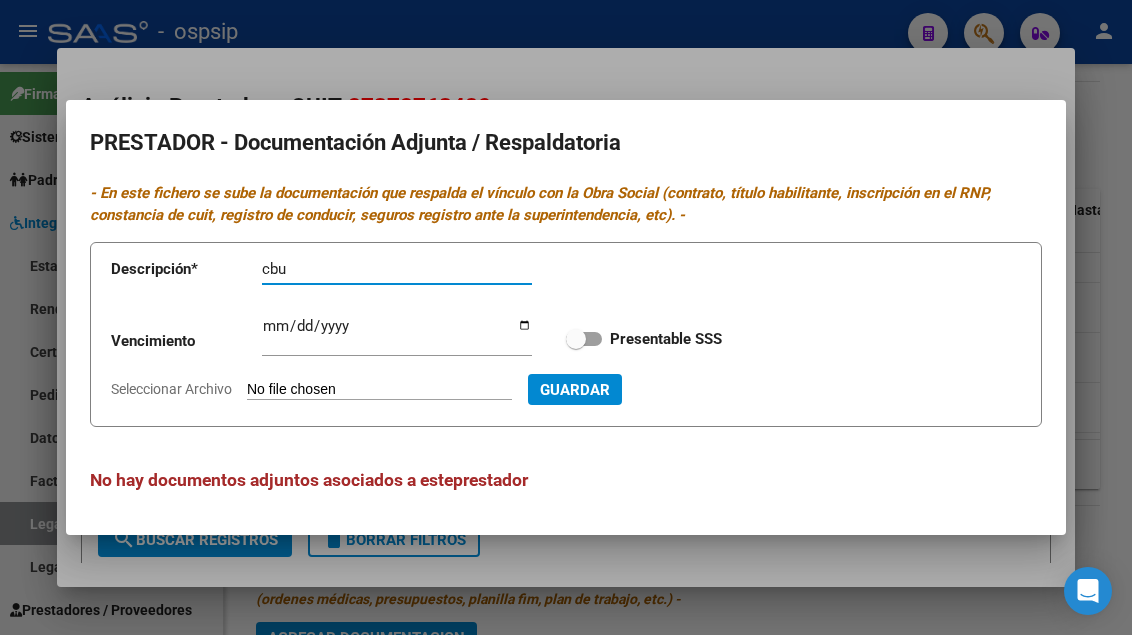 type on "cbu" 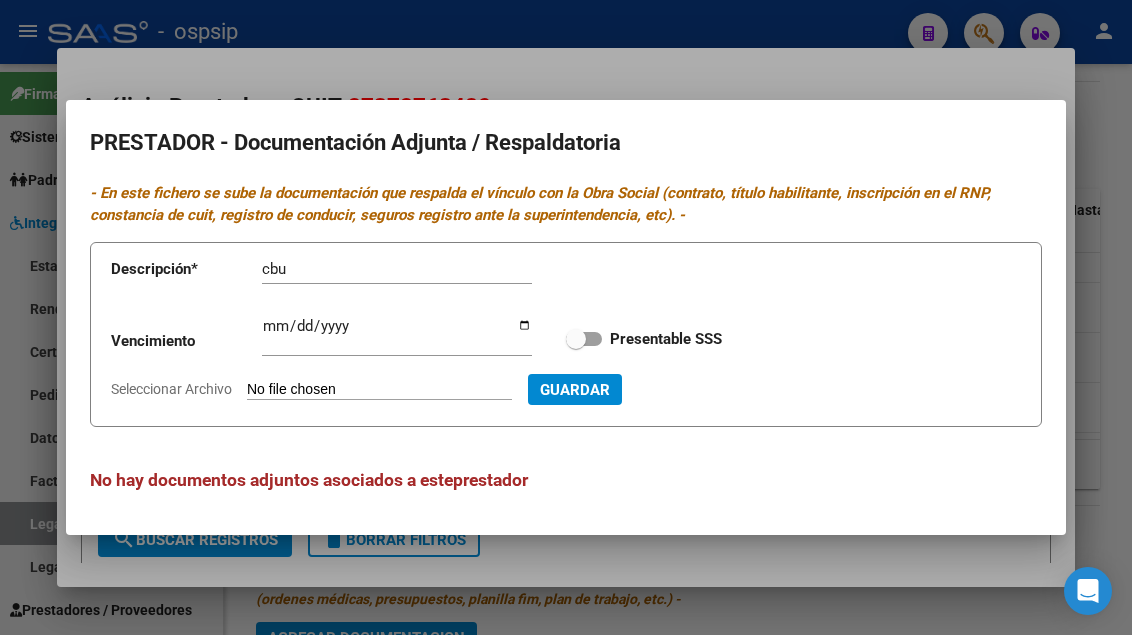 type on "C:\fakepath\DE LA BARRA.pdf" 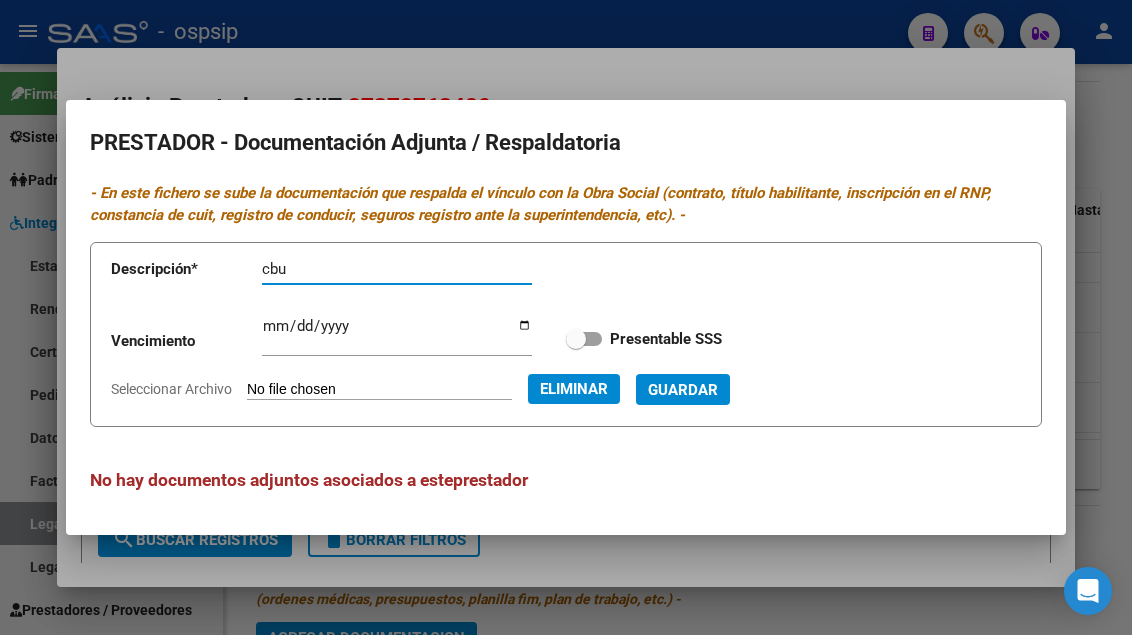 click on "Guardar" at bounding box center [683, 390] 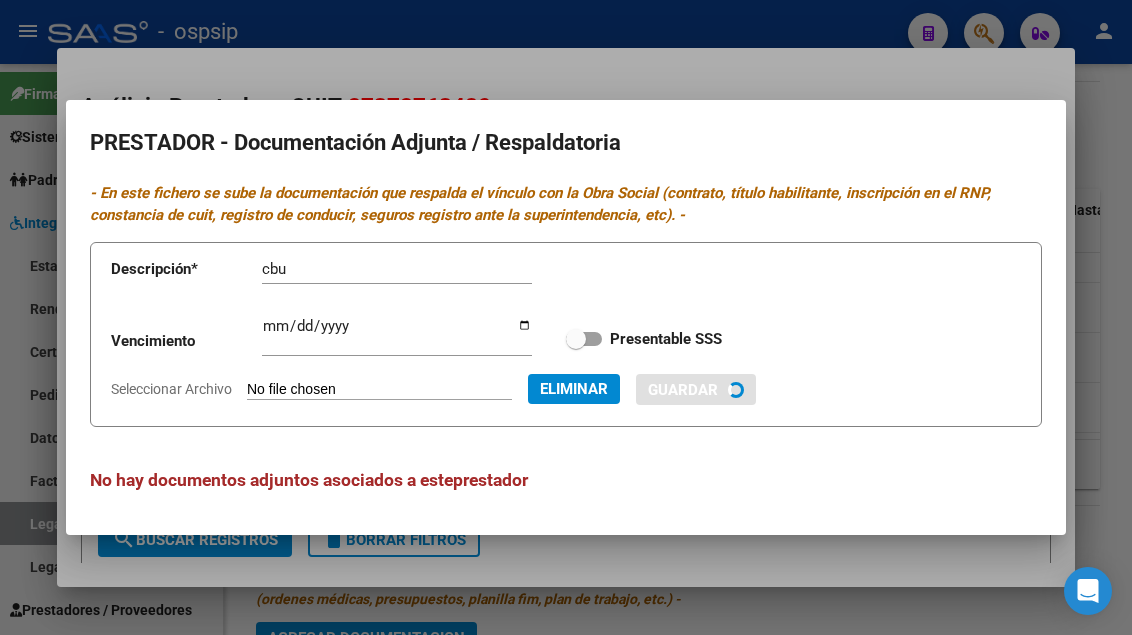type 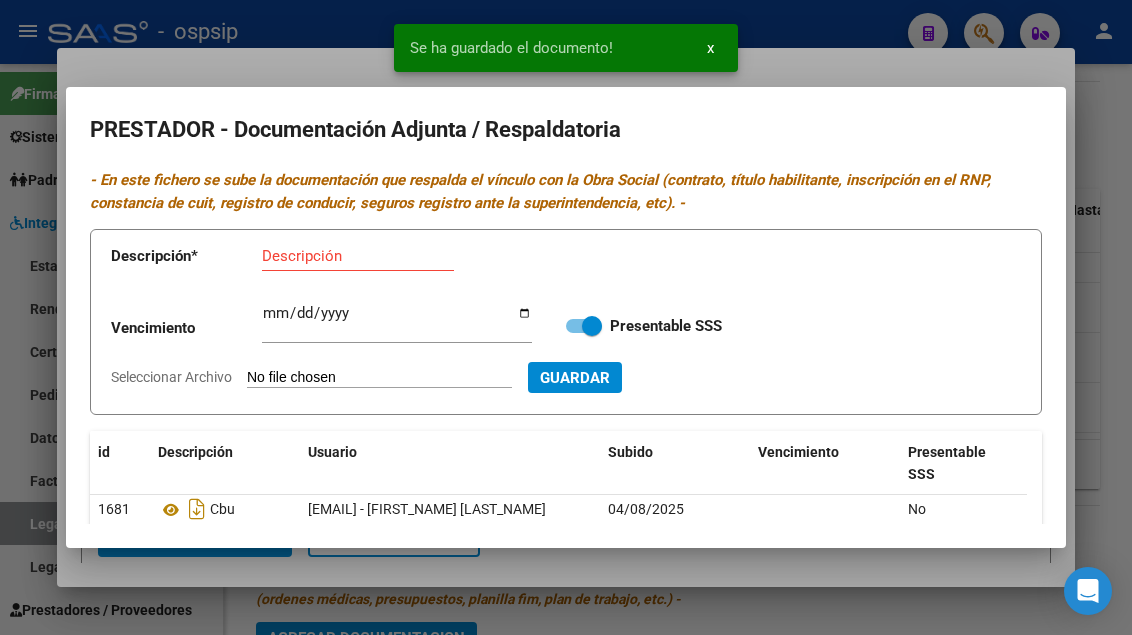 click at bounding box center [566, 317] 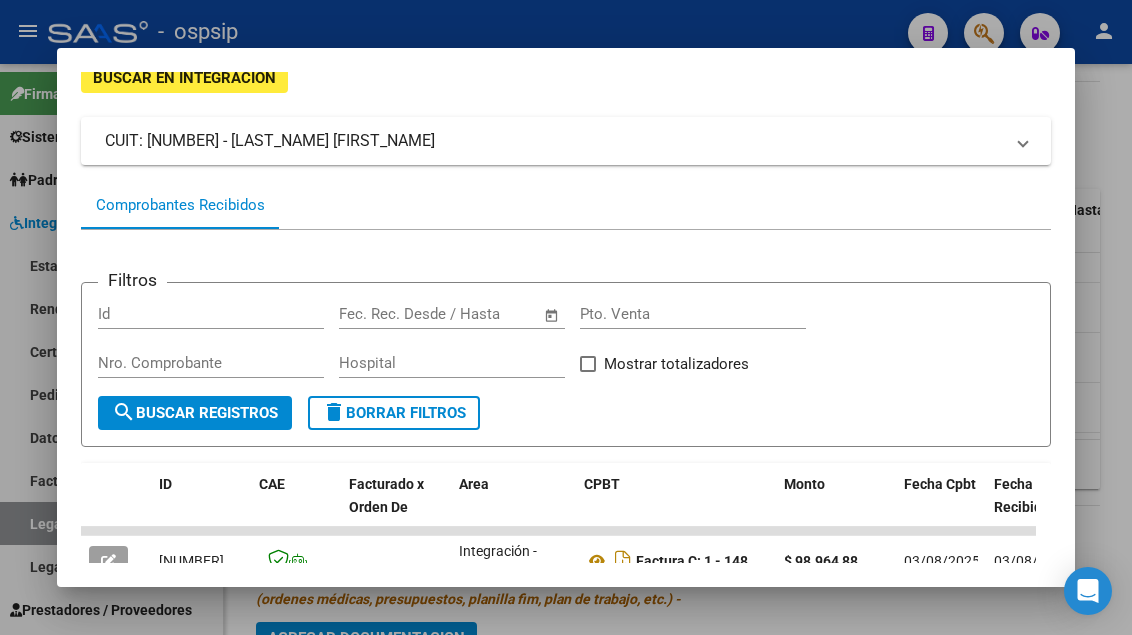 scroll, scrollTop: 300, scrollLeft: 0, axis: vertical 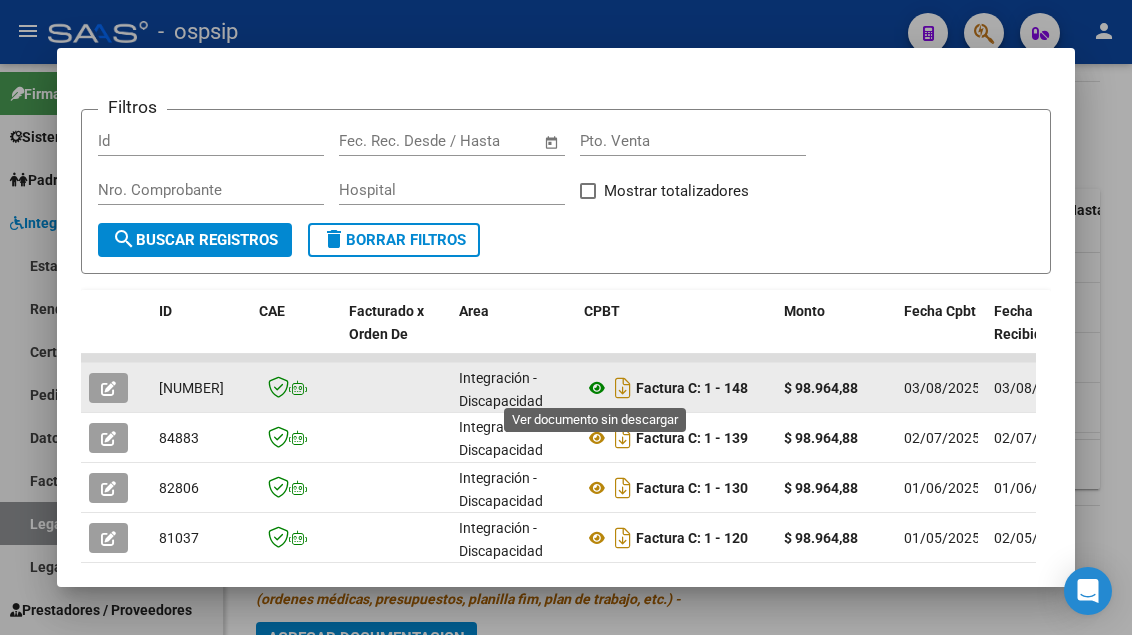 click 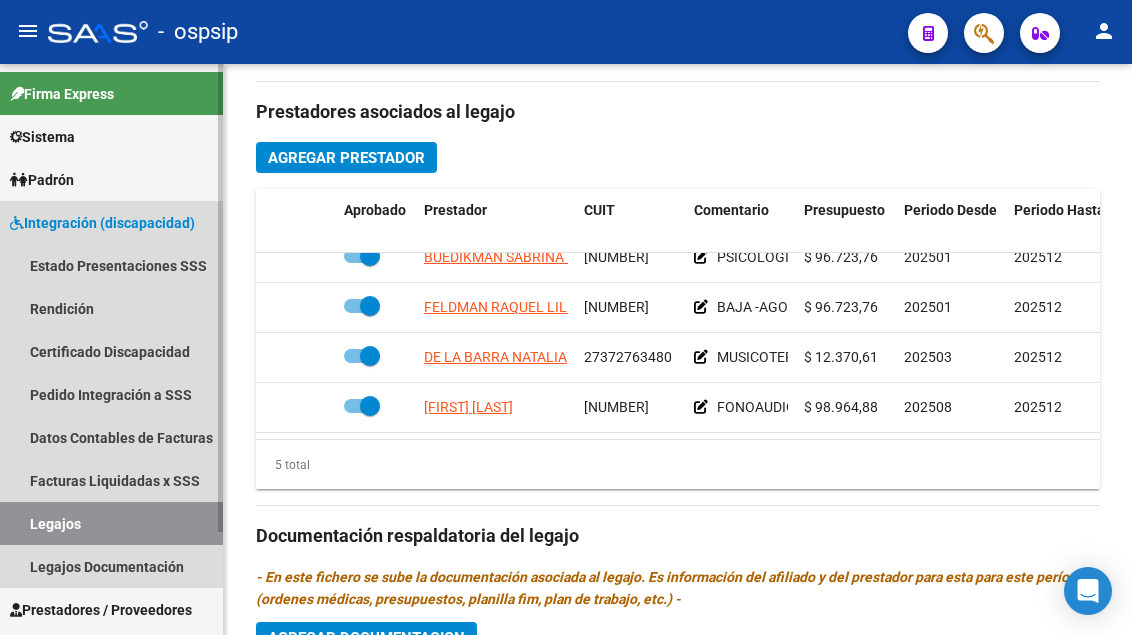 click on "Legajos" at bounding box center [111, 523] 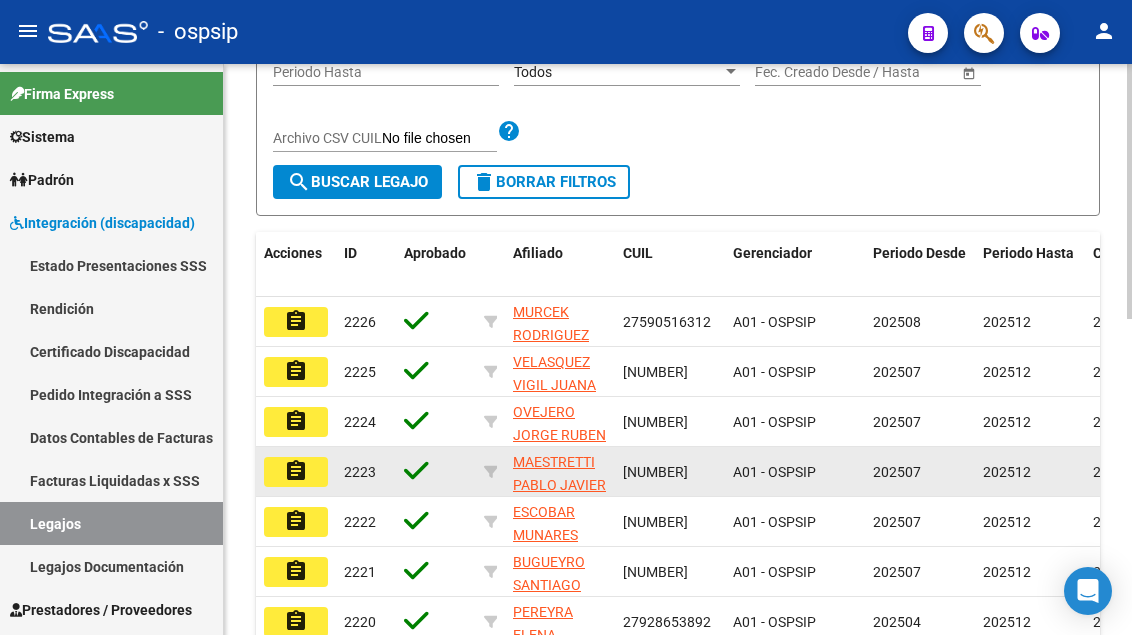scroll, scrollTop: 208, scrollLeft: 0, axis: vertical 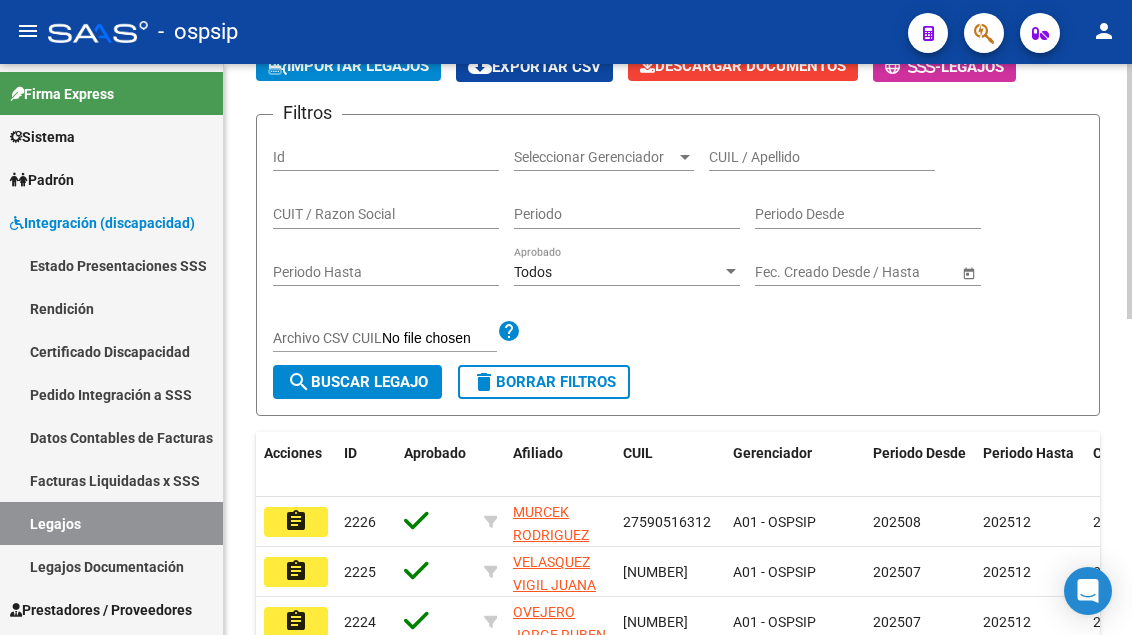 click on "CUIL / Apellido" 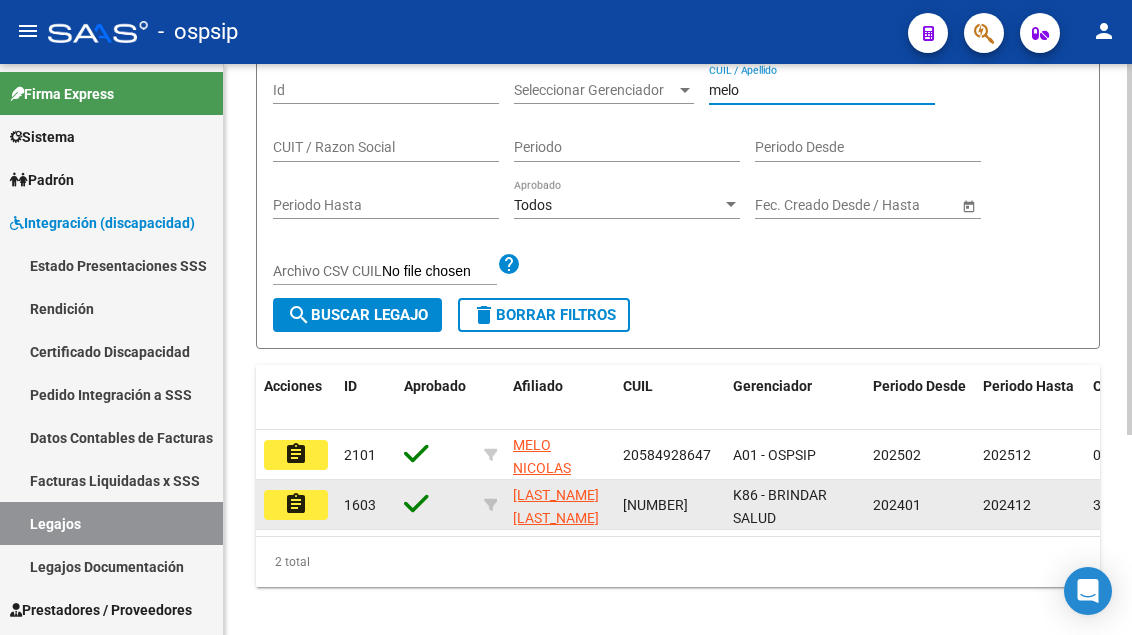scroll, scrollTop: 308, scrollLeft: 0, axis: vertical 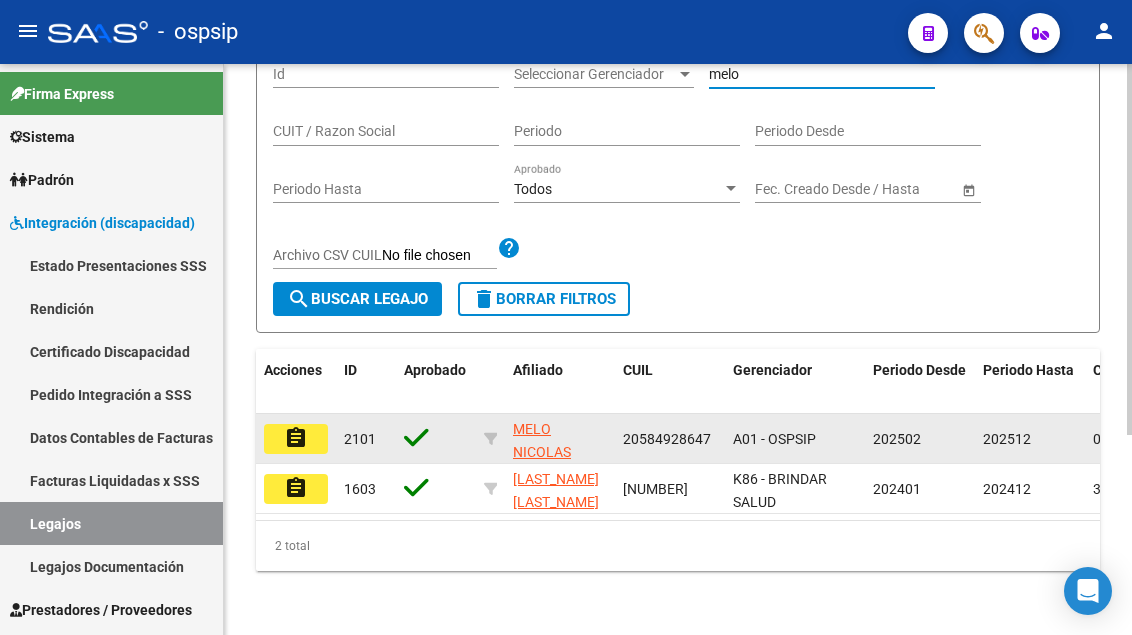 type on "melo" 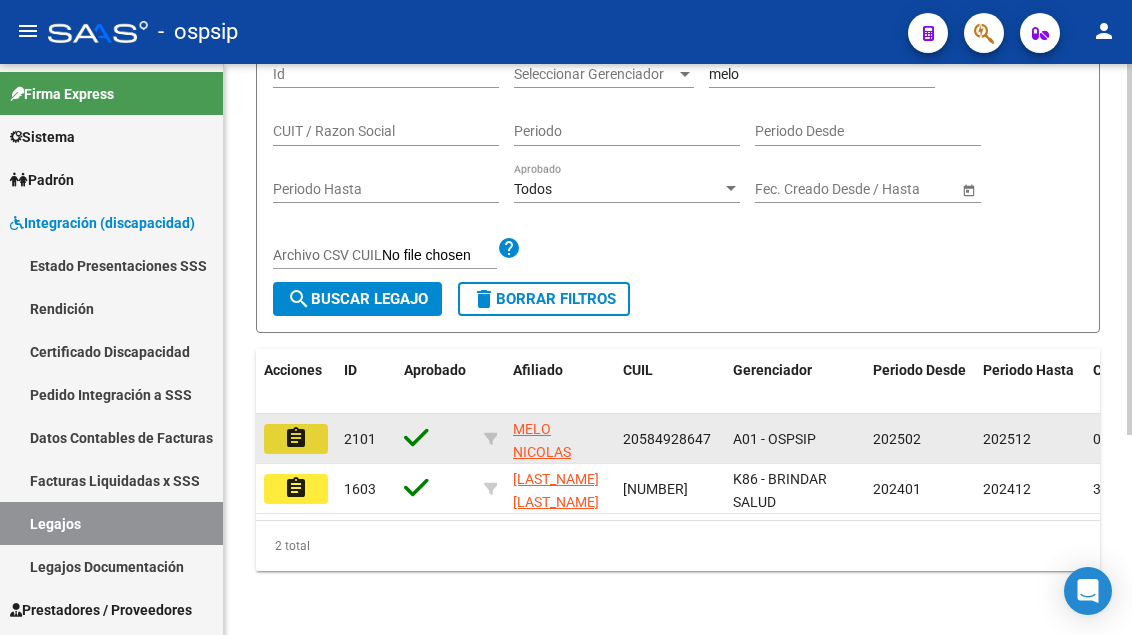 click on "assignment" 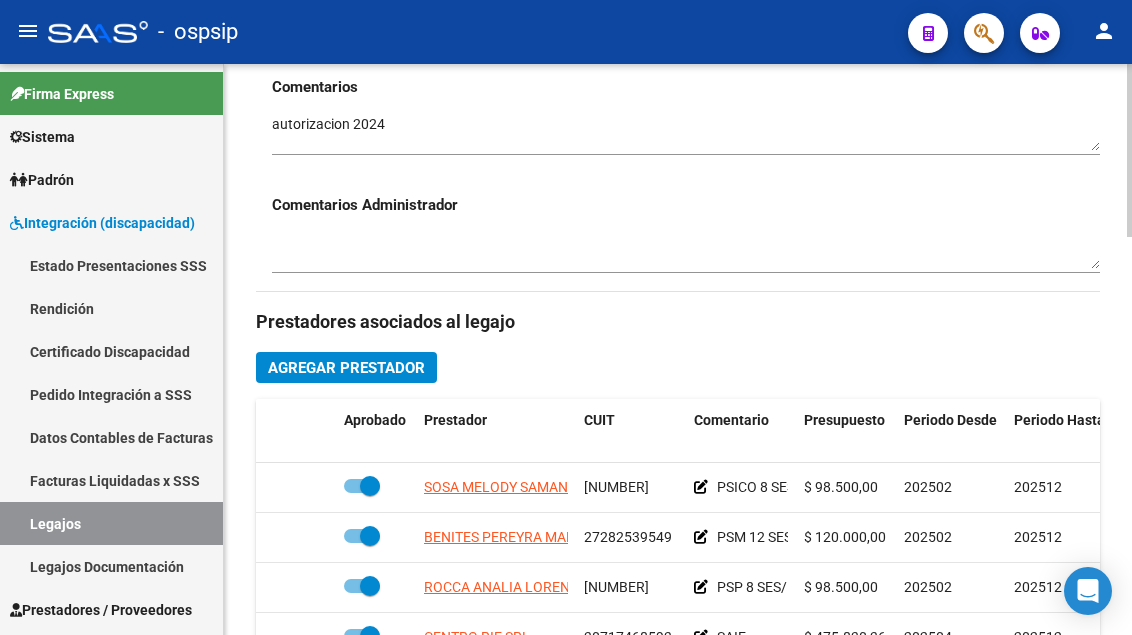 scroll, scrollTop: 800, scrollLeft: 0, axis: vertical 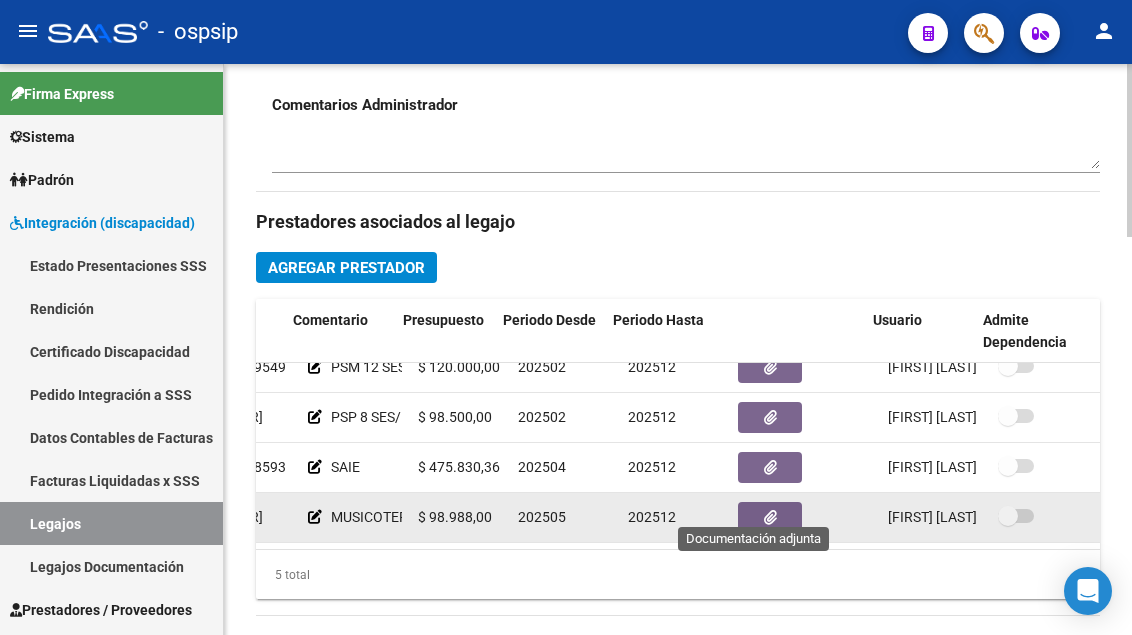 click 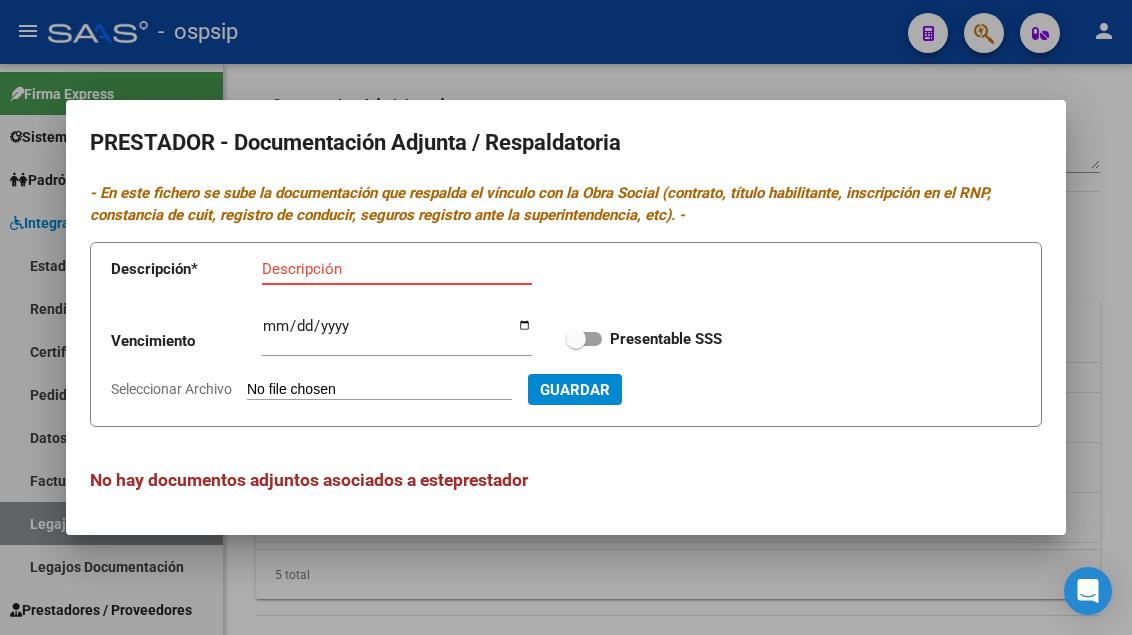 type on "C:\fakepath\SORIA.pdf" 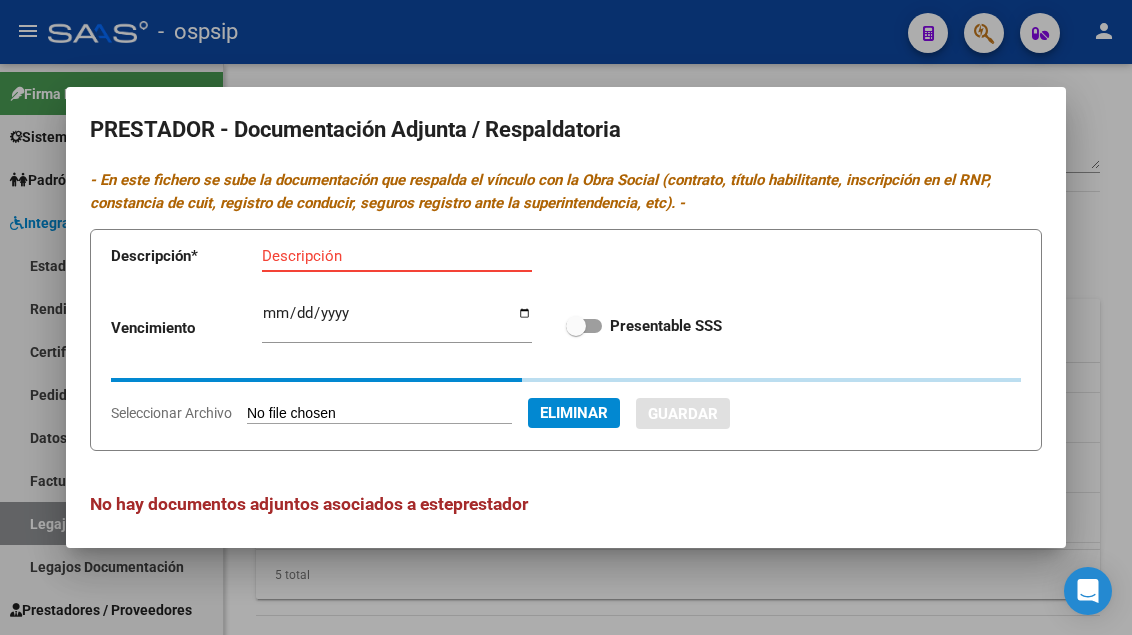 click on "Descripción  *   Descripción" at bounding box center (329, 260) 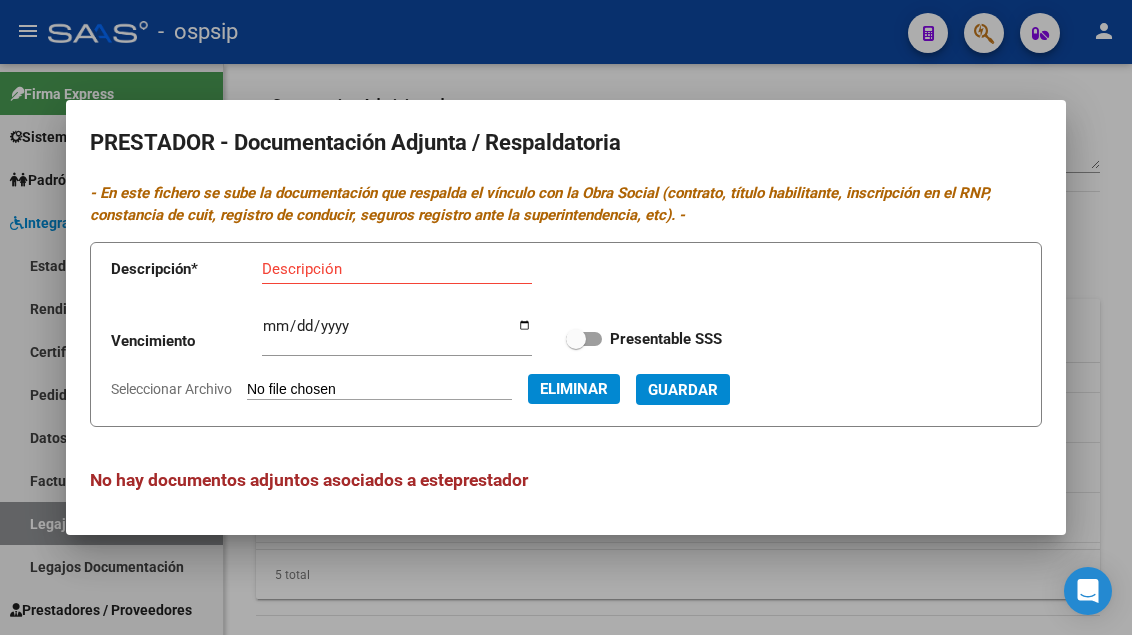 click on "Descripción" at bounding box center [397, 278] 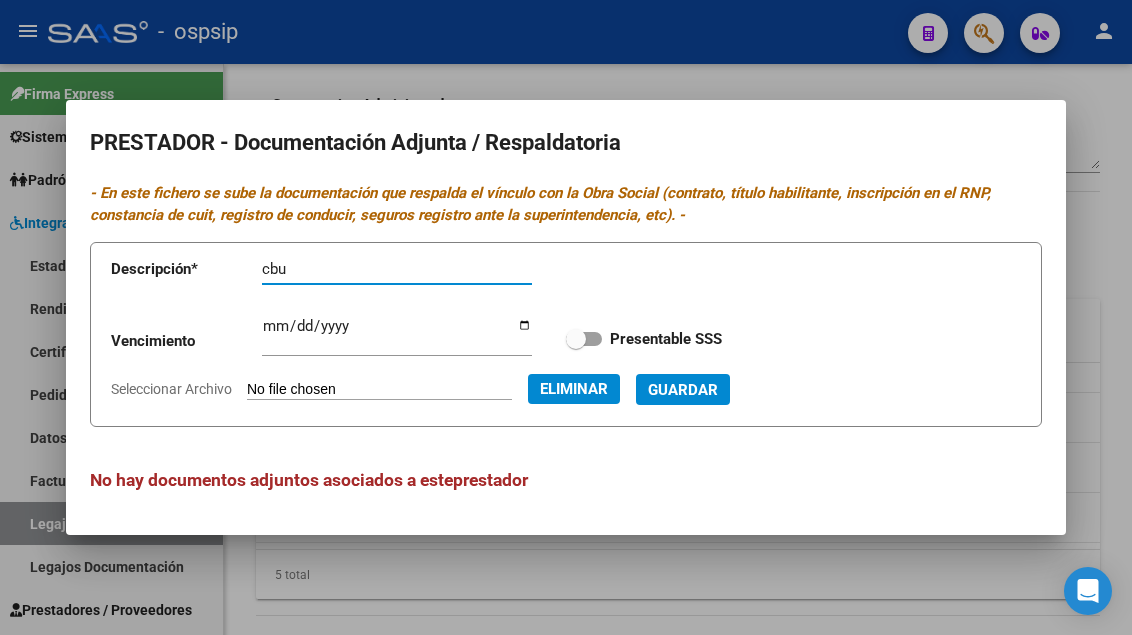type on "cbu" 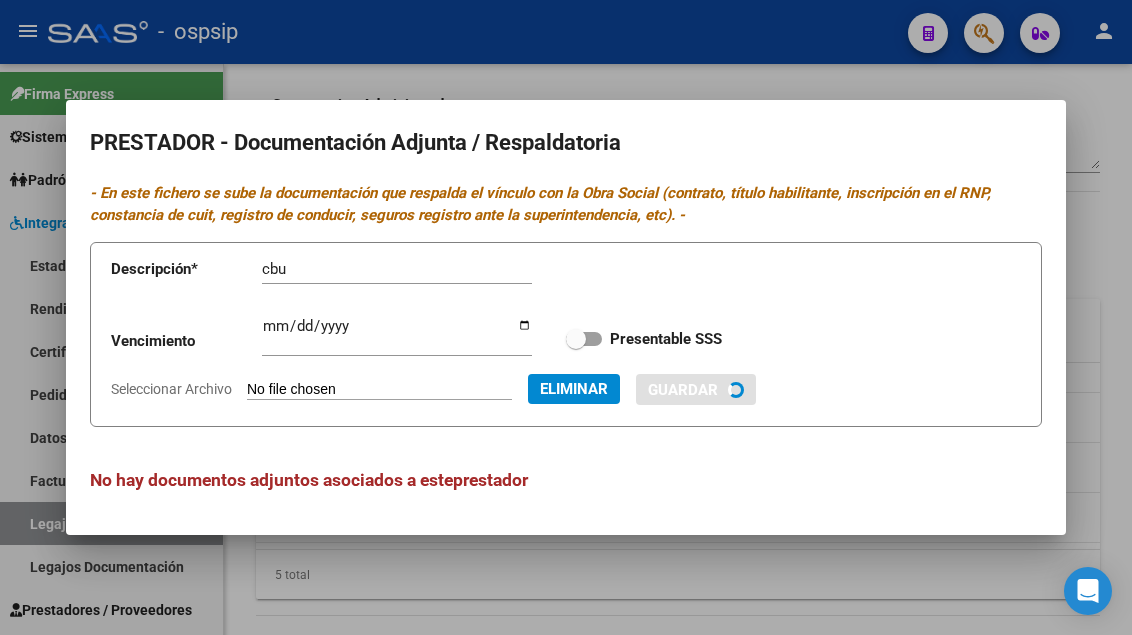 type 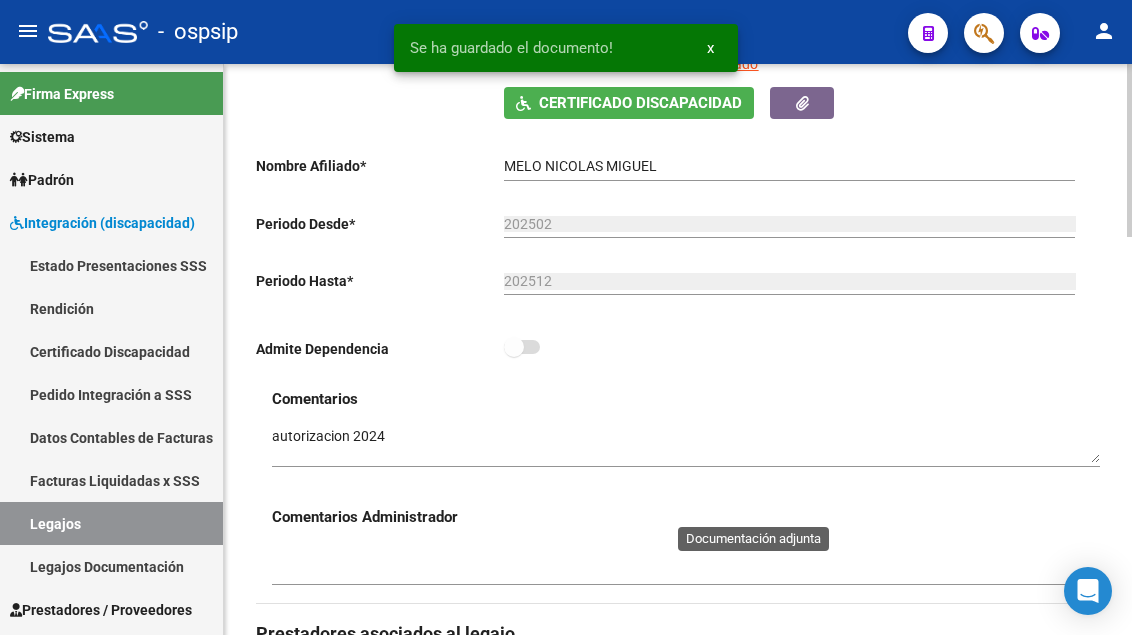 scroll, scrollTop: 300, scrollLeft: 0, axis: vertical 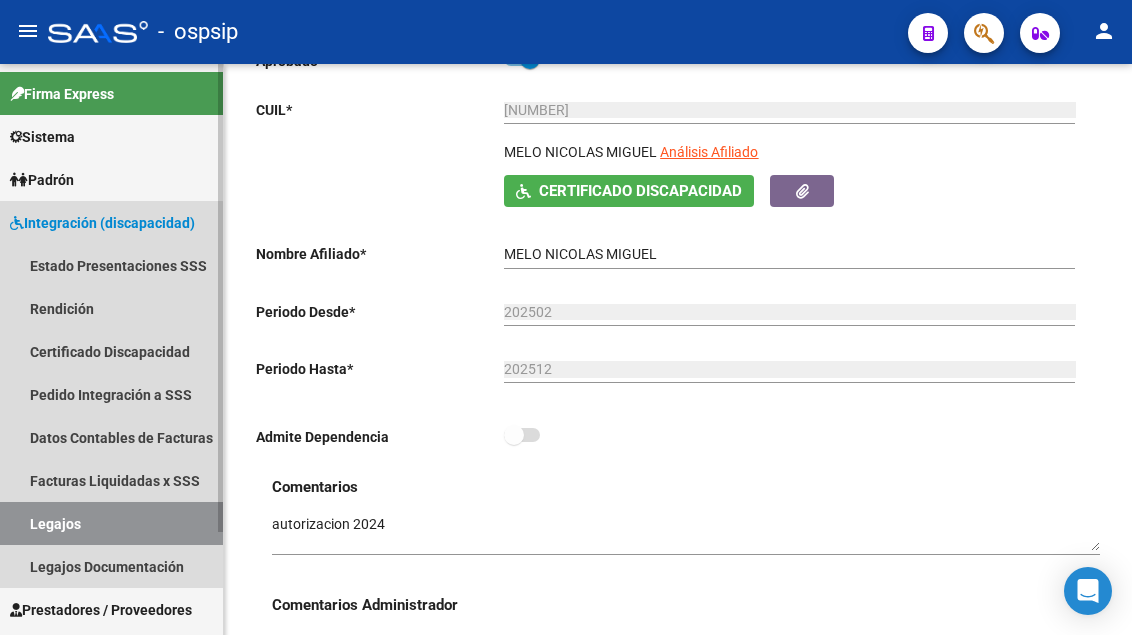 click on "Legajos" at bounding box center (111, 523) 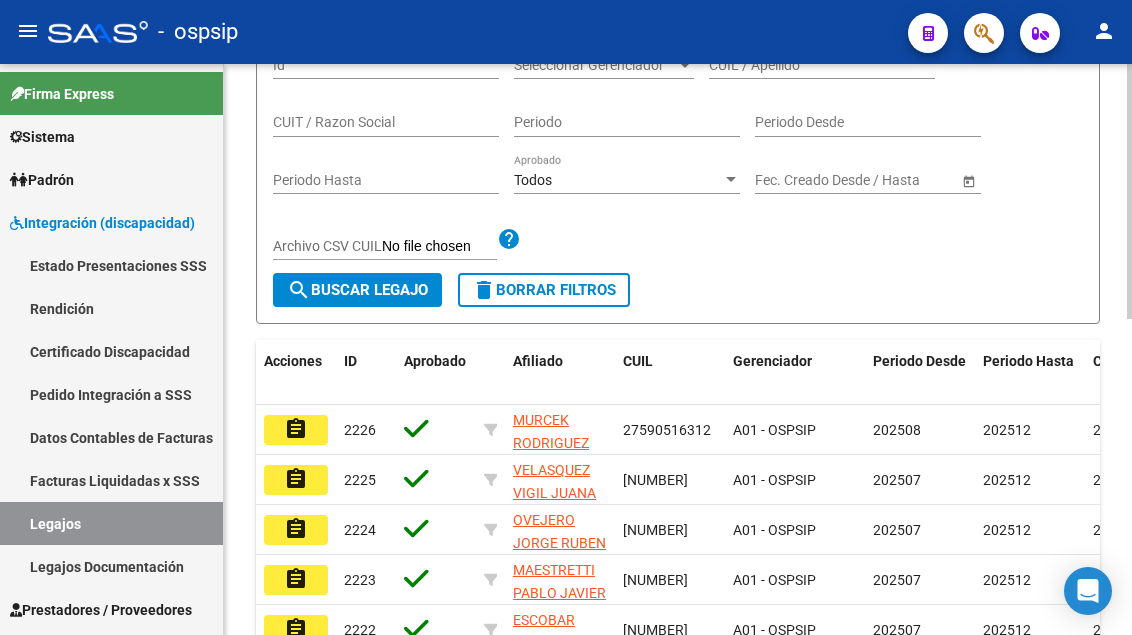 scroll, scrollTop: 0, scrollLeft: 0, axis: both 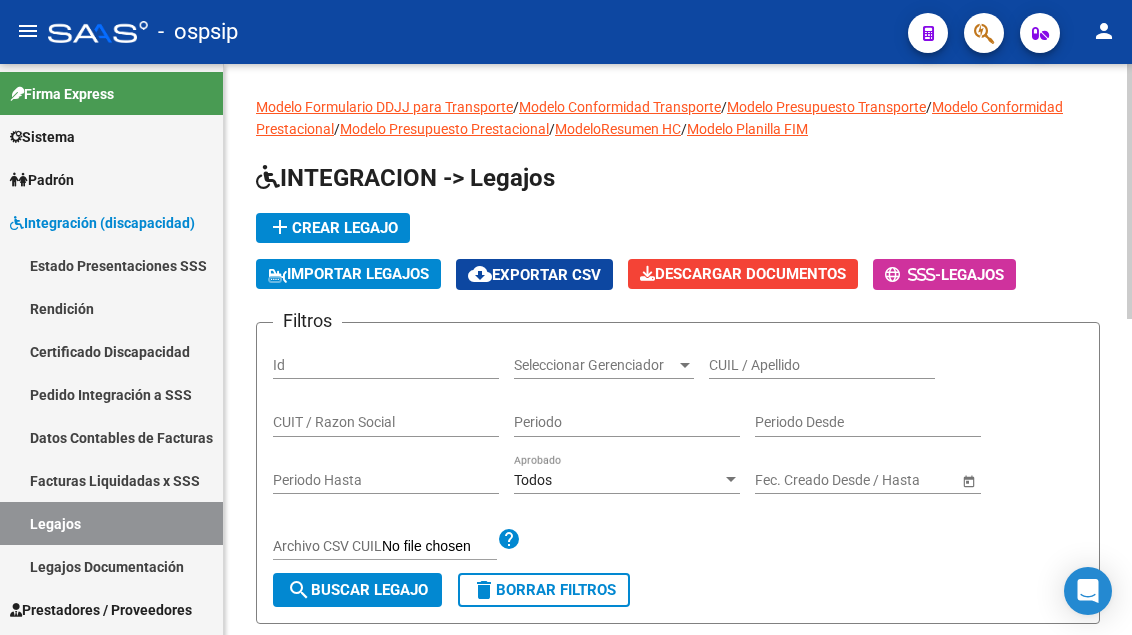 click on "CUIL / Apellido" 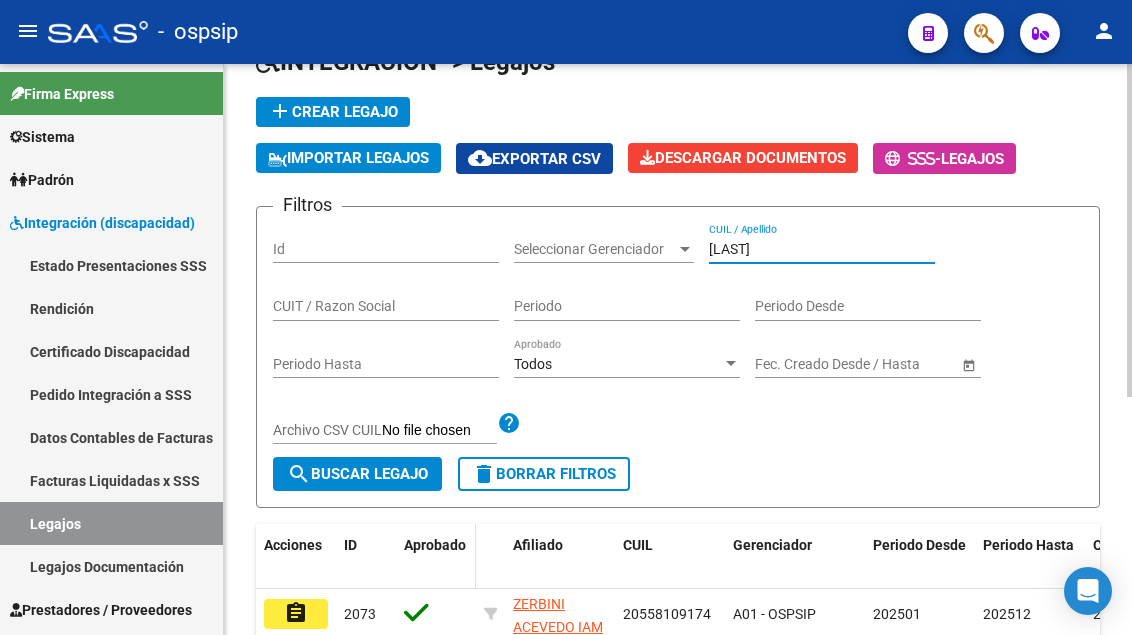 scroll, scrollTop: 300, scrollLeft: 0, axis: vertical 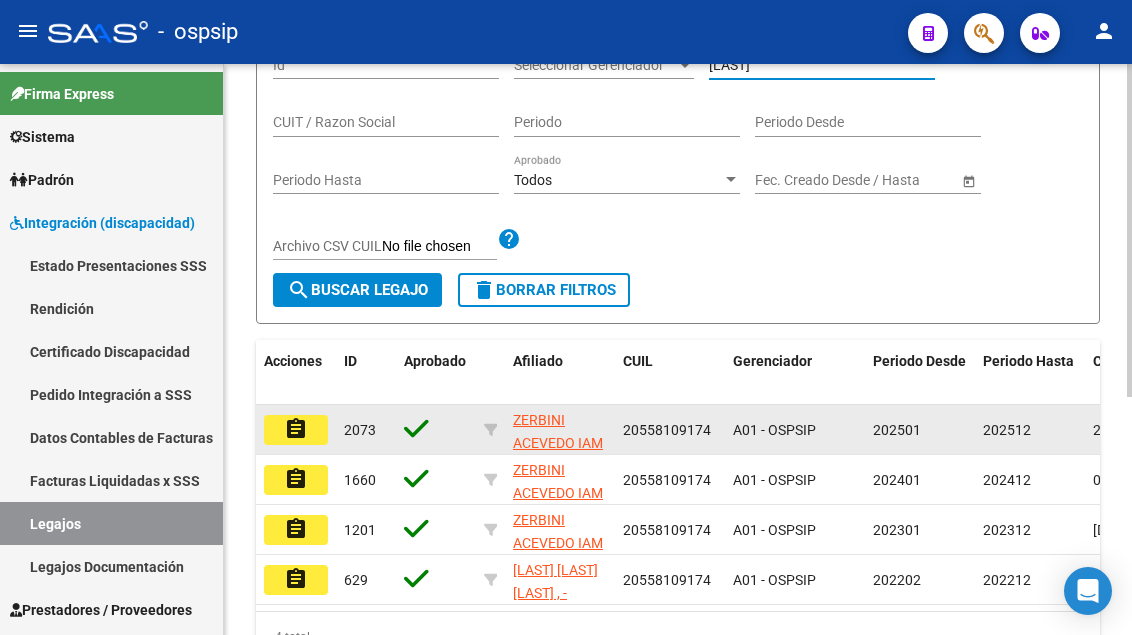 type on "zerbini" 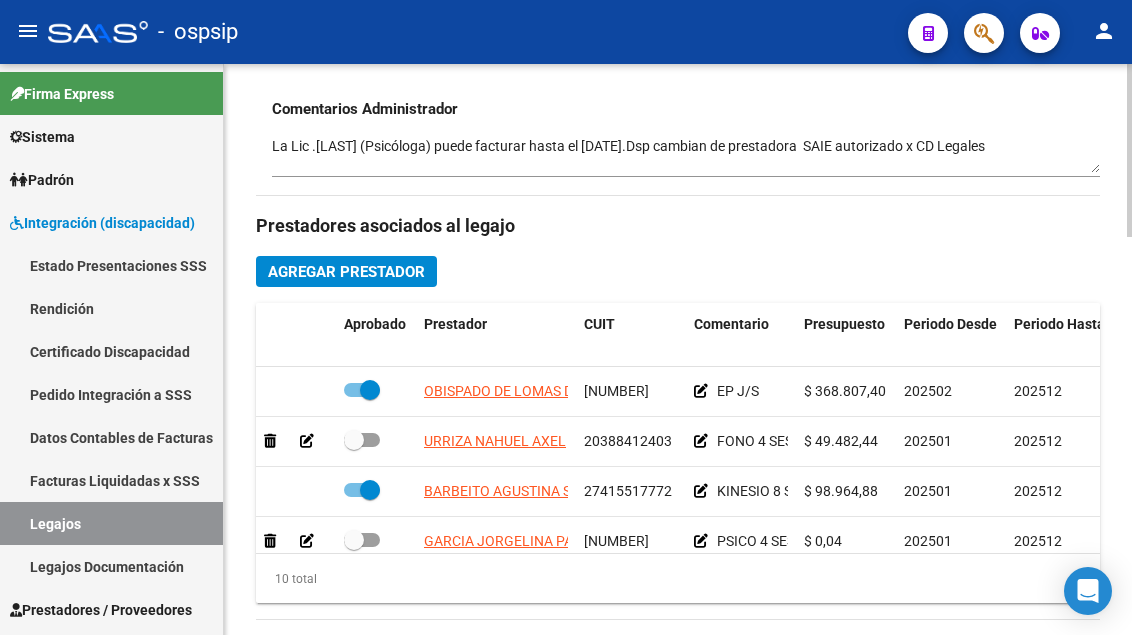 scroll, scrollTop: 800, scrollLeft: 0, axis: vertical 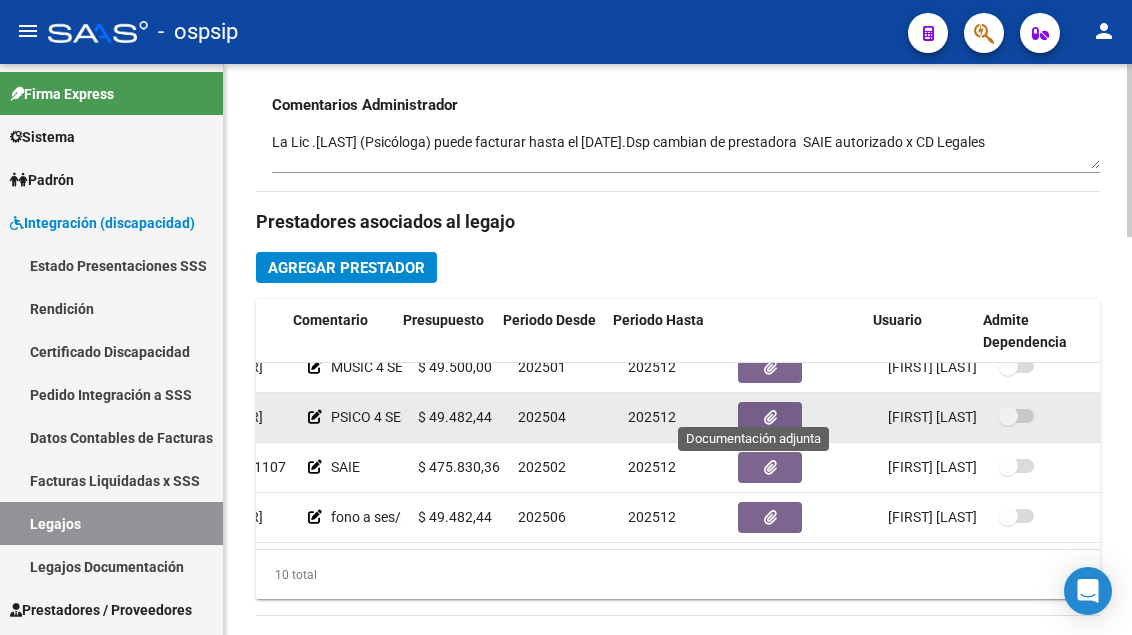 click 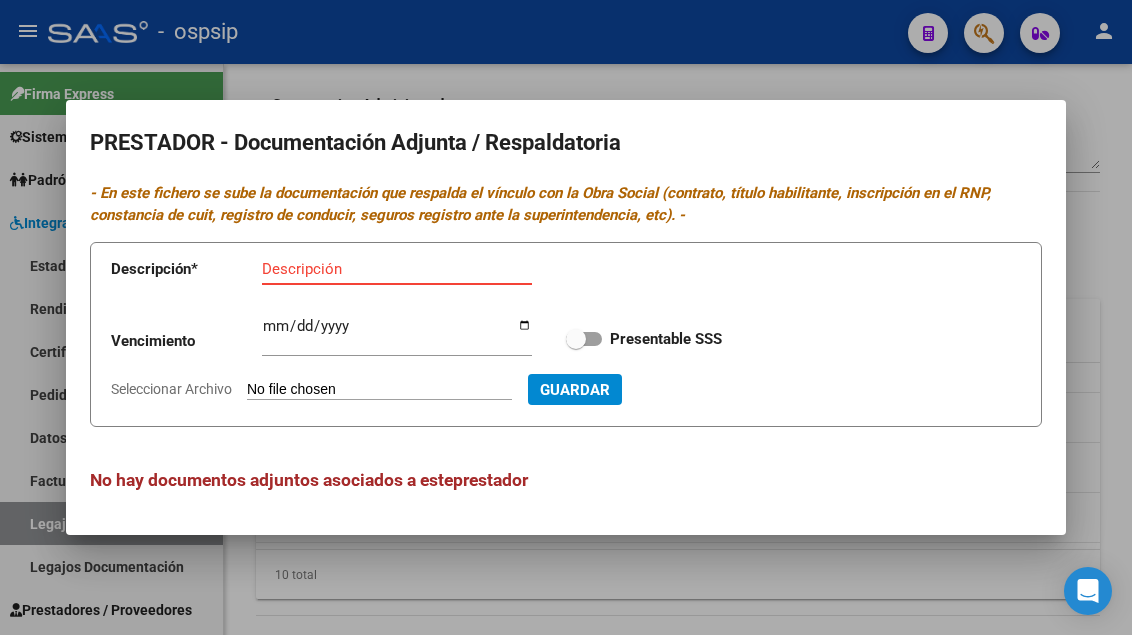 type on "C:\fakepath\PASTORE.pdf" 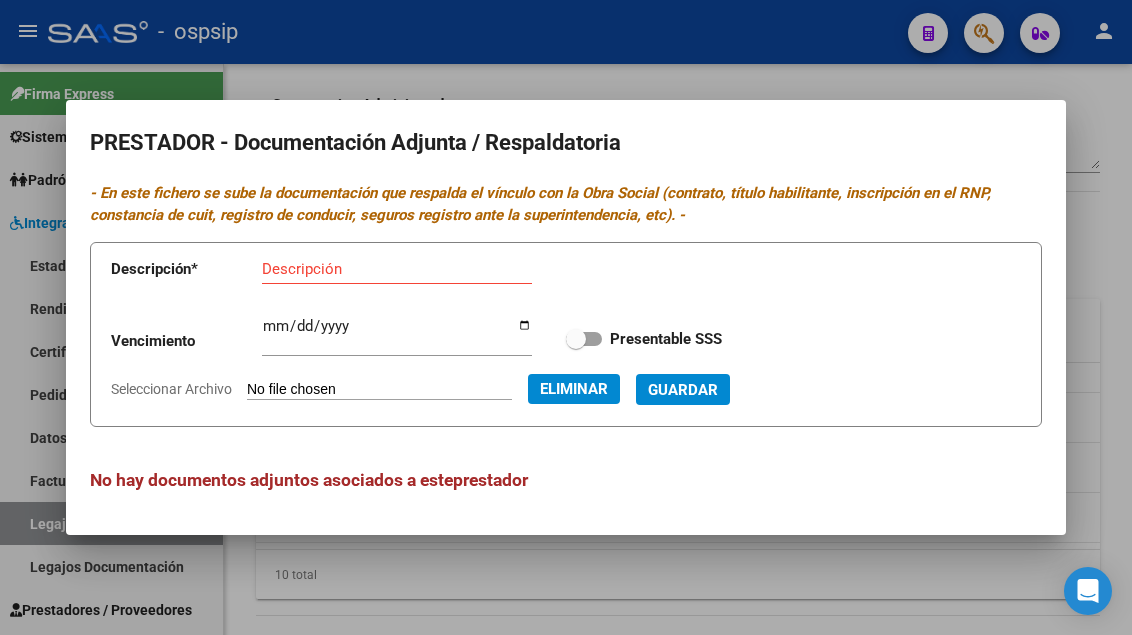 click on "Descripción" at bounding box center (397, 269) 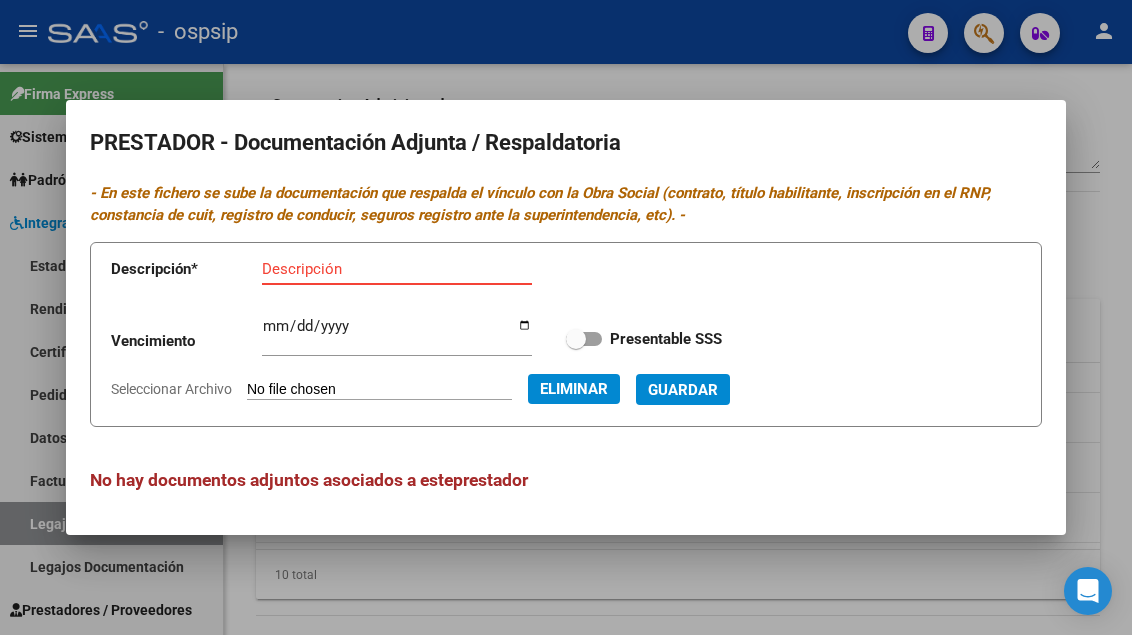 click on "Descripción" at bounding box center [397, 269] 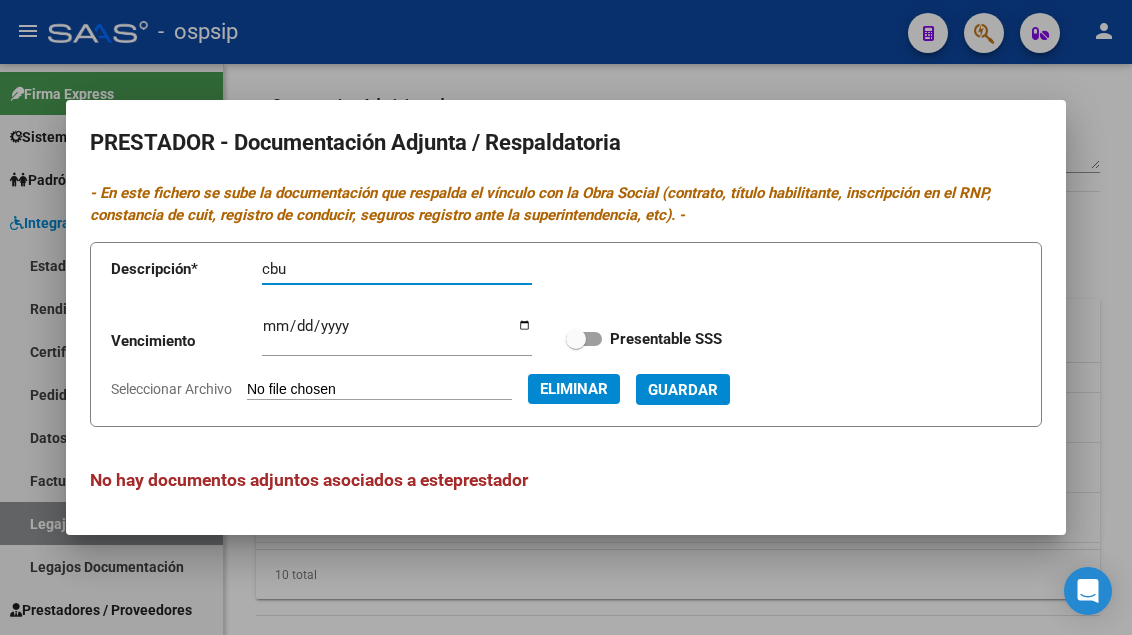 type on "cbu" 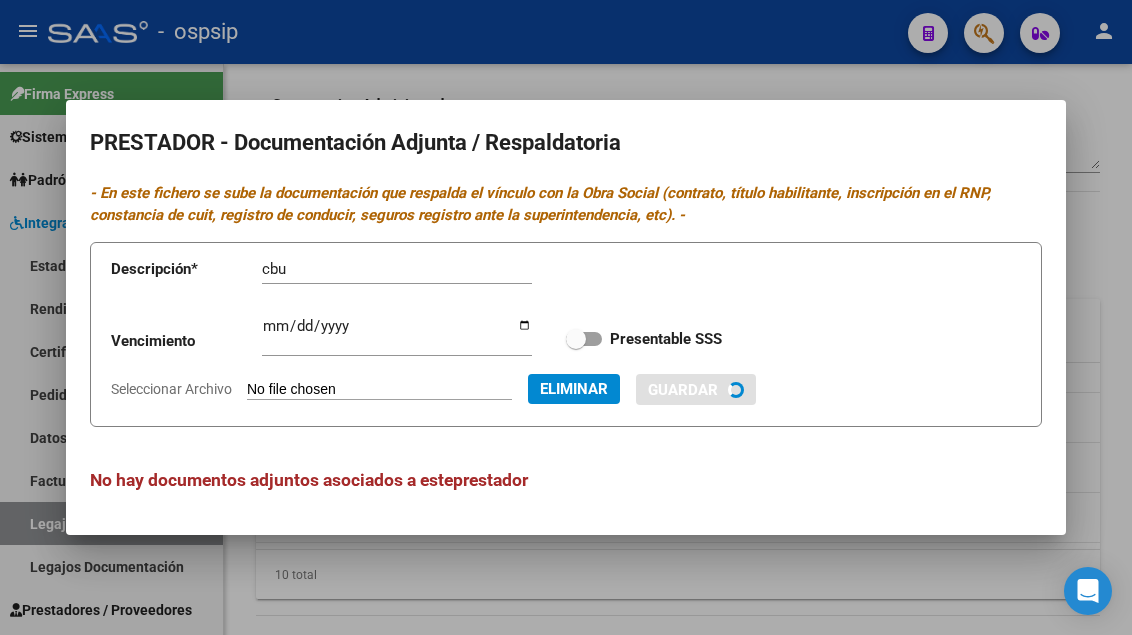 type 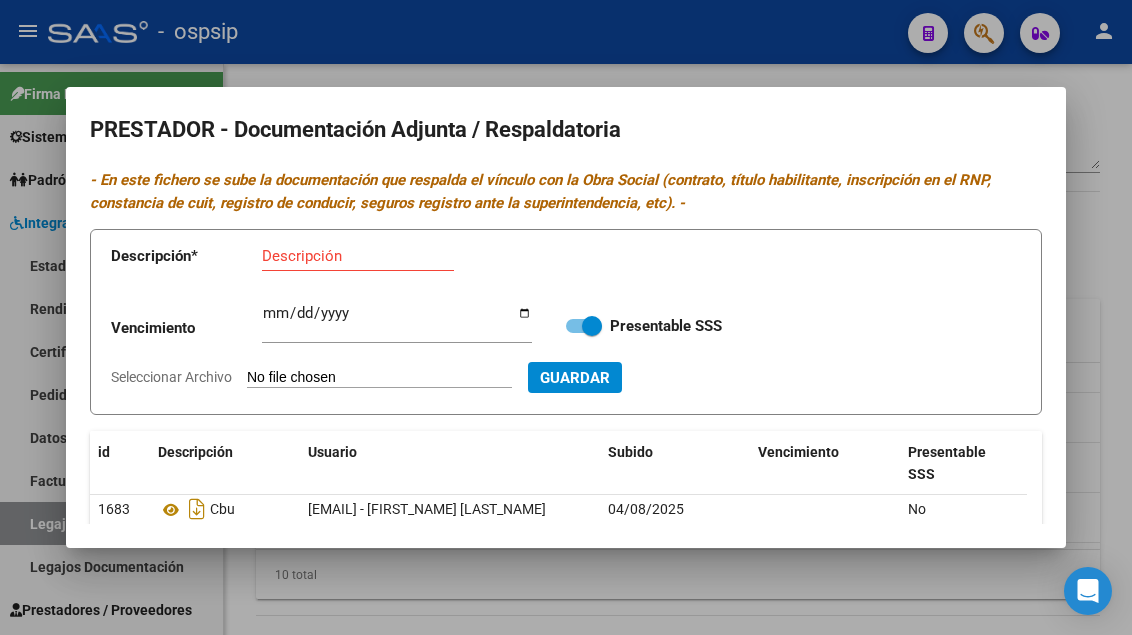 click at bounding box center [566, 317] 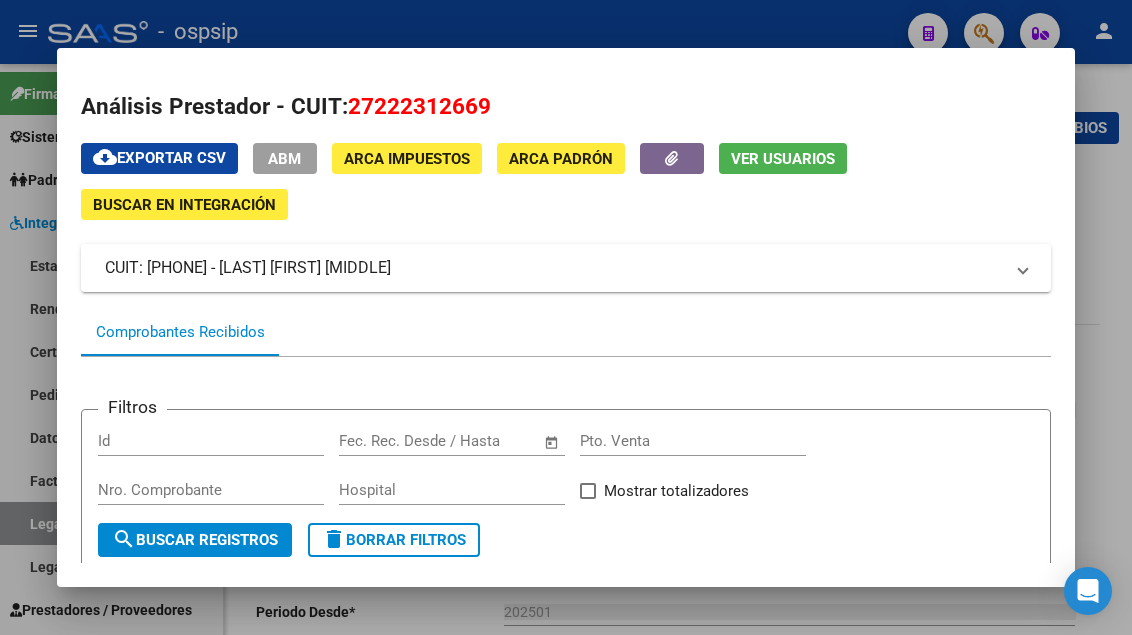 scroll, scrollTop: 0, scrollLeft: 0, axis: both 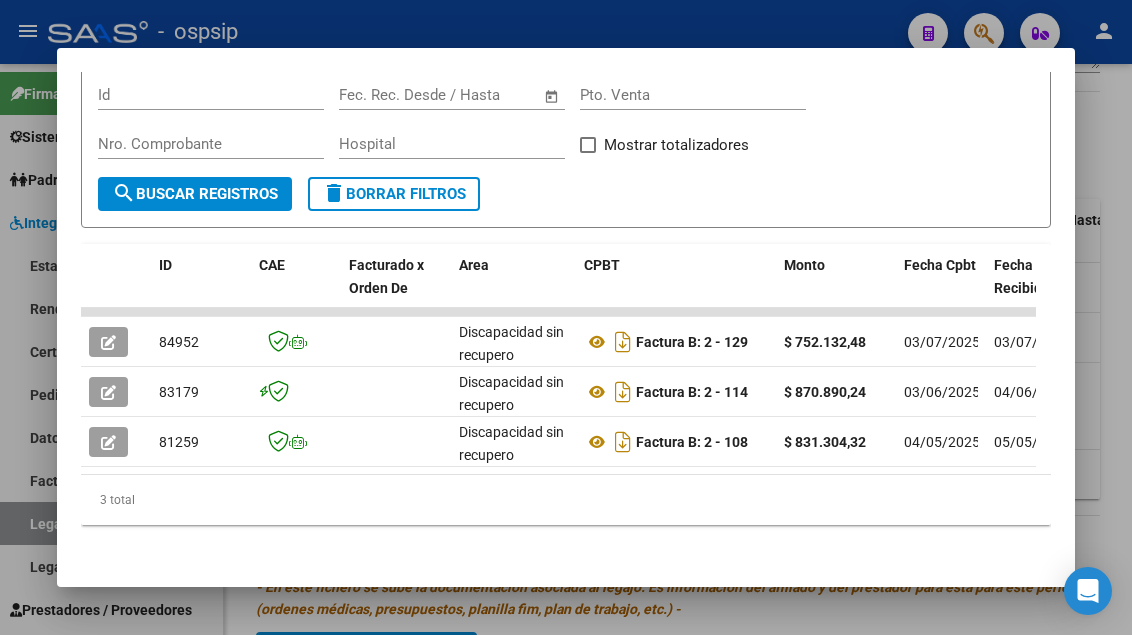 click at bounding box center (566, 317) 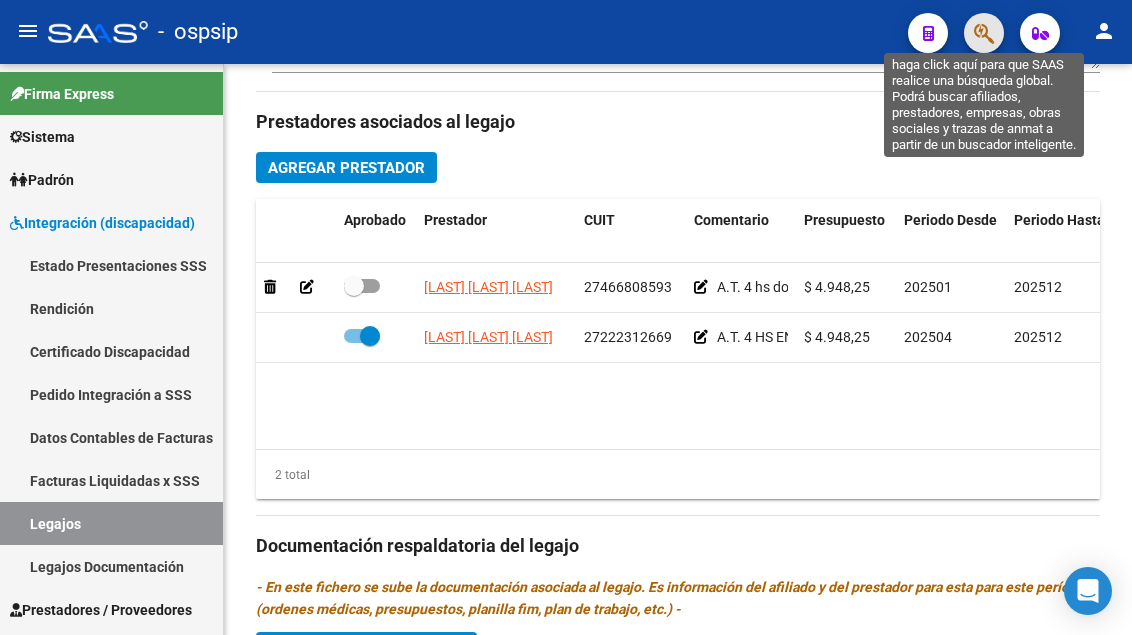 click 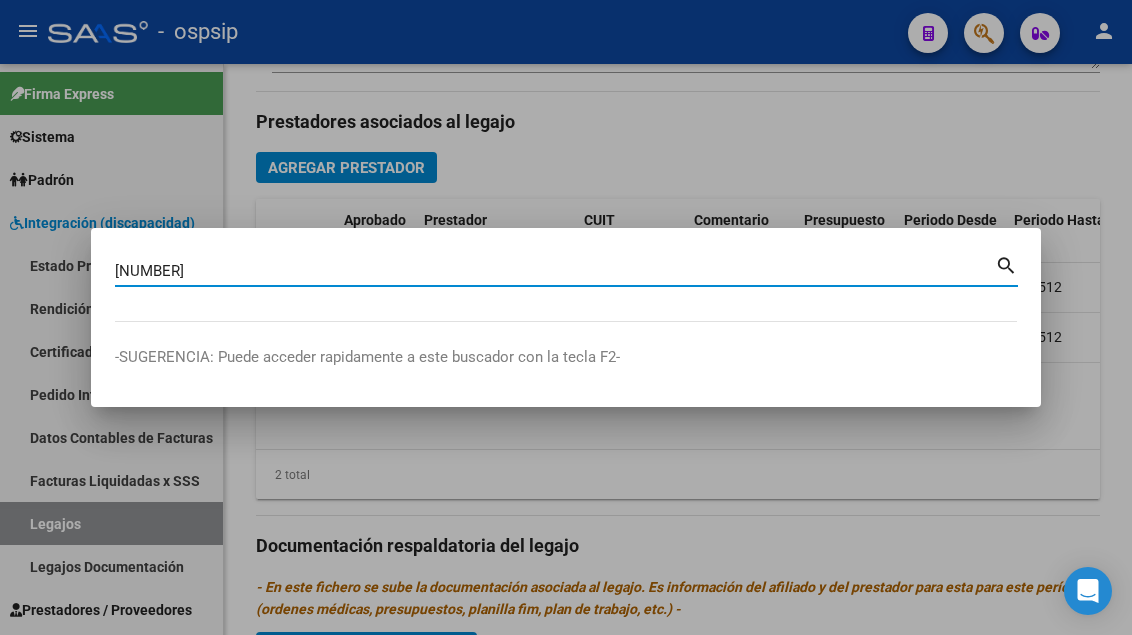 type on "[NUMBER]" 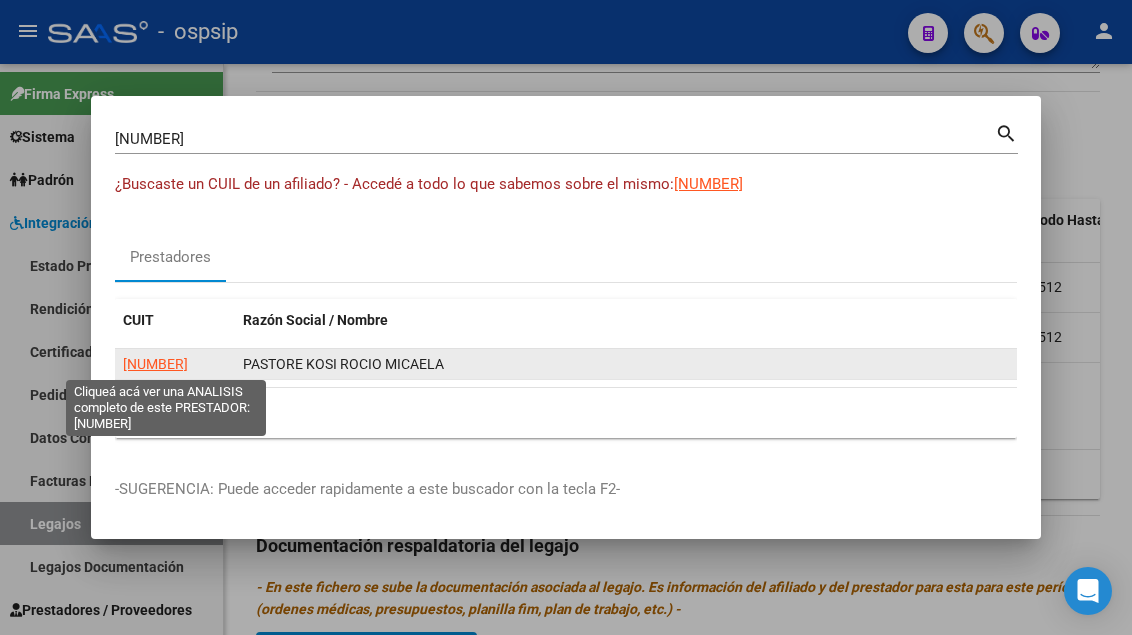 click on "[NUMBER]" 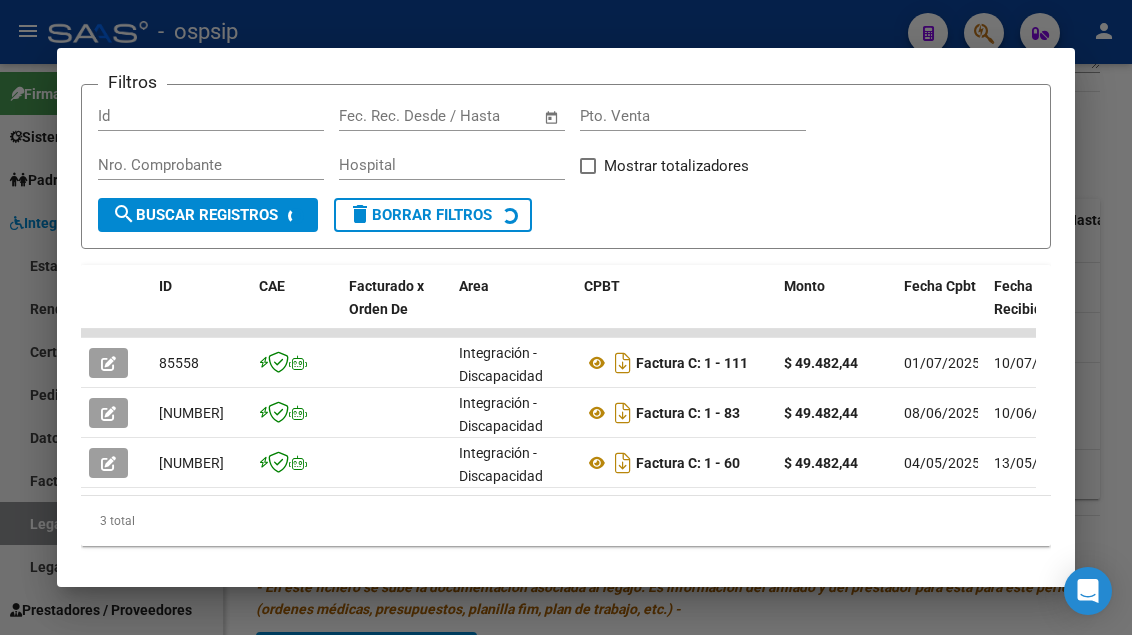 scroll, scrollTop: 361, scrollLeft: 0, axis: vertical 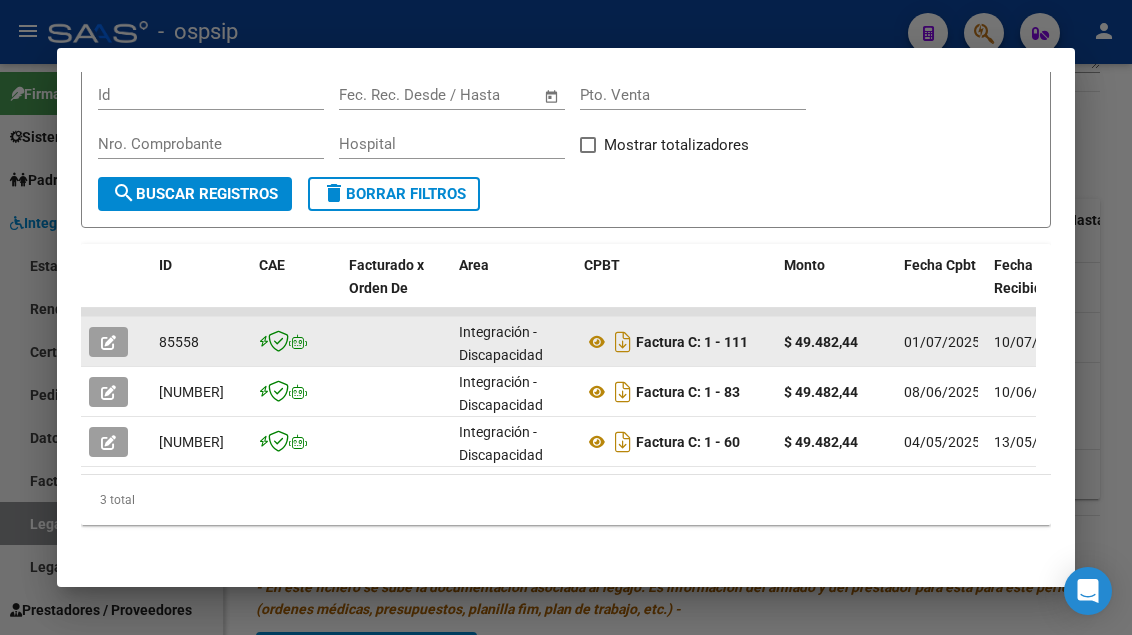 click 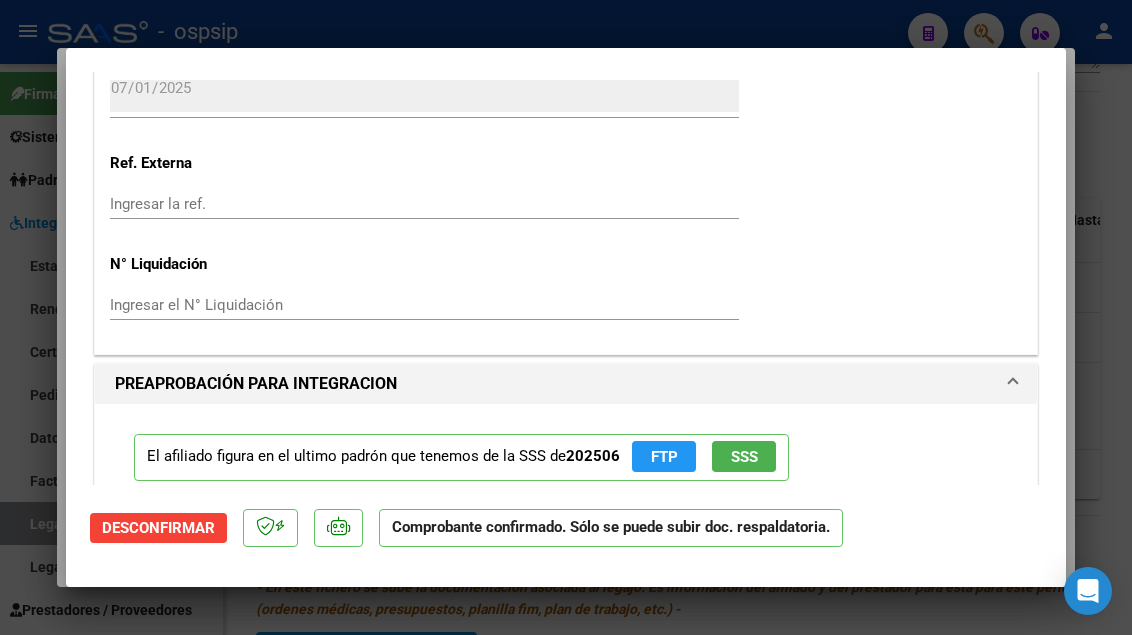 scroll, scrollTop: 2100, scrollLeft: 0, axis: vertical 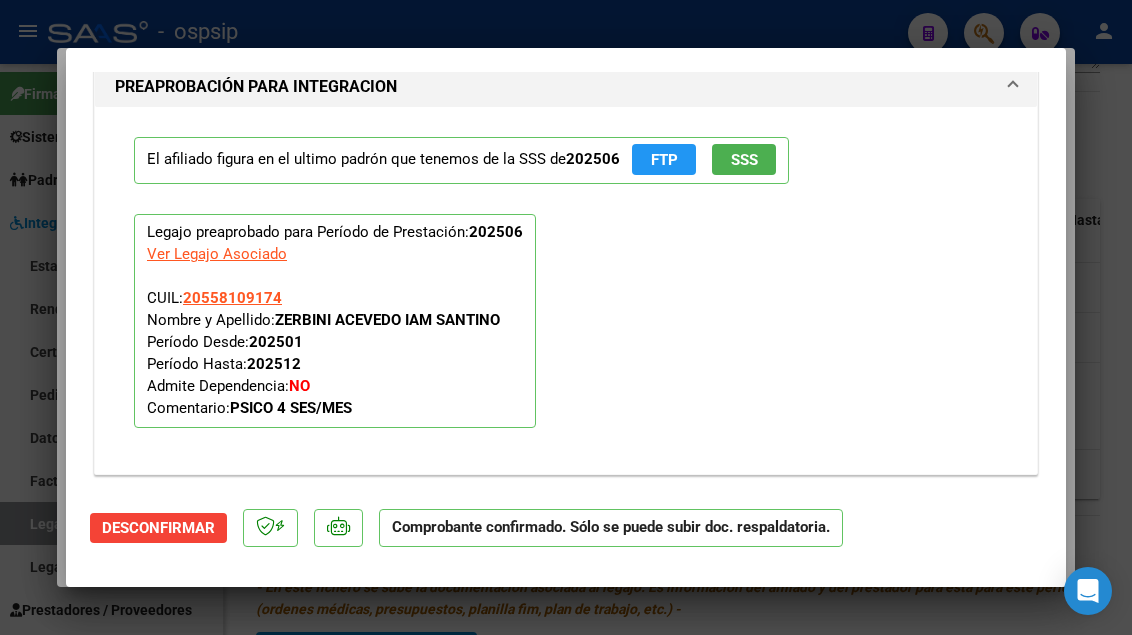 type 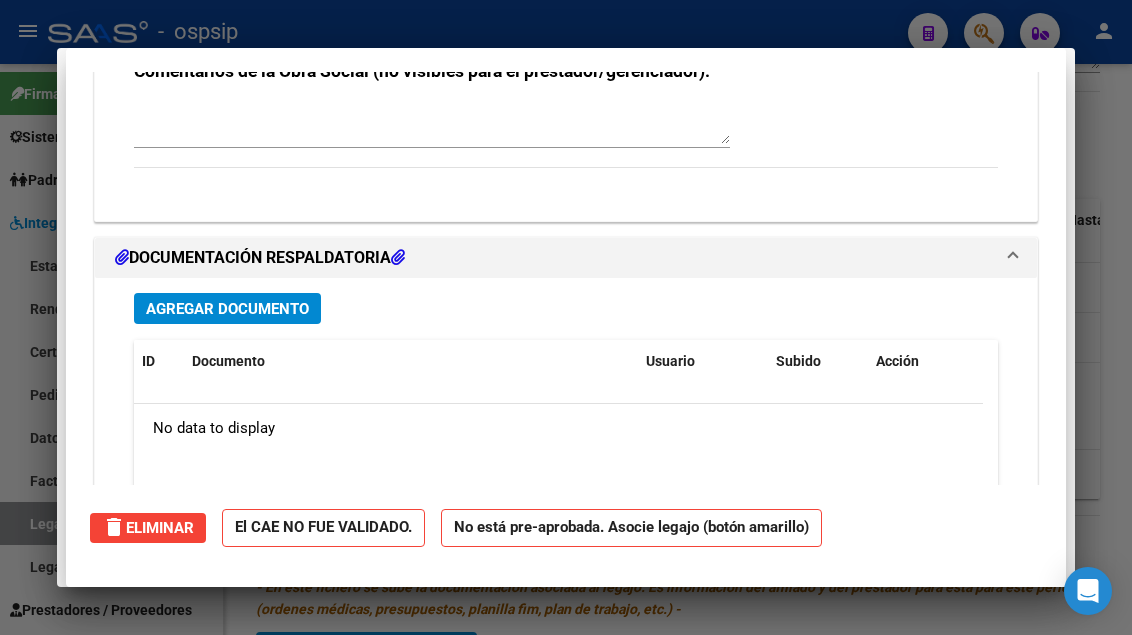 type 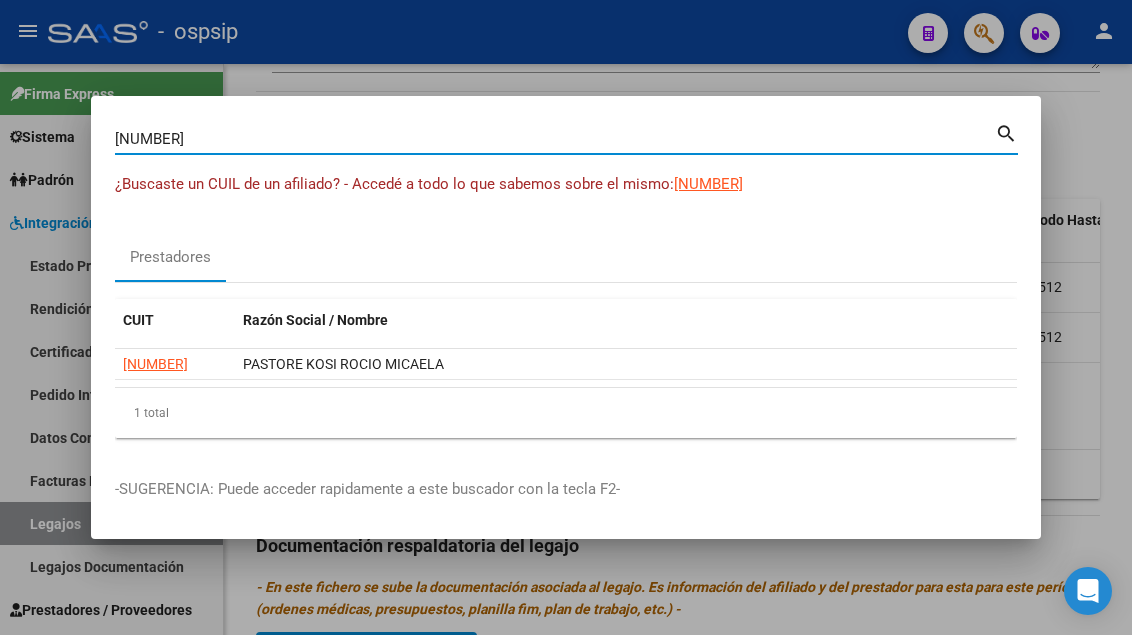 click on "[NUMBER]" at bounding box center [555, 139] 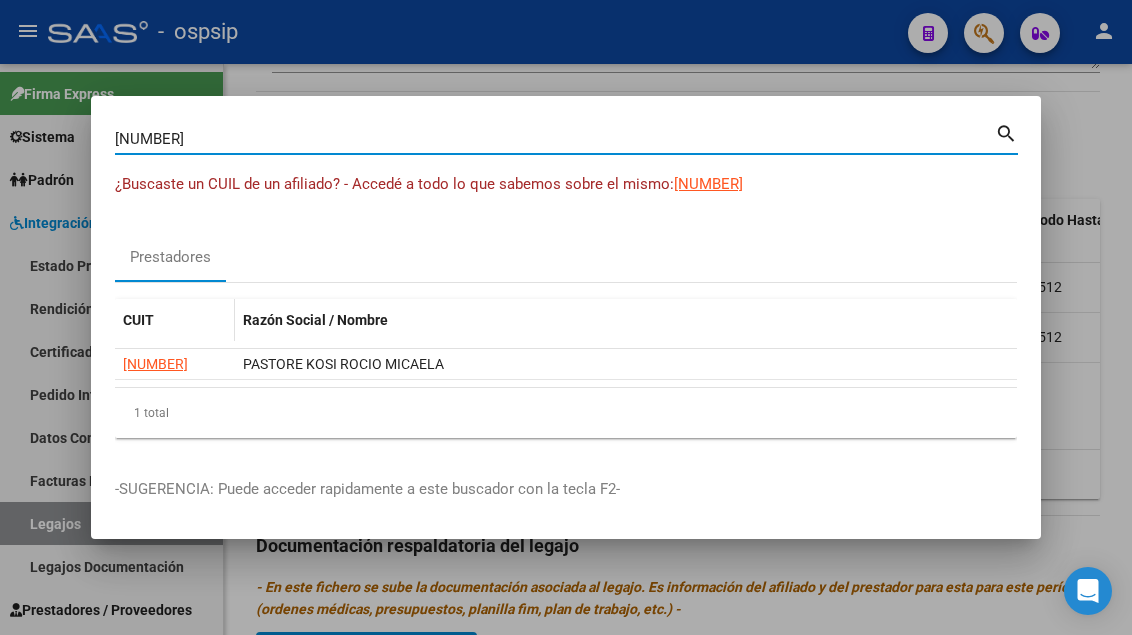 type on "[NUMBER]" 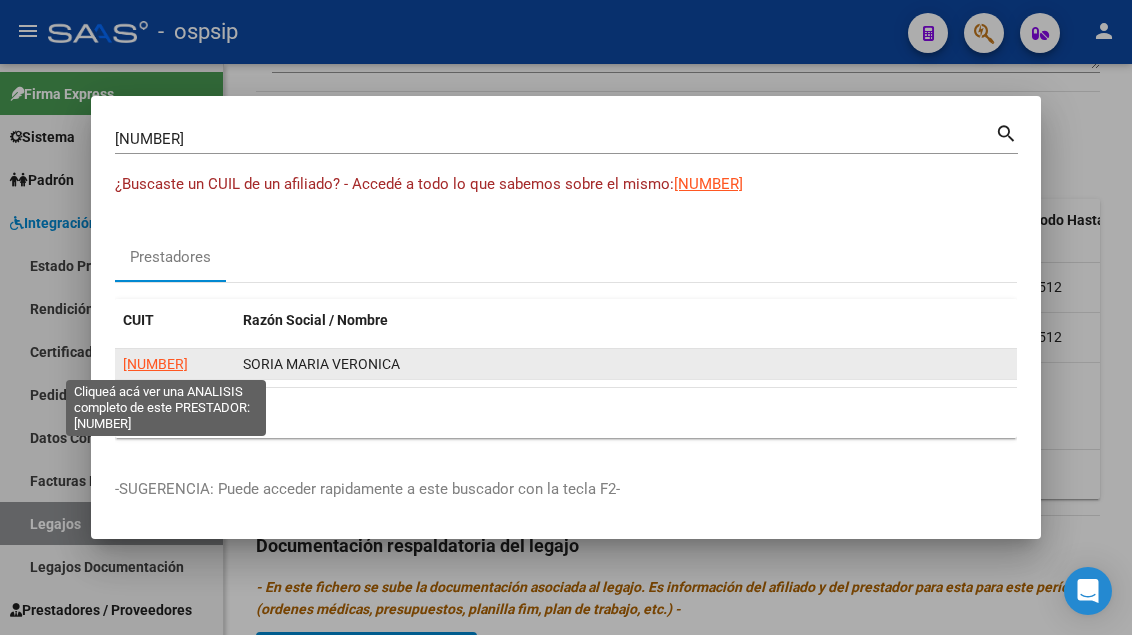 click on "[NUMBER]" 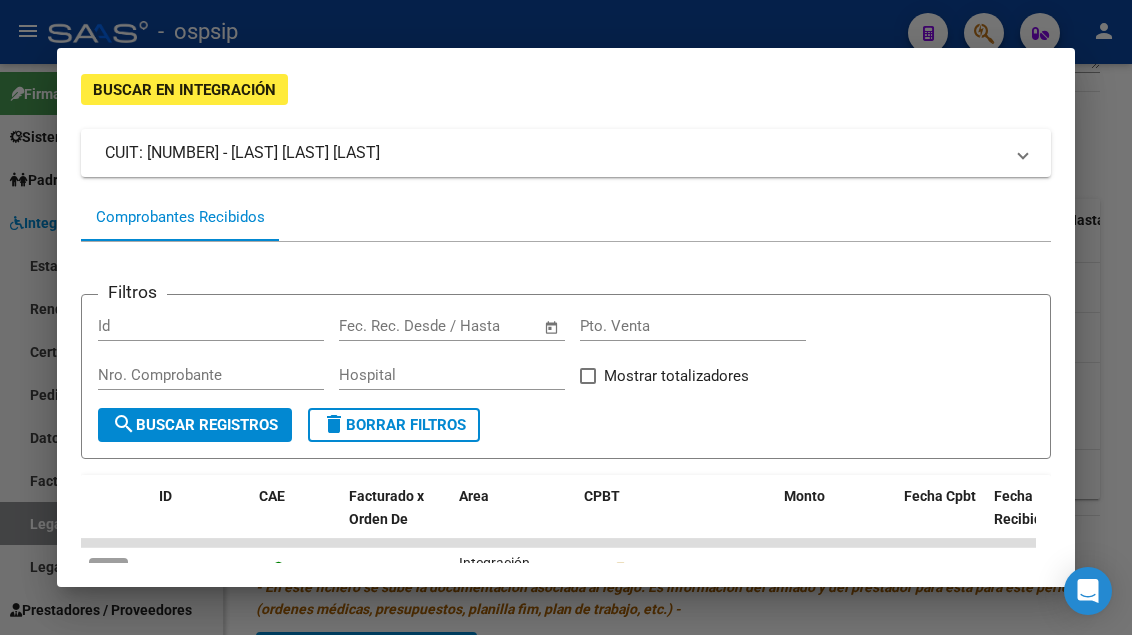 scroll, scrollTop: 361, scrollLeft: 0, axis: vertical 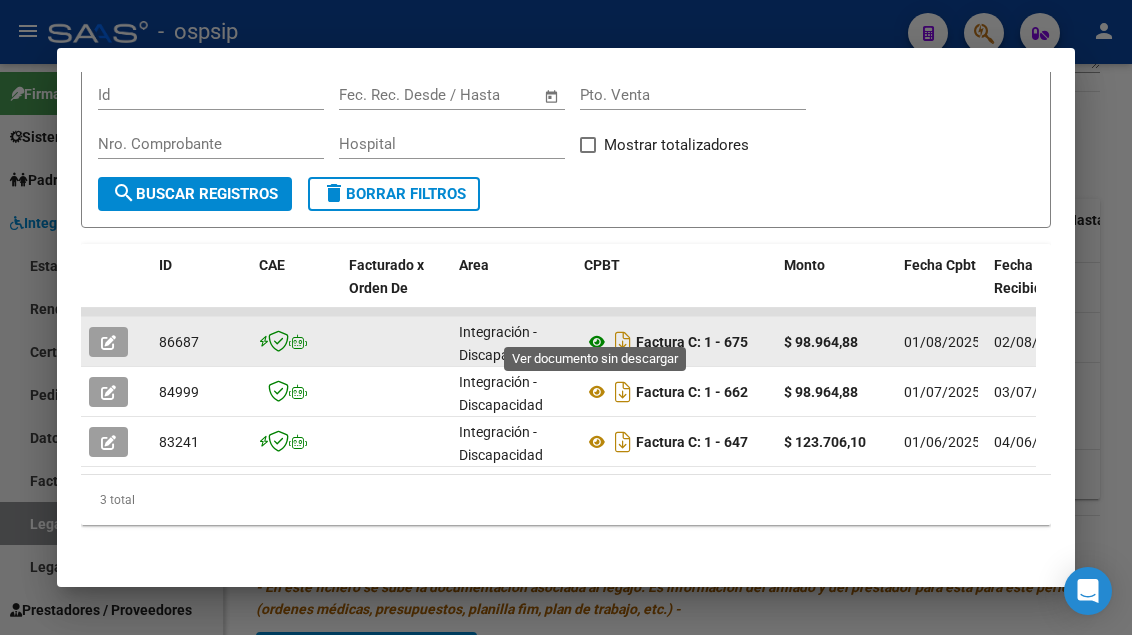 click 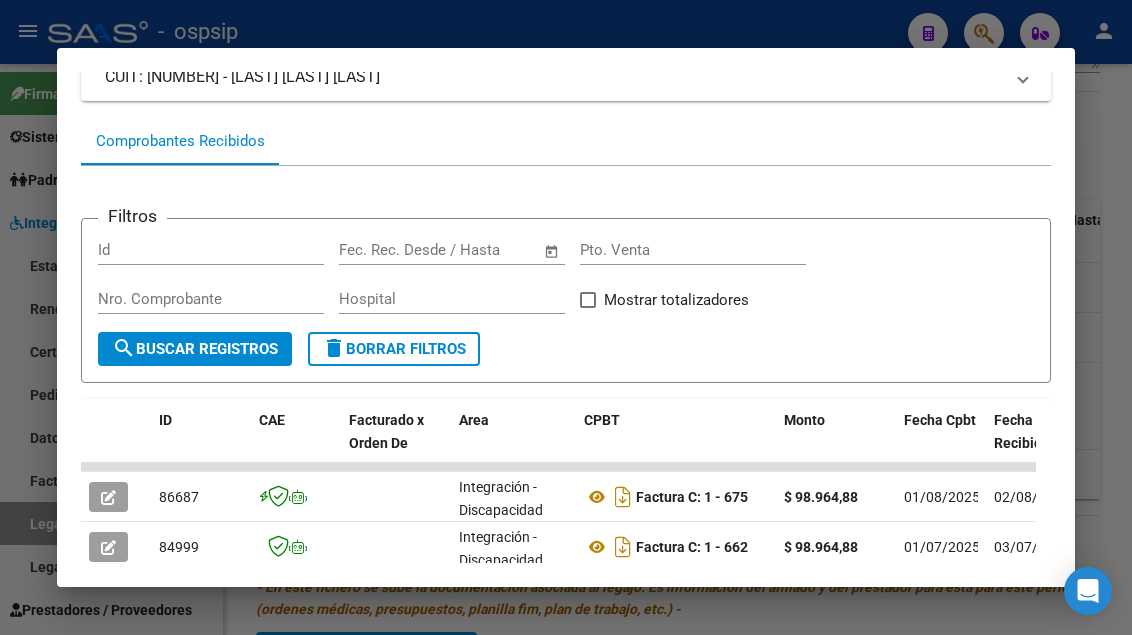 scroll, scrollTop: 0, scrollLeft: 0, axis: both 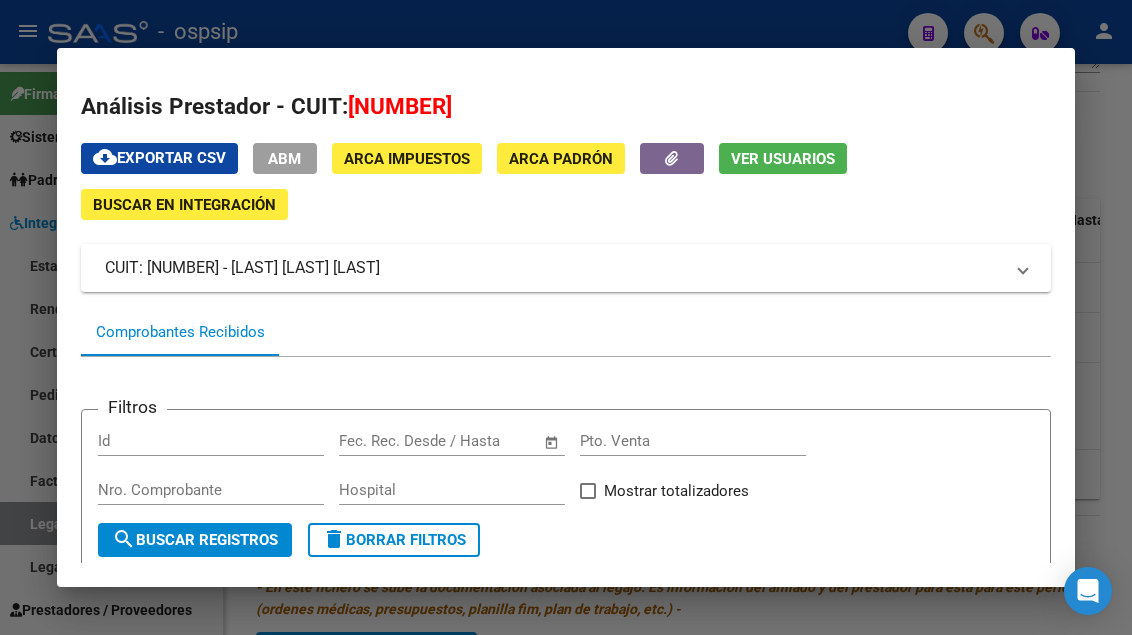 click at bounding box center [566, 317] 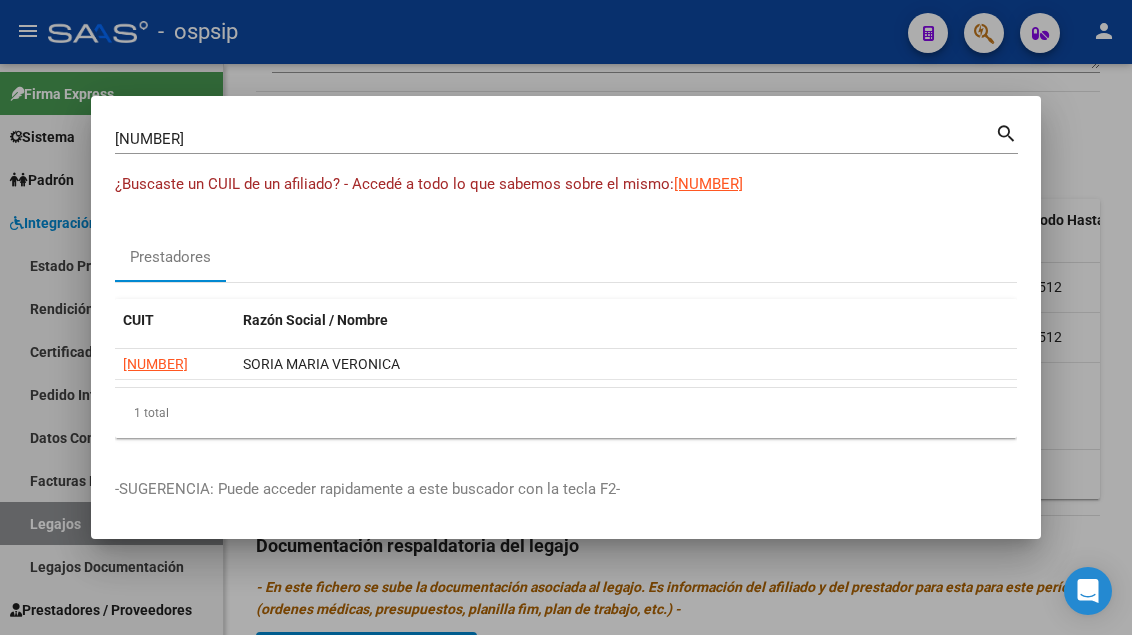 click on "[NUMBER]" at bounding box center [555, 139] 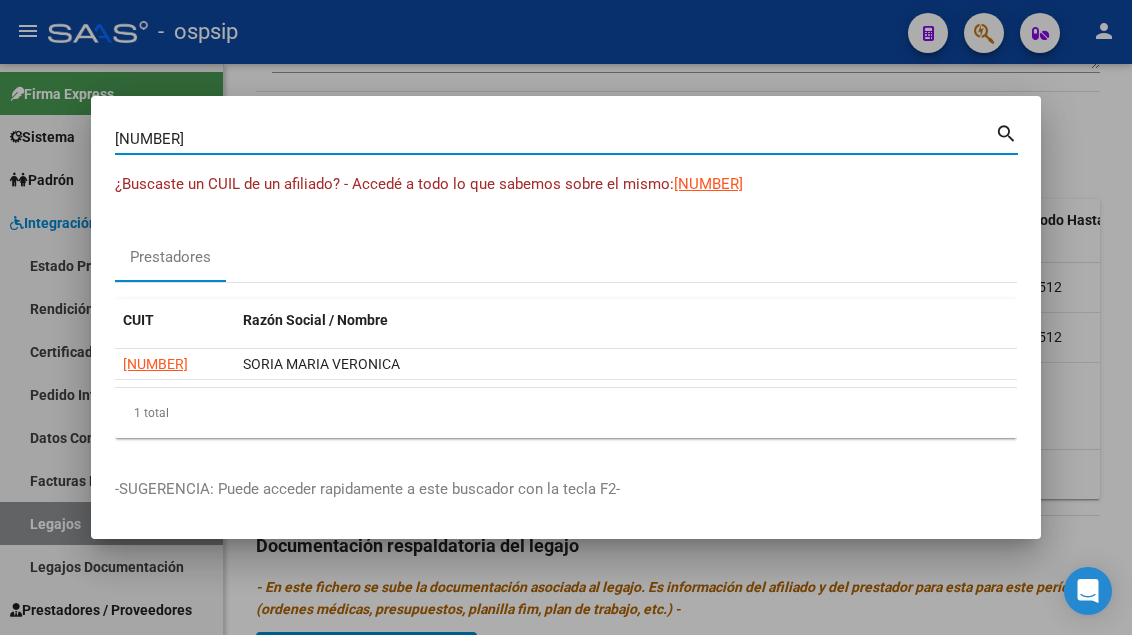 click on "[NUMBER]" at bounding box center [555, 139] 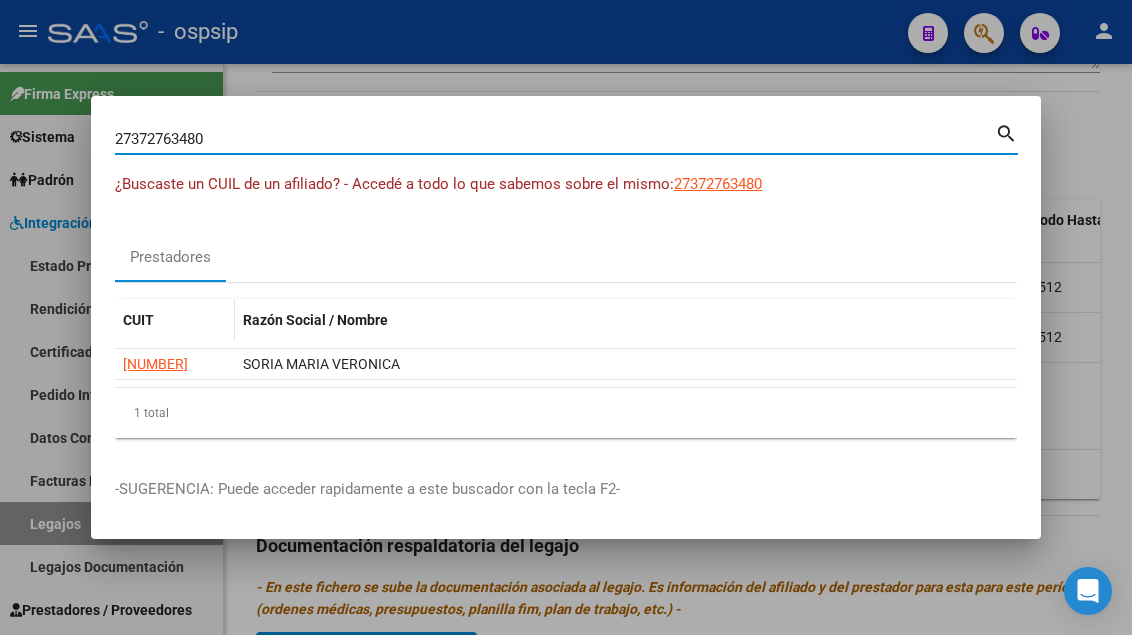type on "27372763480" 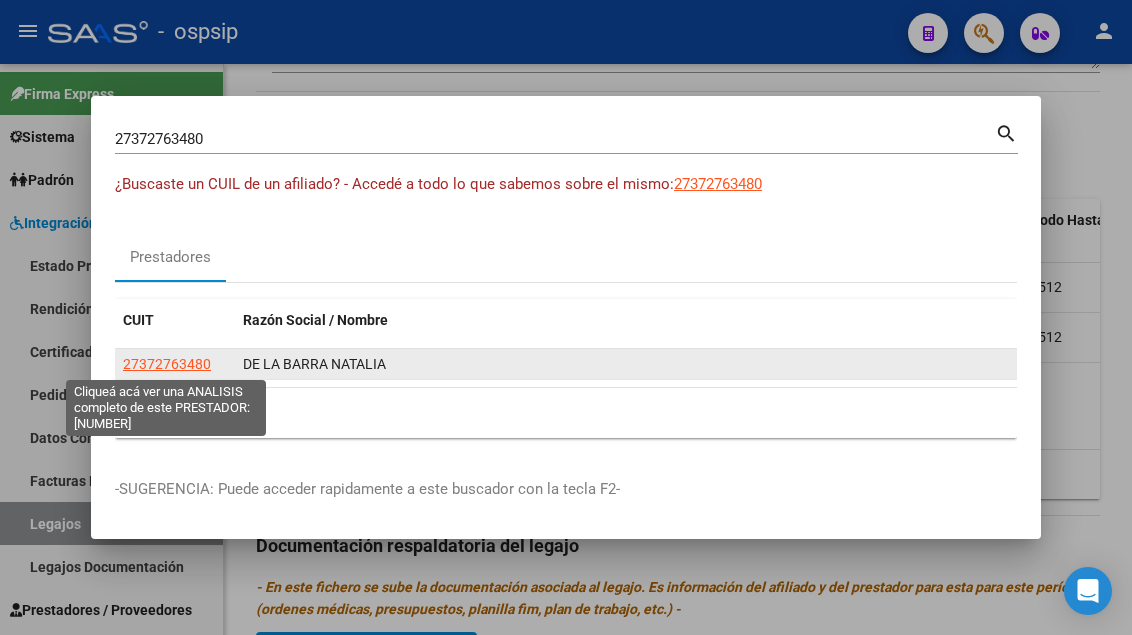 click on "27372763480" 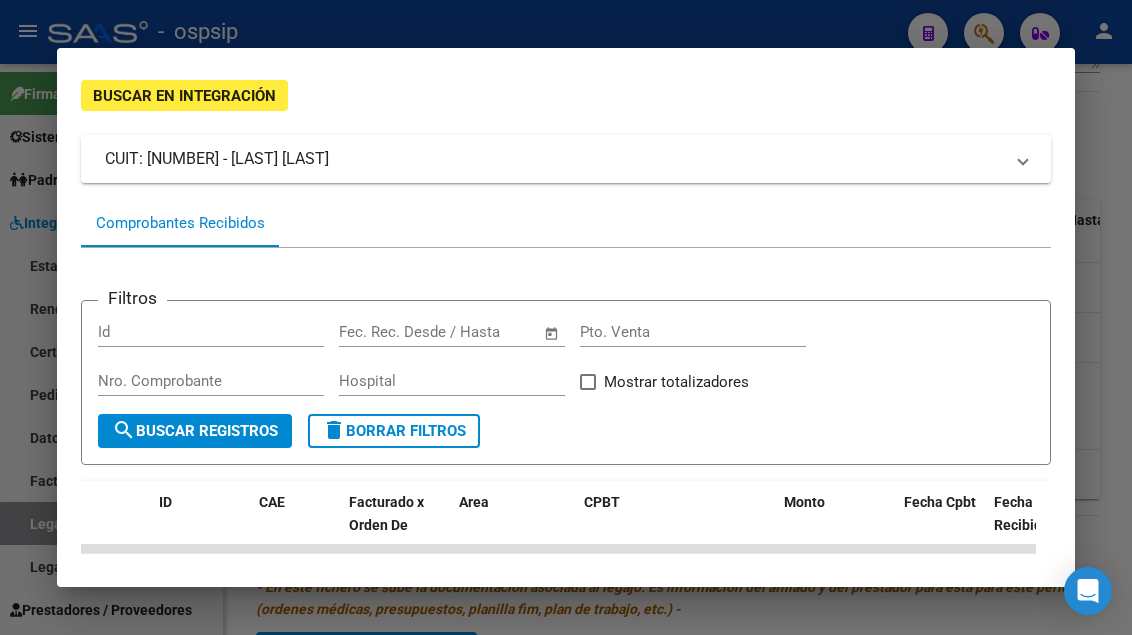 scroll, scrollTop: 286, scrollLeft: 0, axis: vertical 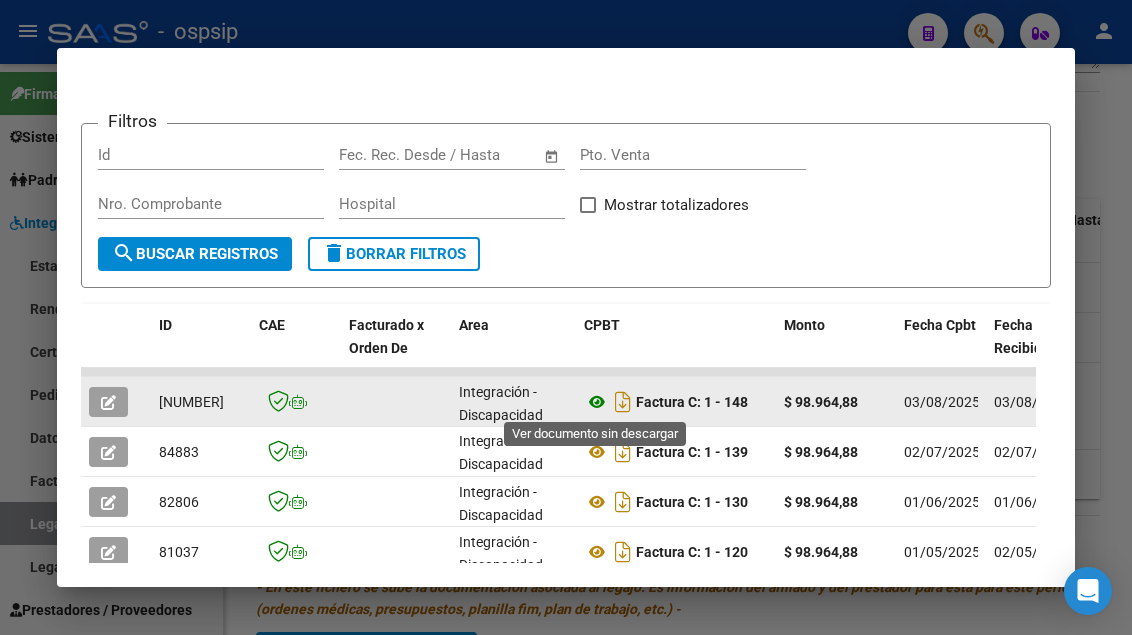 click 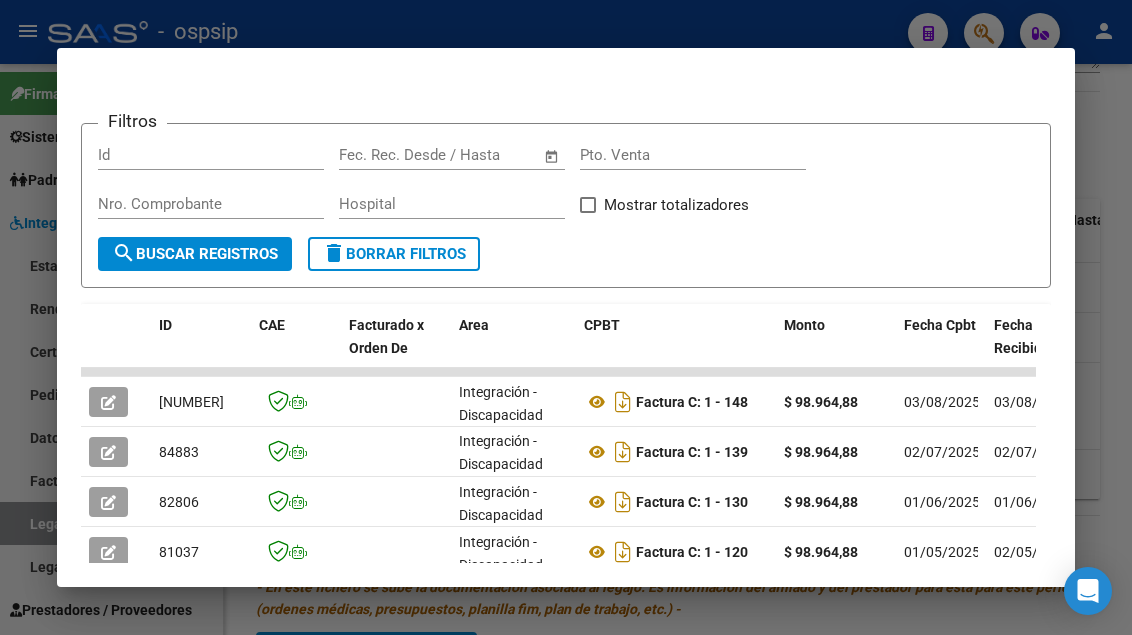 scroll, scrollTop: 0, scrollLeft: 0, axis: both 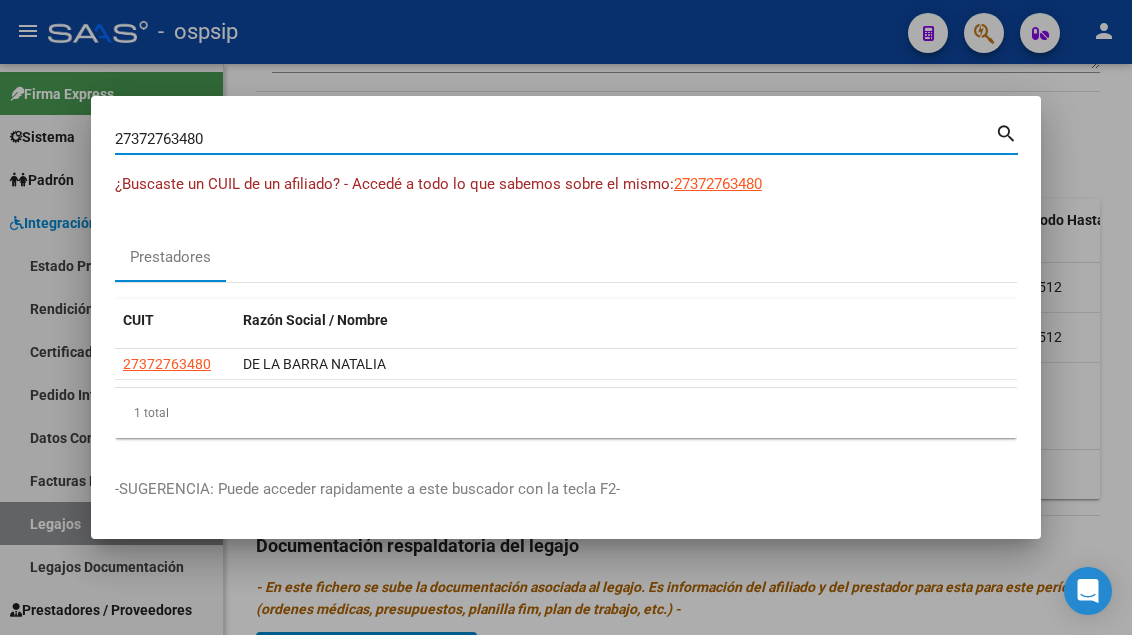 click on "27372763480" at bounding box center (555, 139) 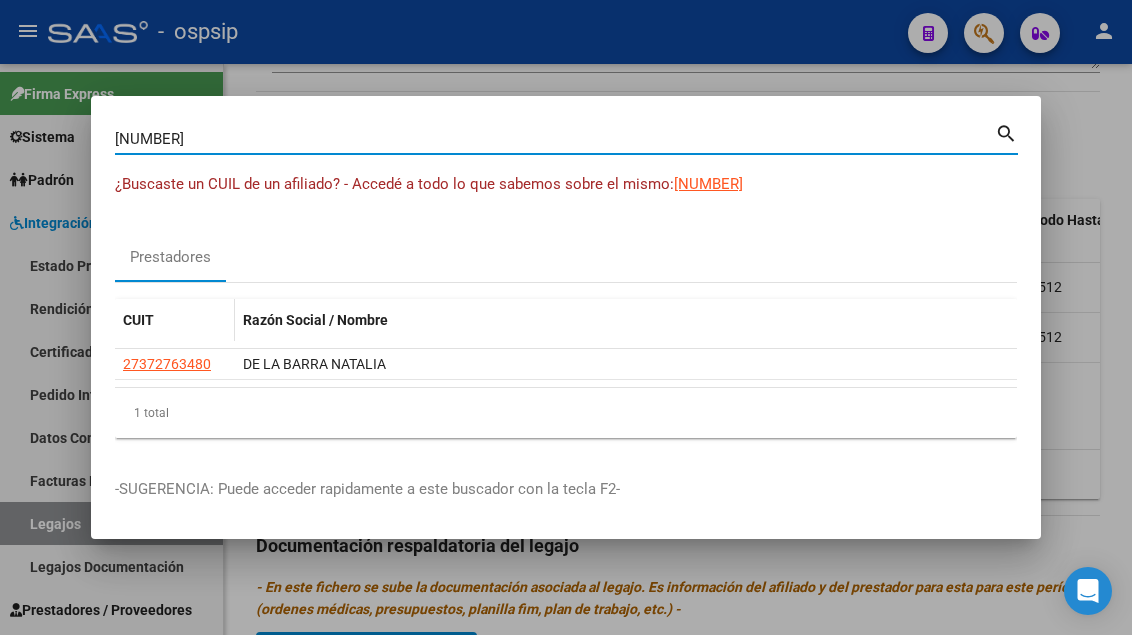 type on "[NUMBER]" 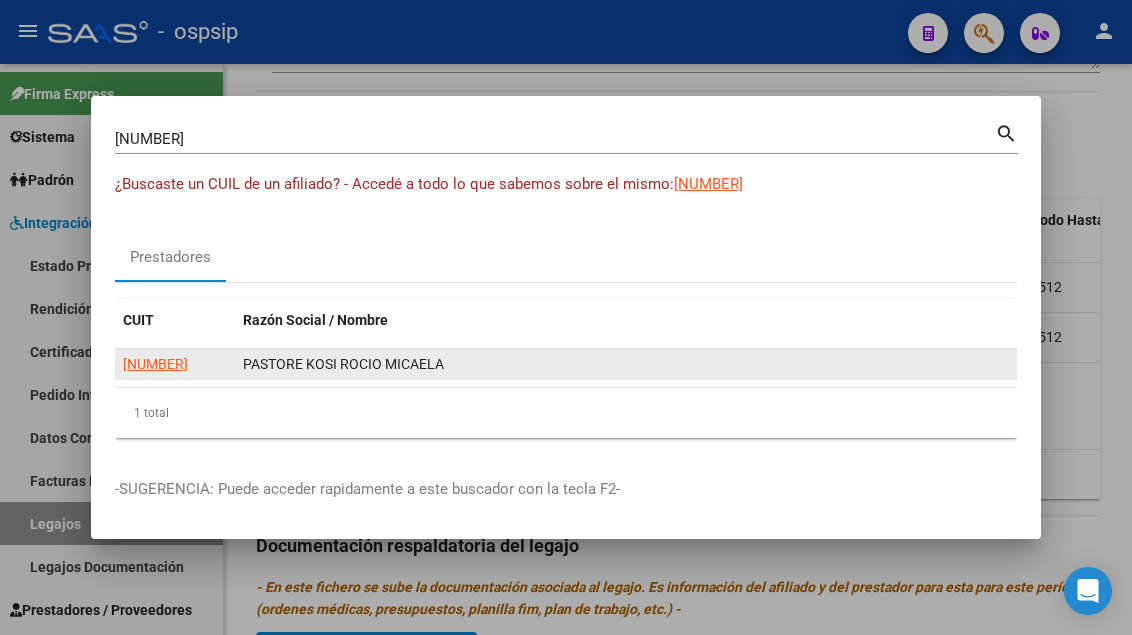 click on "[NUMBER]" 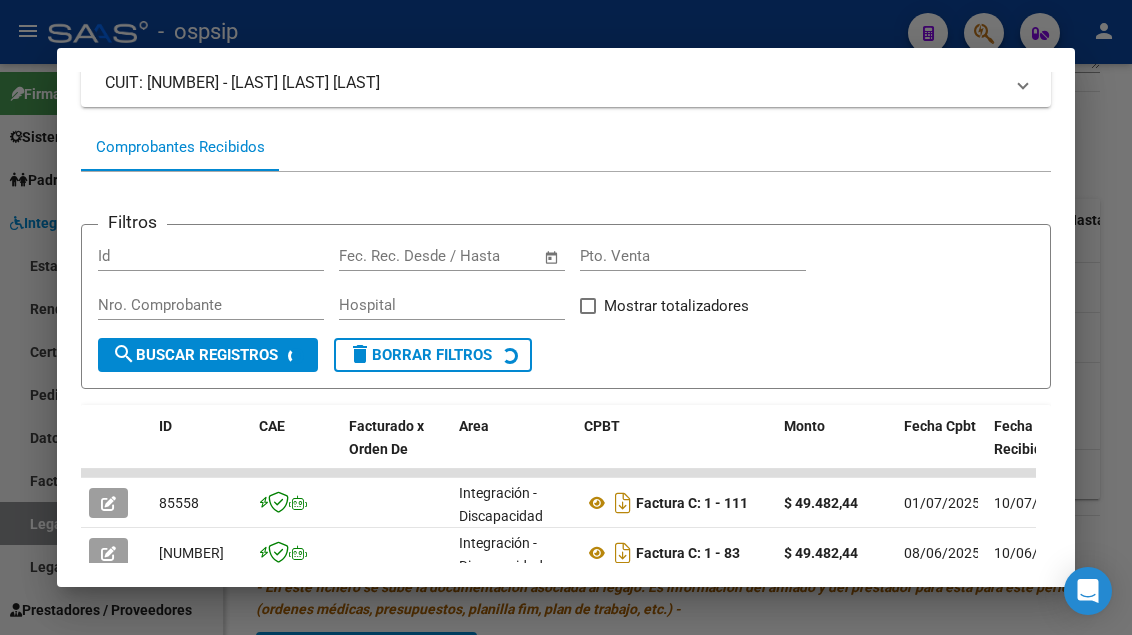 scroll, scrollTop: 285, scrollLeft: 0, axis: vertical 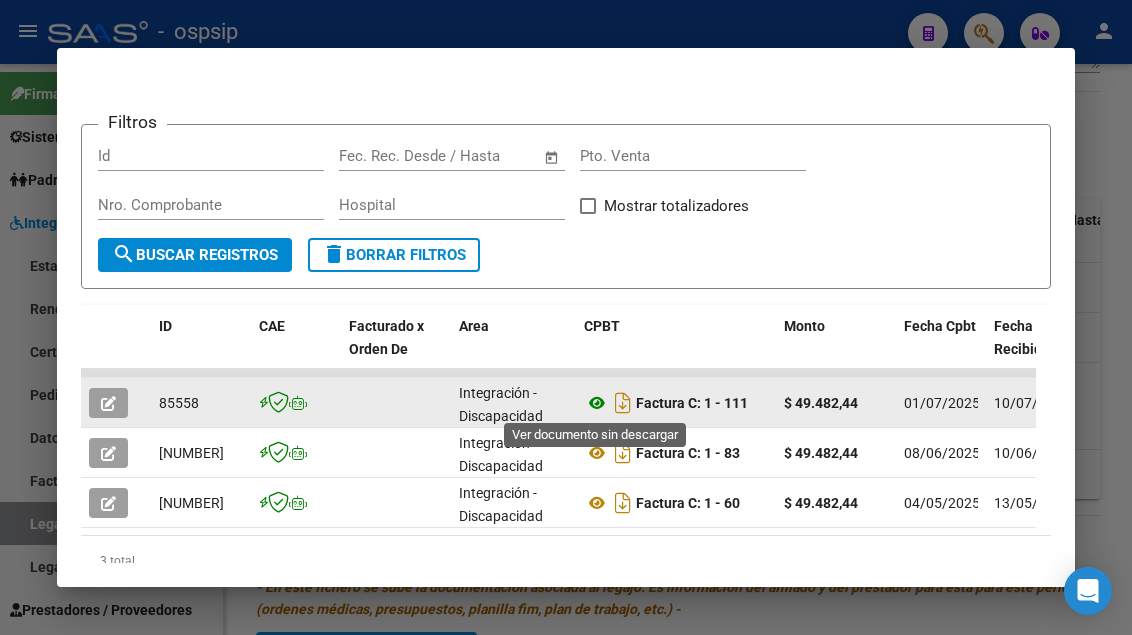 click 